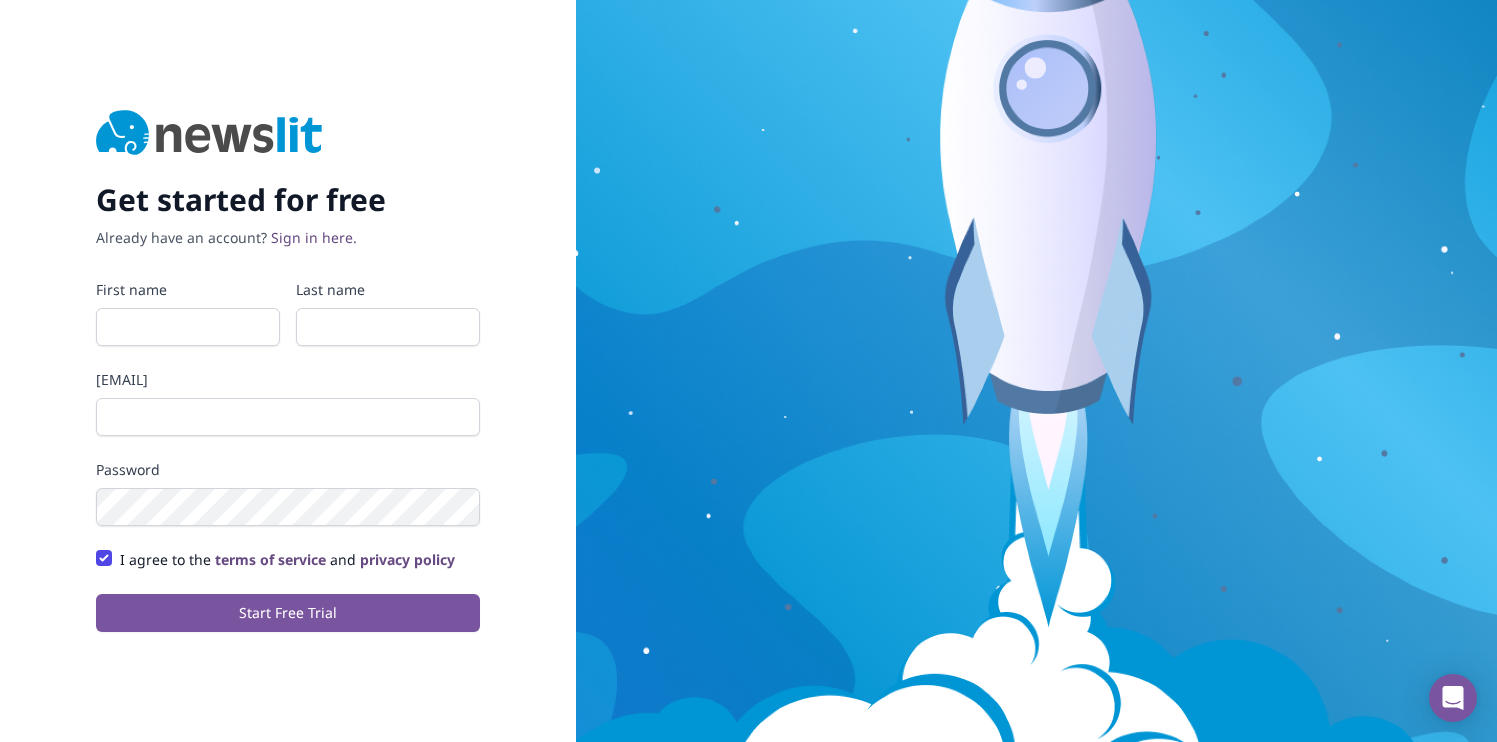 scroll, scrollTop: 0, scrollLeft: 0, axis: both 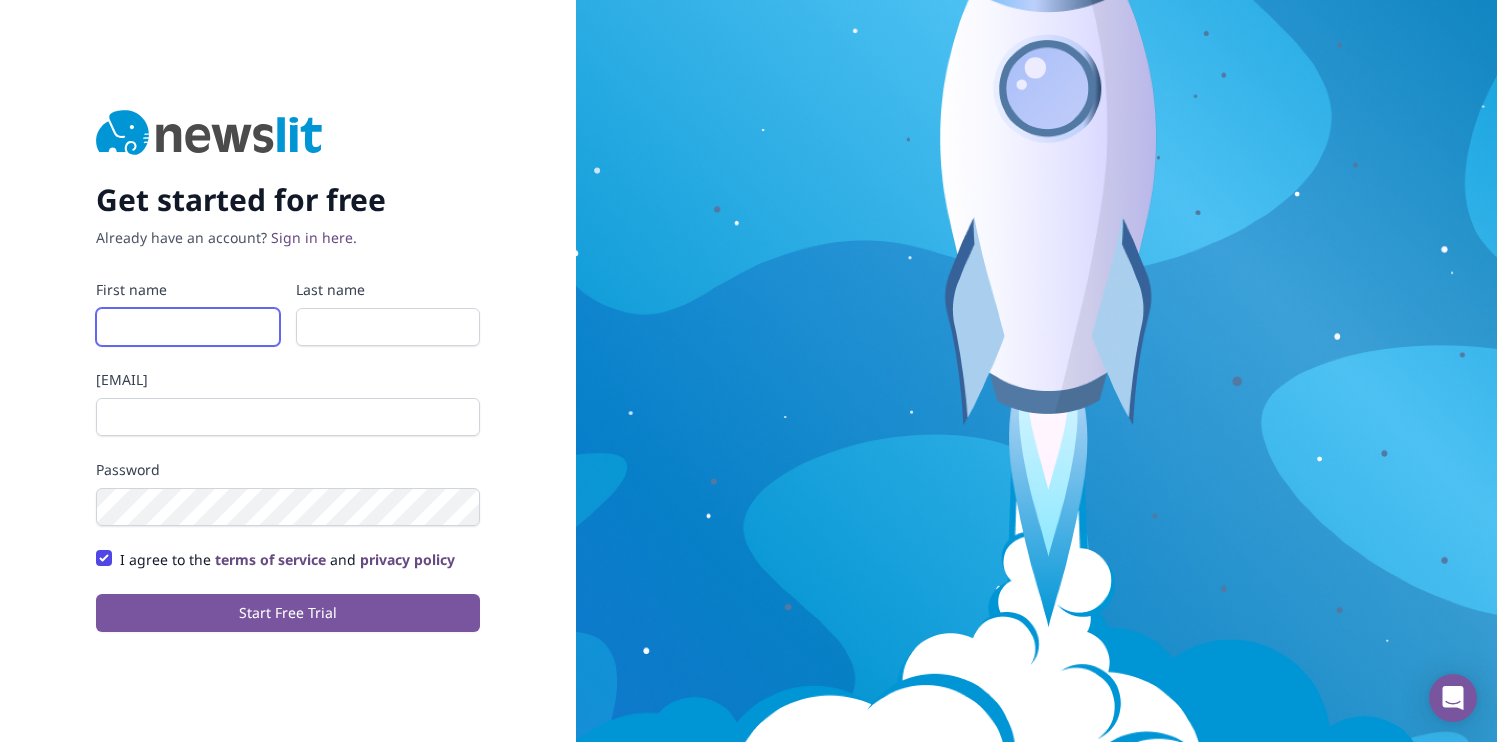 click on "First name" at bounding box center [188, 327] 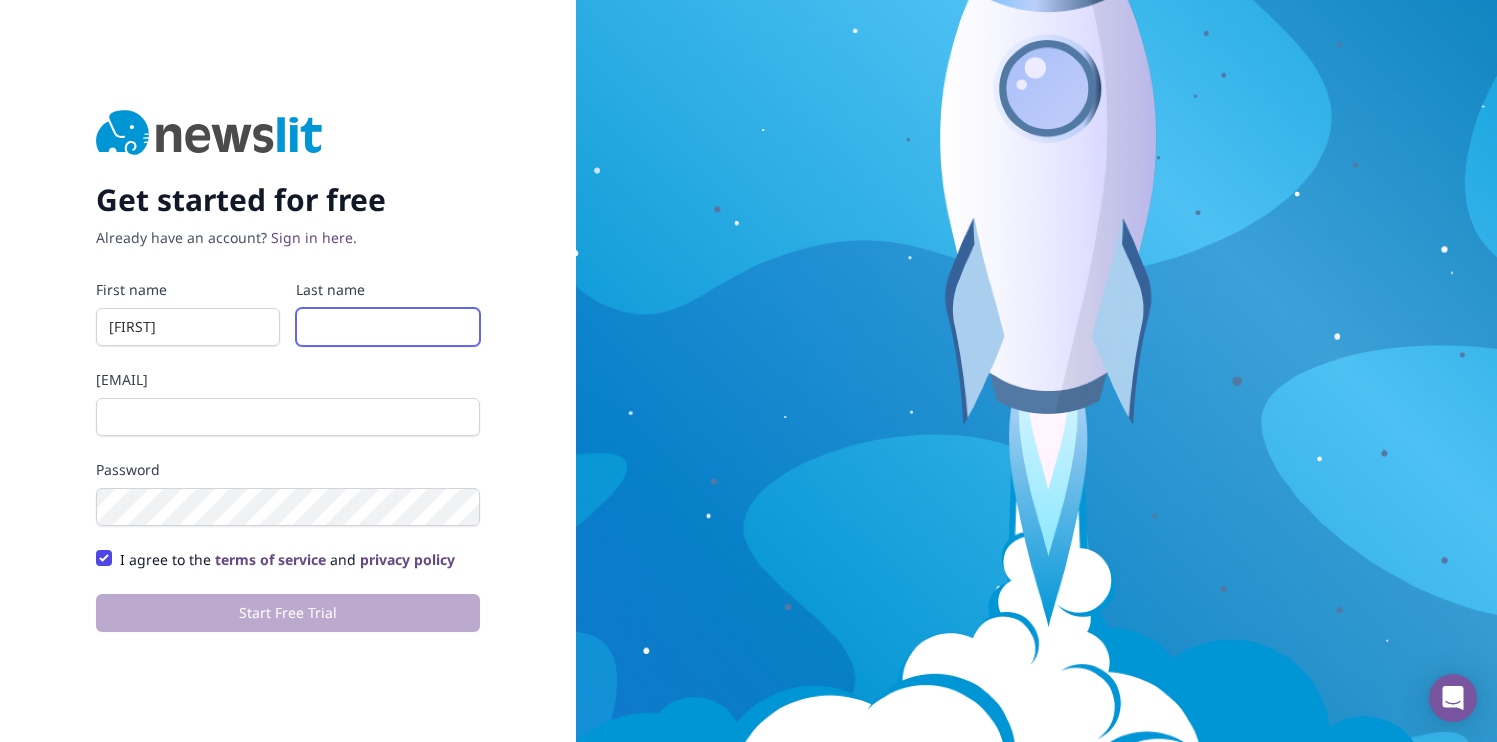 click on "Last name" at bounding box center (388, 327) 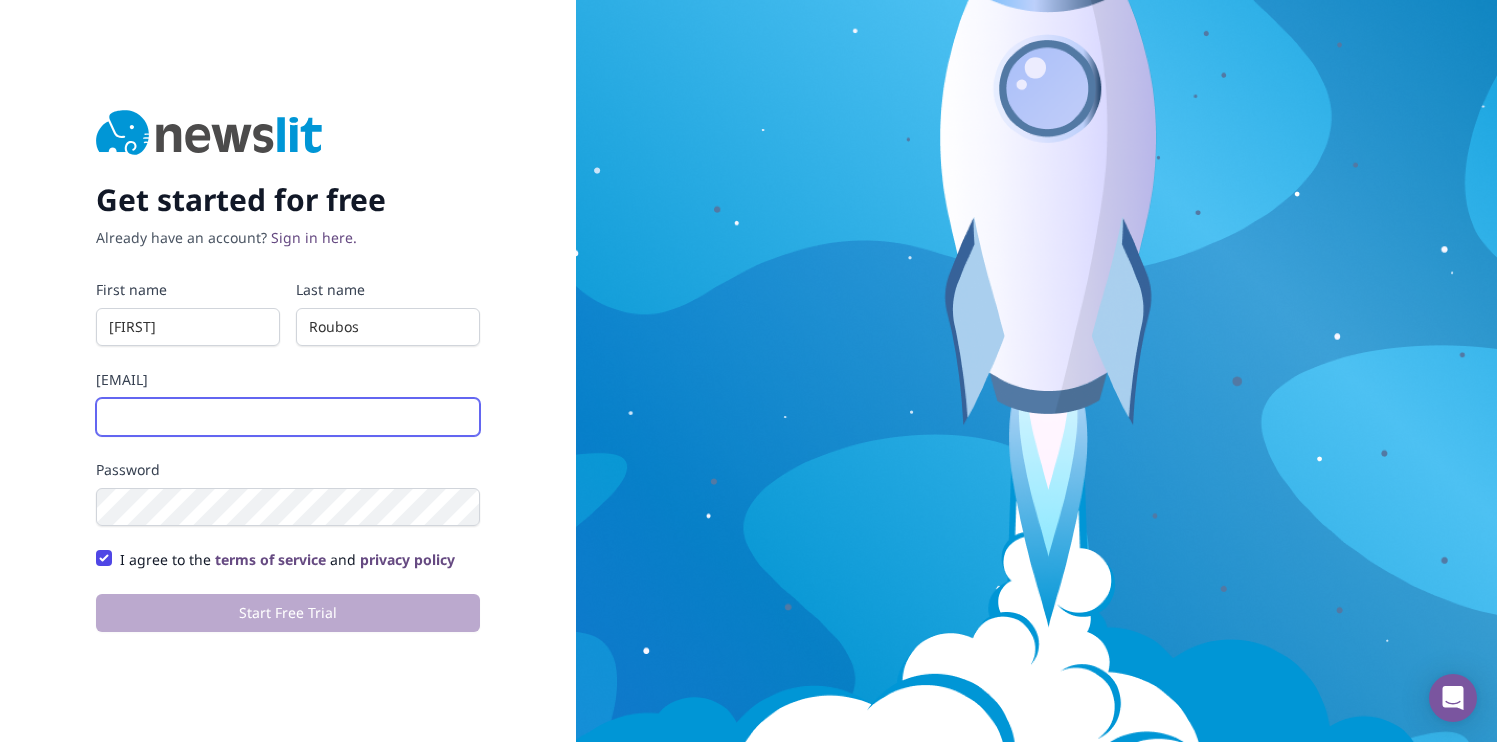 click on "[EMAIL]" at bounding box center [288, 417] 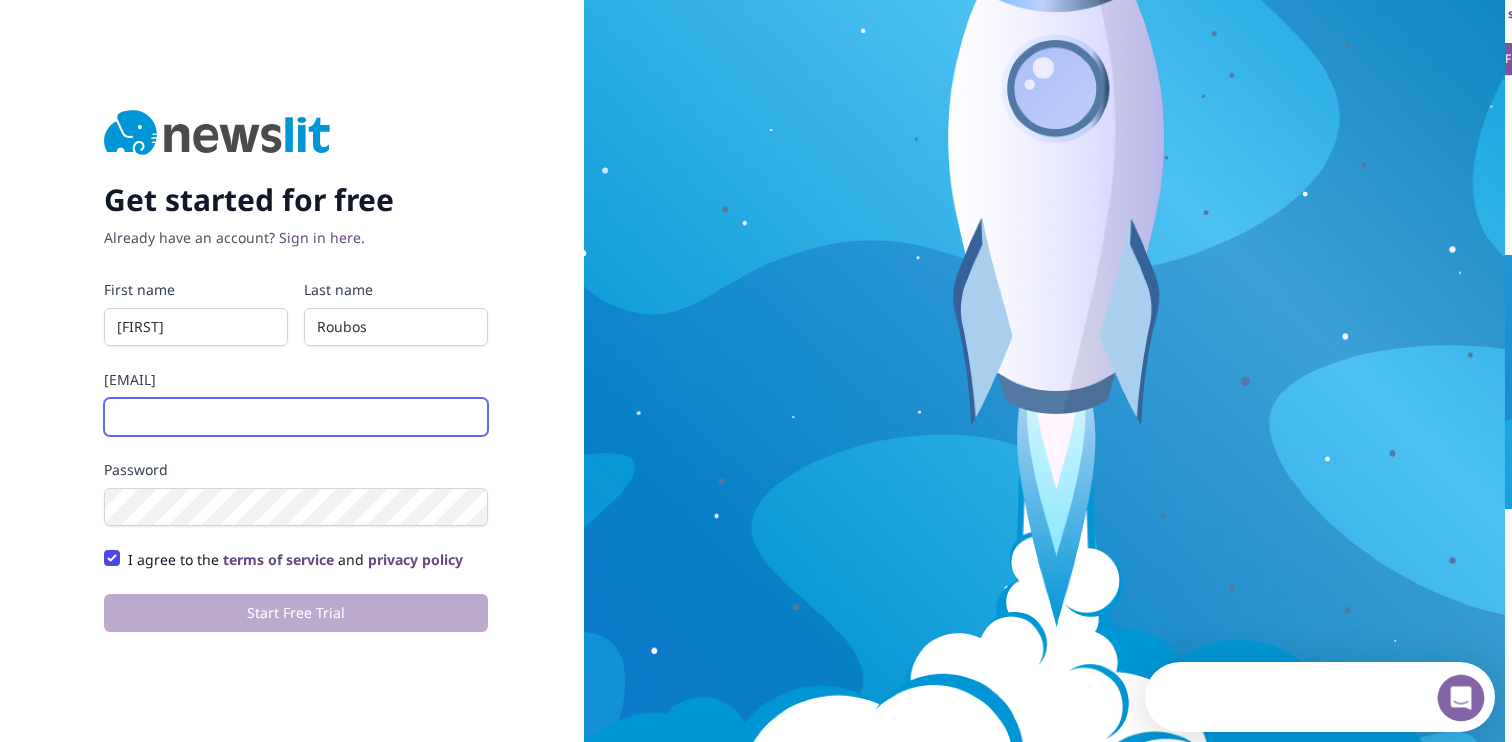 scroll, scrollTop: 0, scrollLeft: 0, axis: both 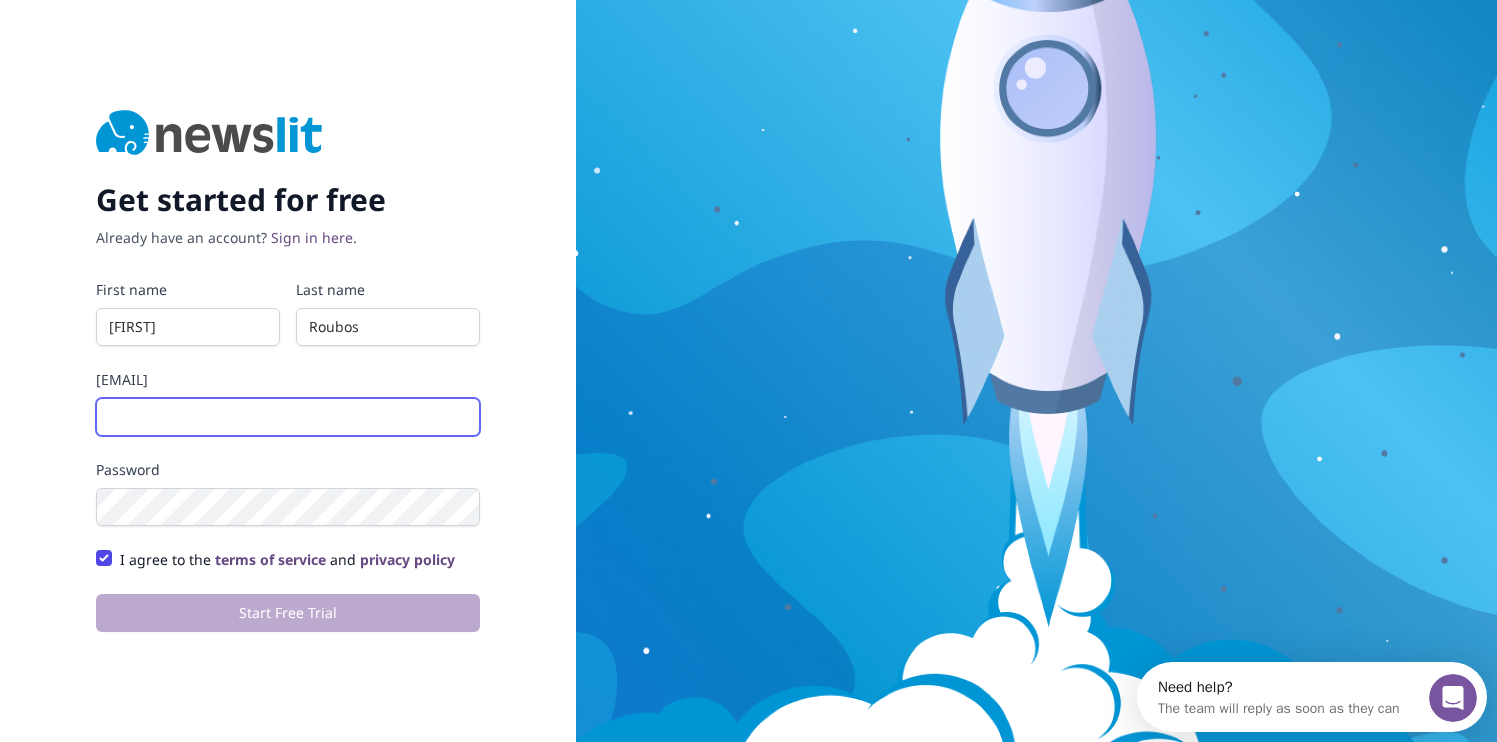 type on "[EMAIL]" 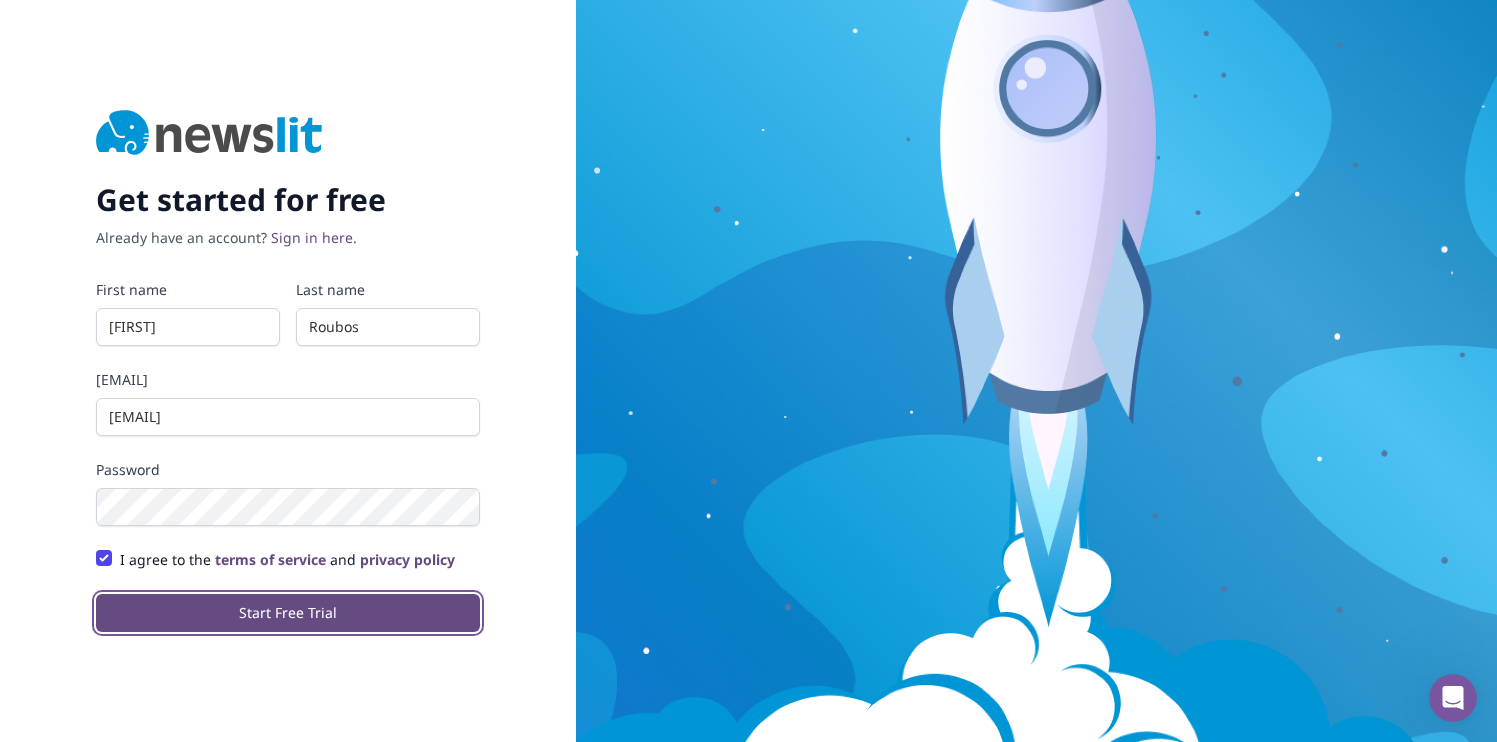 click on "Start Free Trial" at bounding box center (288, 613) 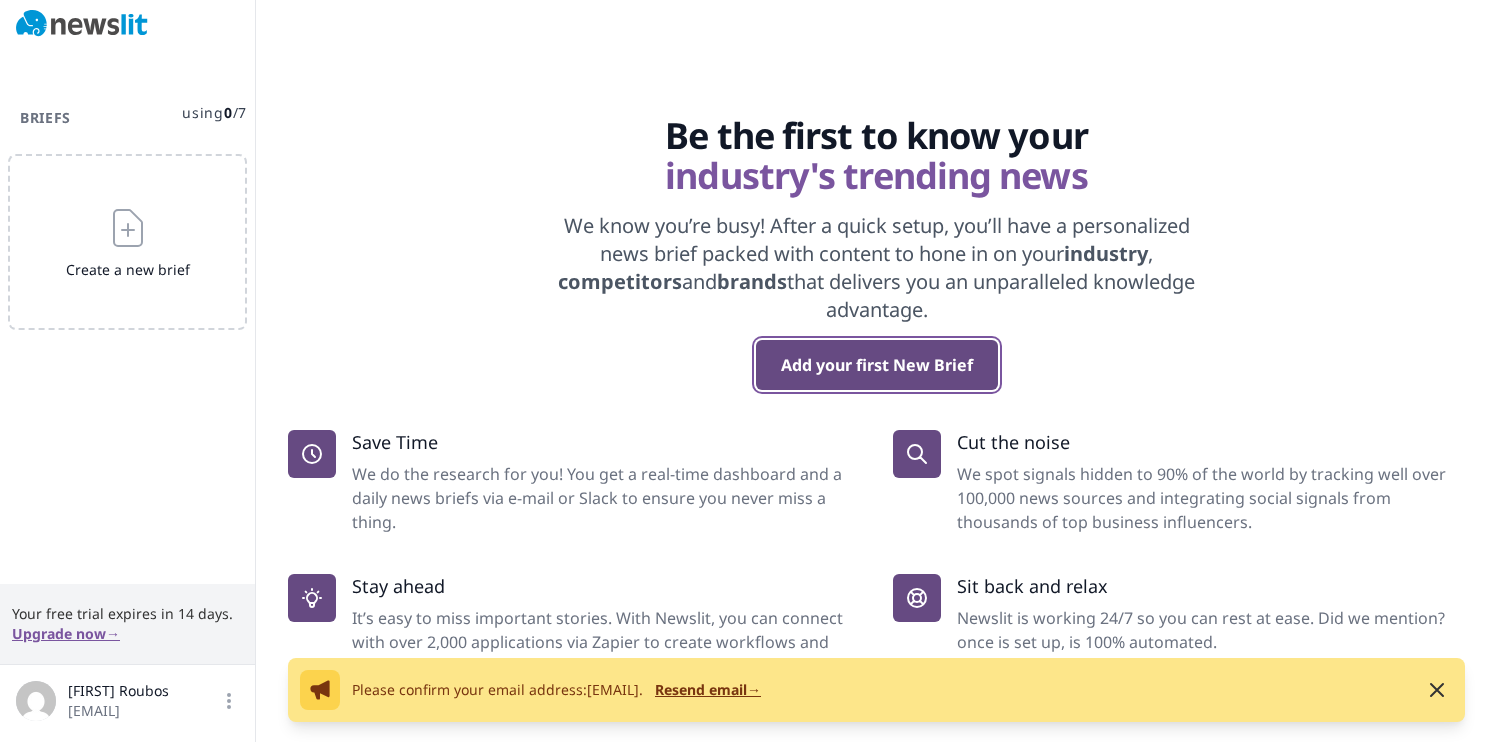 click on "Add your first New Brief" at bounding box center (877, 365) 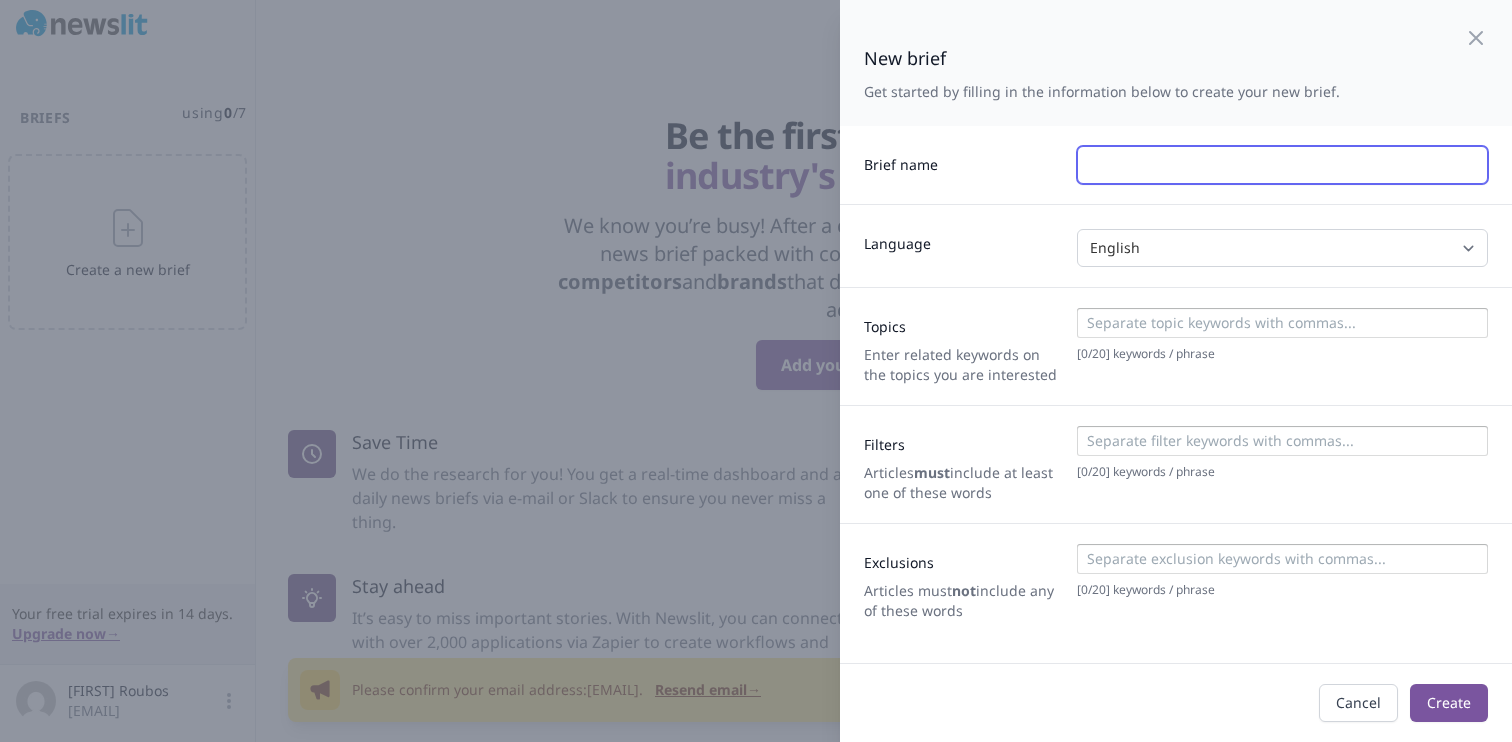 click at bounding box center (1282, 165) 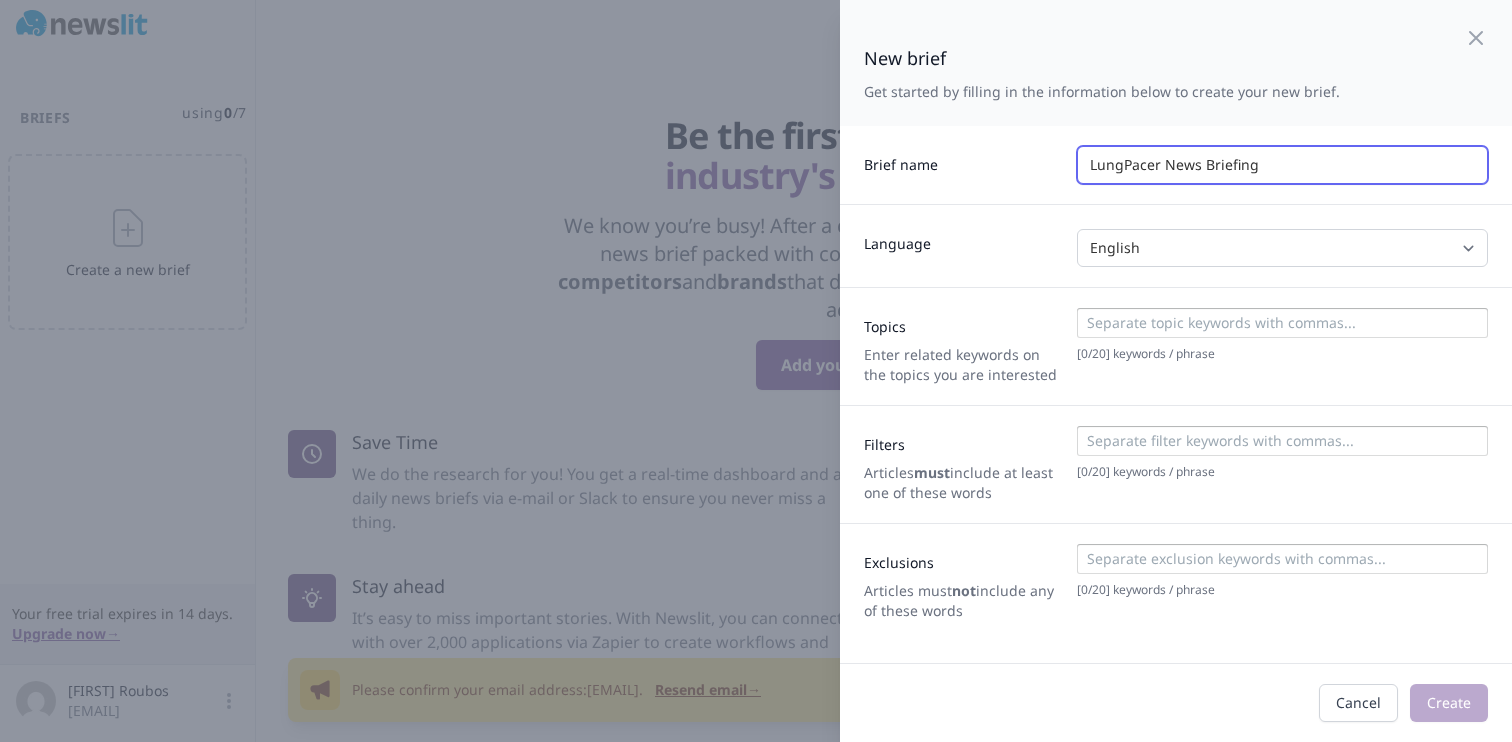 click on "LungPacer News Briefing" at bounding box center (1282, 165) 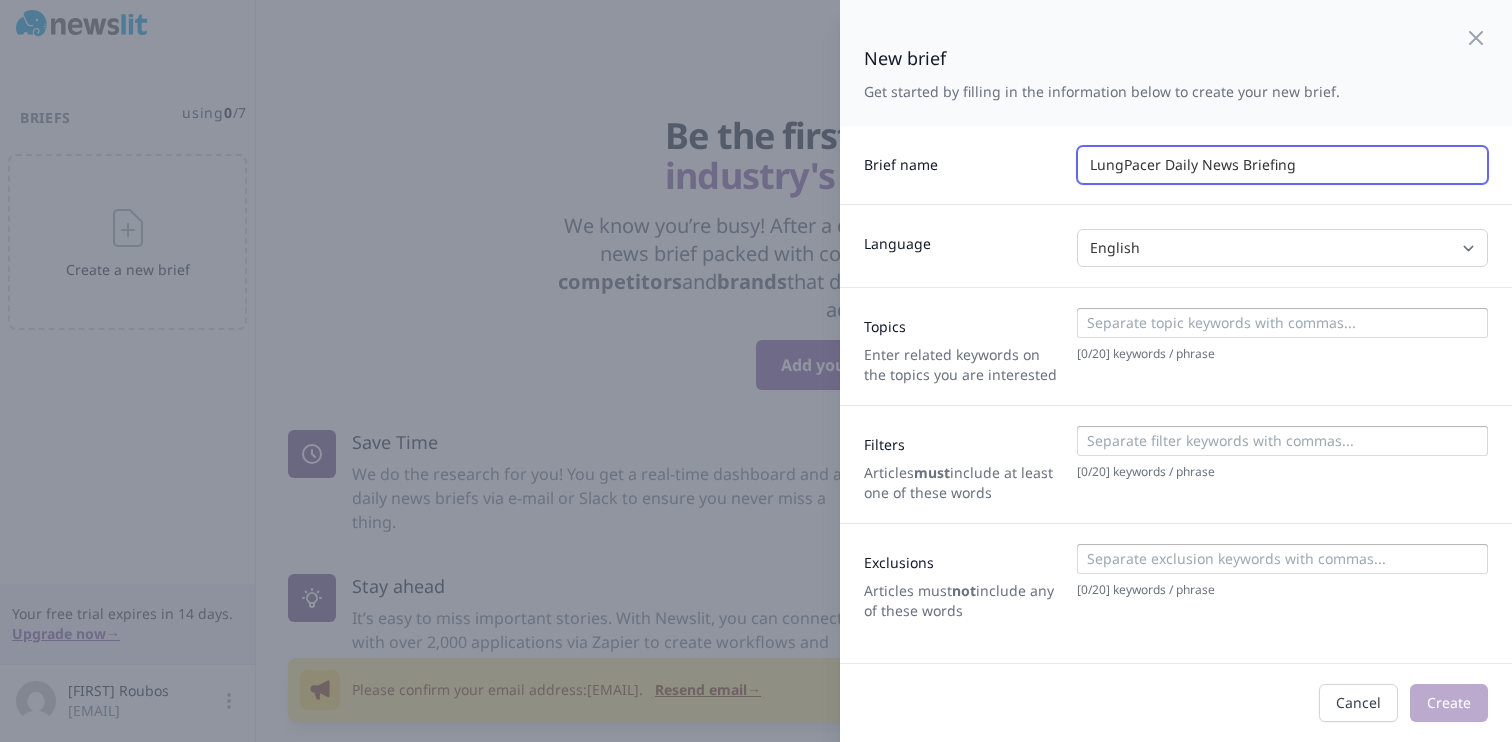 type on "LungPacer Daily News Briefing" 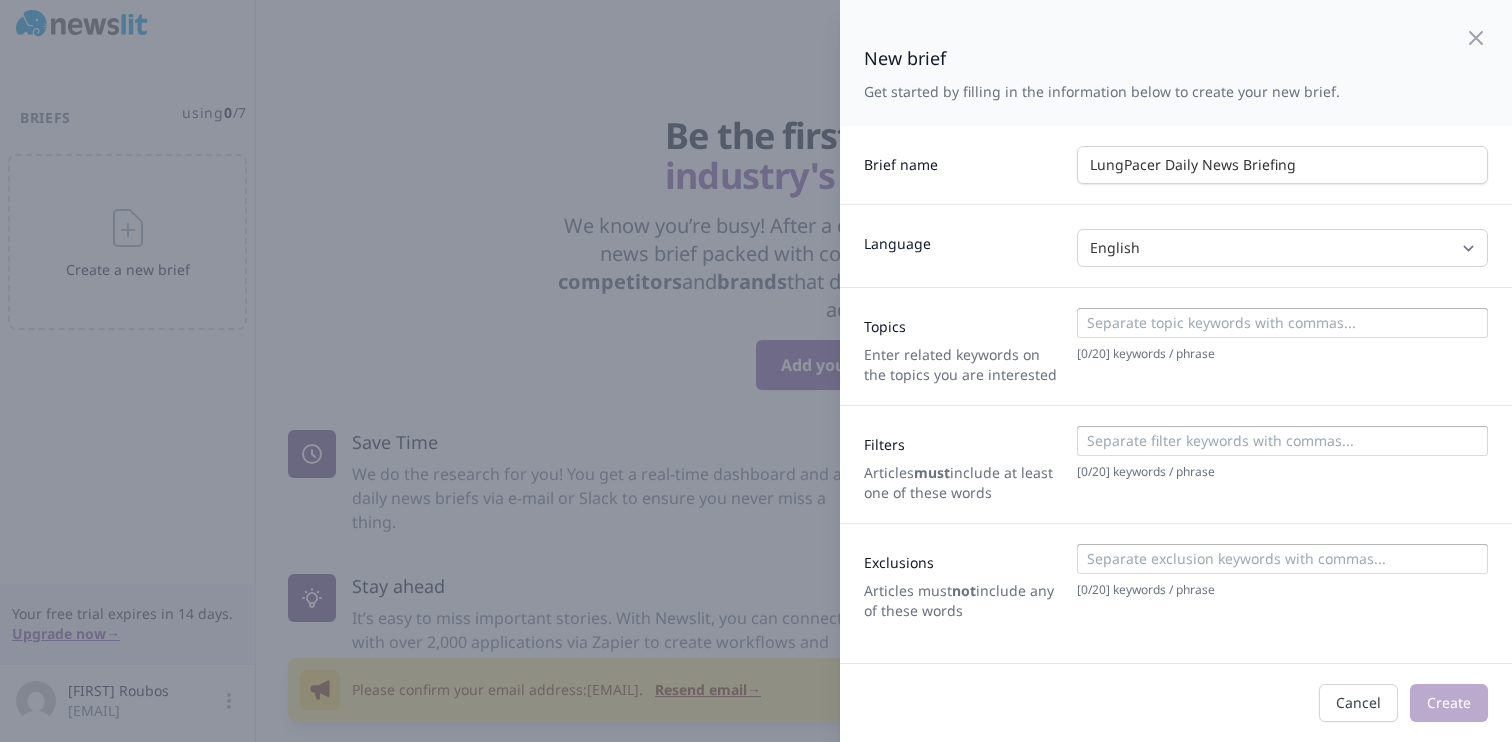 click at bounding box center (1281, 323) 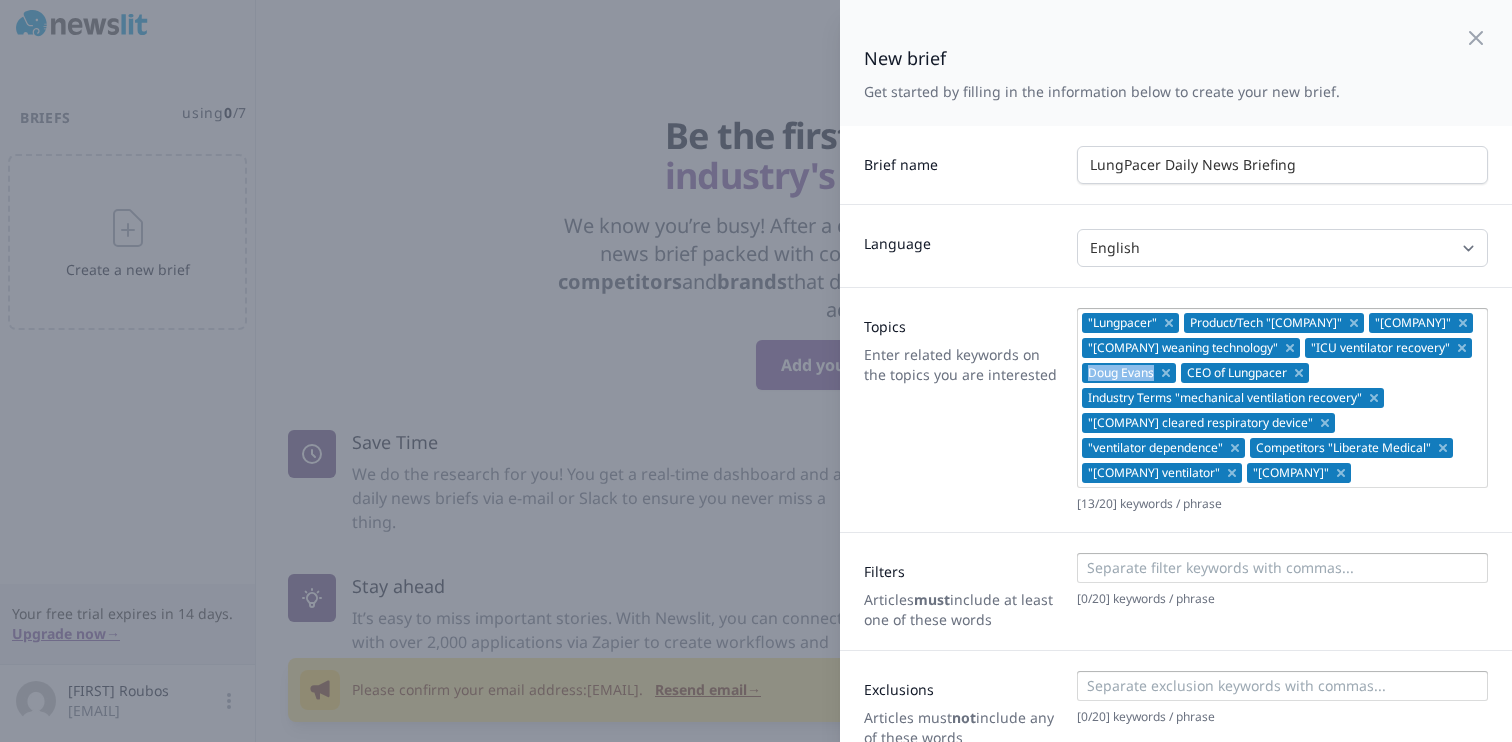 drag, startPoint x: 1317, startPoint y: 374, endPoint x: 1256, endPoint y: 372, distance: 61.03278 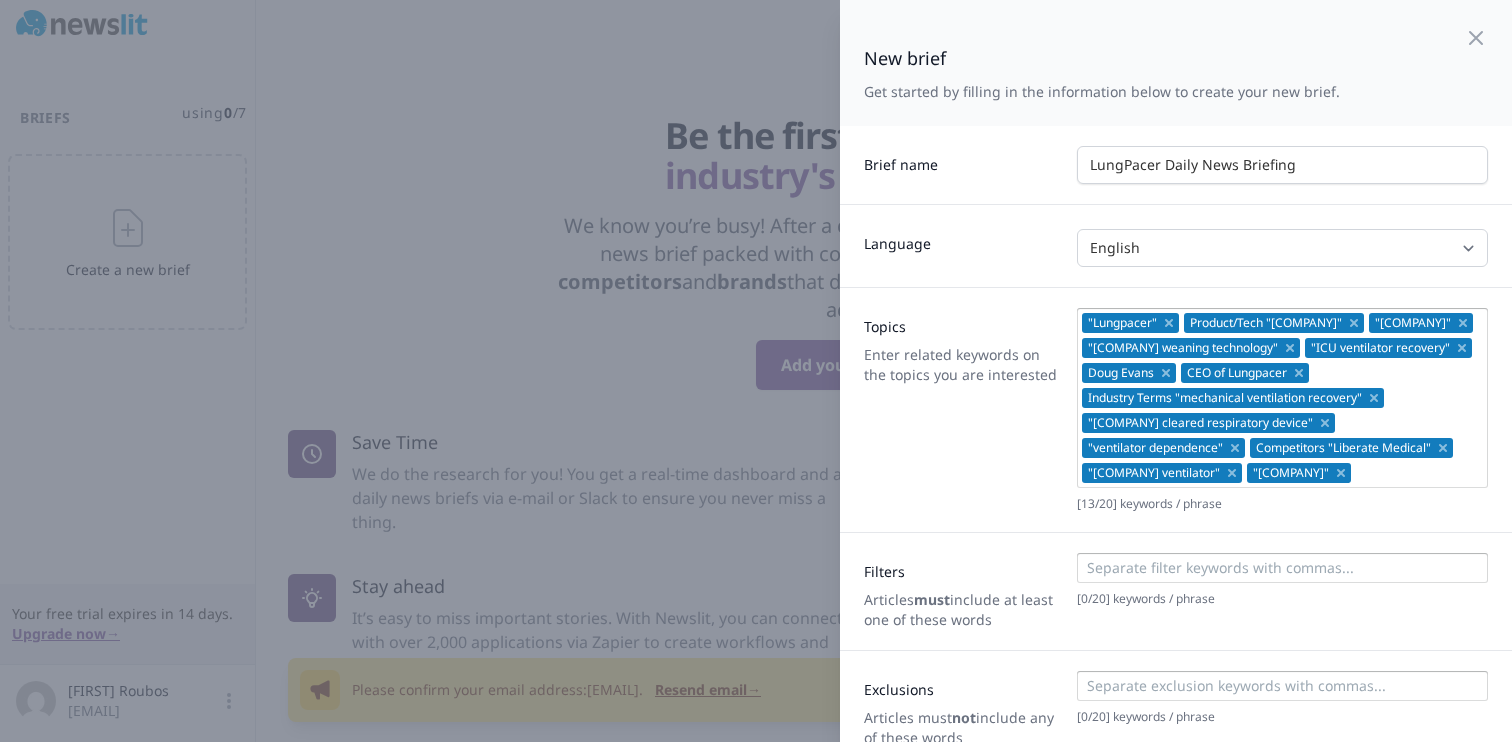 click on "Doug Evans" at bounding box center (1121, 373) 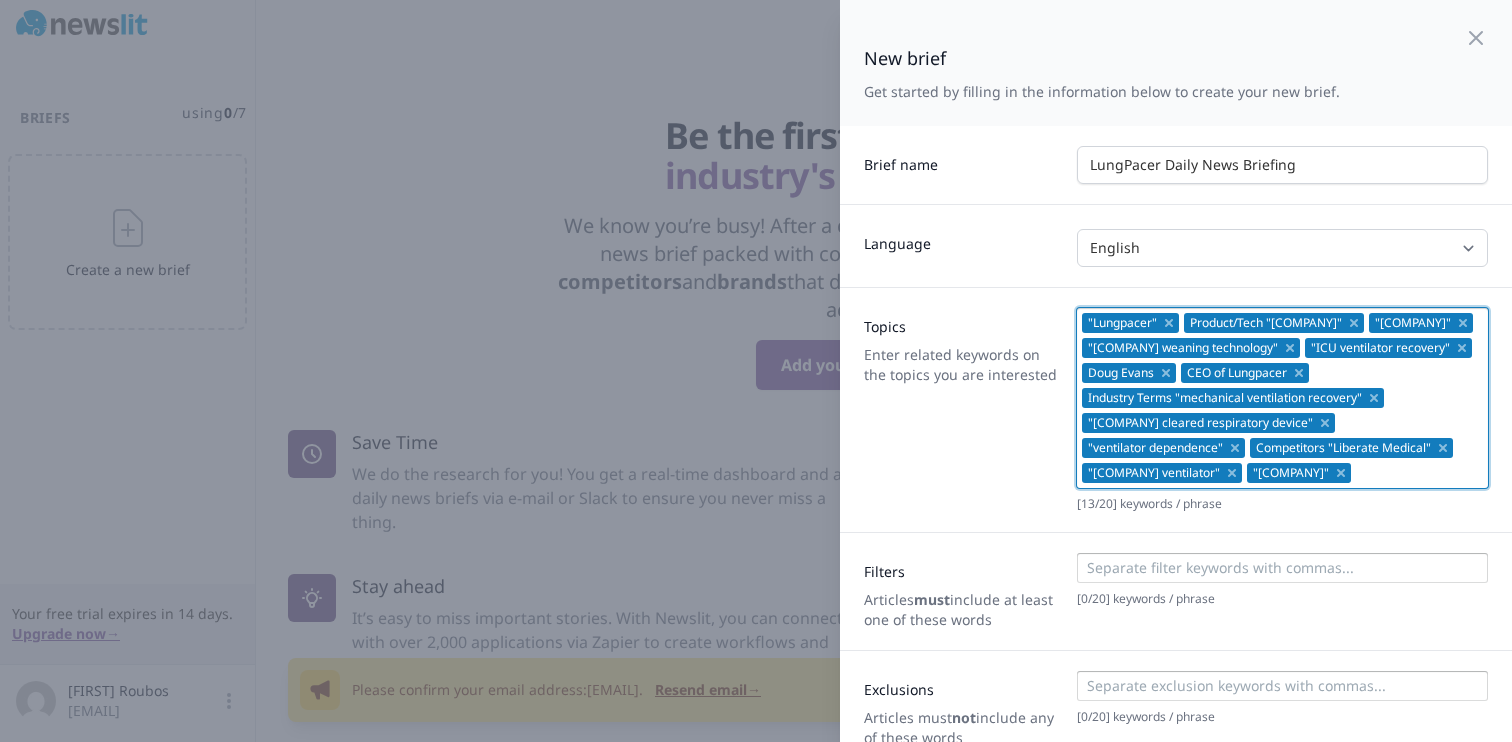 click on "Doug Evans" at bounding box center [1121, 373] 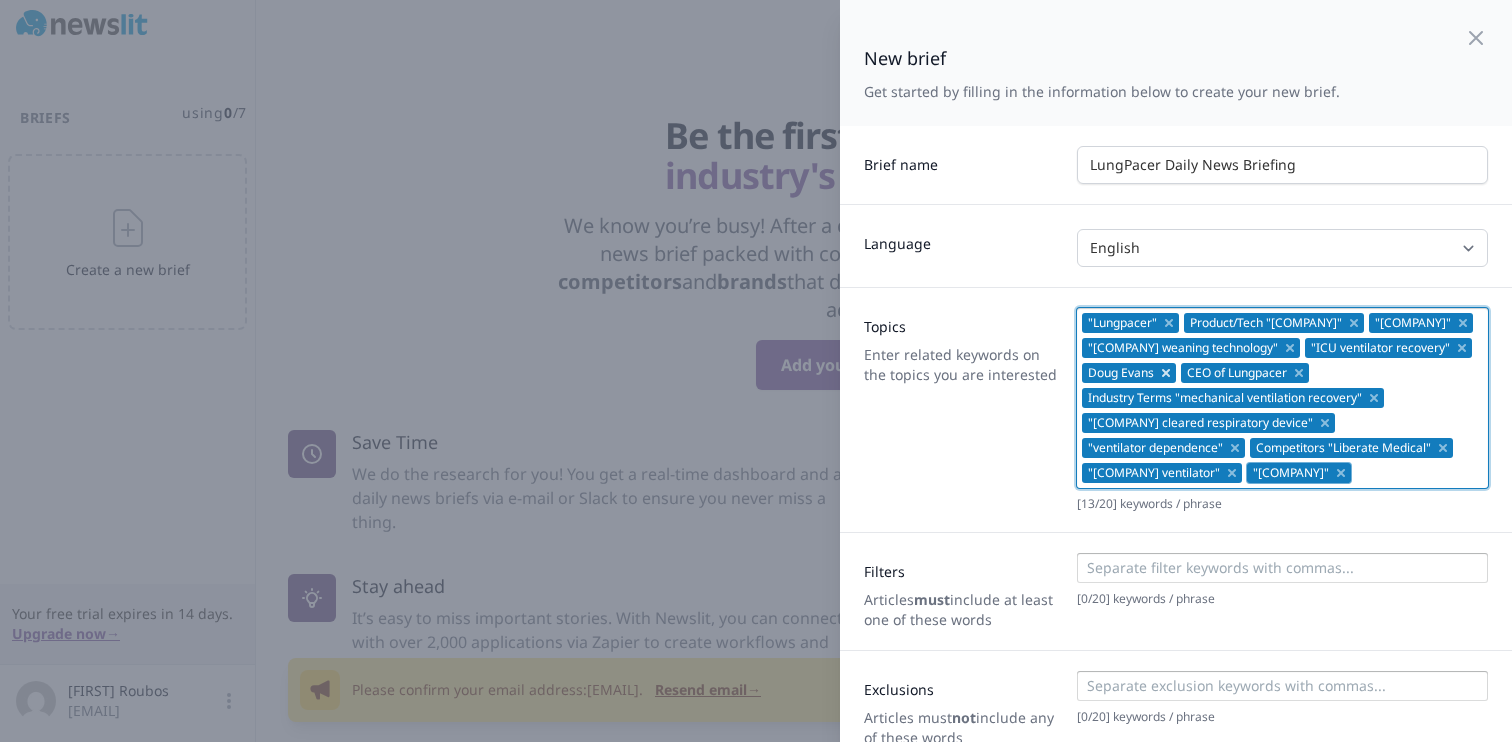 click 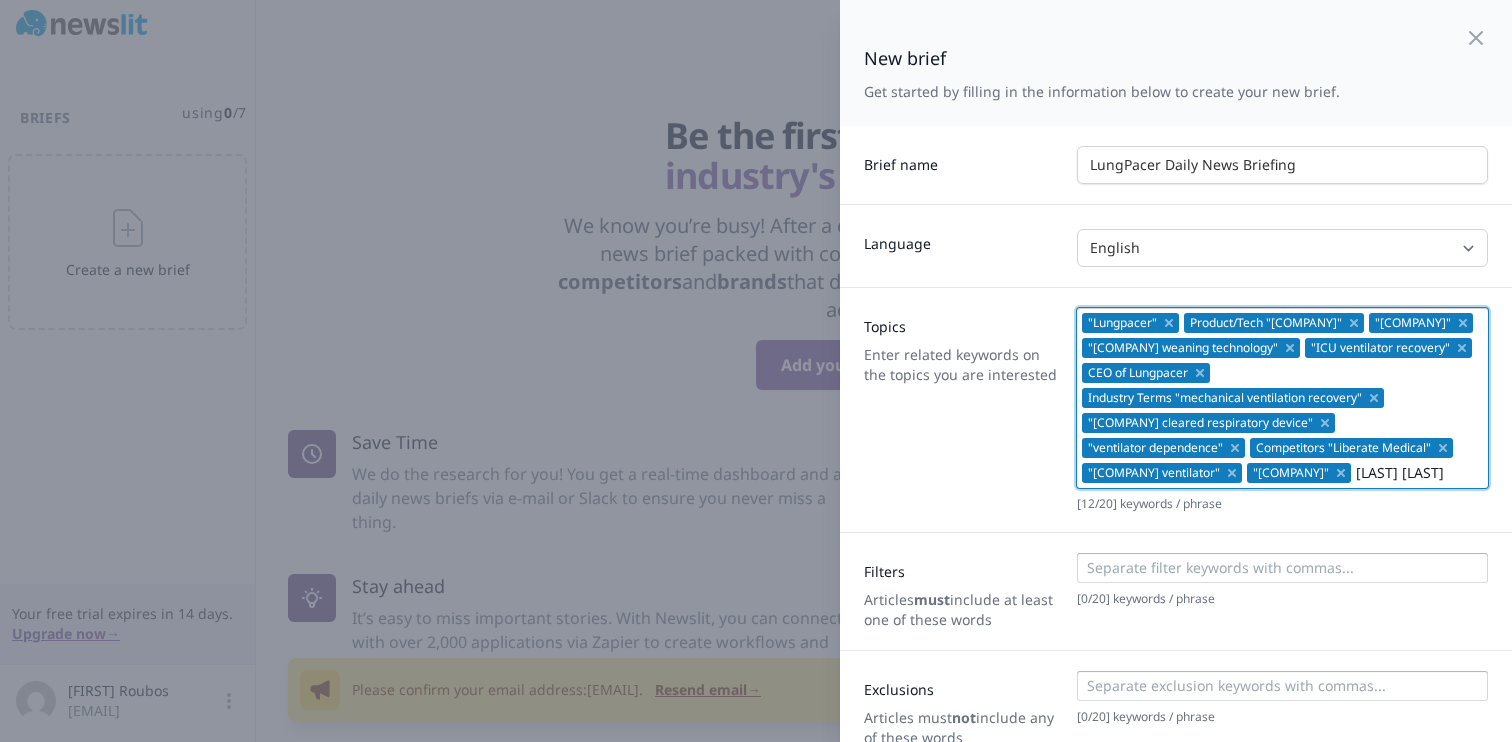 type on "[FIRST] [LAST]" 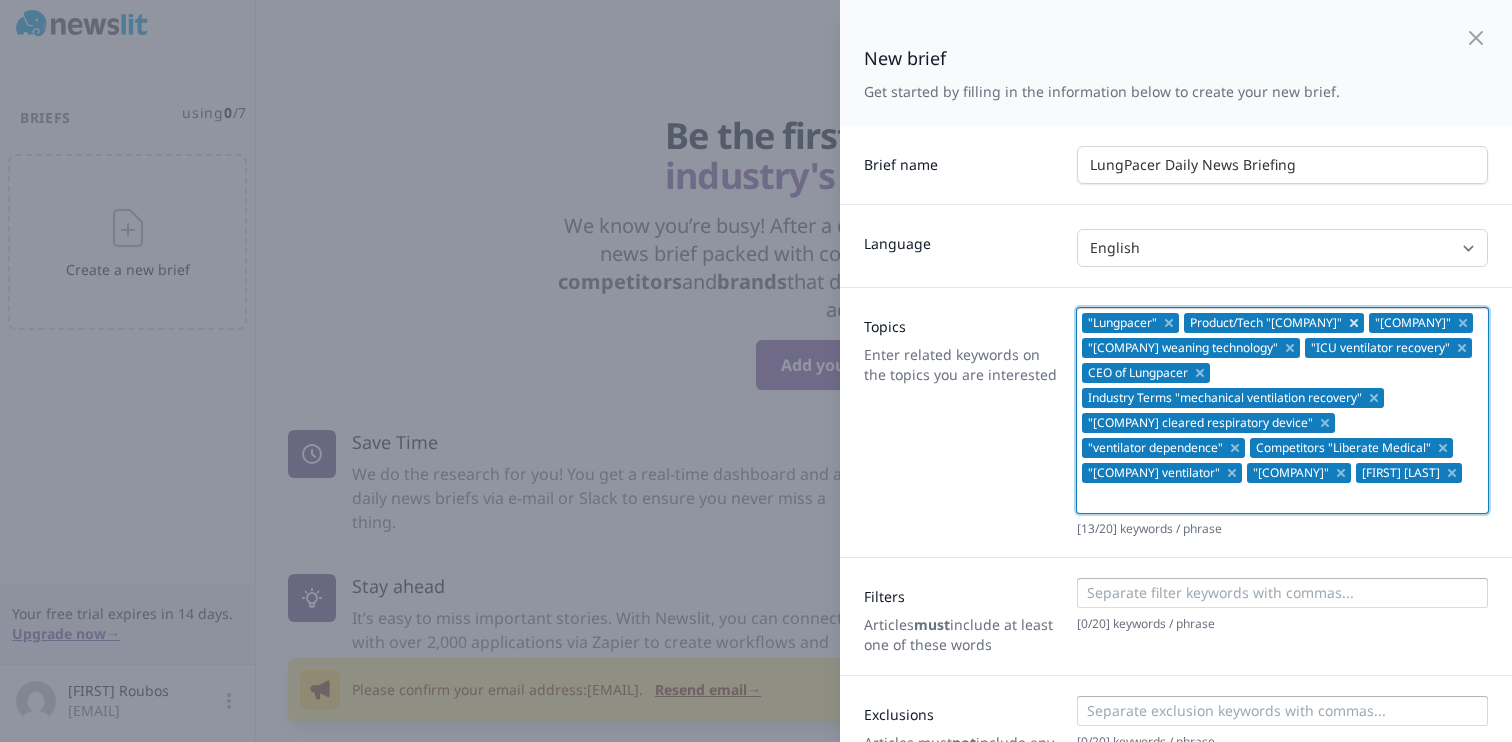 click 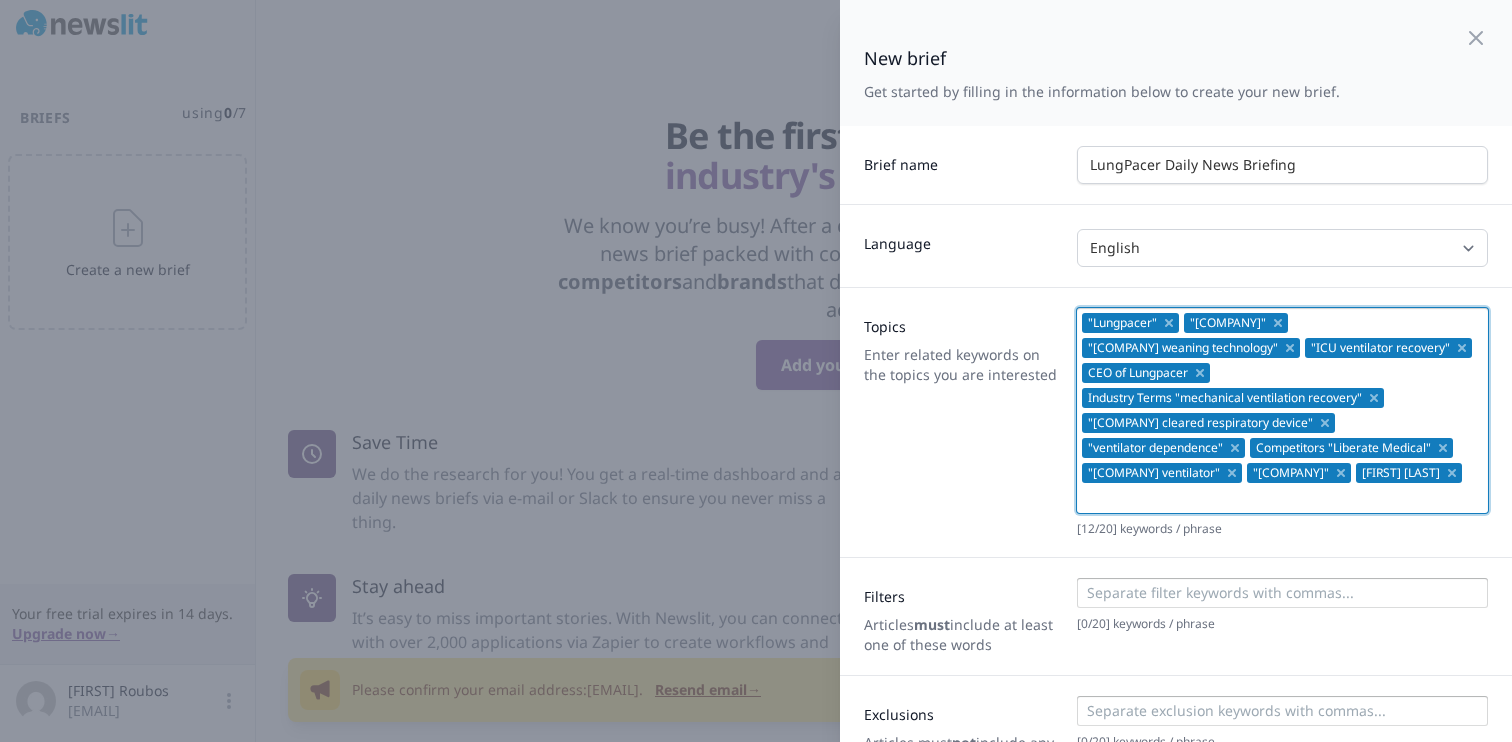 click on "Competitors	"Liberate Medical" "Medtronic ventilator" "Getinge" doug evans" at bounding box center (1281, 413) 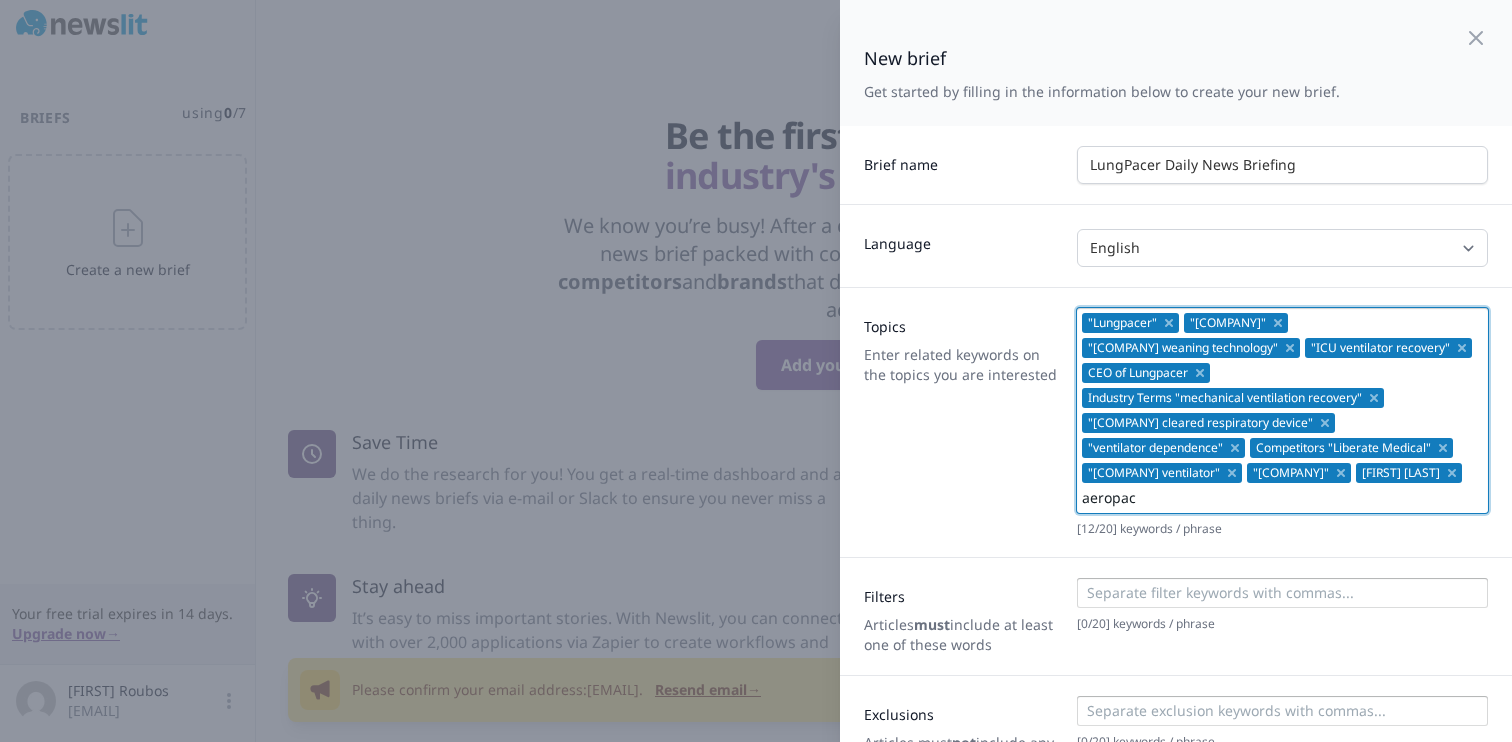 type on "aeropace" 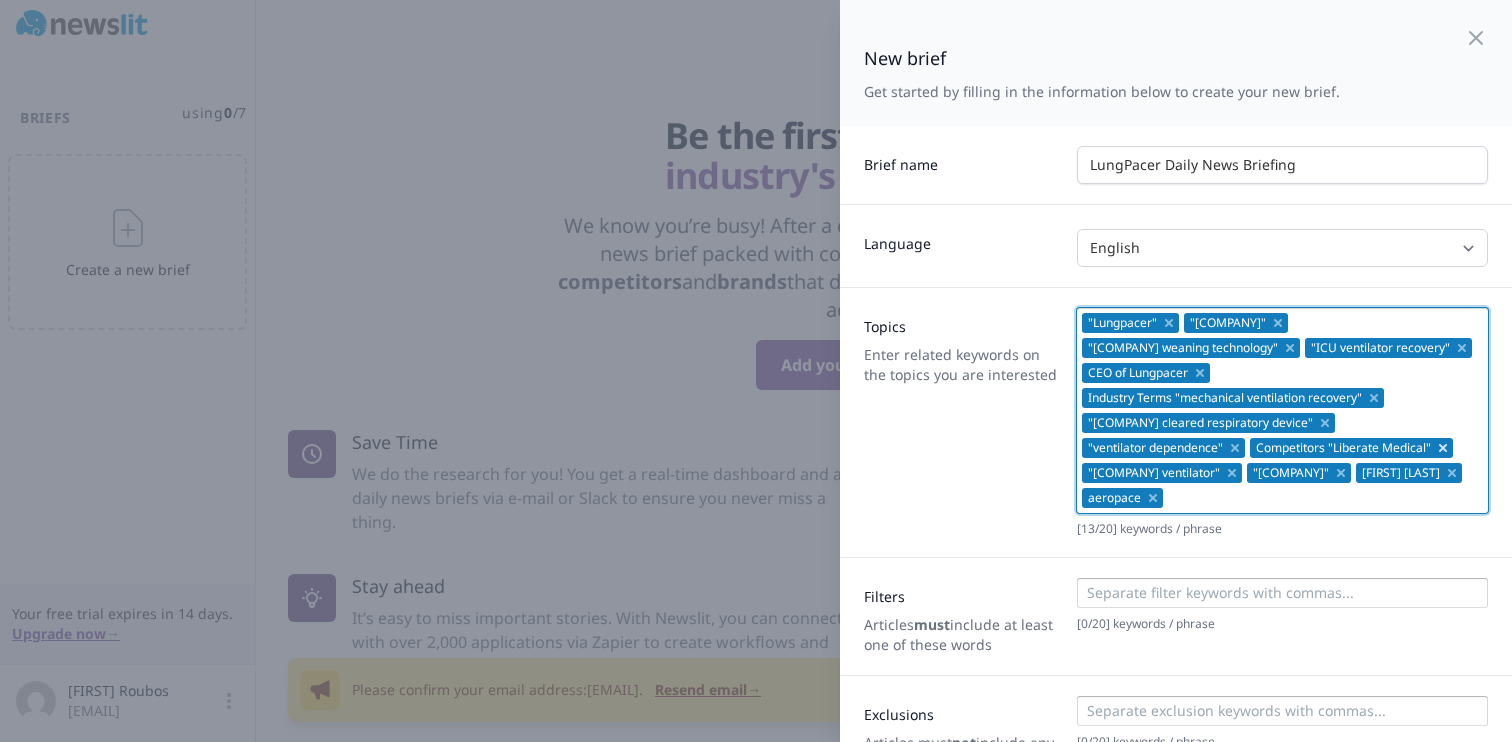 click 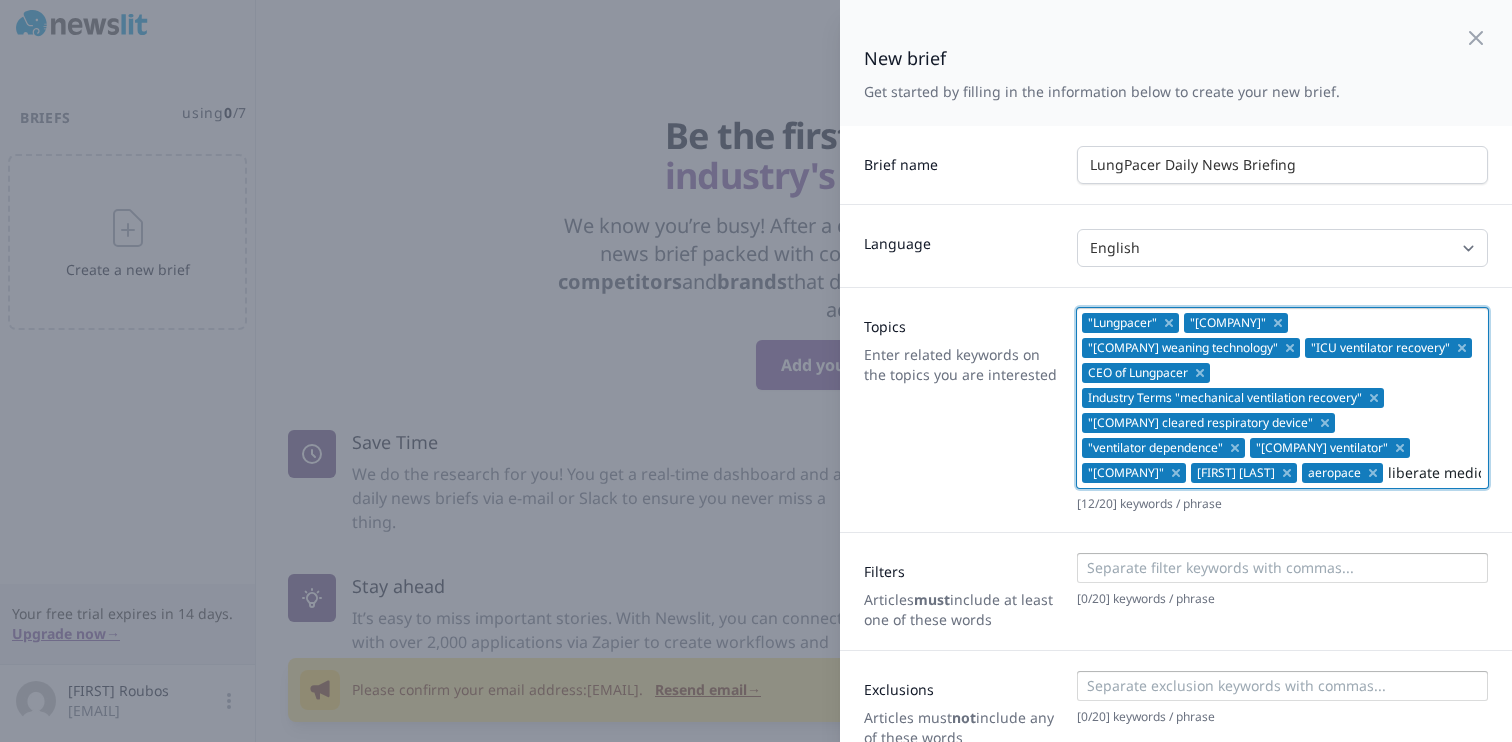 type on "[COMPANY] medical" 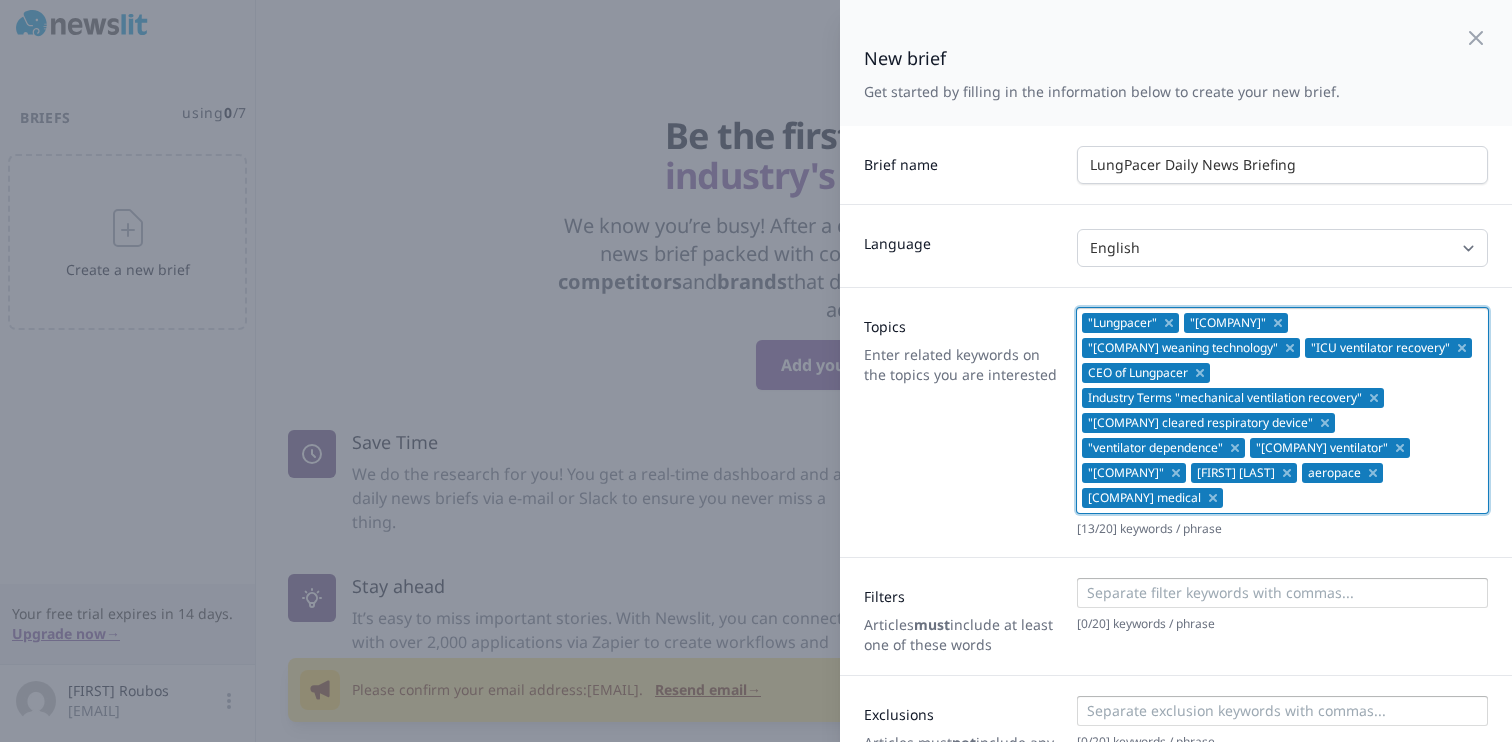scroll, scrollTop: 105, scrollLeft: 0, axis: vertical 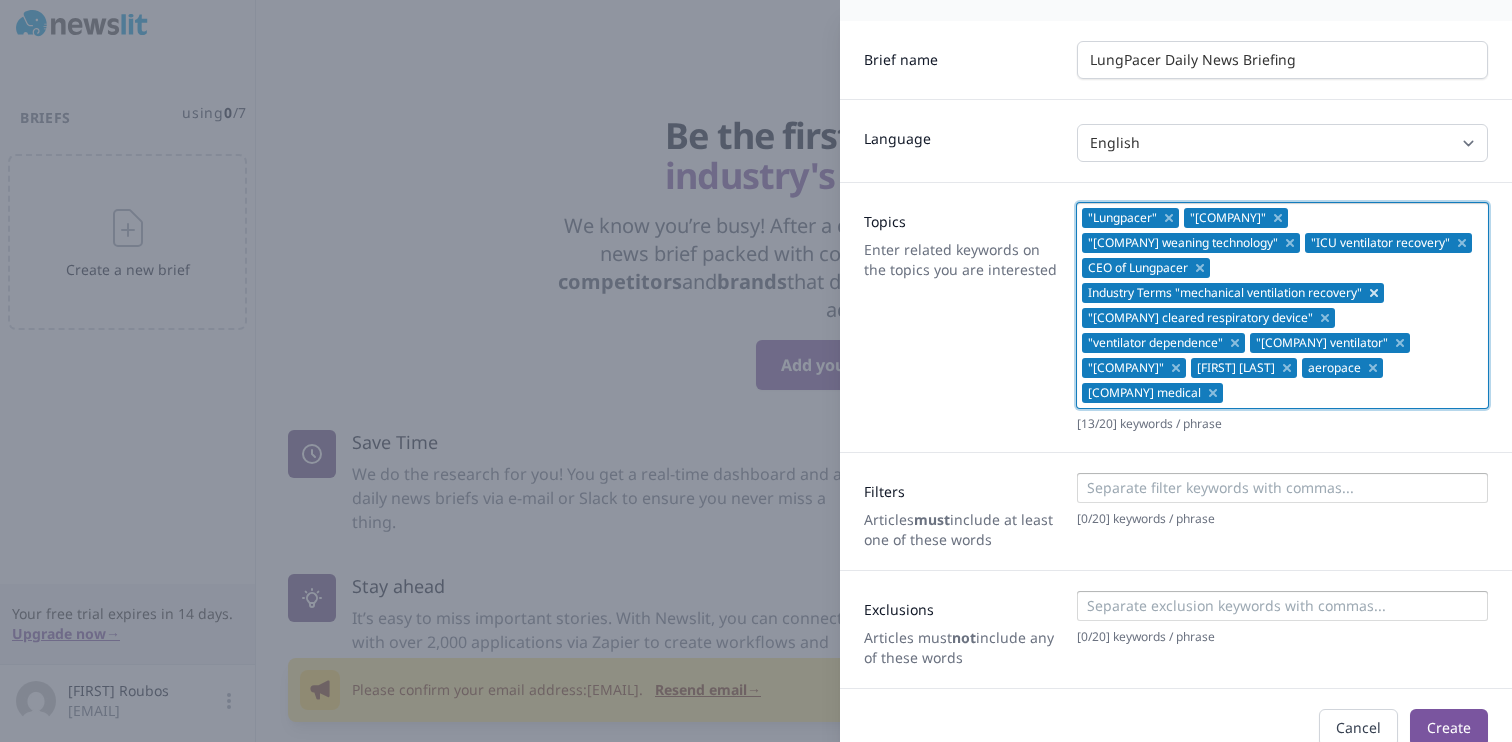 click 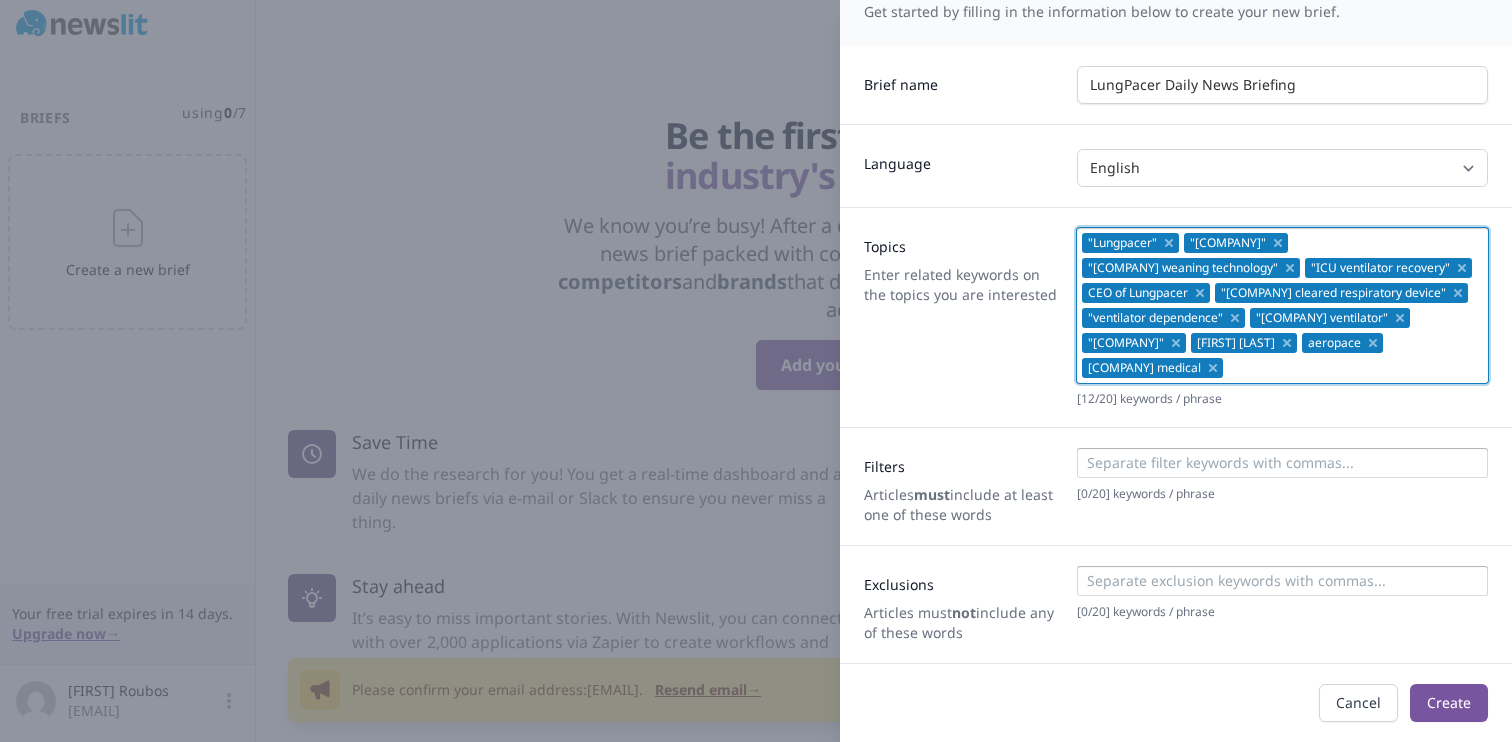 scroll, scrollTop: 80, scrollLeft: 0, axis: vertical 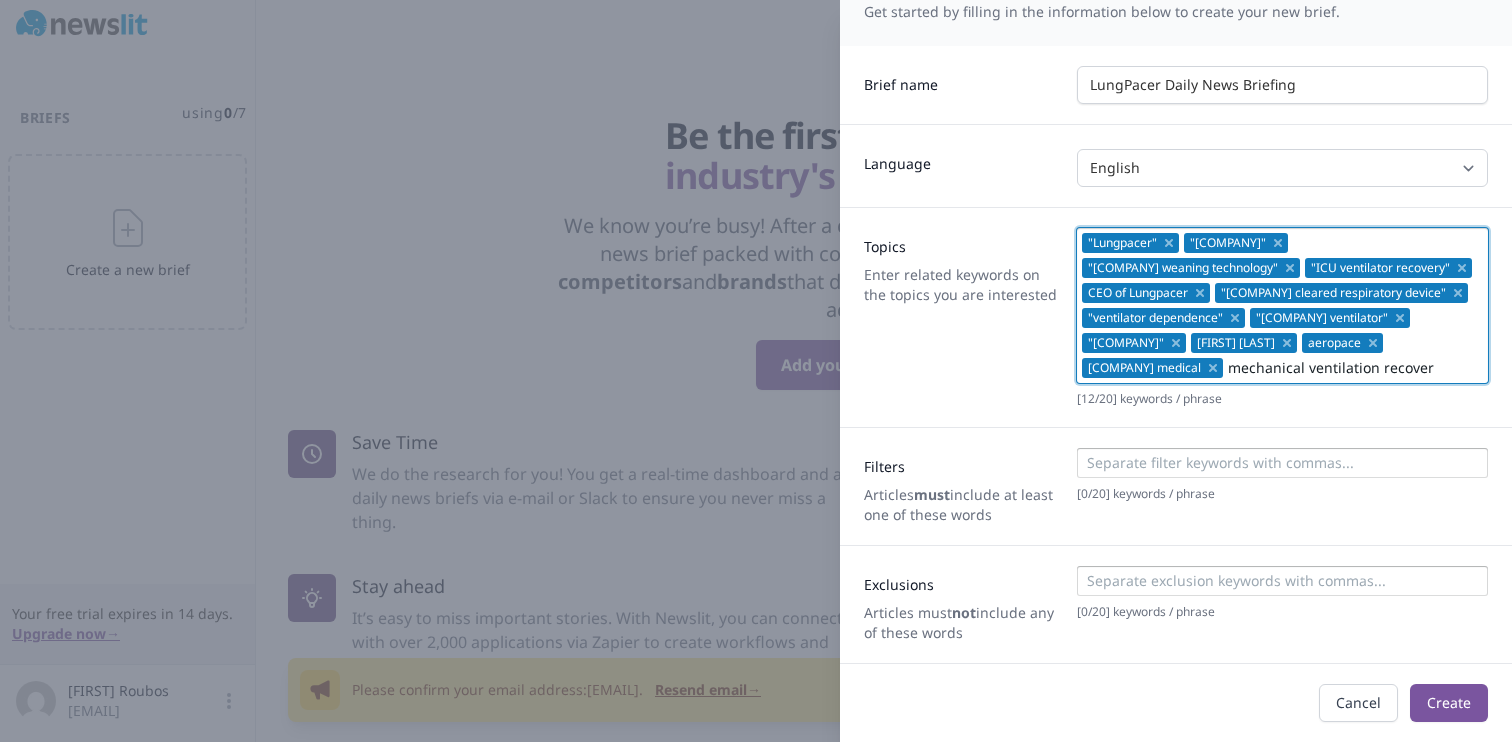 type on "mechanical ventilation recovery" 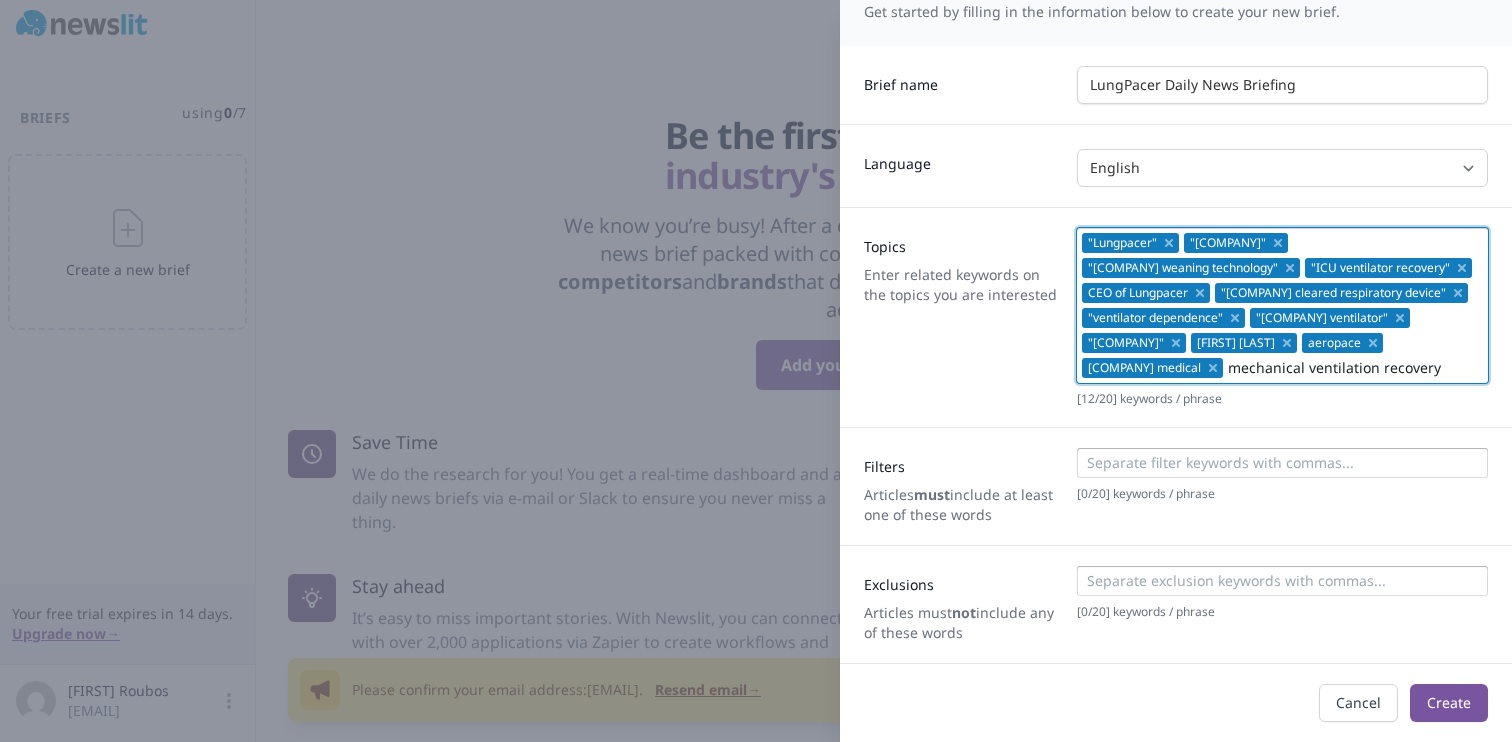 type 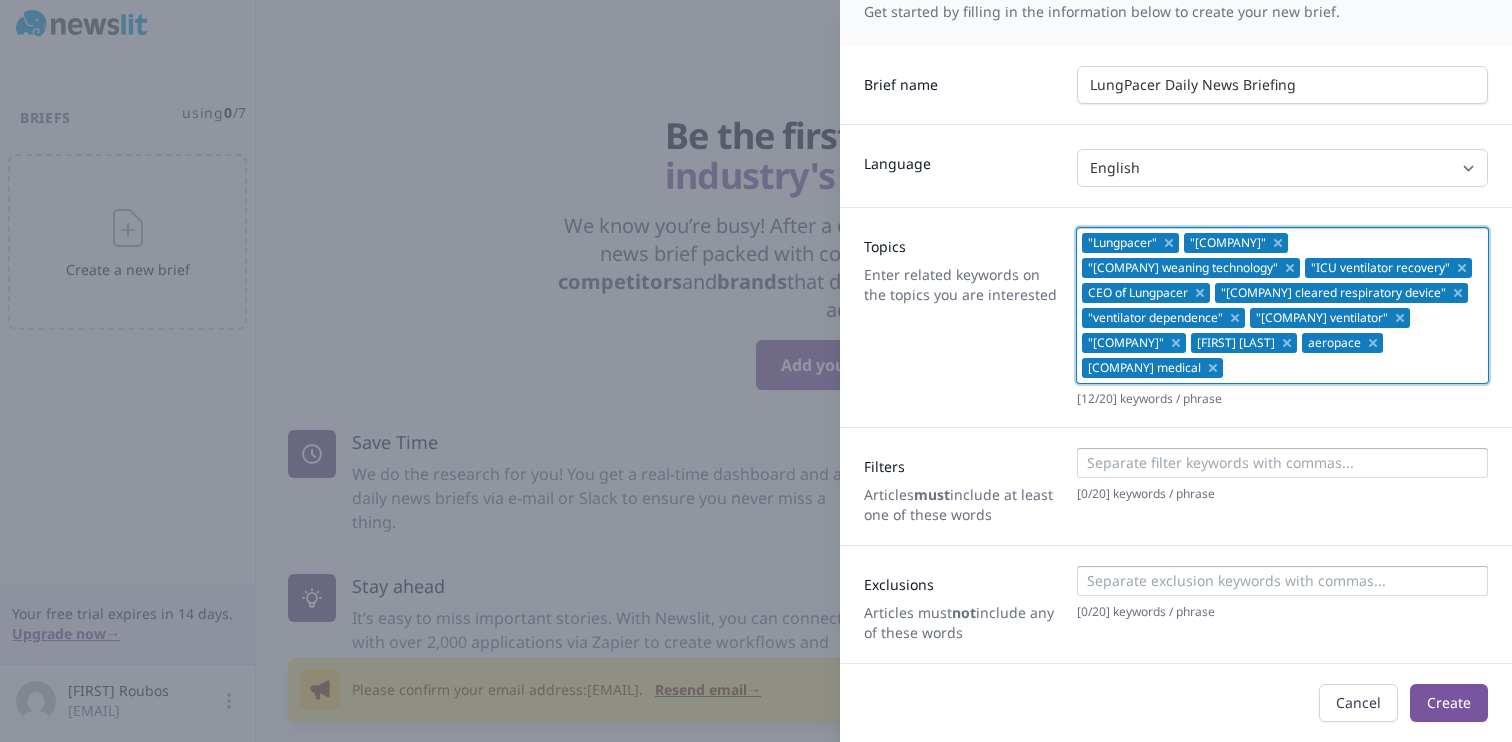 scroll, scrollTop: 105, scrollLeft: 0, axis: vertical 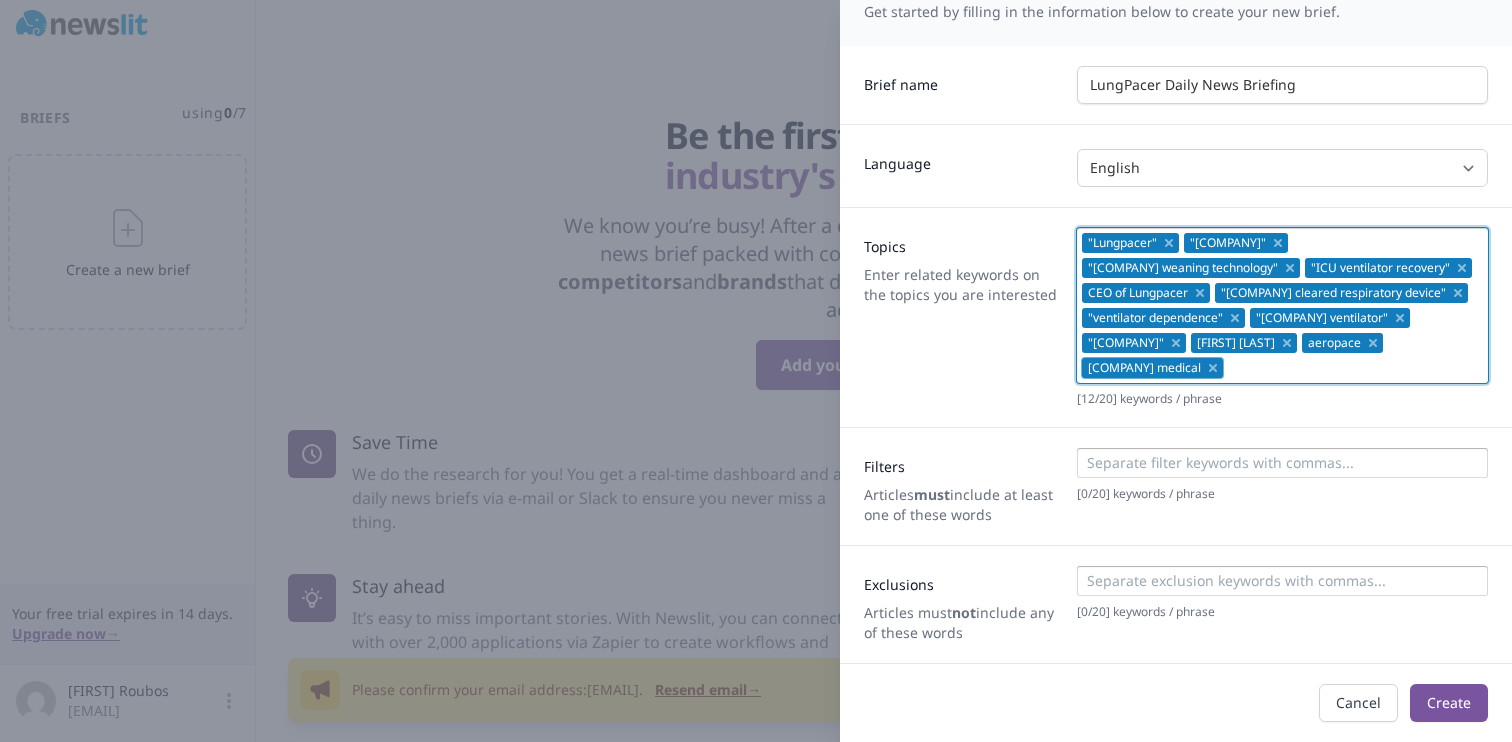 click at bounding box center (1281, 463) 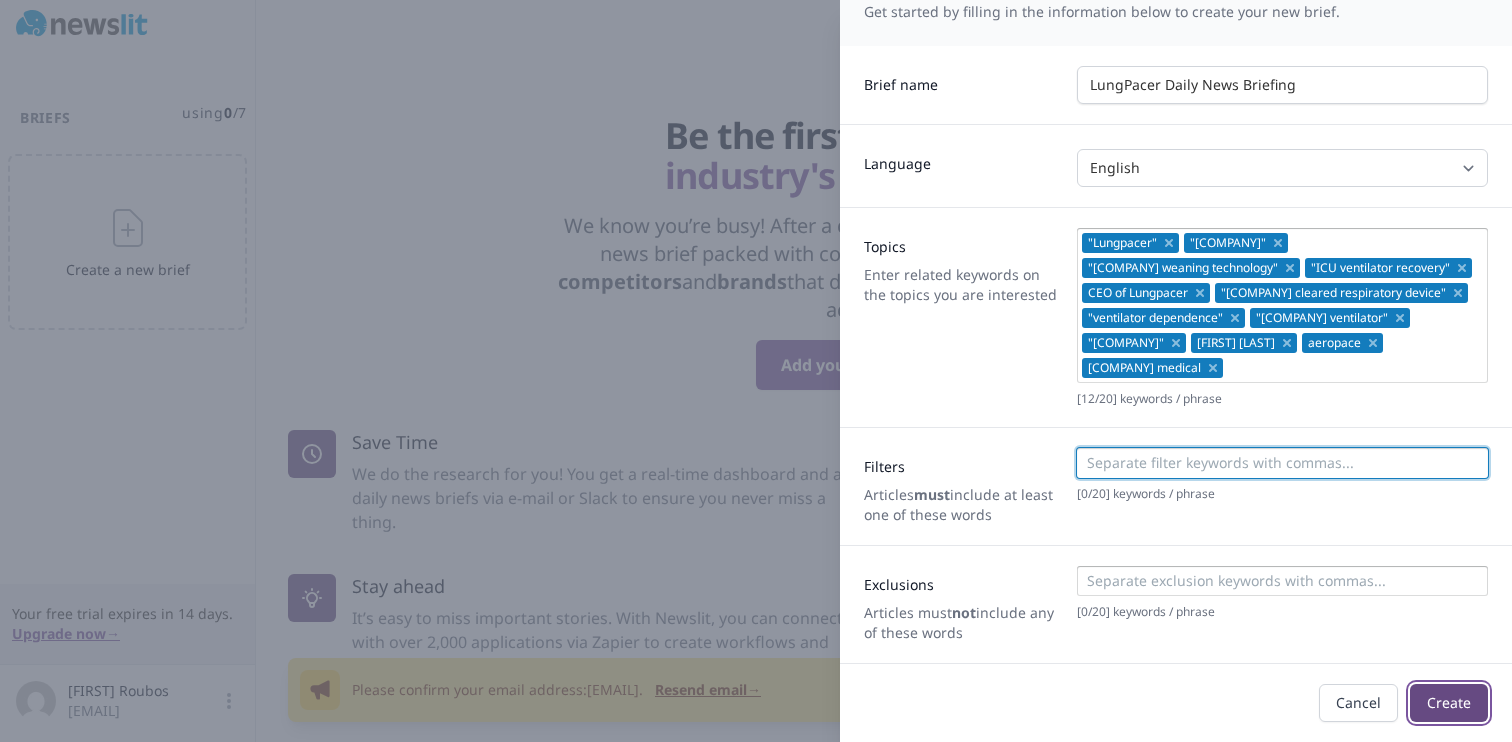 click on "Create" at bounding box center (1449, 703) 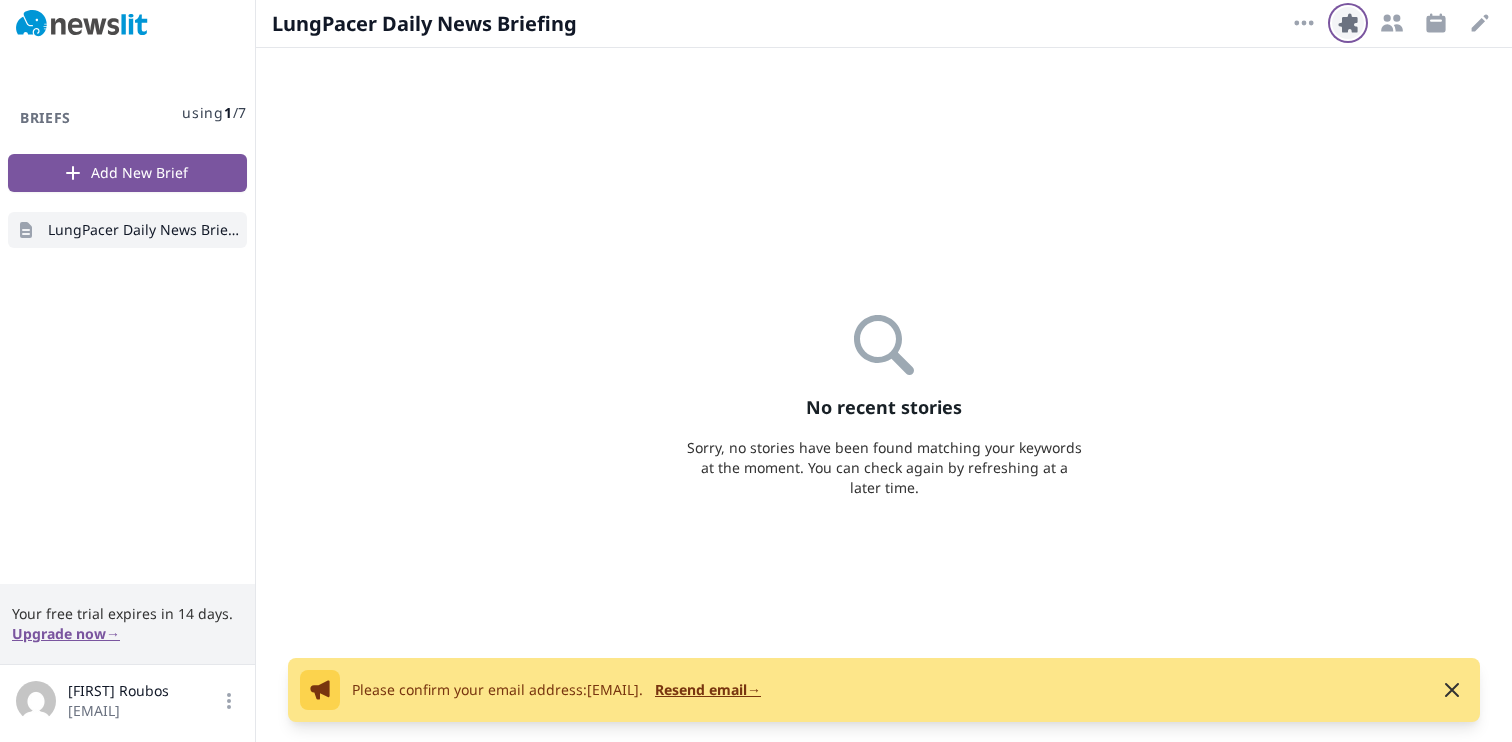 click 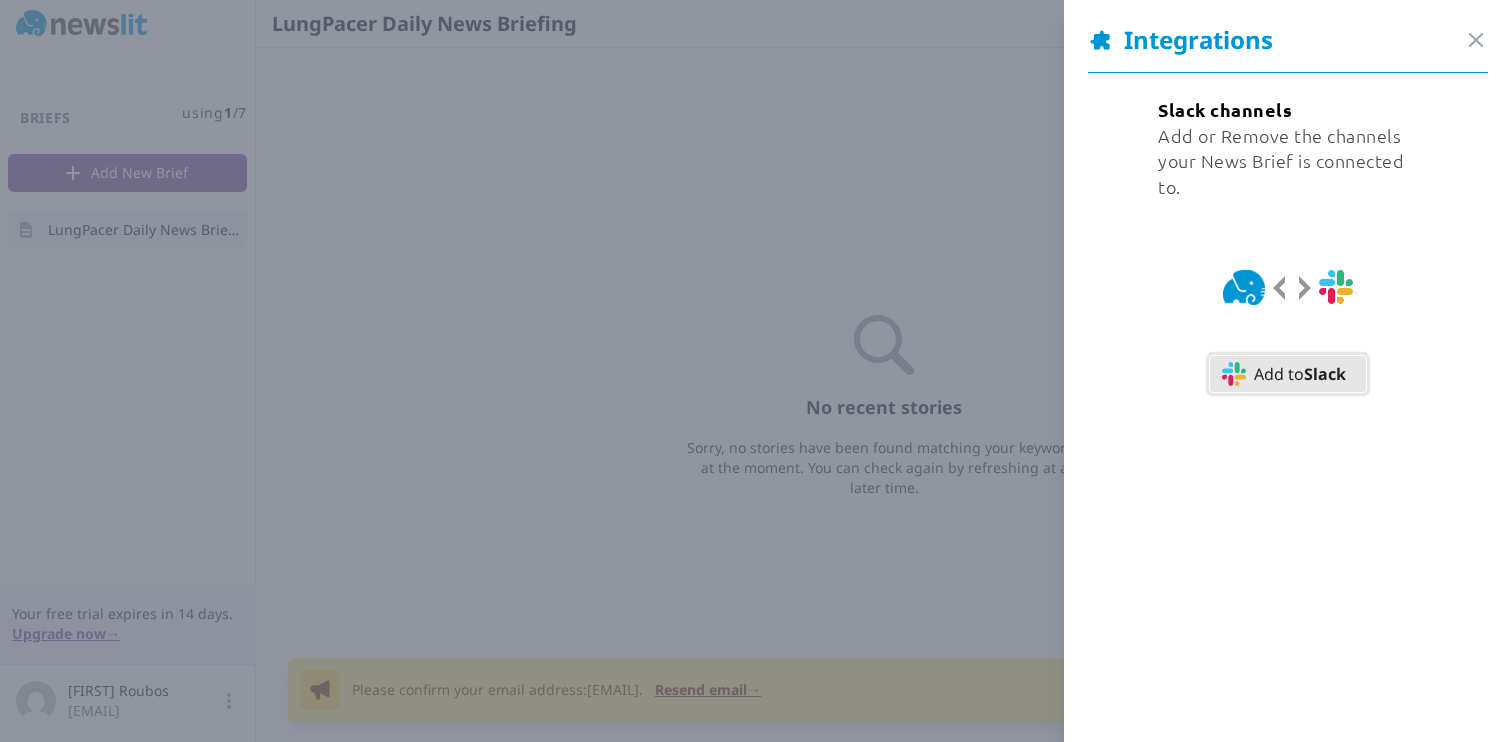 click on "Add to   Slack" at bounding box center [1288, 374] 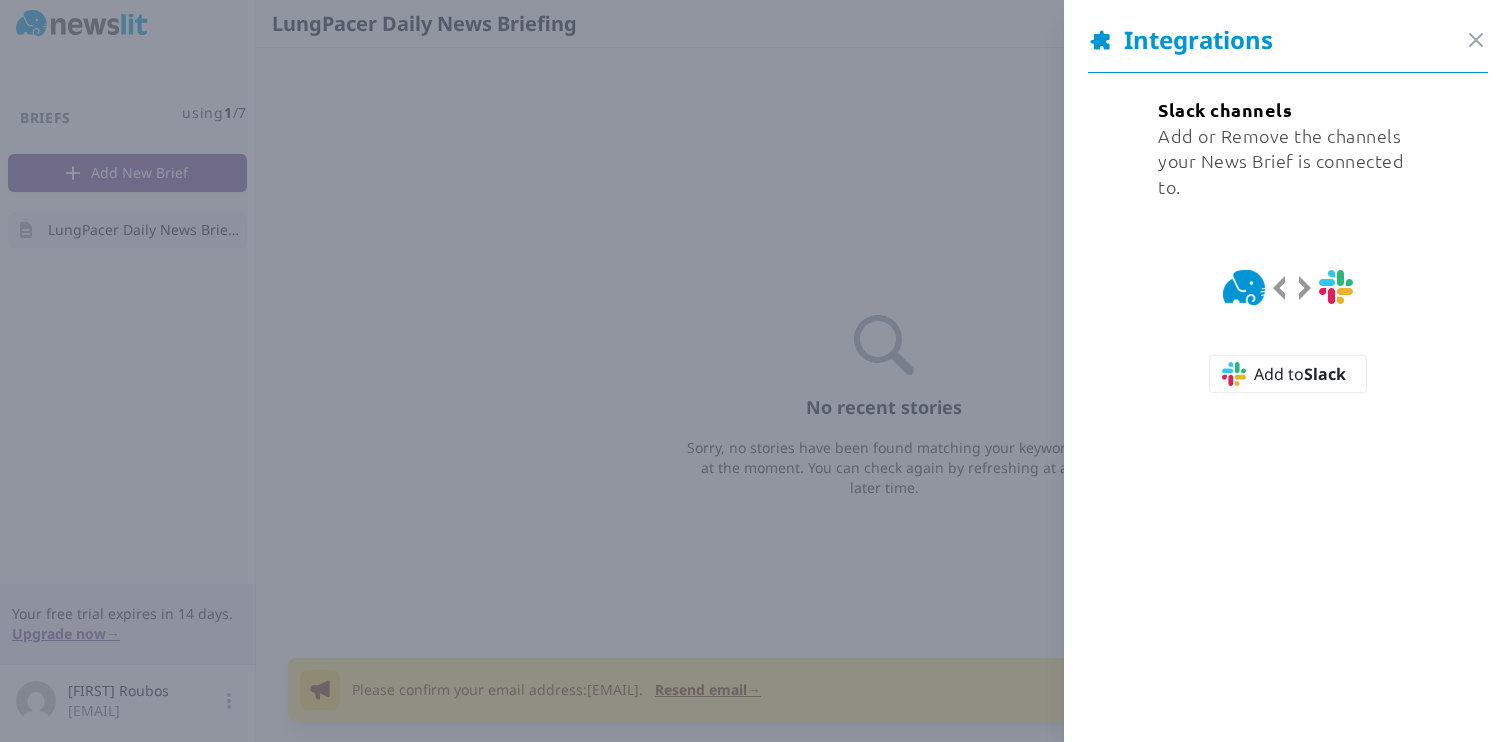 click at bounding box center (756, 371) 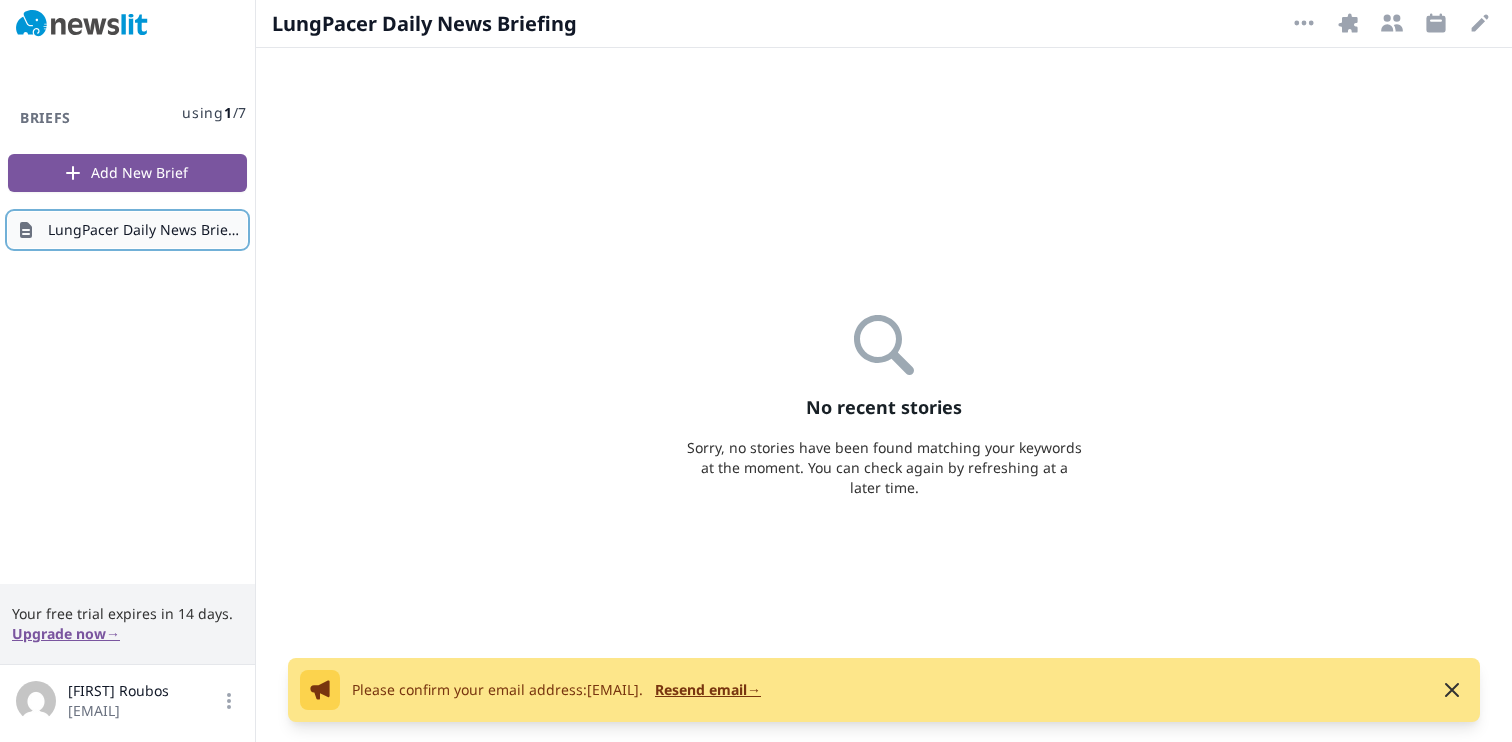 click on "LungPacer Daily News Briefing" at bounding box center (143, 230) 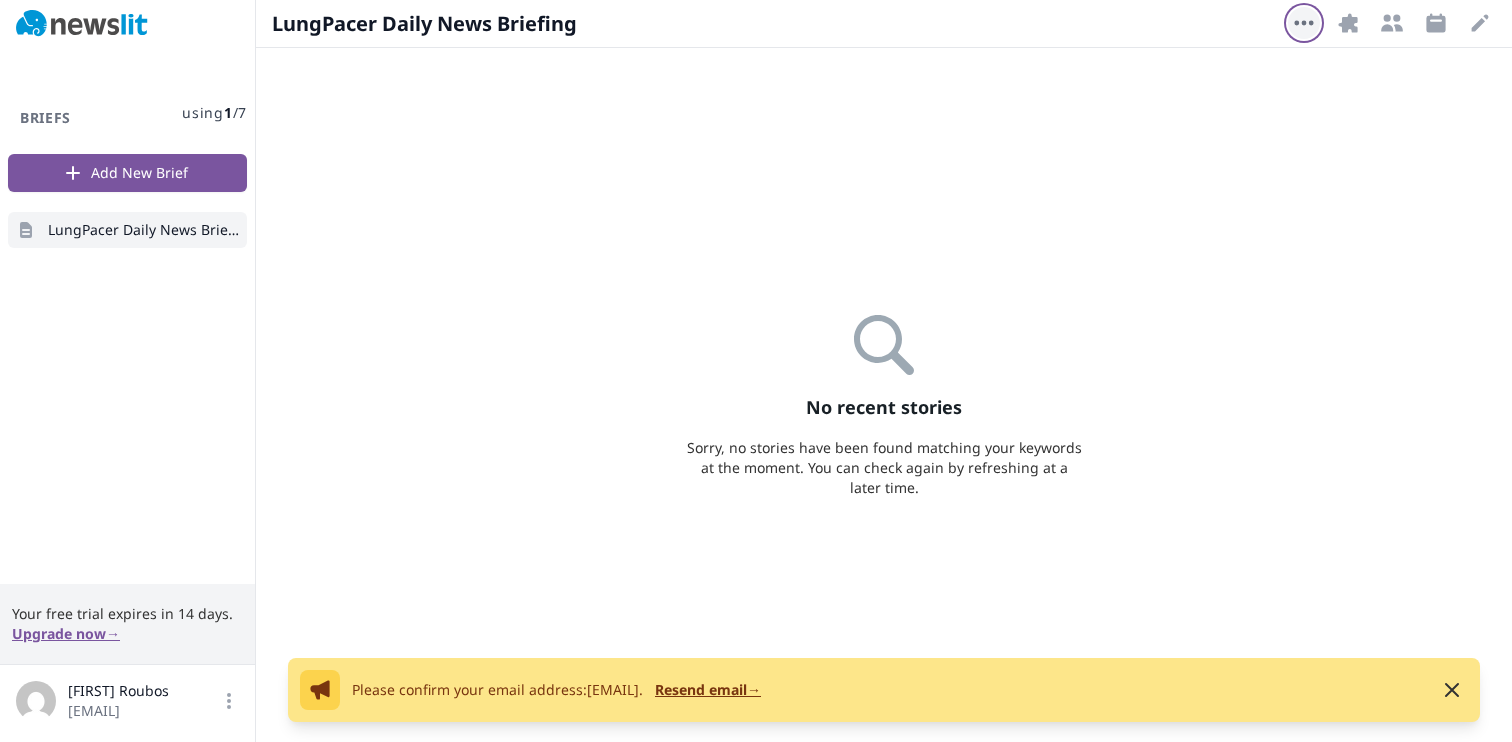 click 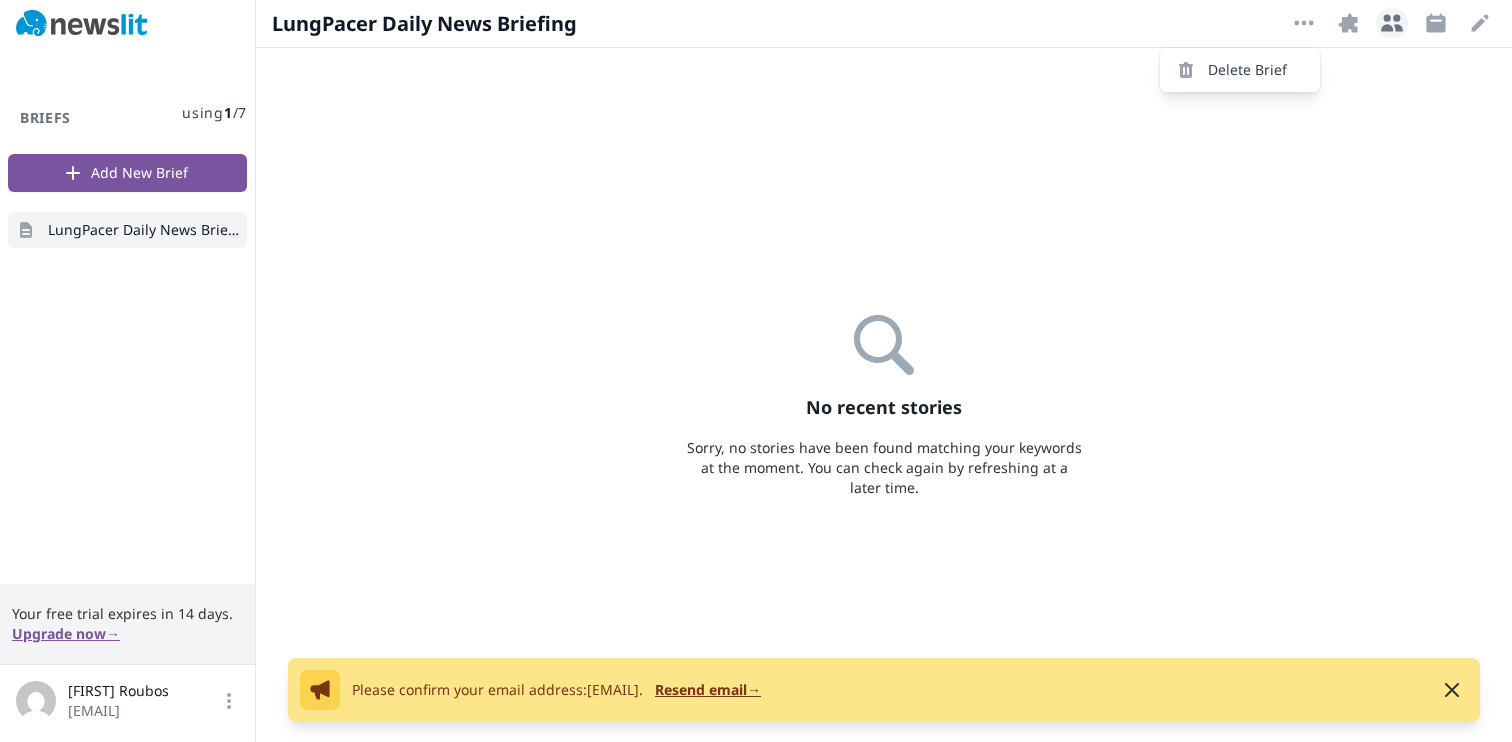 click 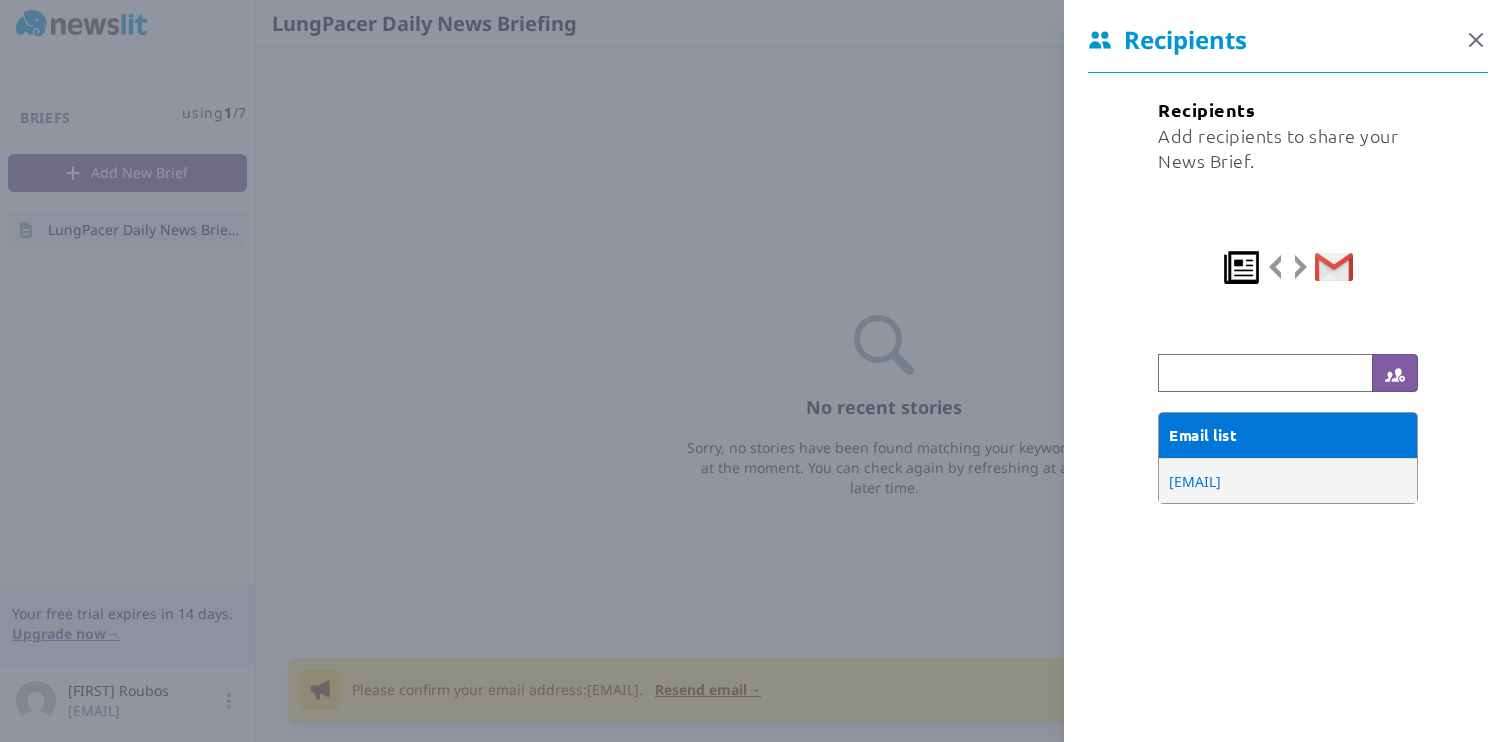 click 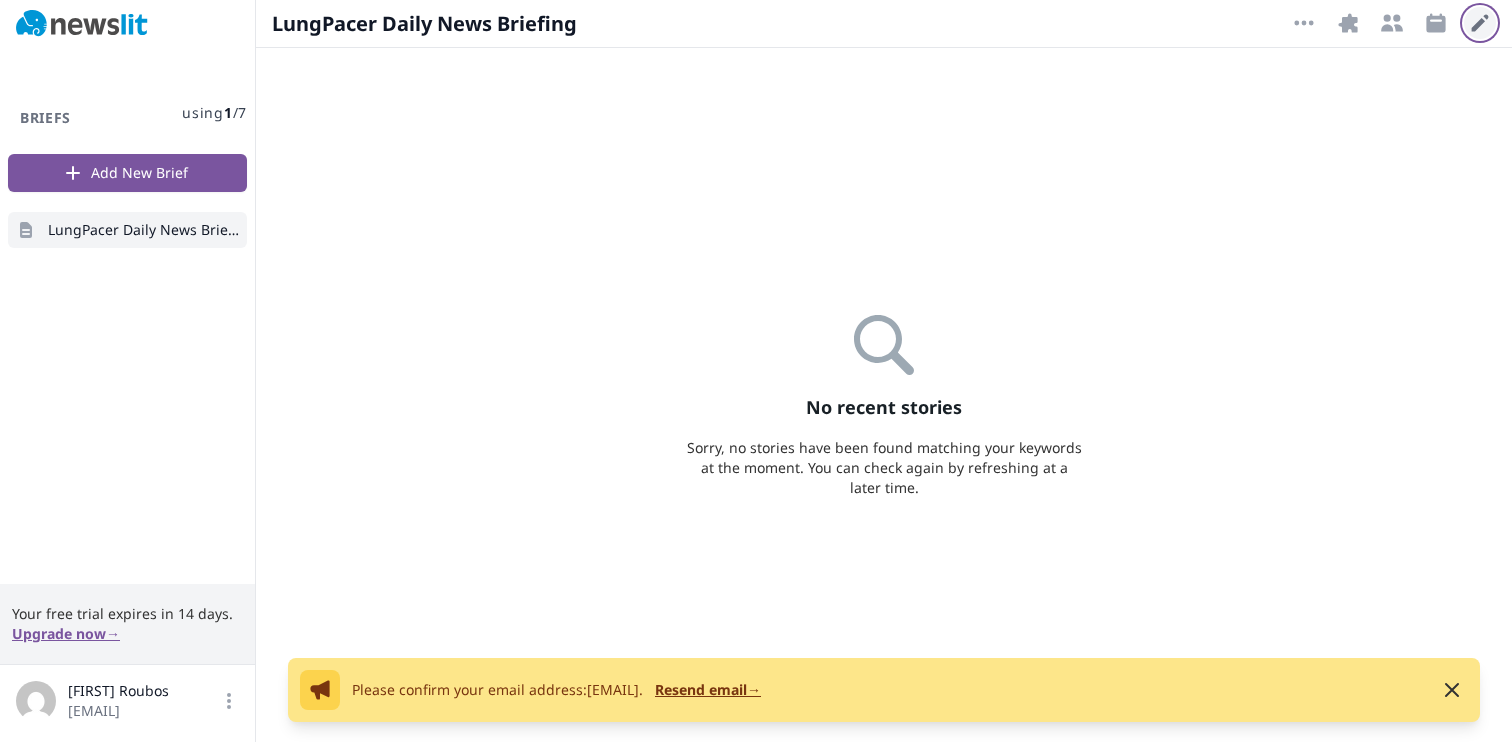 click 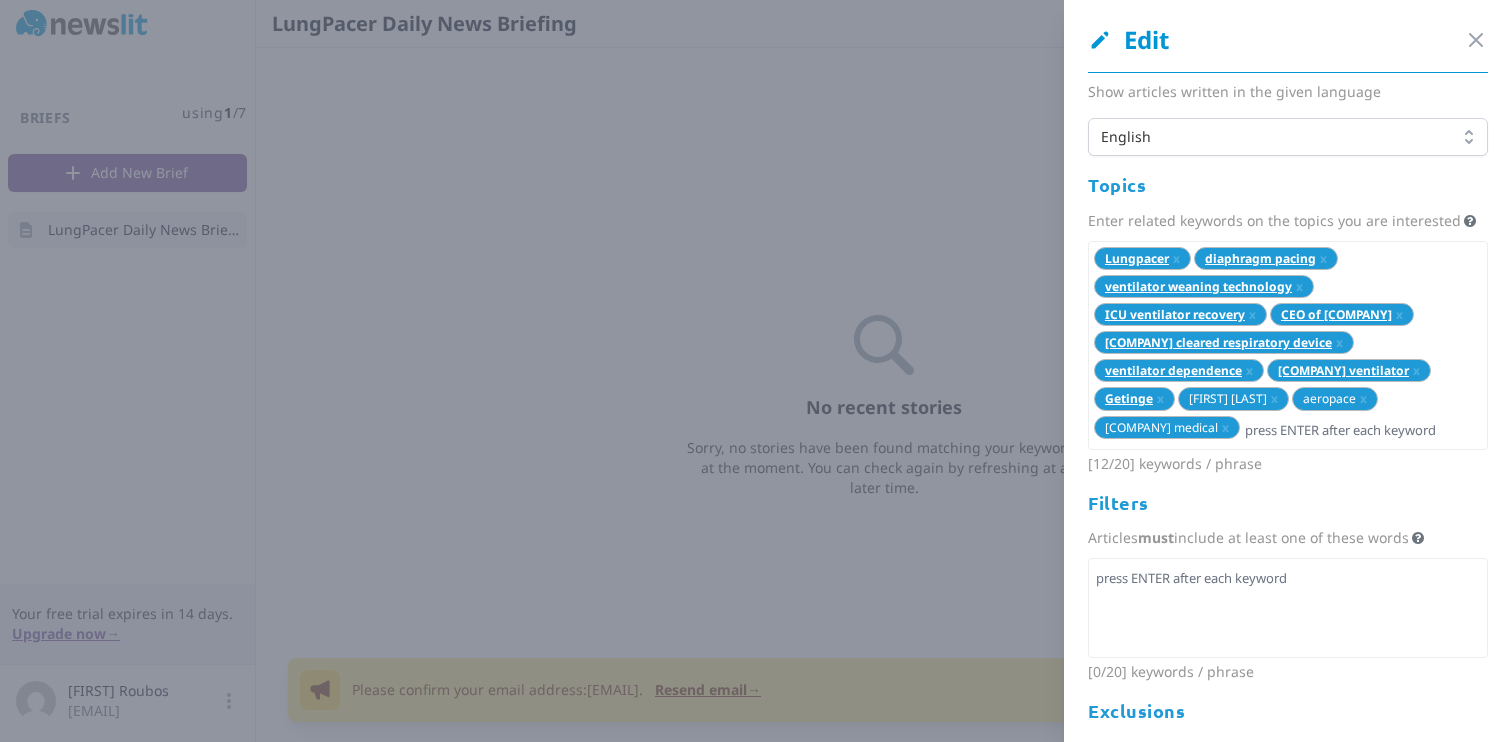 scroll, scrollTop: 54, scrollLeft: 0, axis: vertical 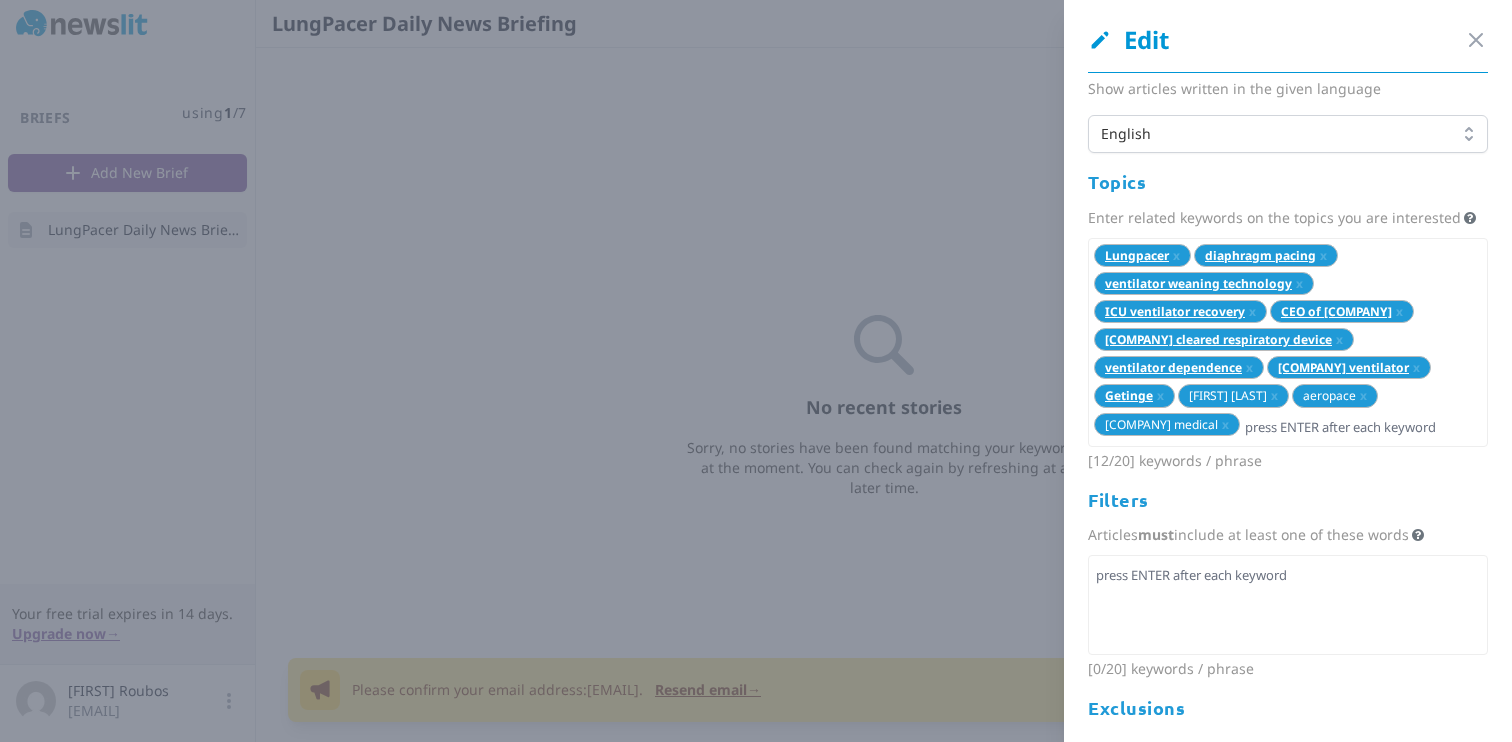 click on "[FIRST] [LAST]" at bounding box center (1228, 395) 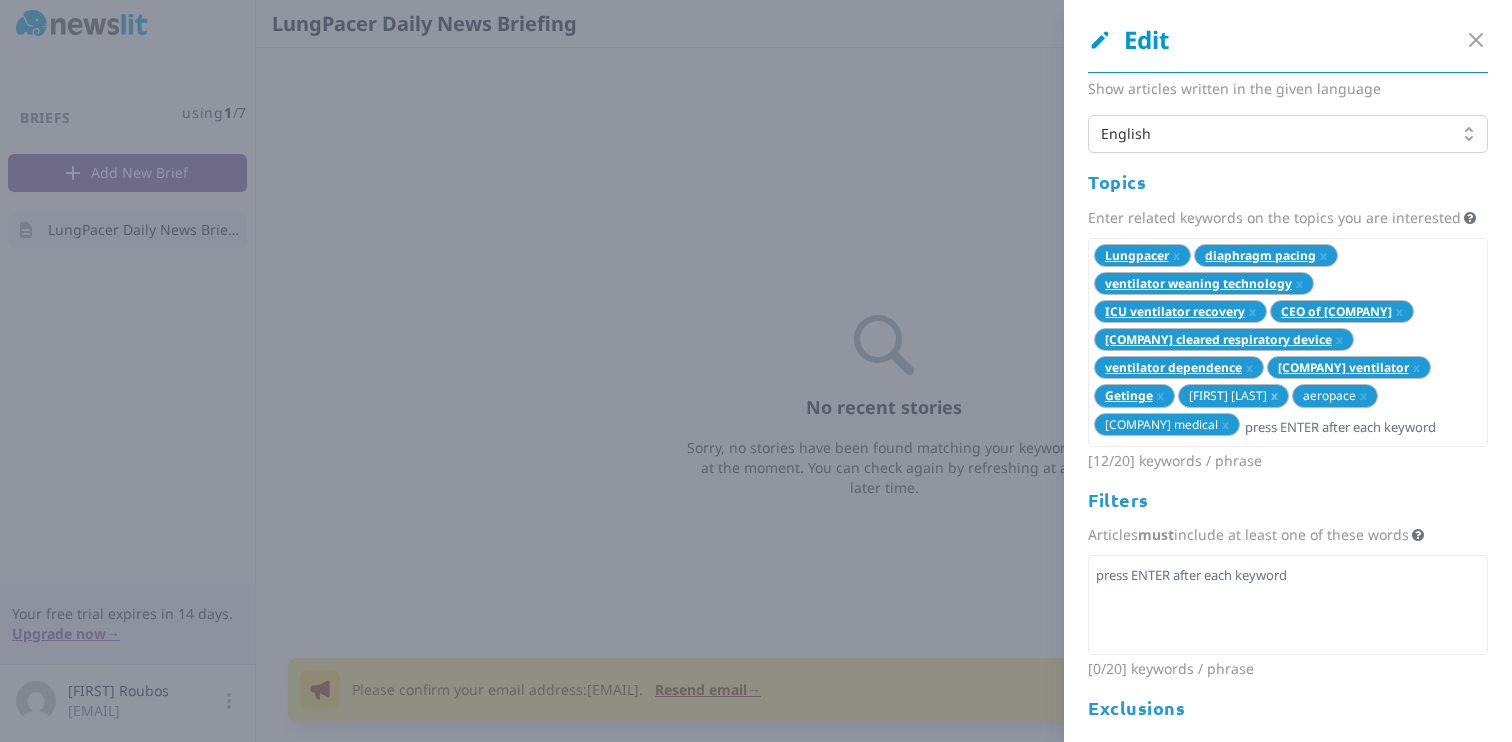 click on "x" at bounding box center [1274, 395] 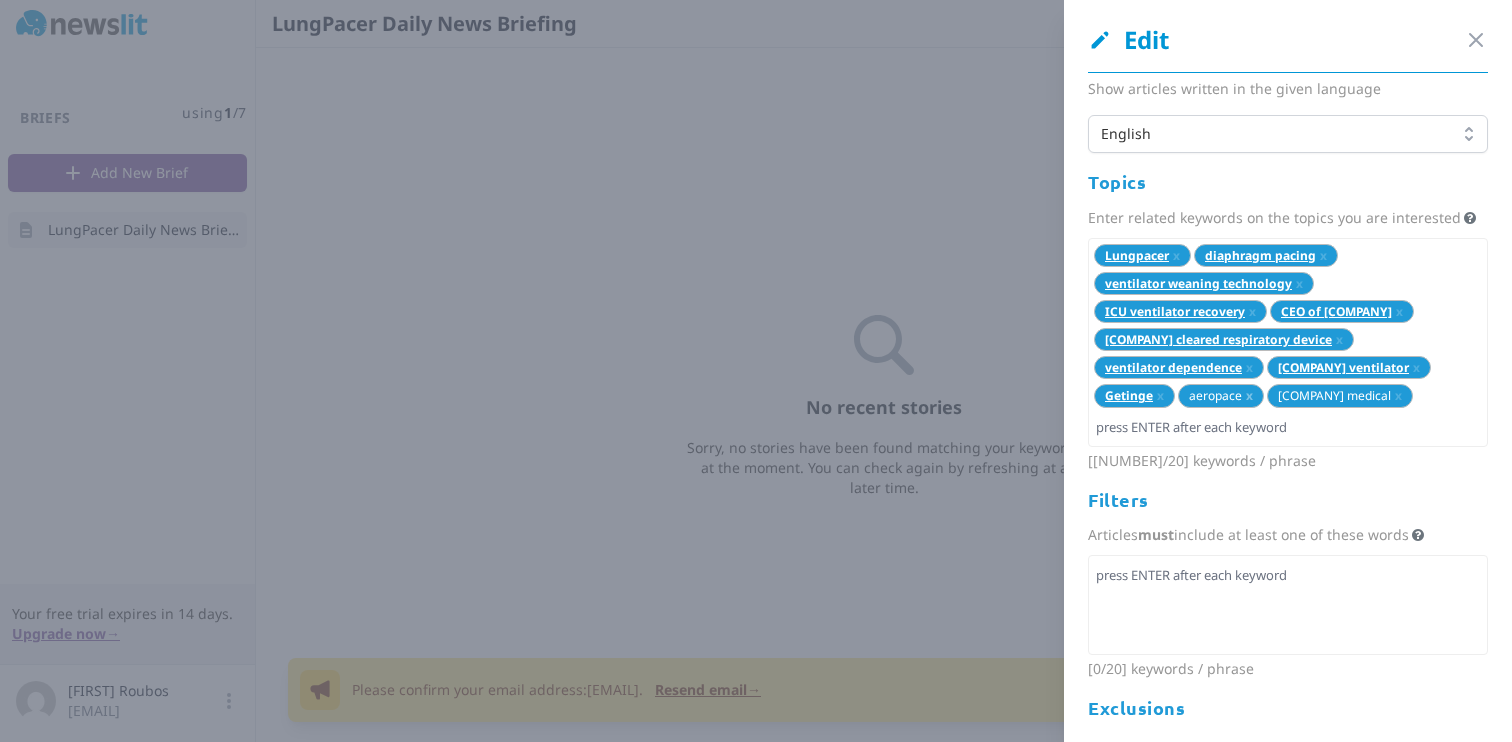 click on "x" at bounding box center [1249, 395] 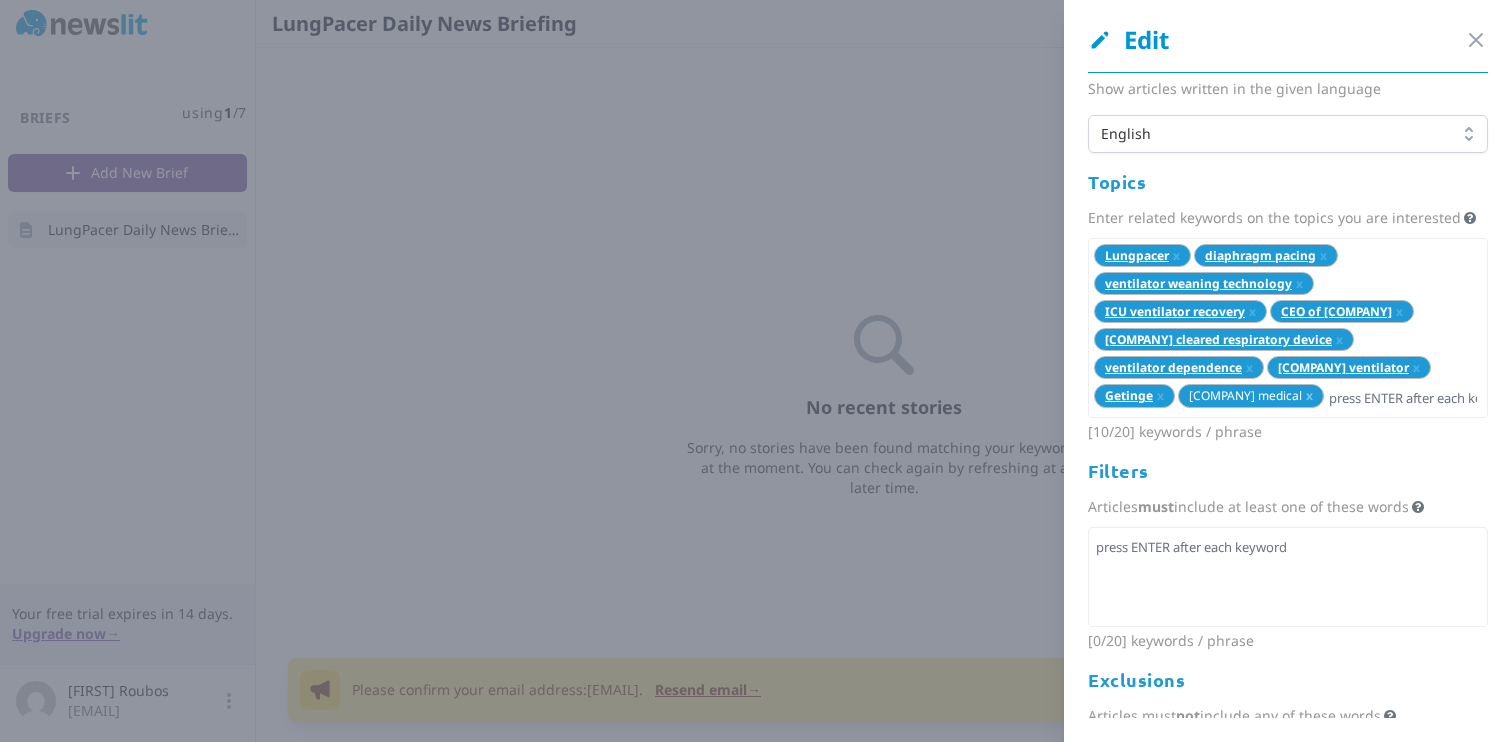 click on "x" at bounding box center (1309, 395) 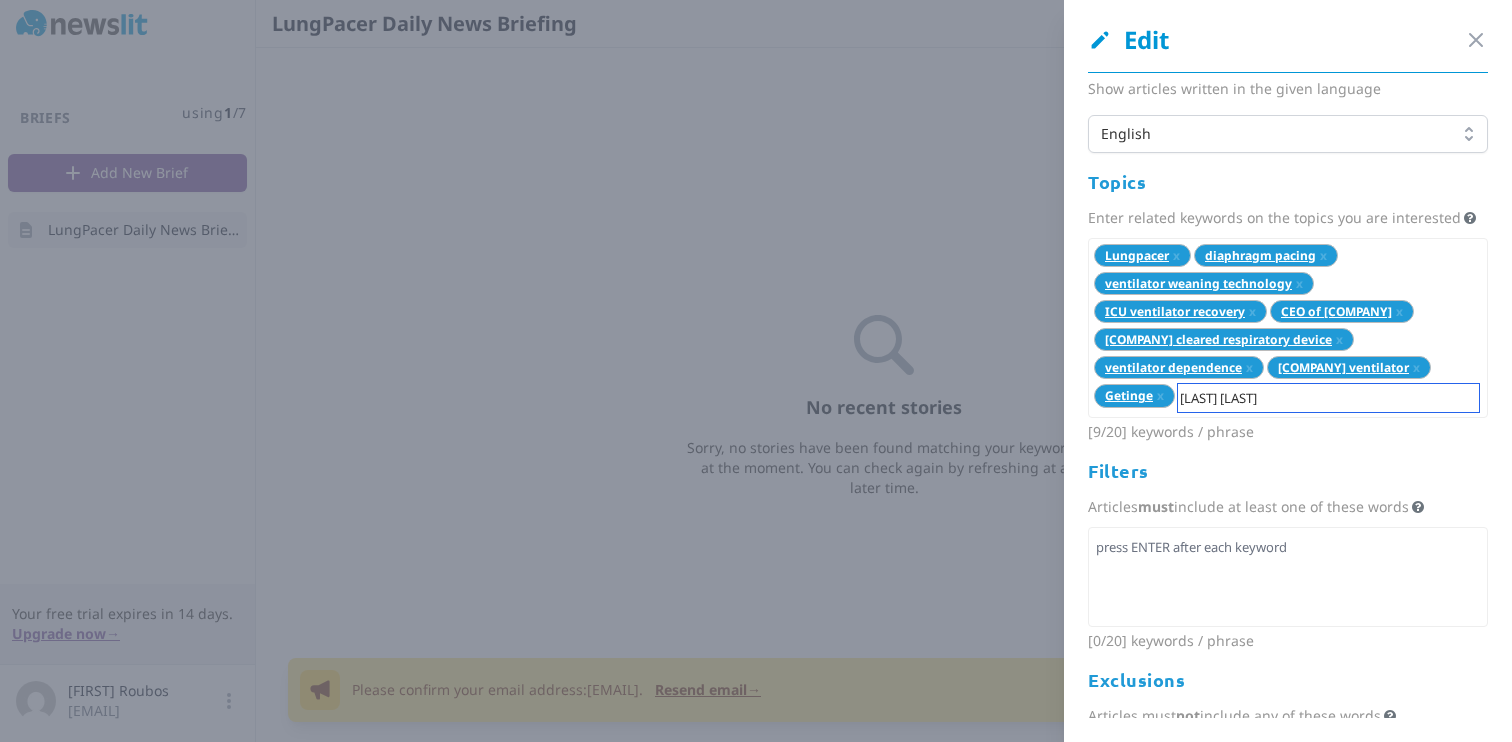 type on "[FIRST] [LAST]" 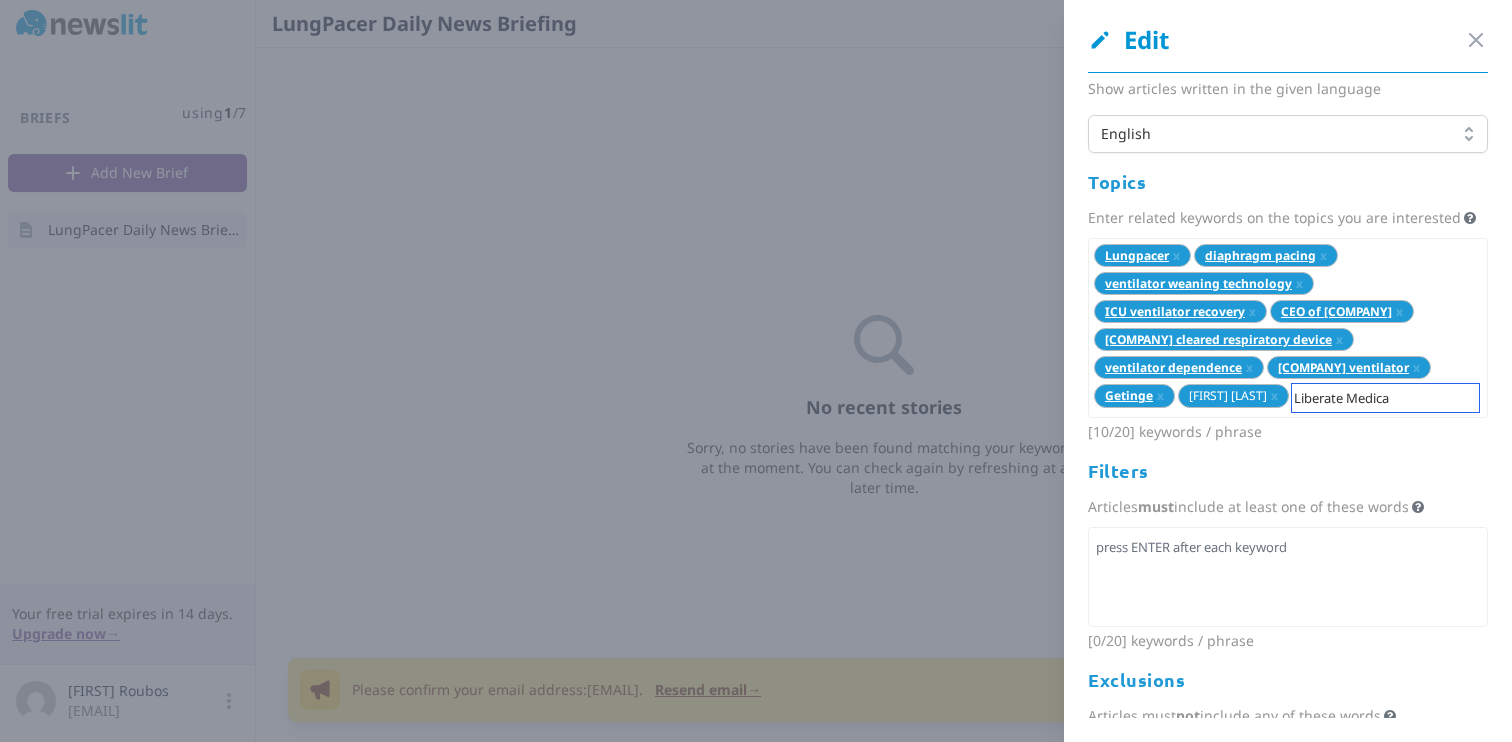 type on "[COMPANY]" 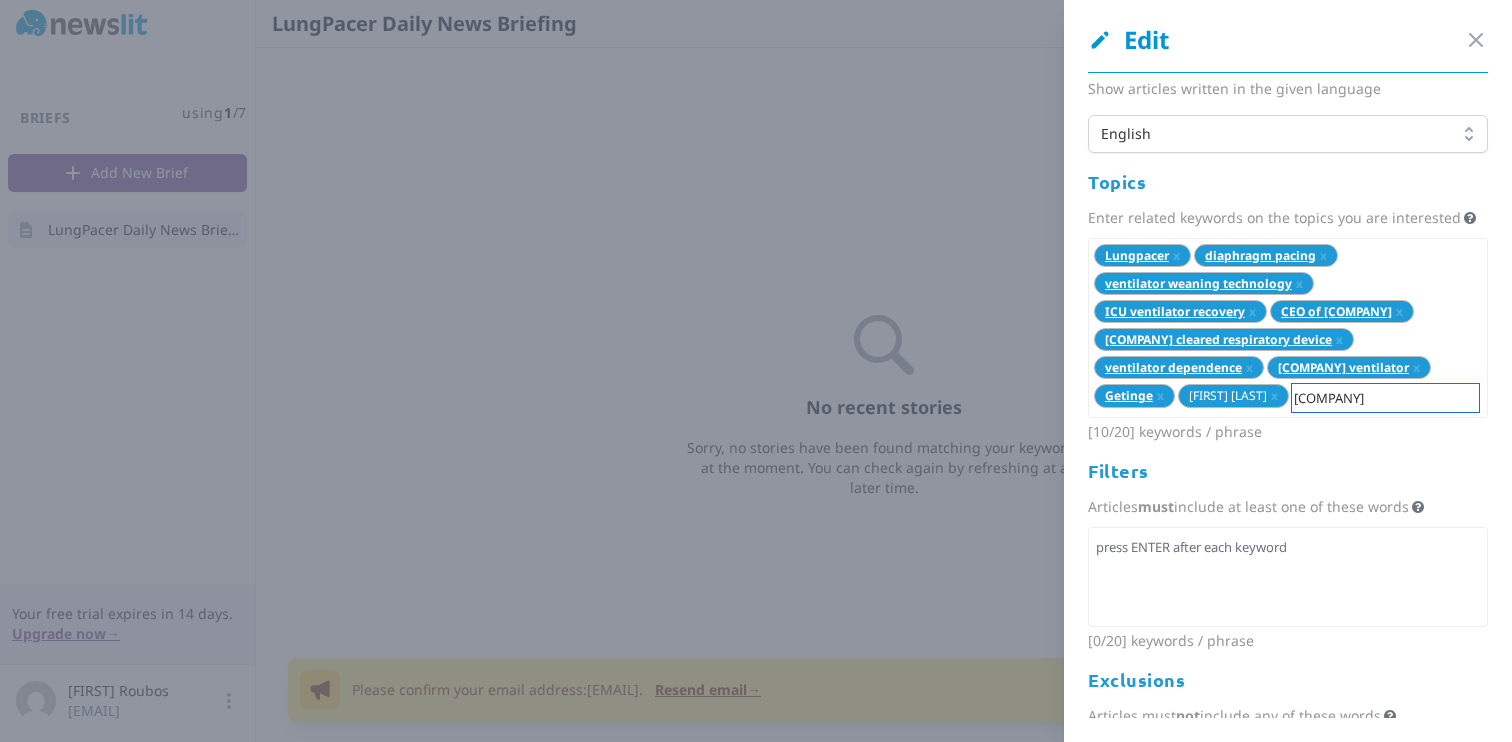type 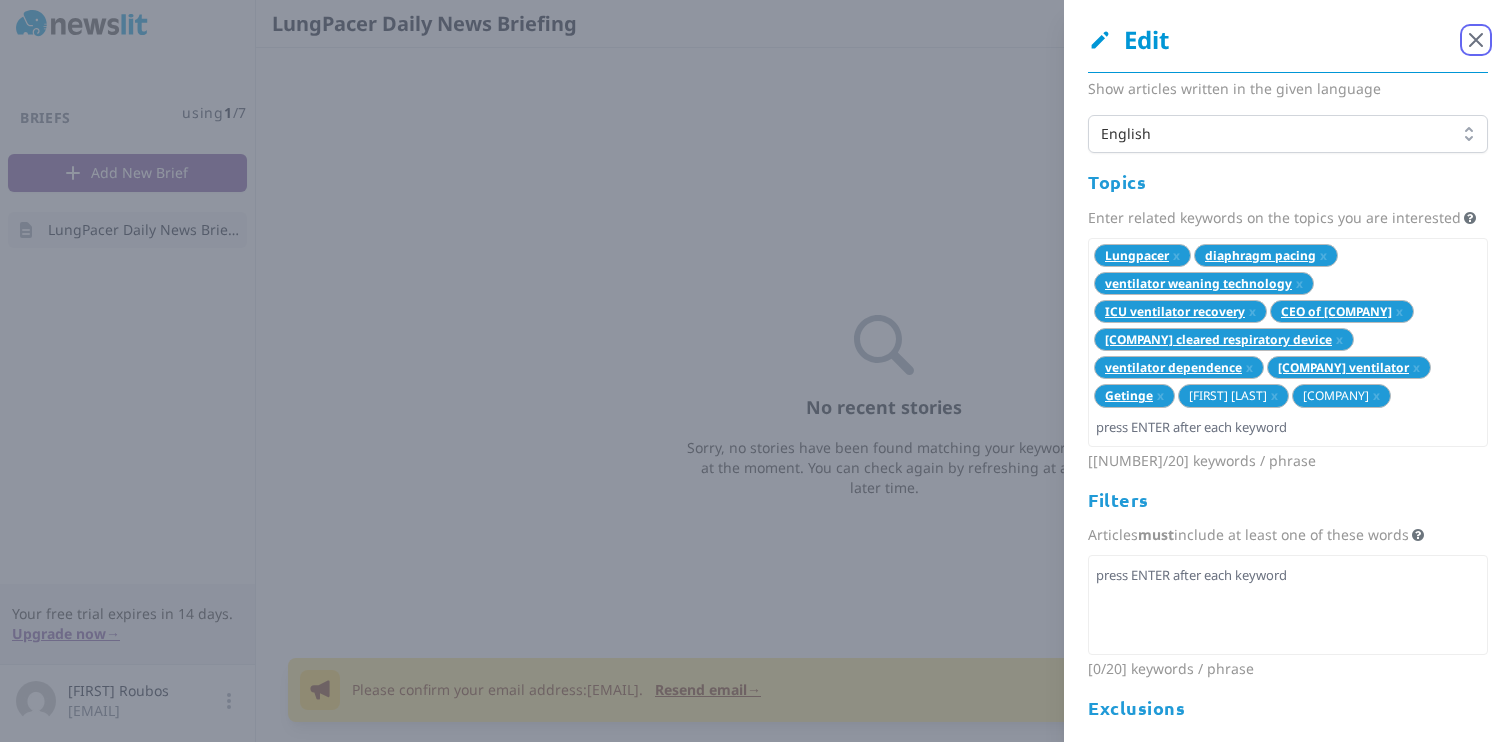 click 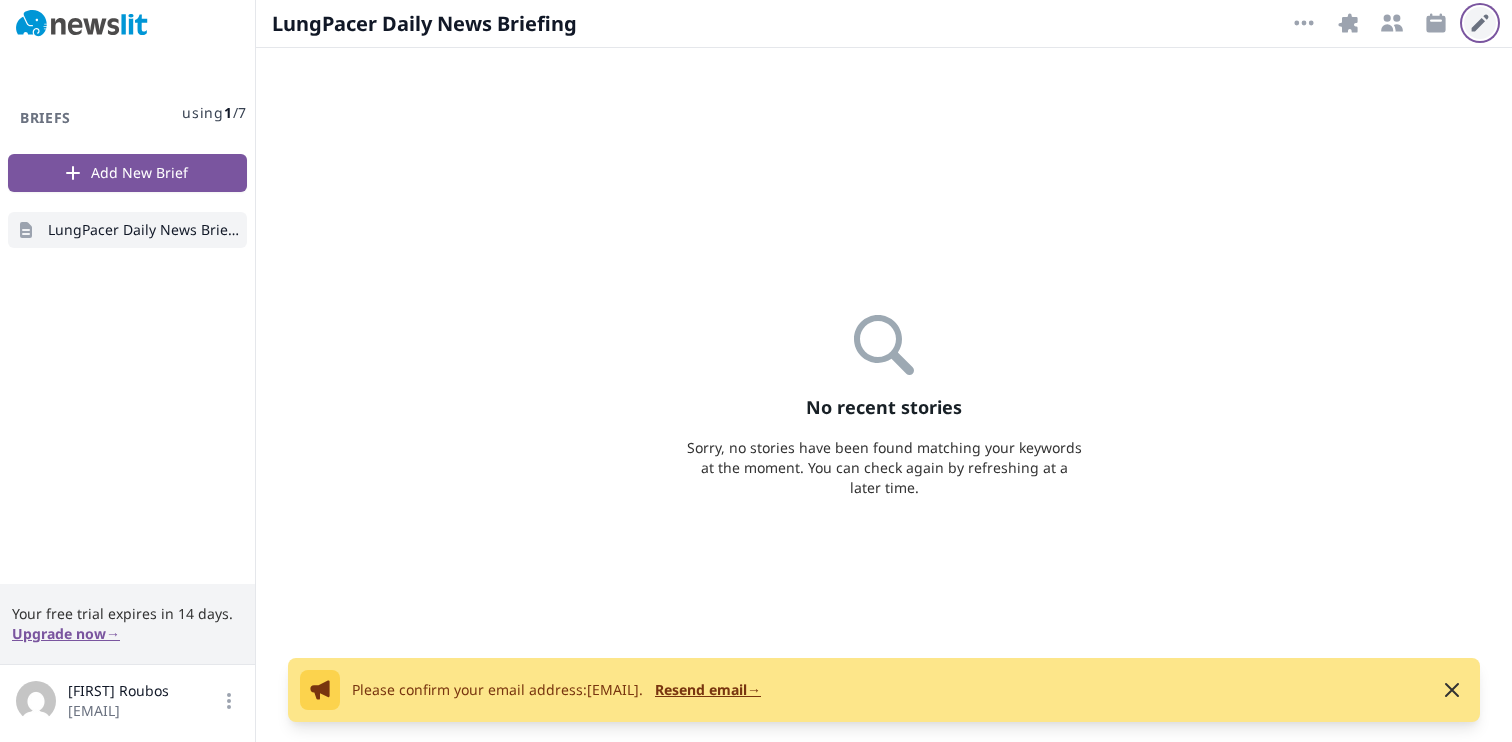 click 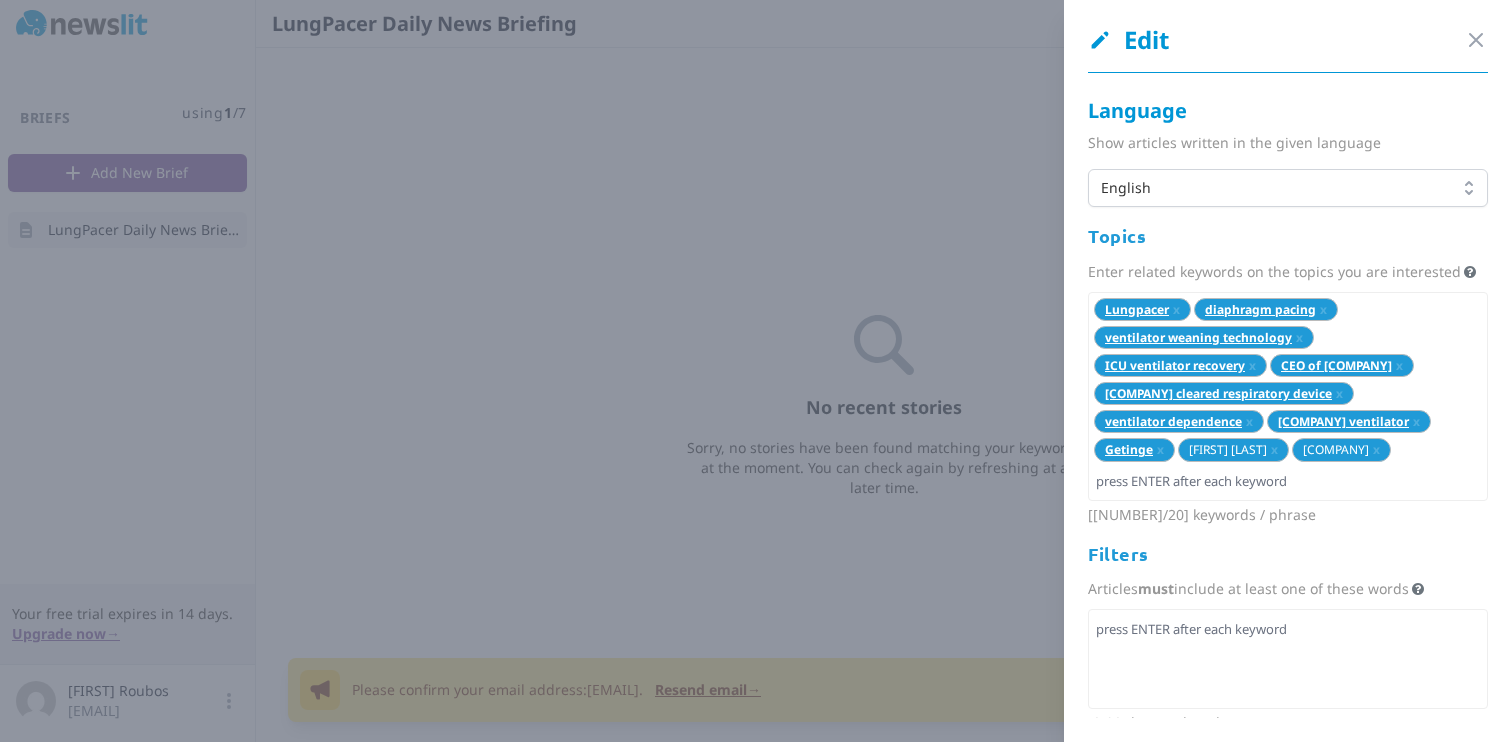 click on "[LAST] [LAST] x" at bounding box center [1233, 449] 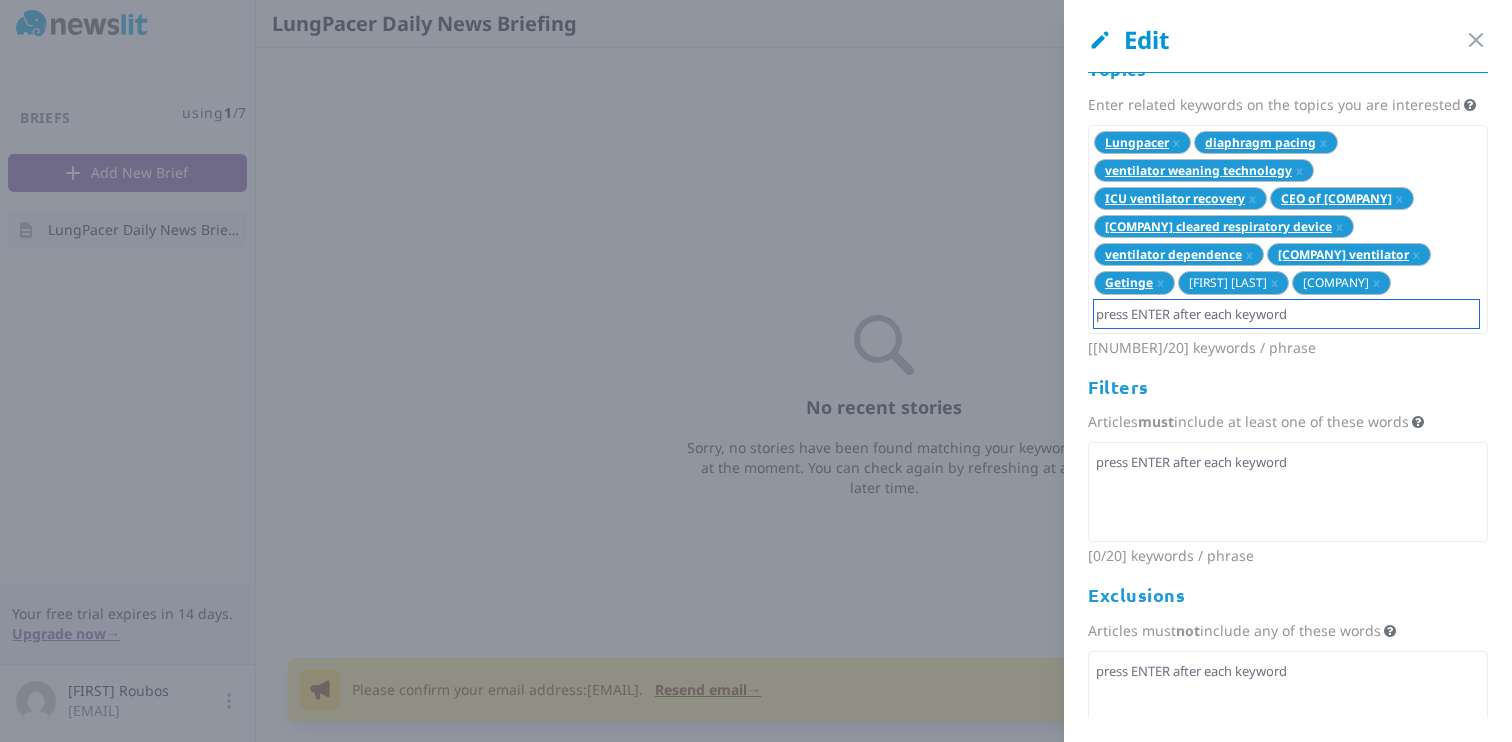 scroll, scrollTop: 244, scrollLeft: 0, axis: vertical 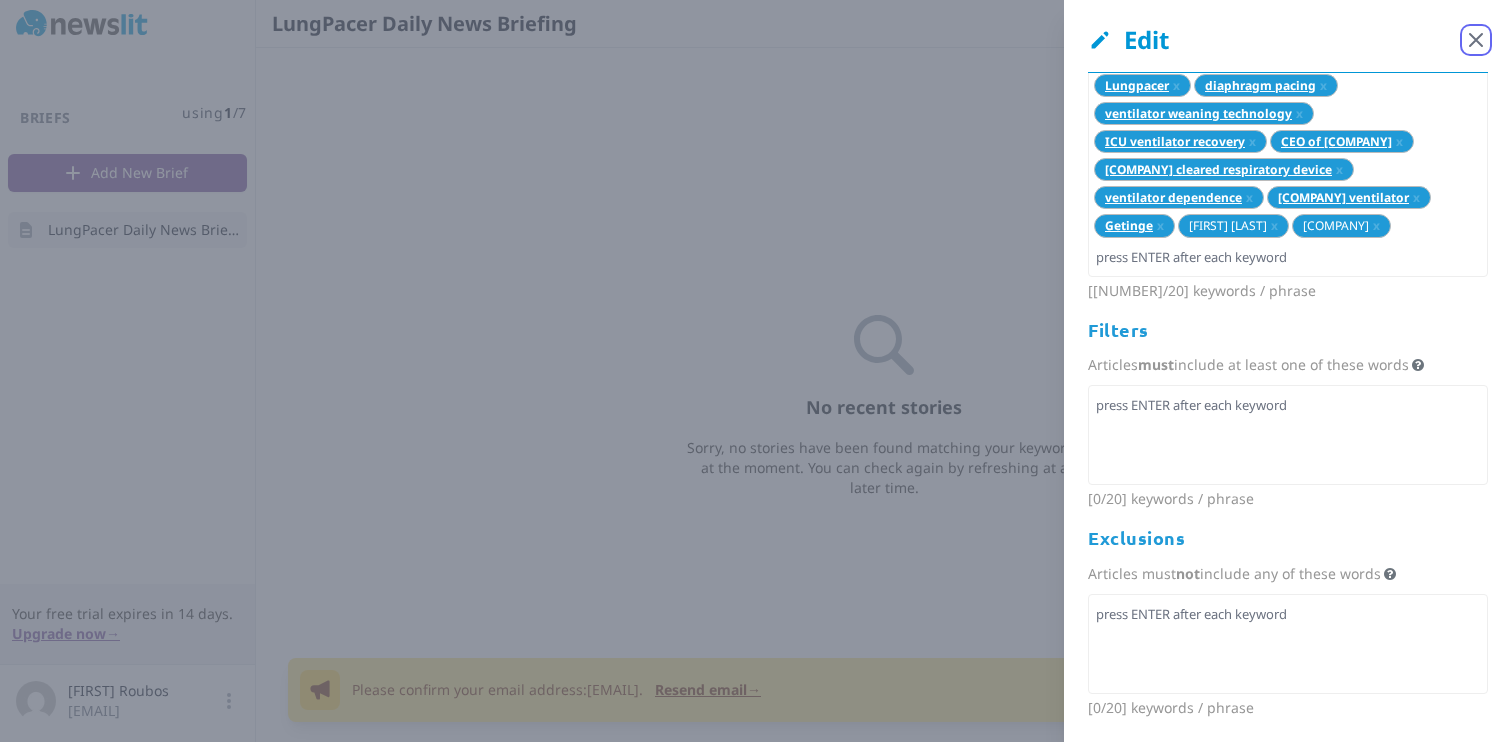 click 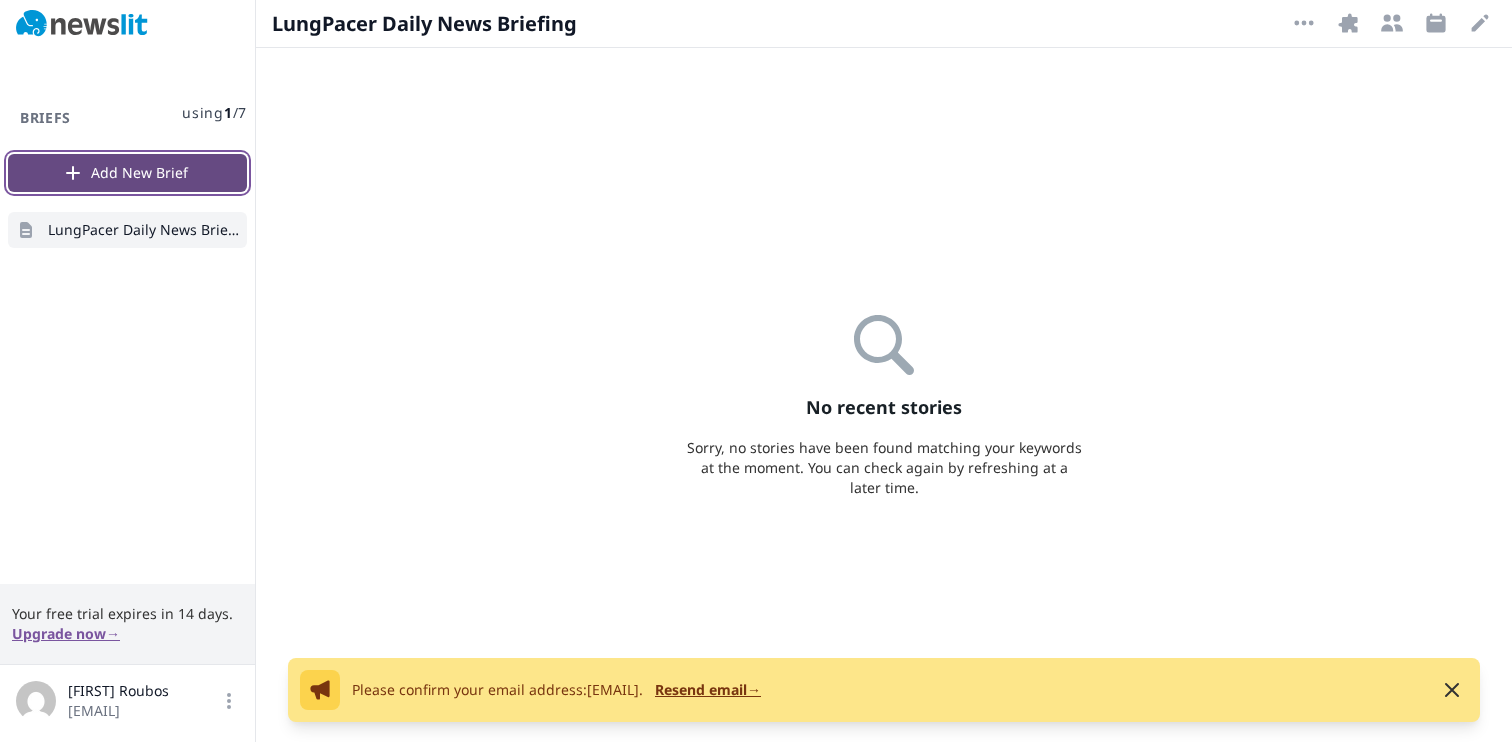 click on "Add New Brief" at bounding box center [127, 173] 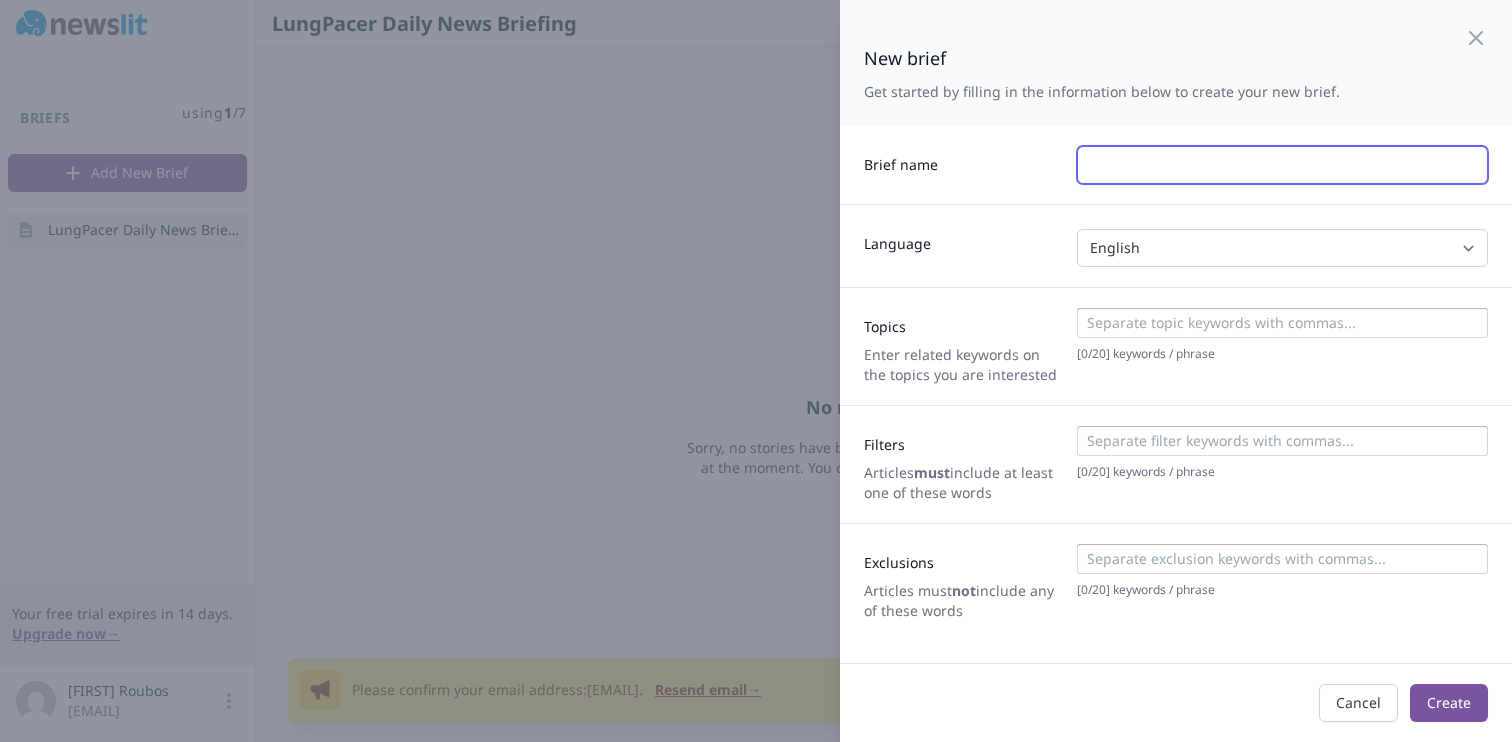 click at bounding box center [1282, 165] 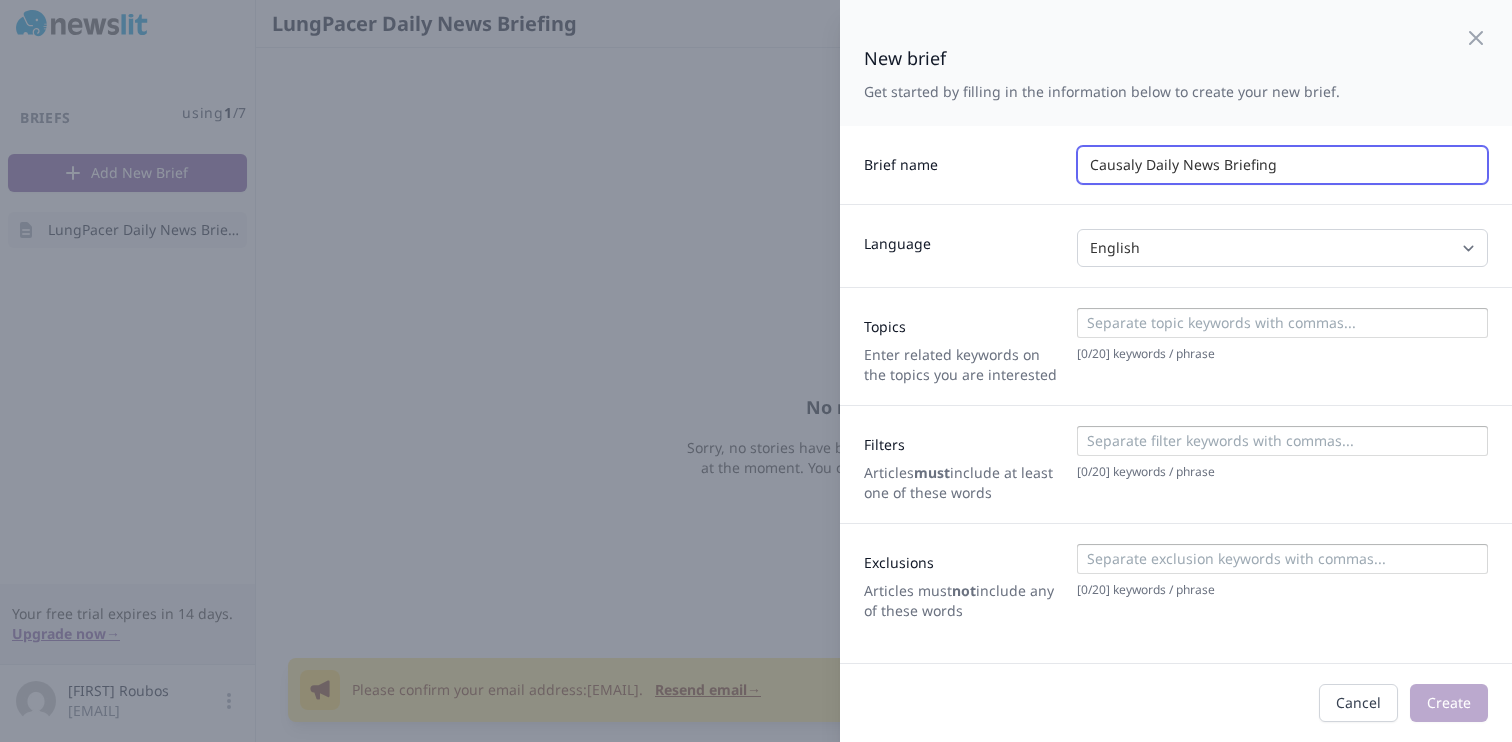 type on "Causaly Daily News Briefing" 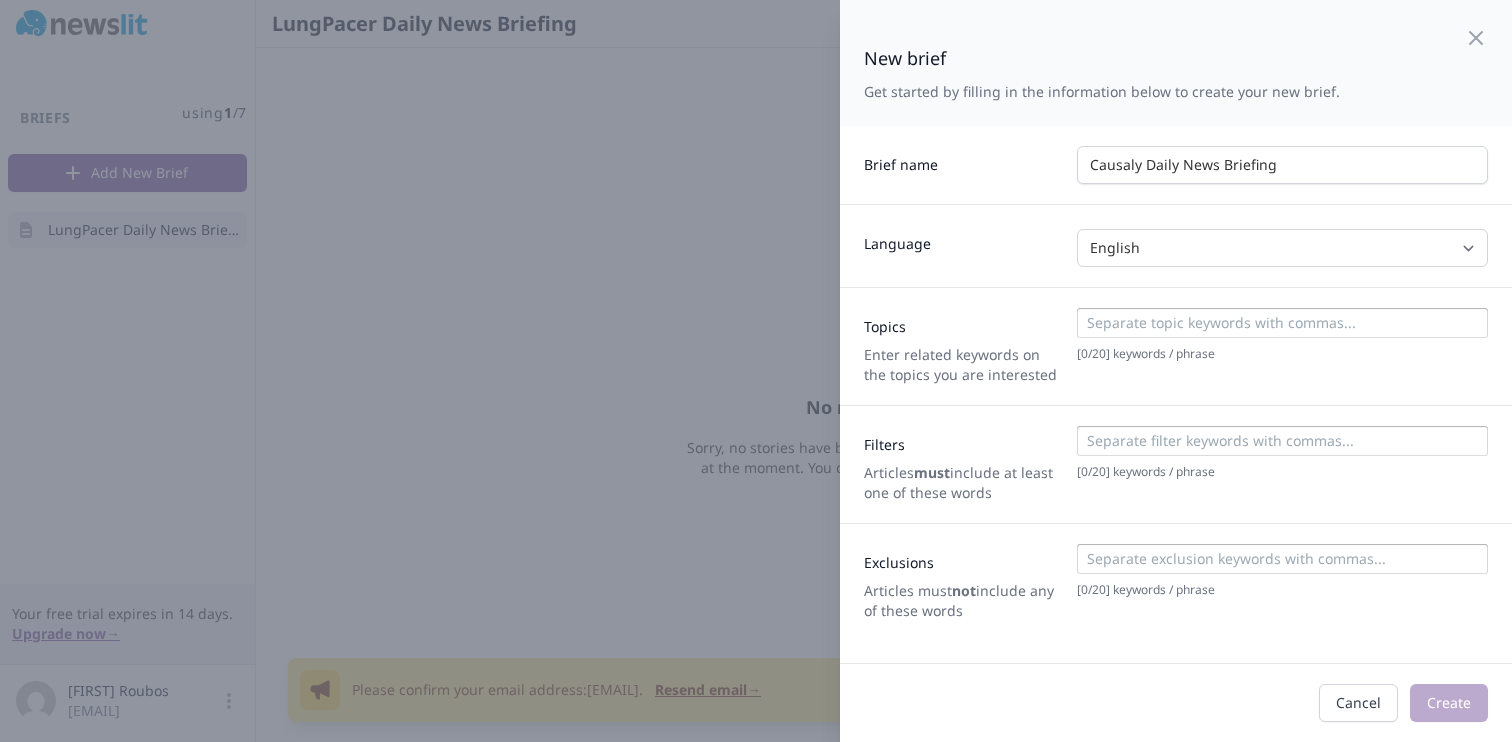 click at bounding box center (1281, 323) 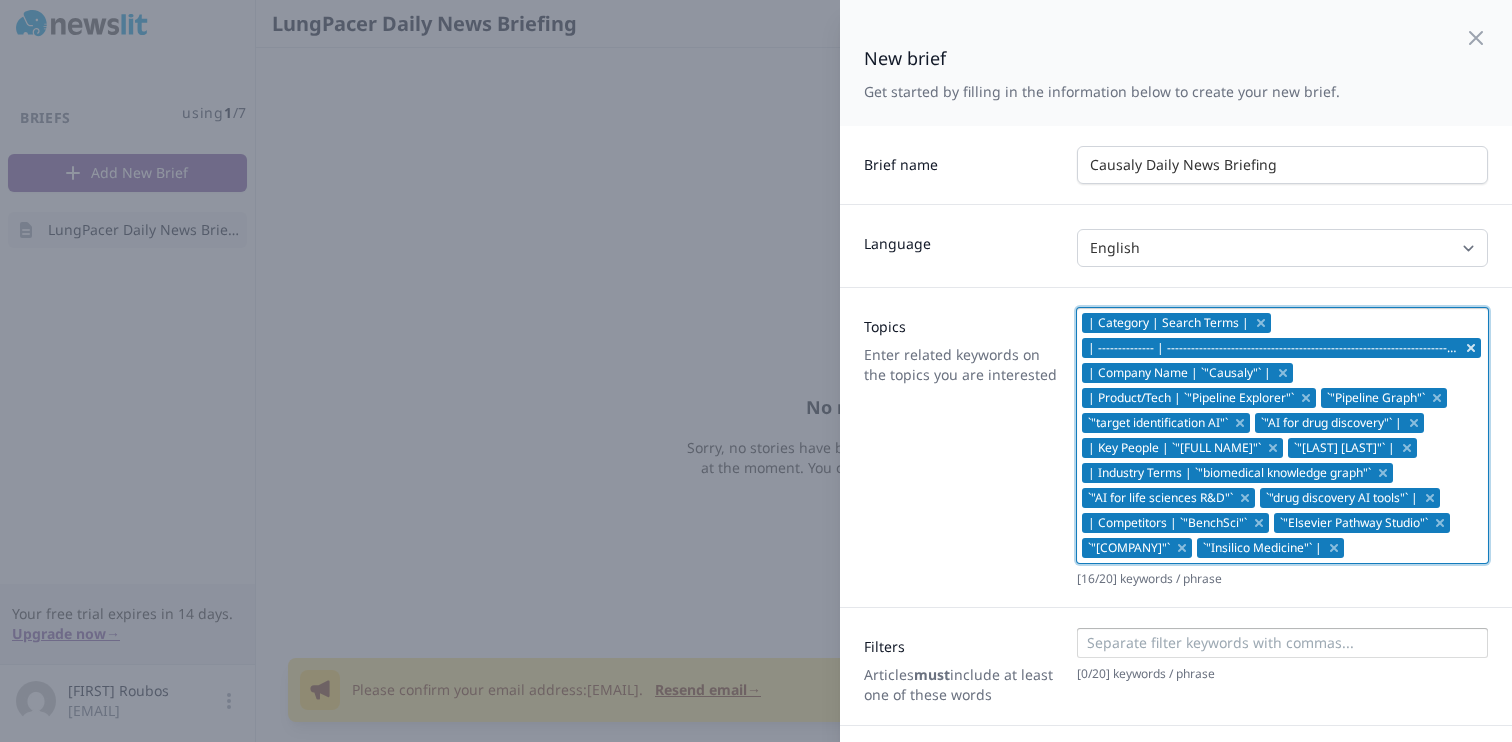 click 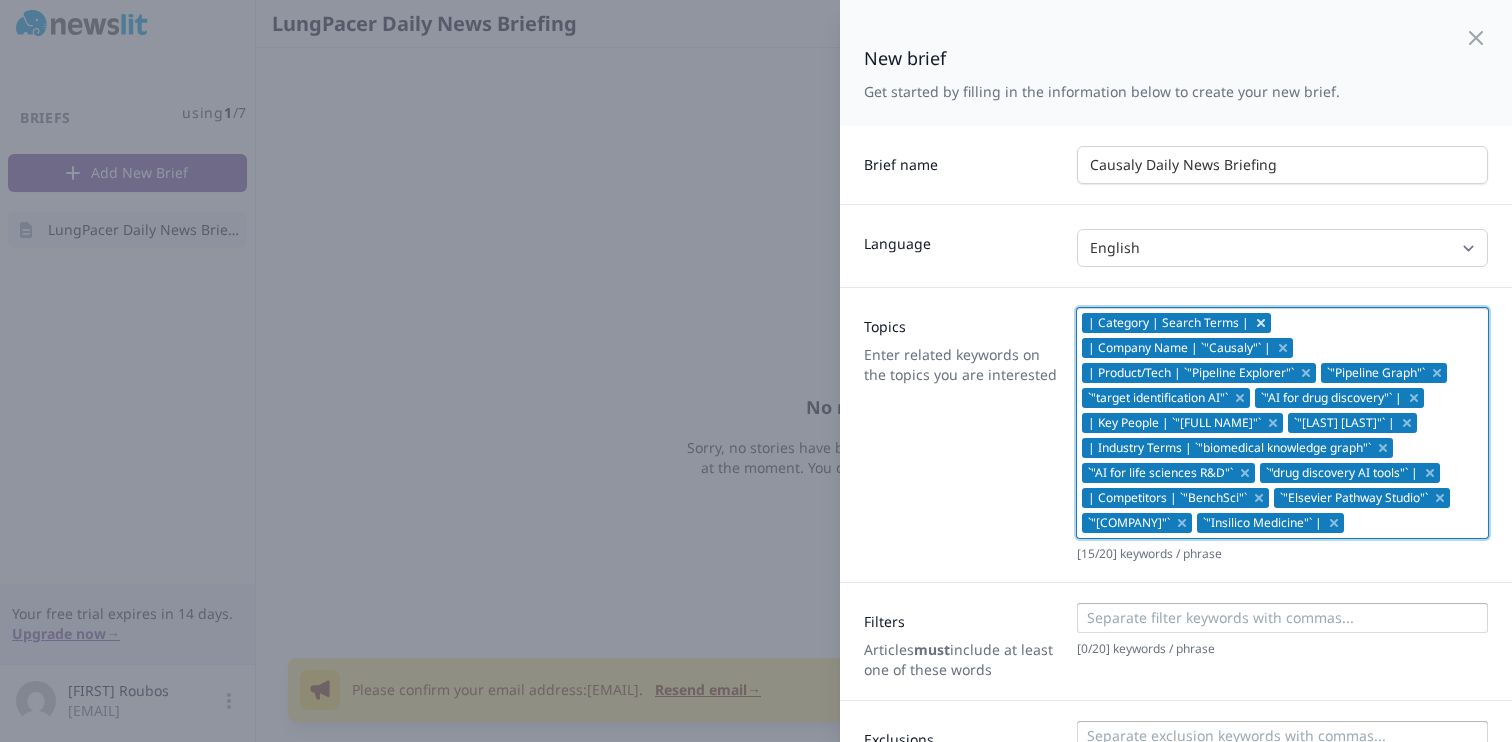 click 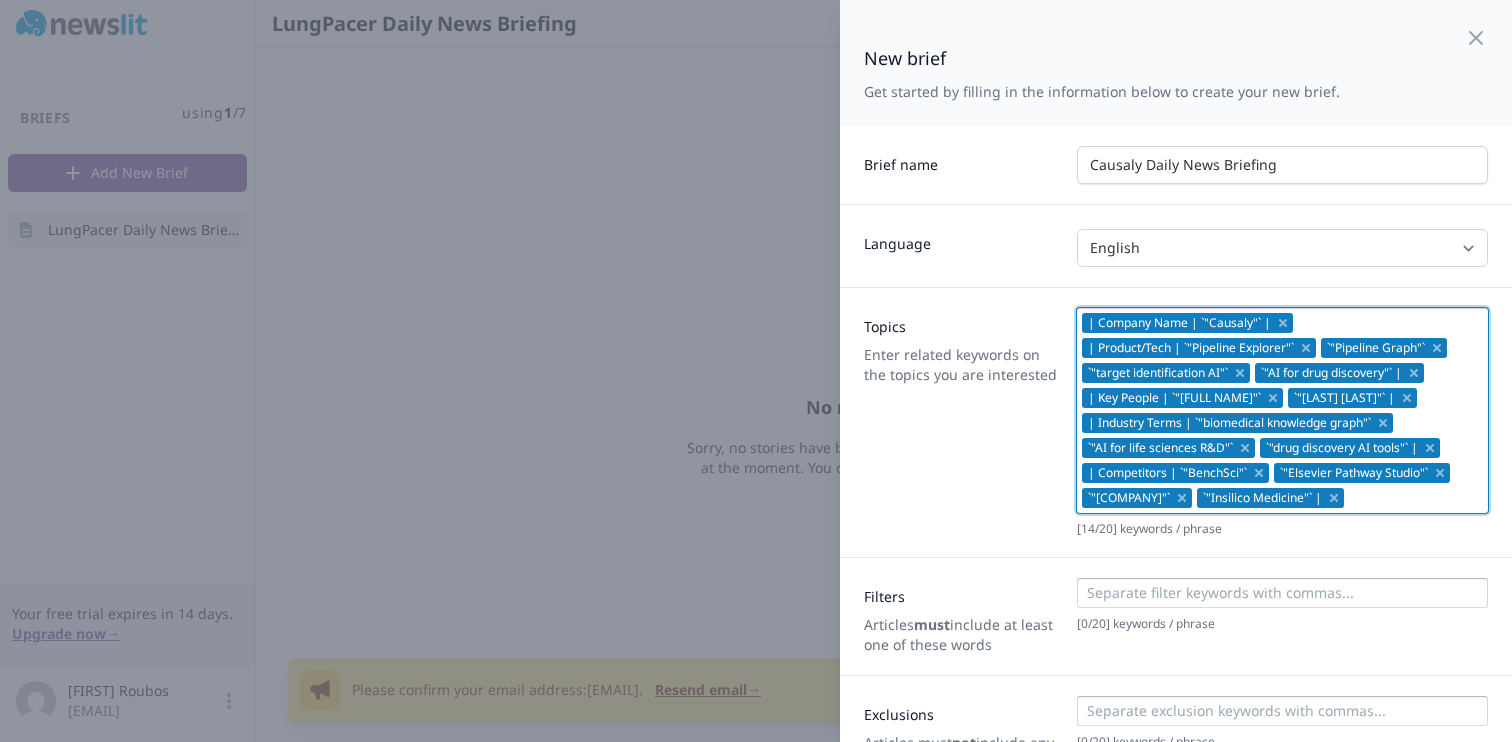 drag, startPoint x: 1388, startPoint y: 529, endPoint x: 1124, endPoint y: 300, distance: 349.48105 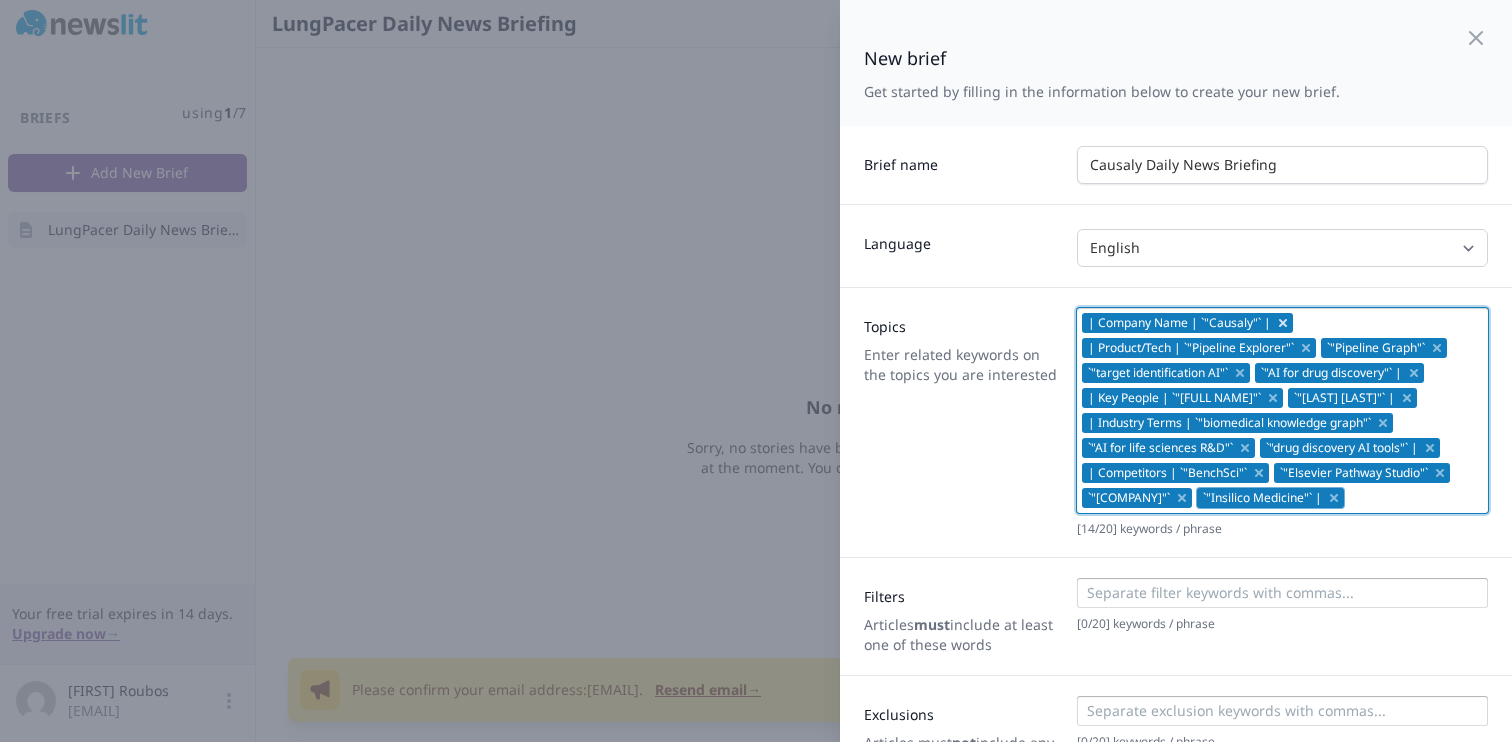 click 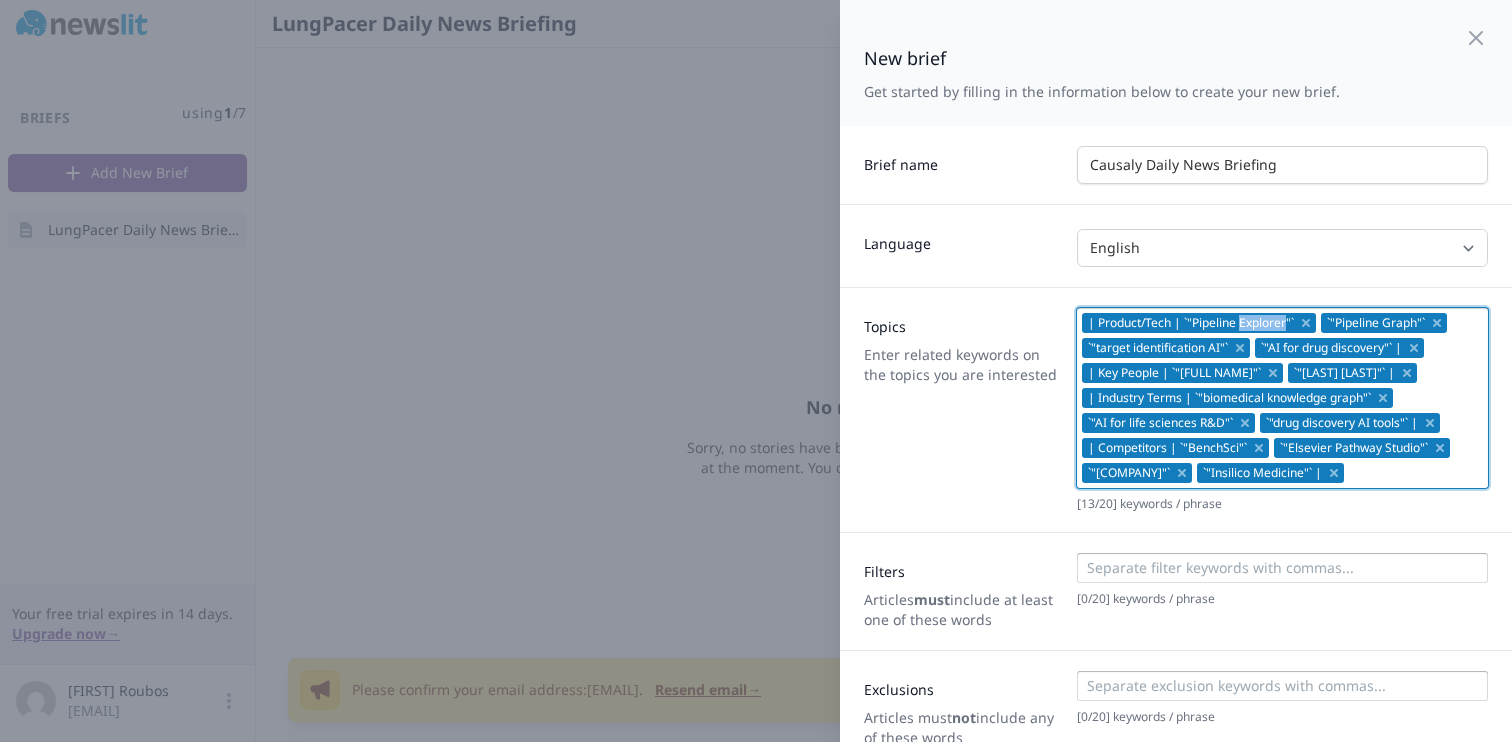 click on "| Product/Tech   | `"Pipeline Explorer"`" at bounding box center [1191, 323] 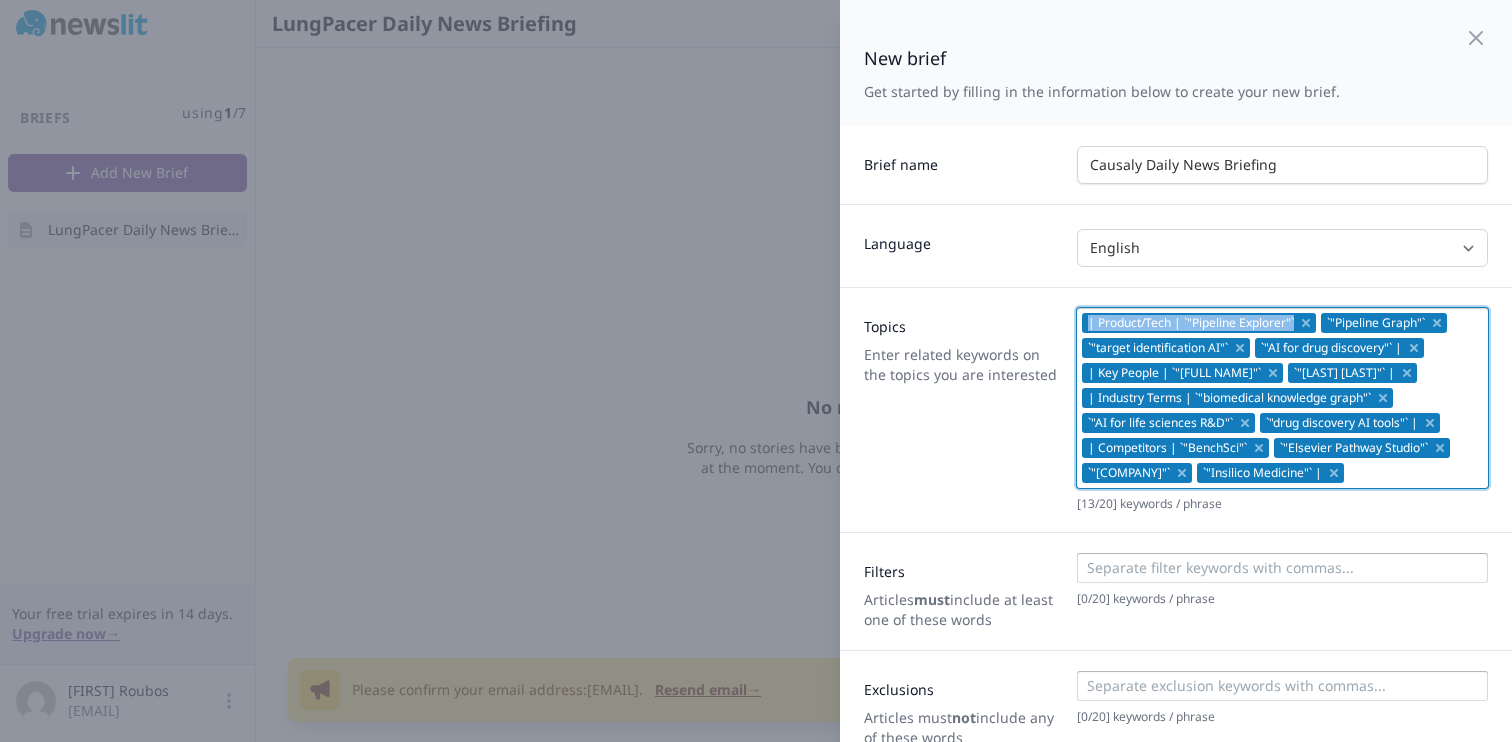 click on "| Product/Tech   | `"Pipeline Explorer"`" at bounding box center (1191, 323) 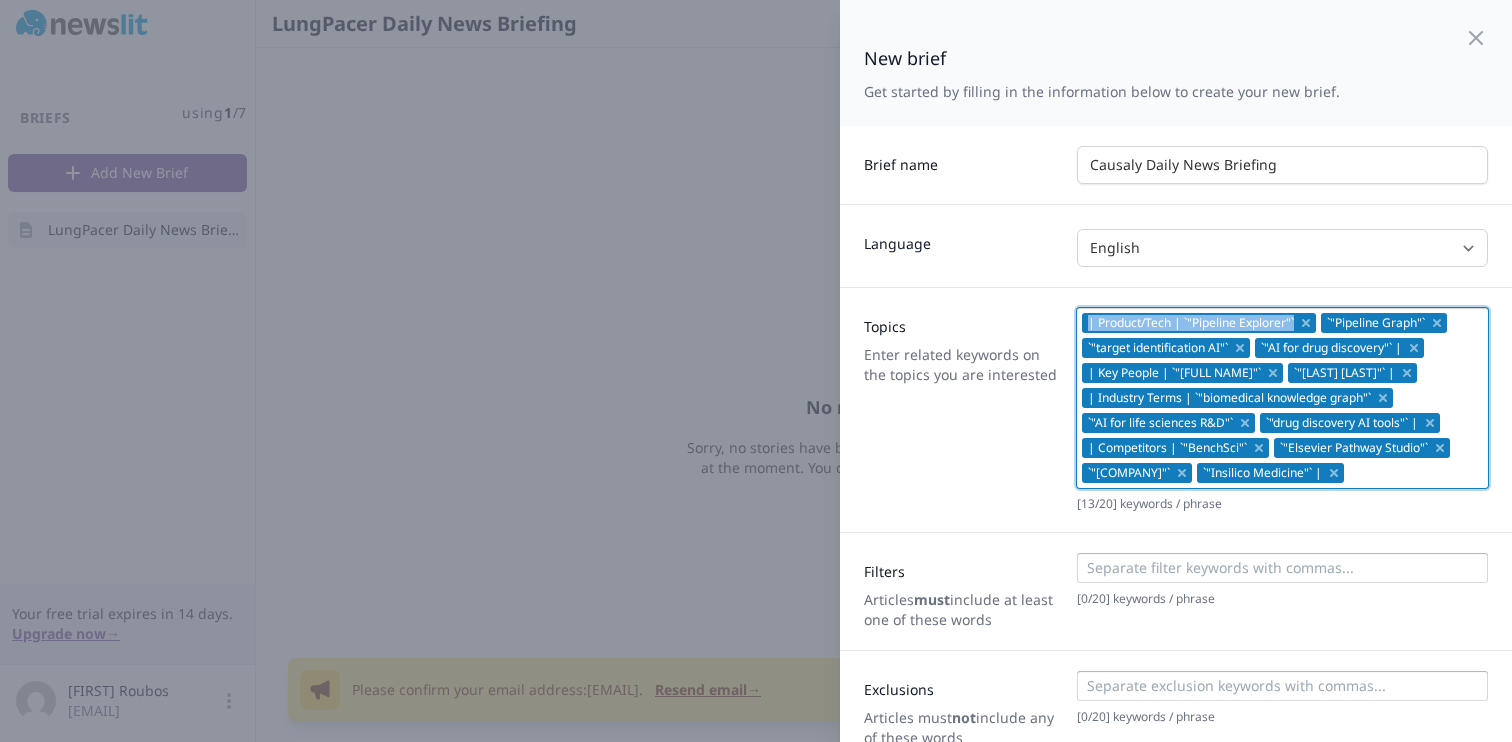 click on "| Product/Tech   | `"Pipeline Explorer"`" at bounding box center (1191, 323) 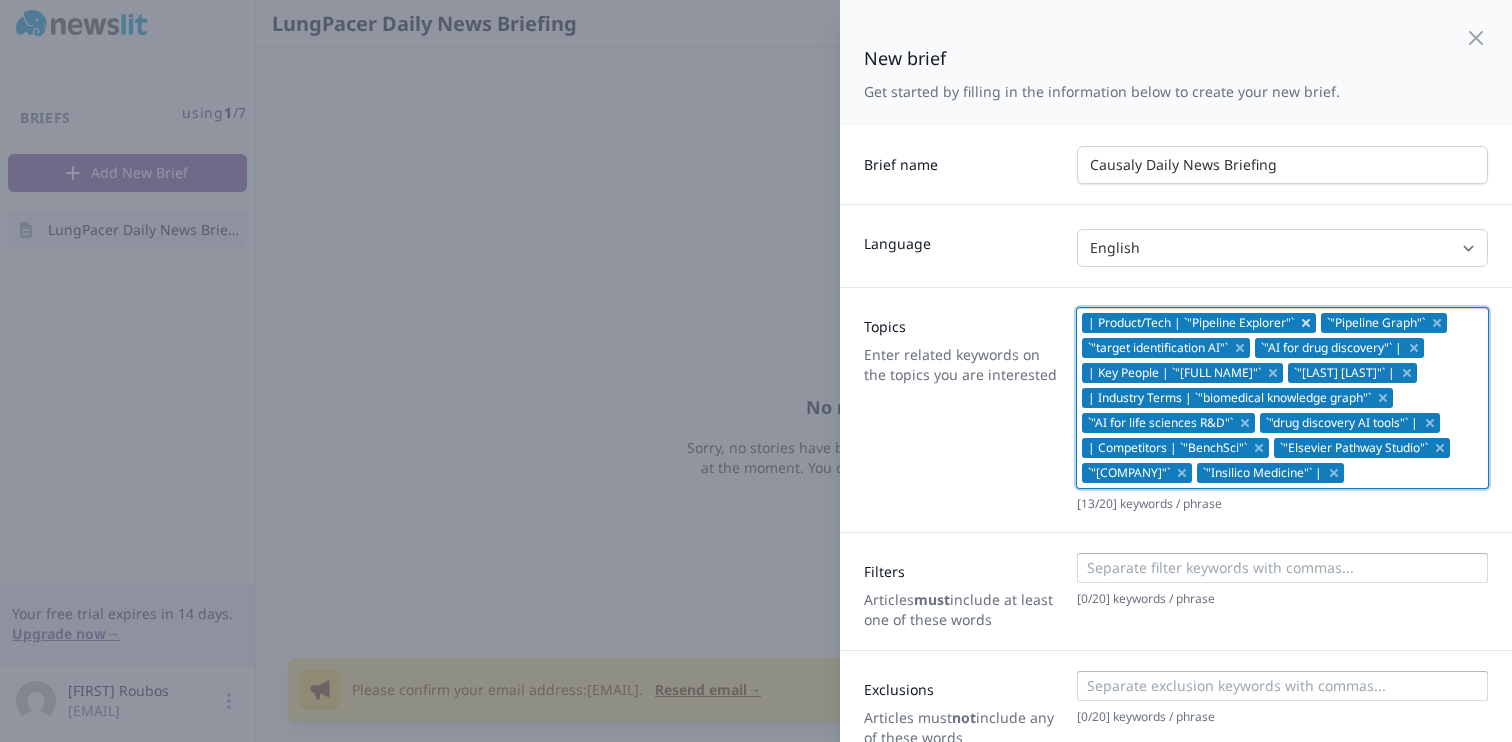click 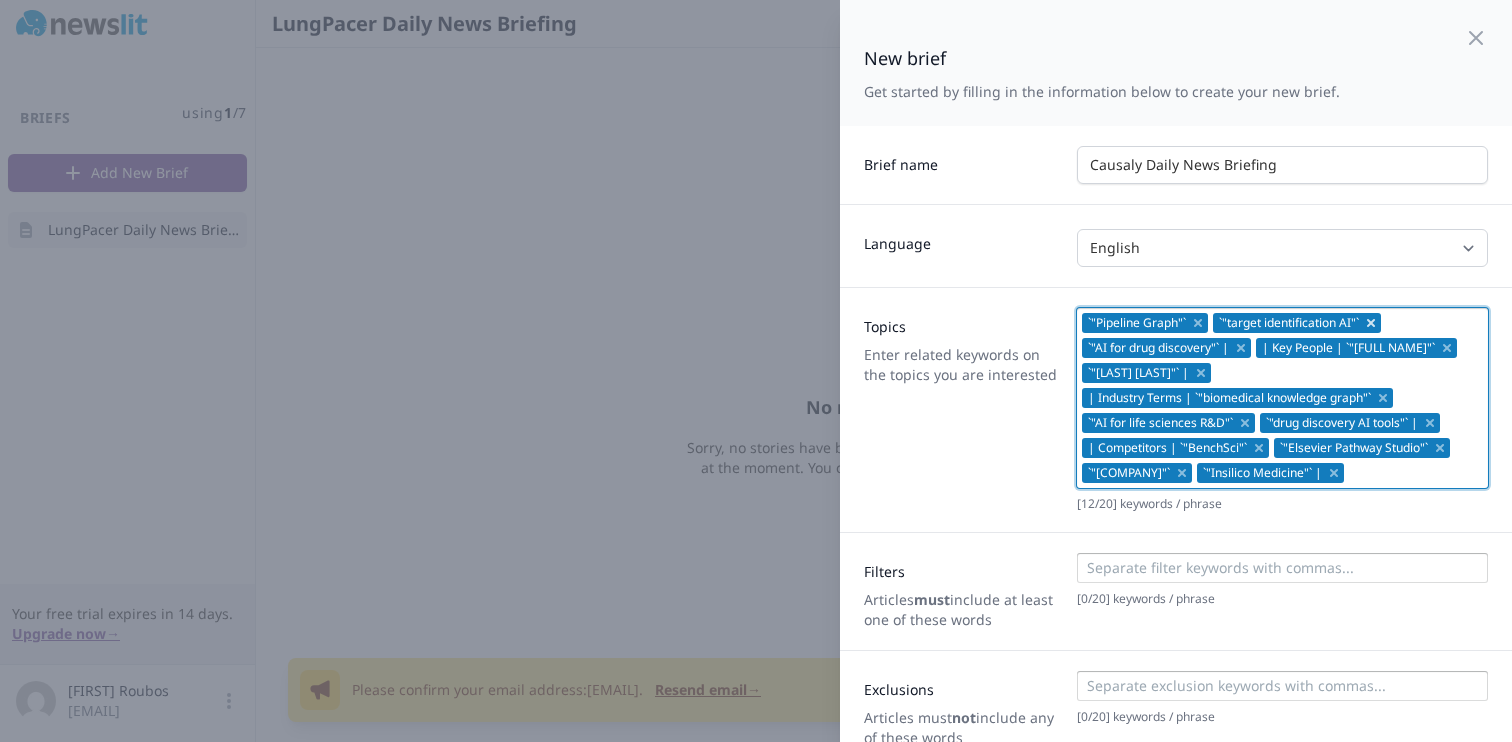 click 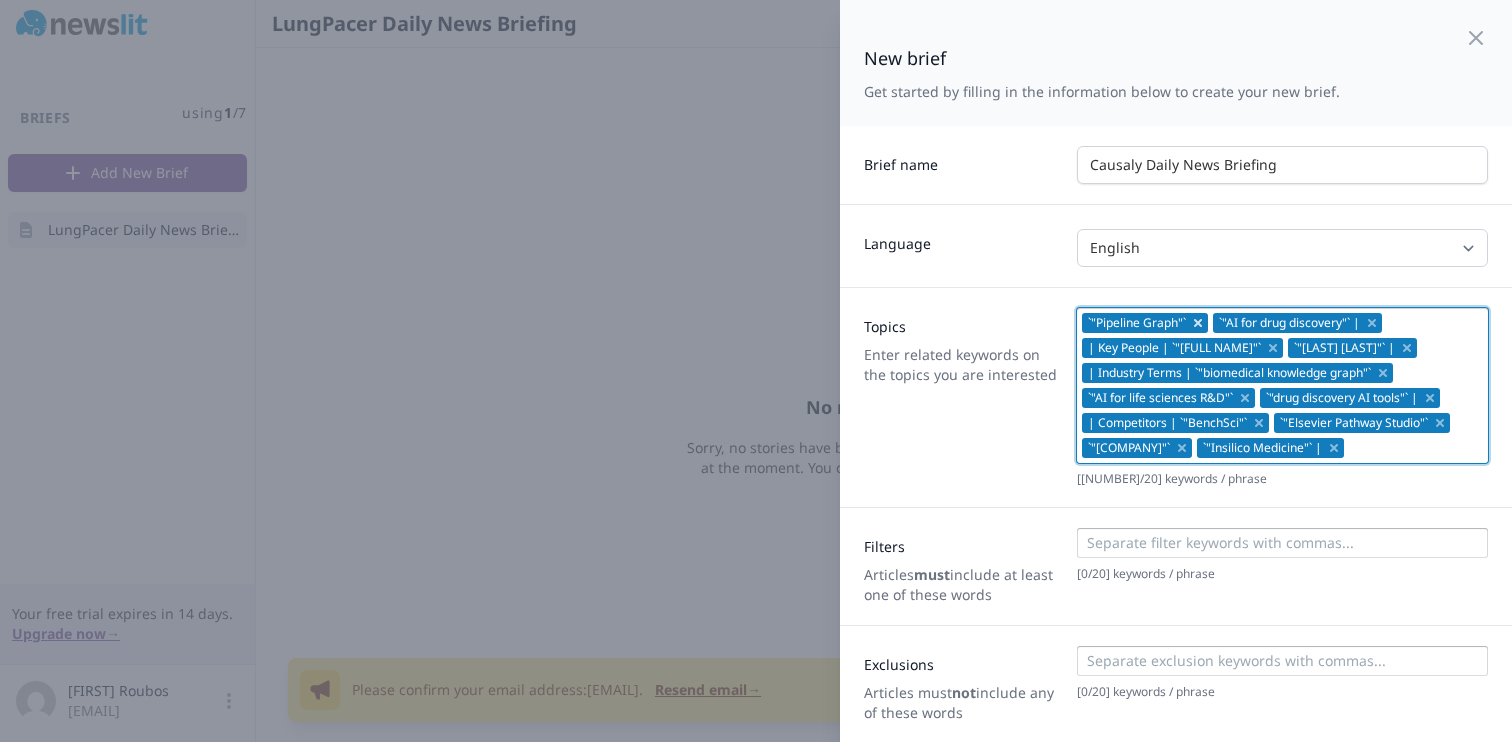 click 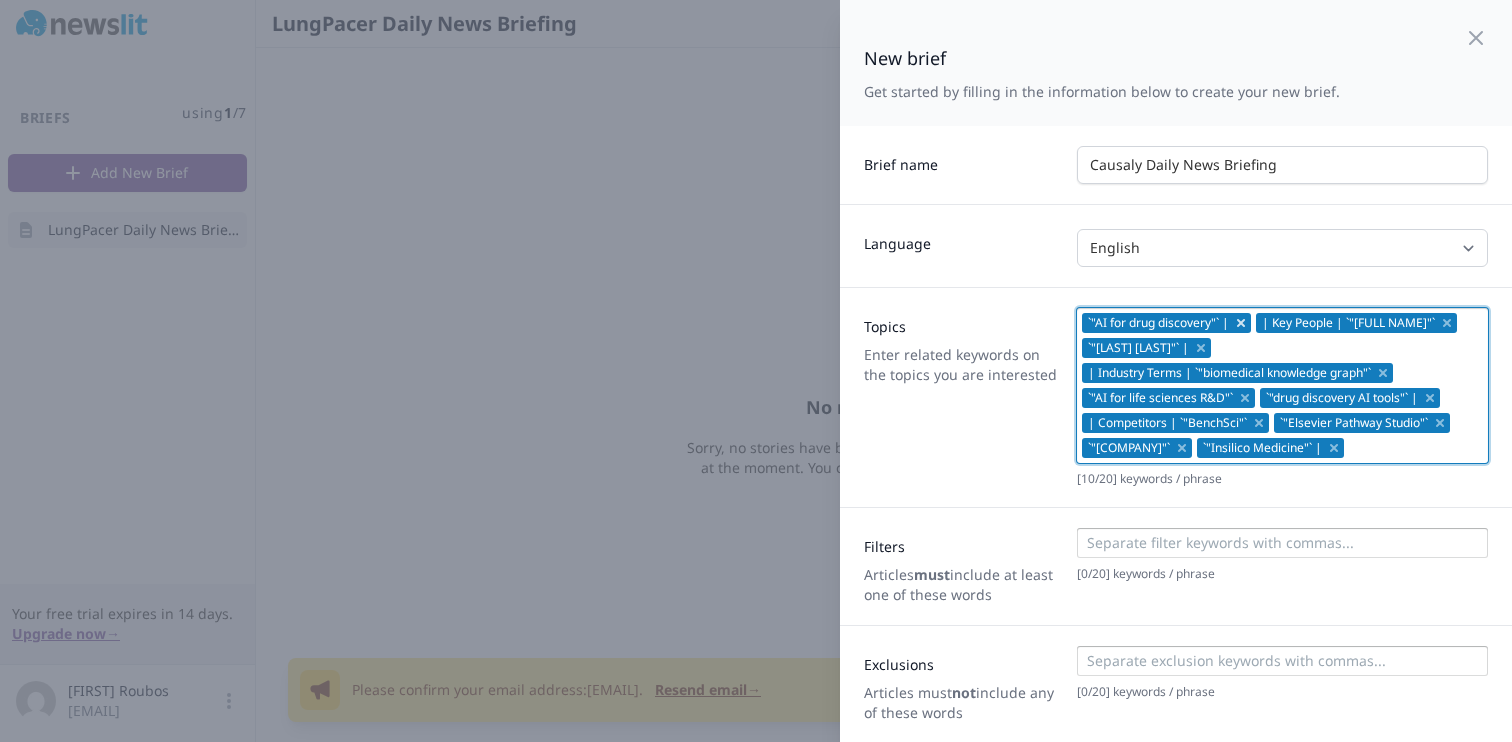 click 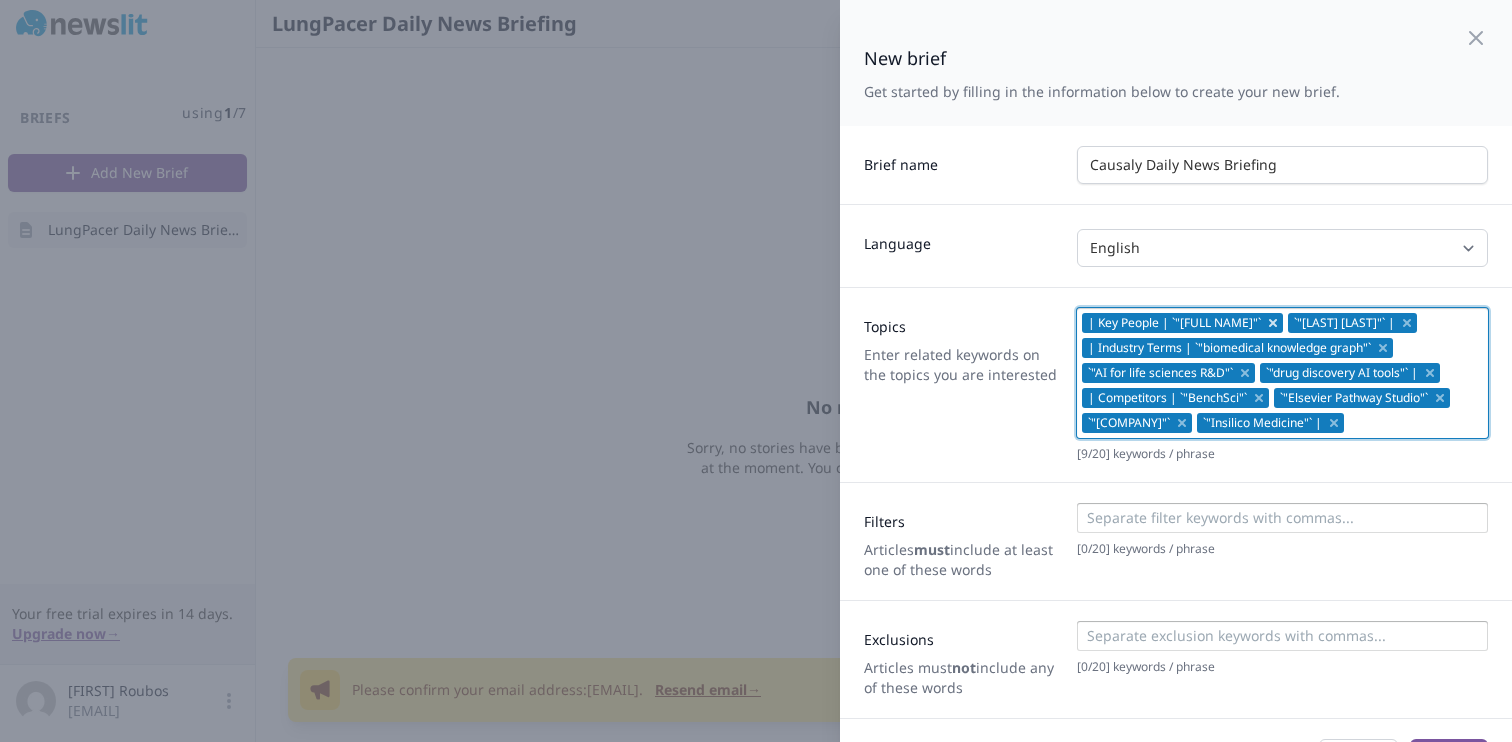 click 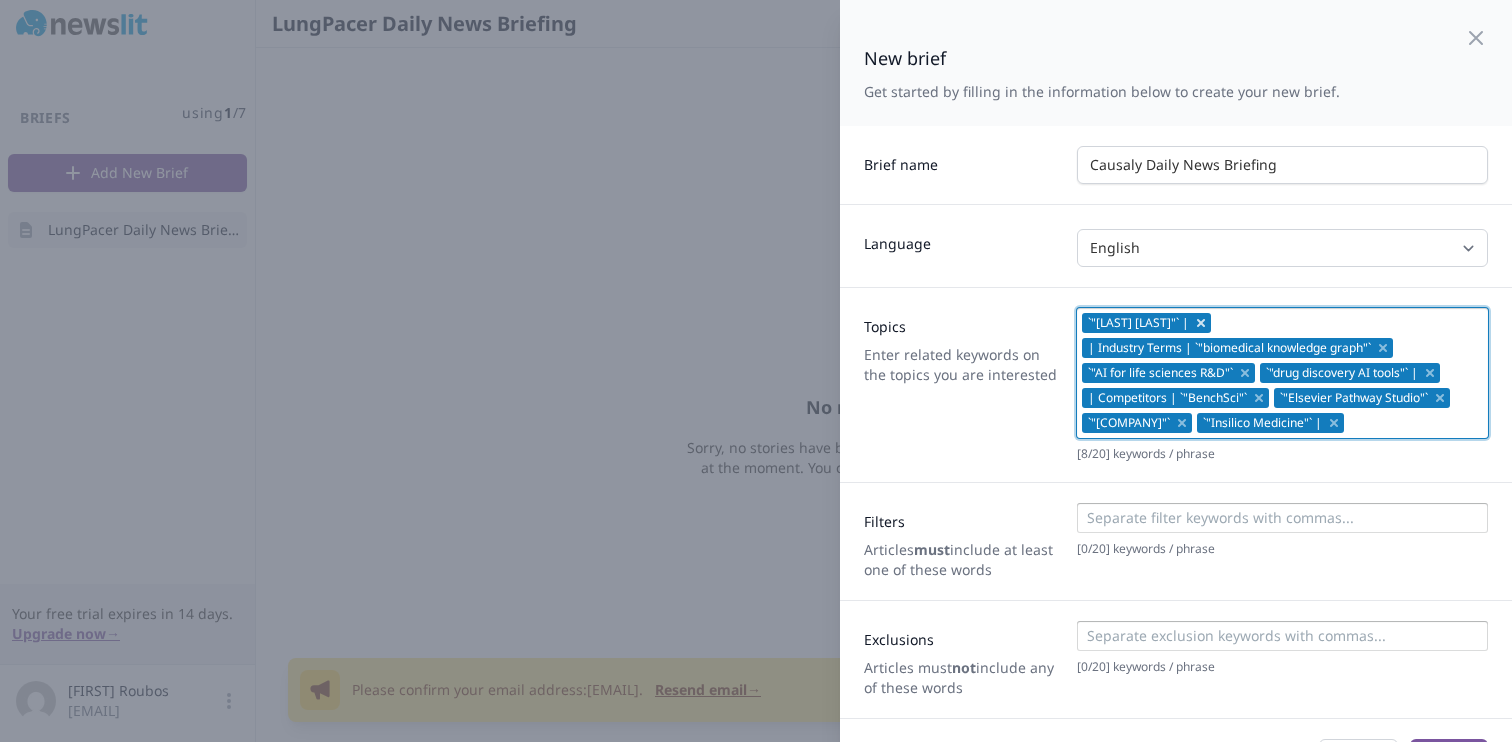 click 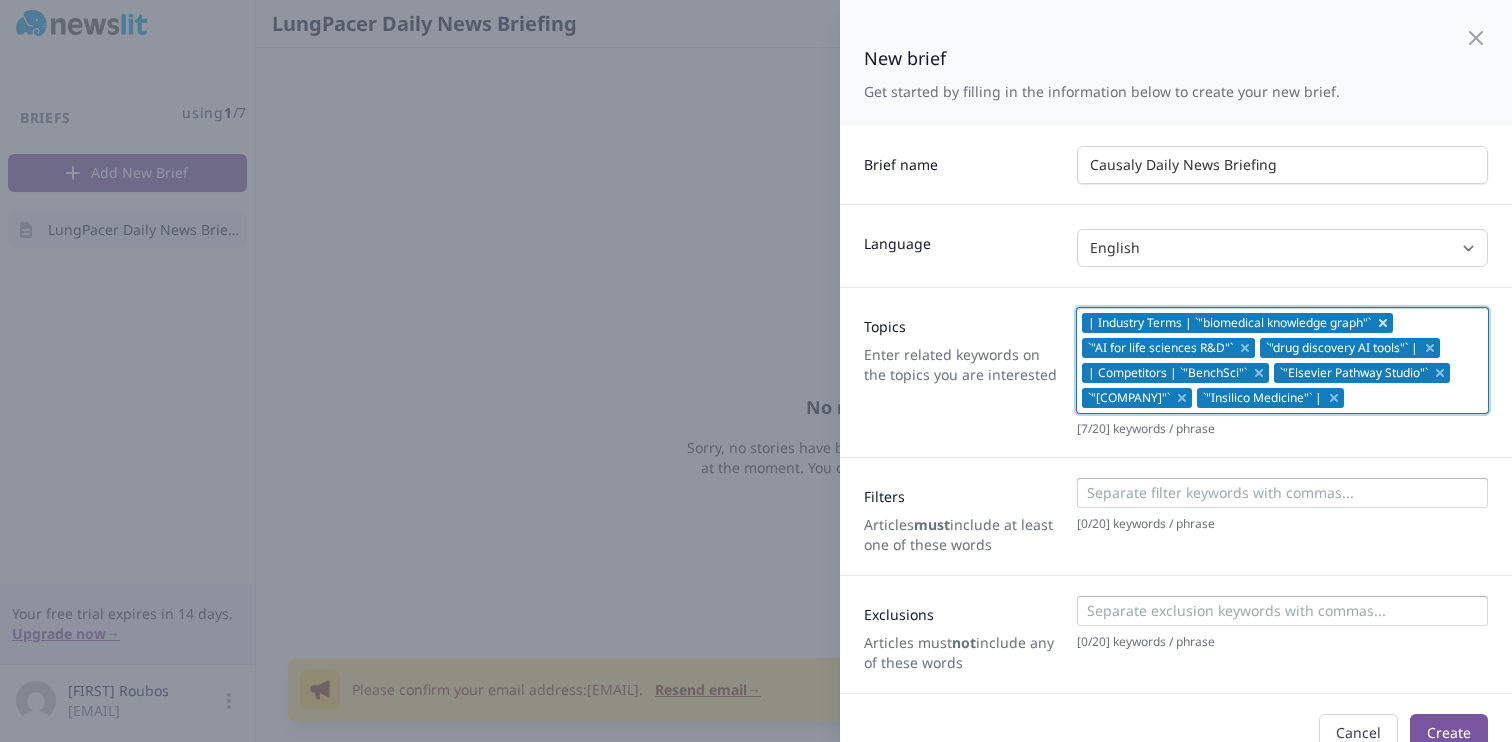click 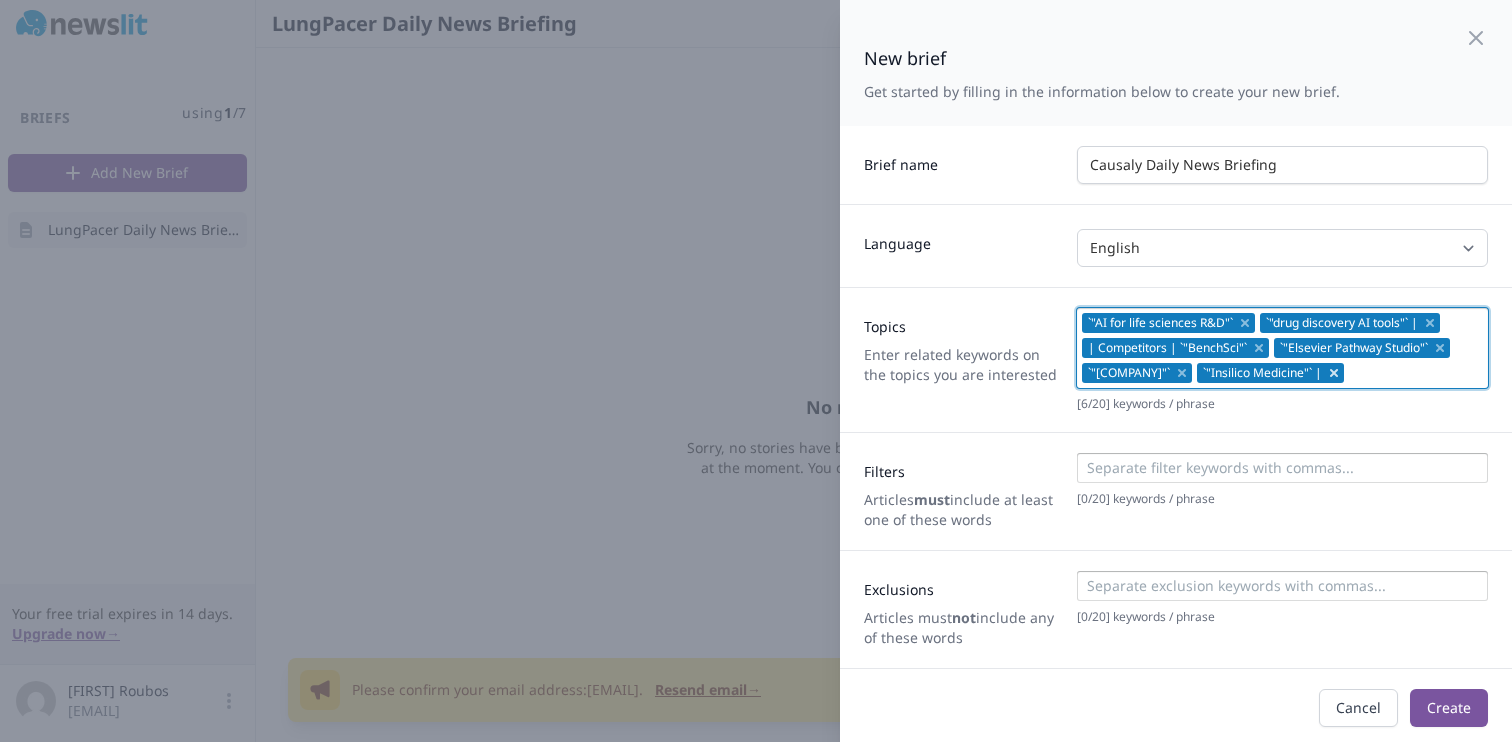 click 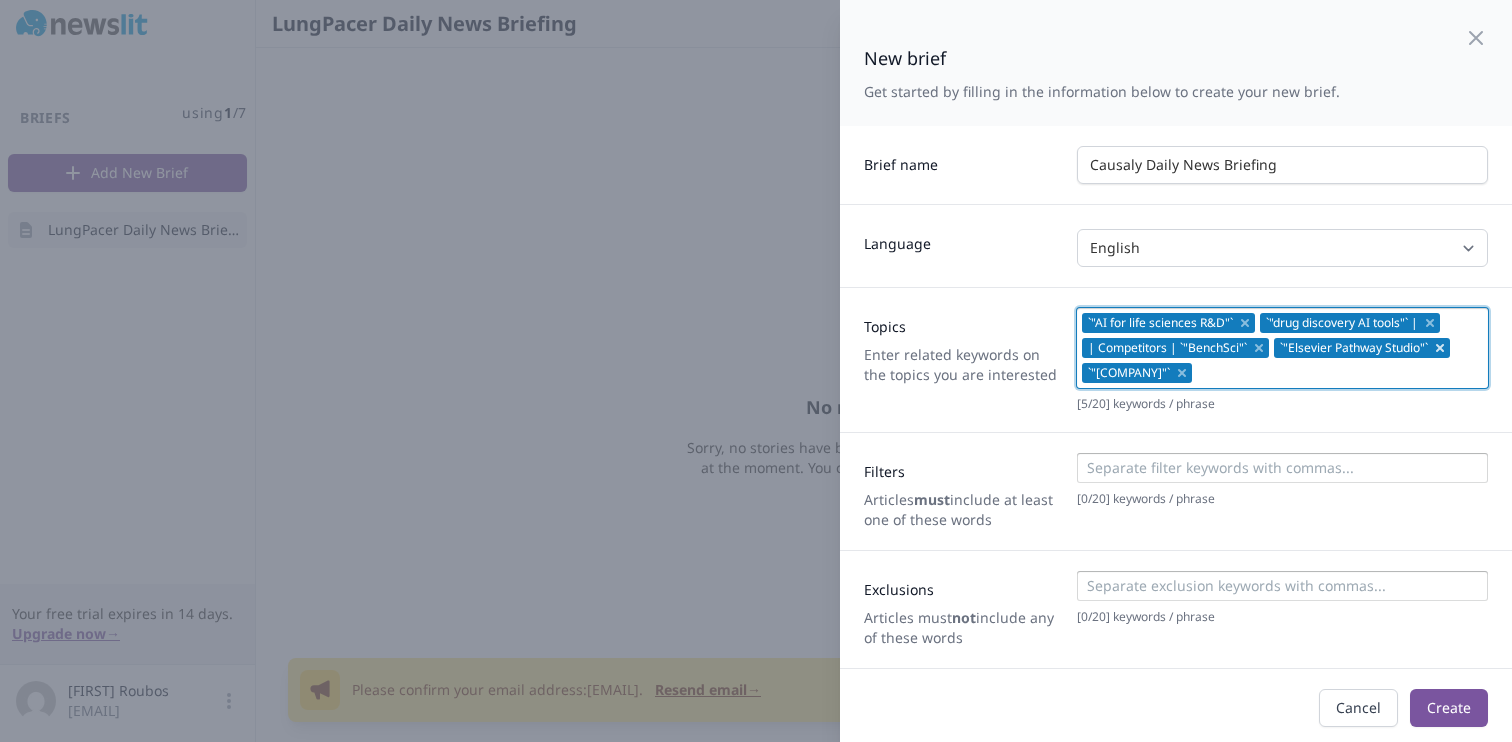 click at bounding box center (1441, 348) 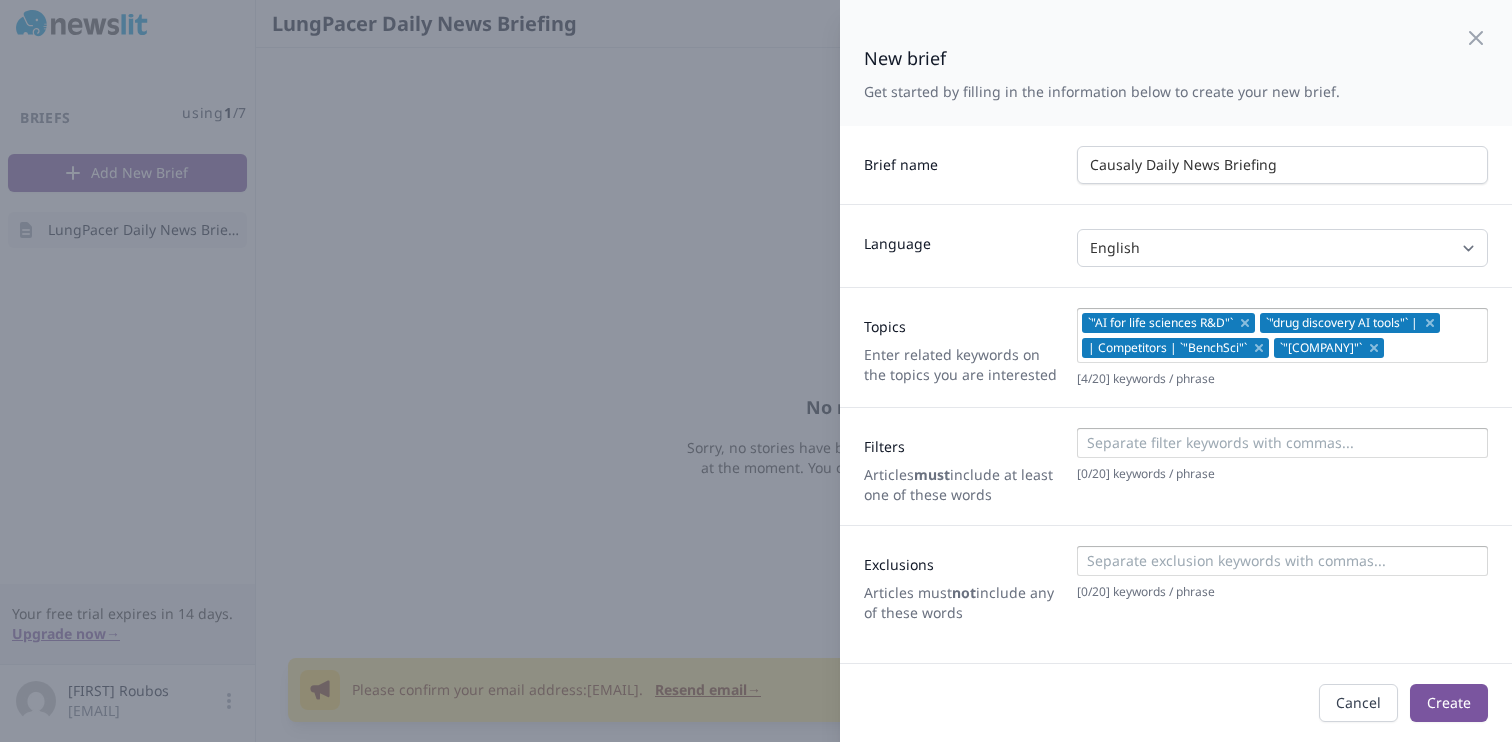 click on "`"drug discovery AI tools"`          |" at bounding box center [1350, 323] 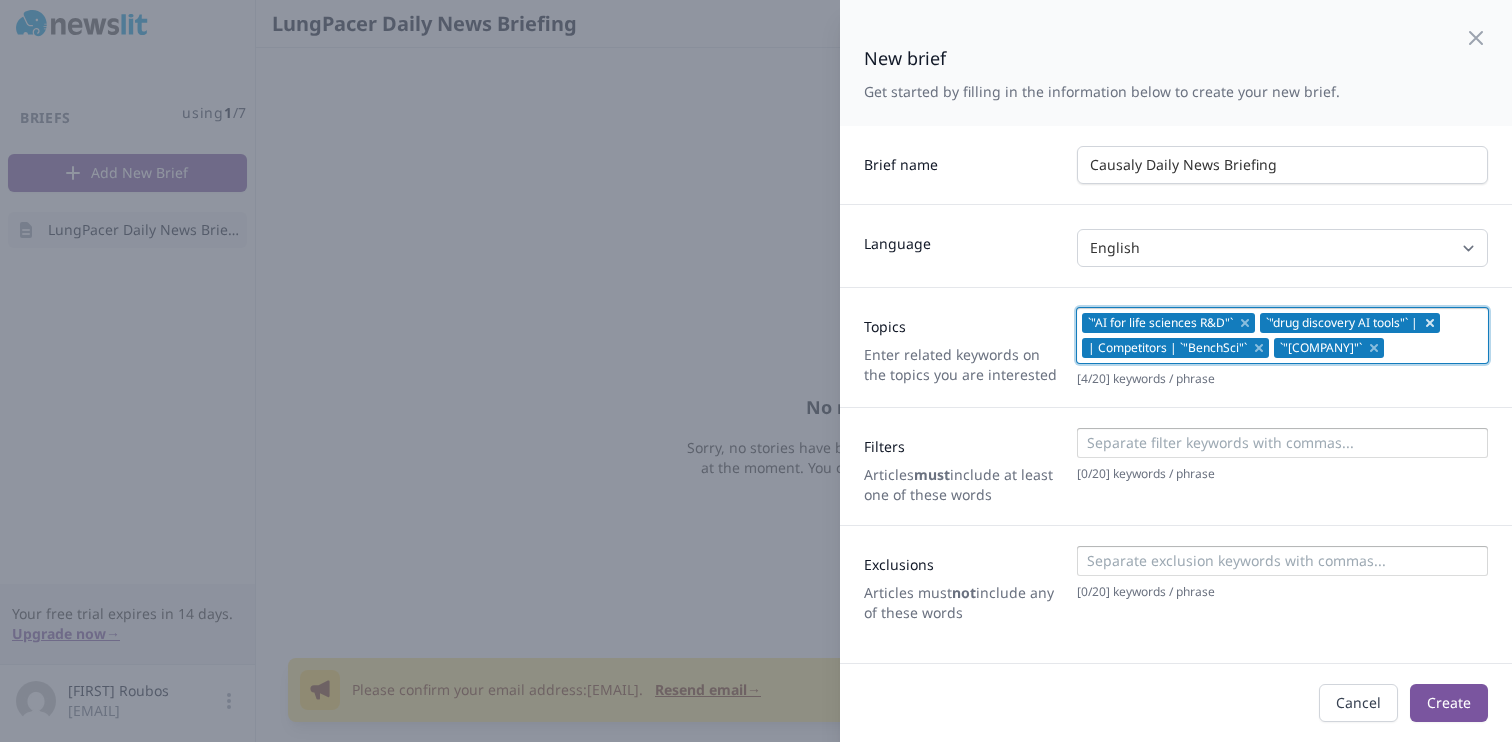 click 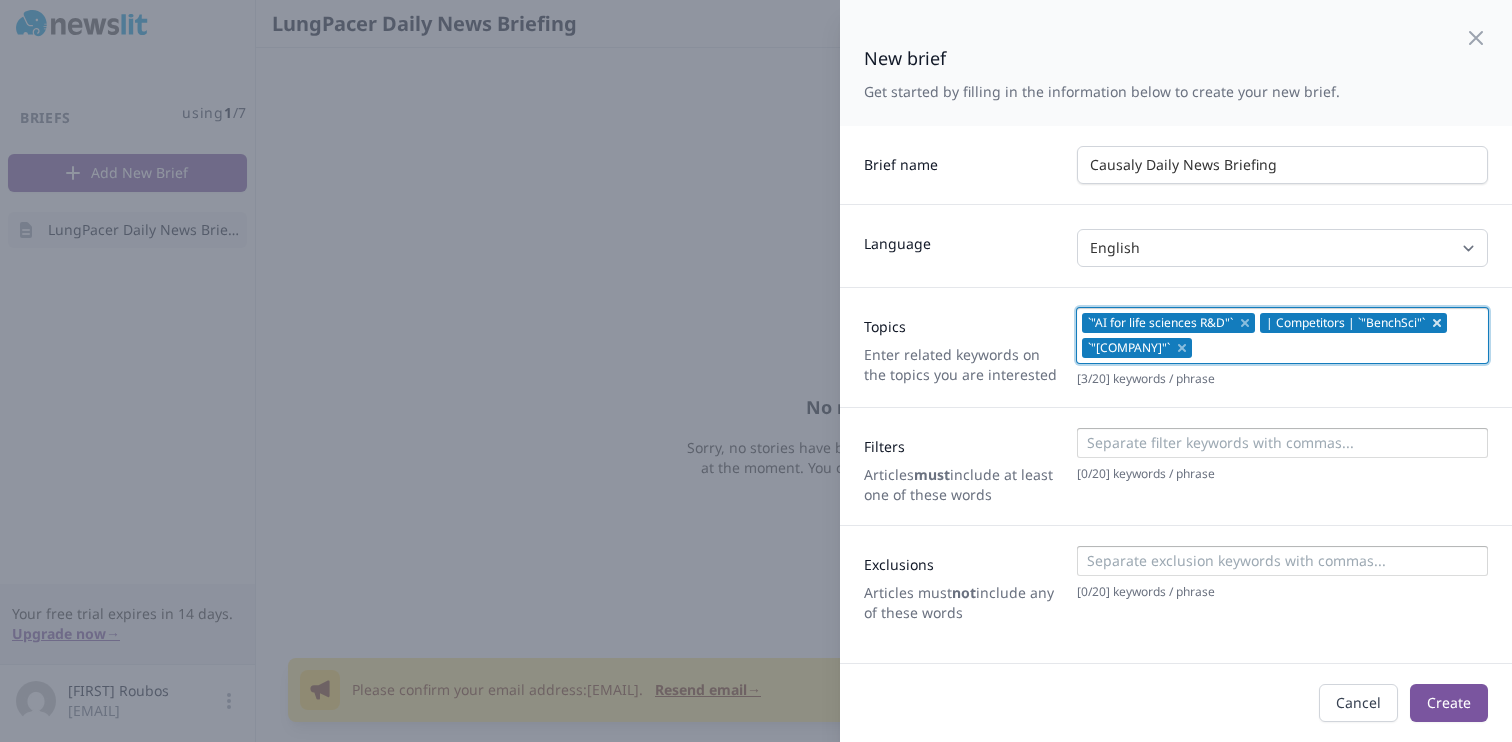 click 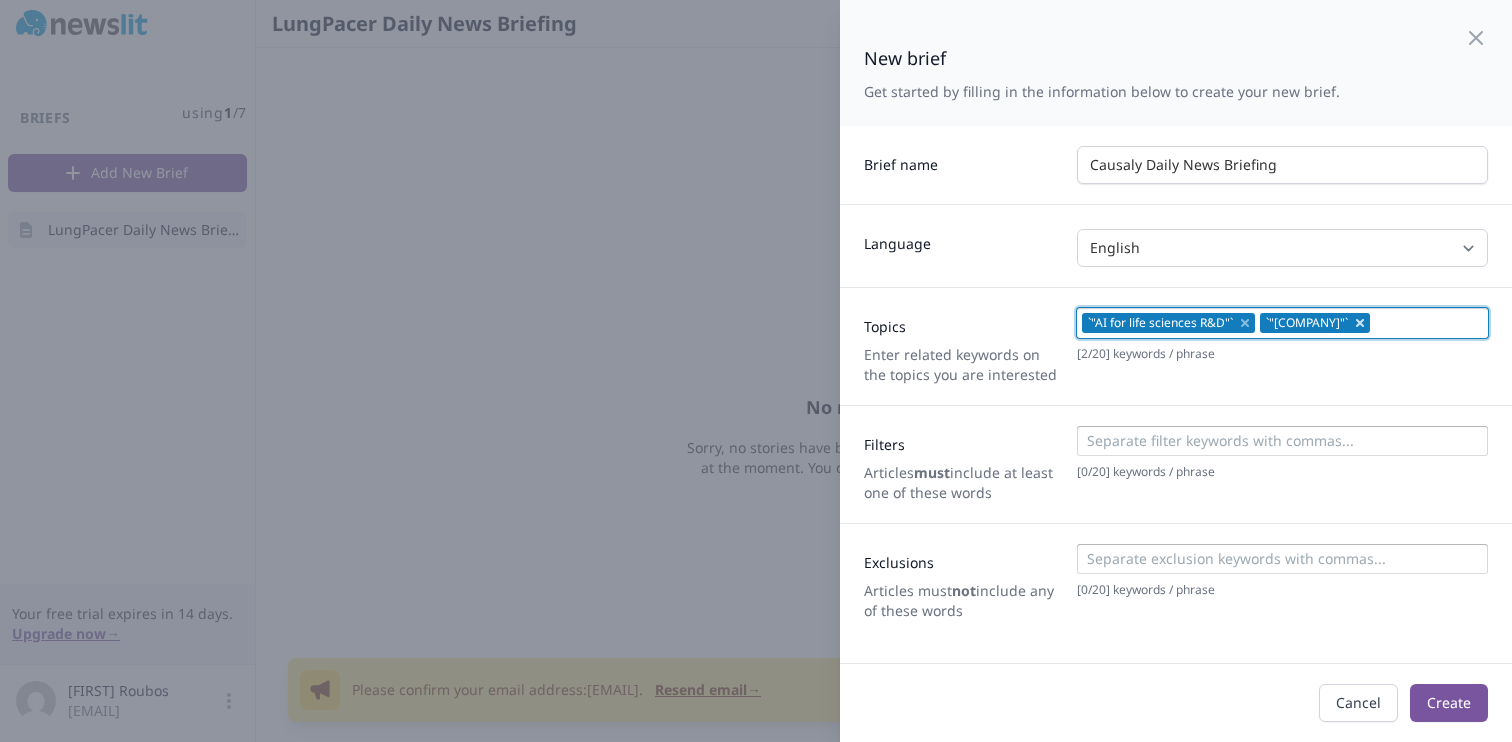 click 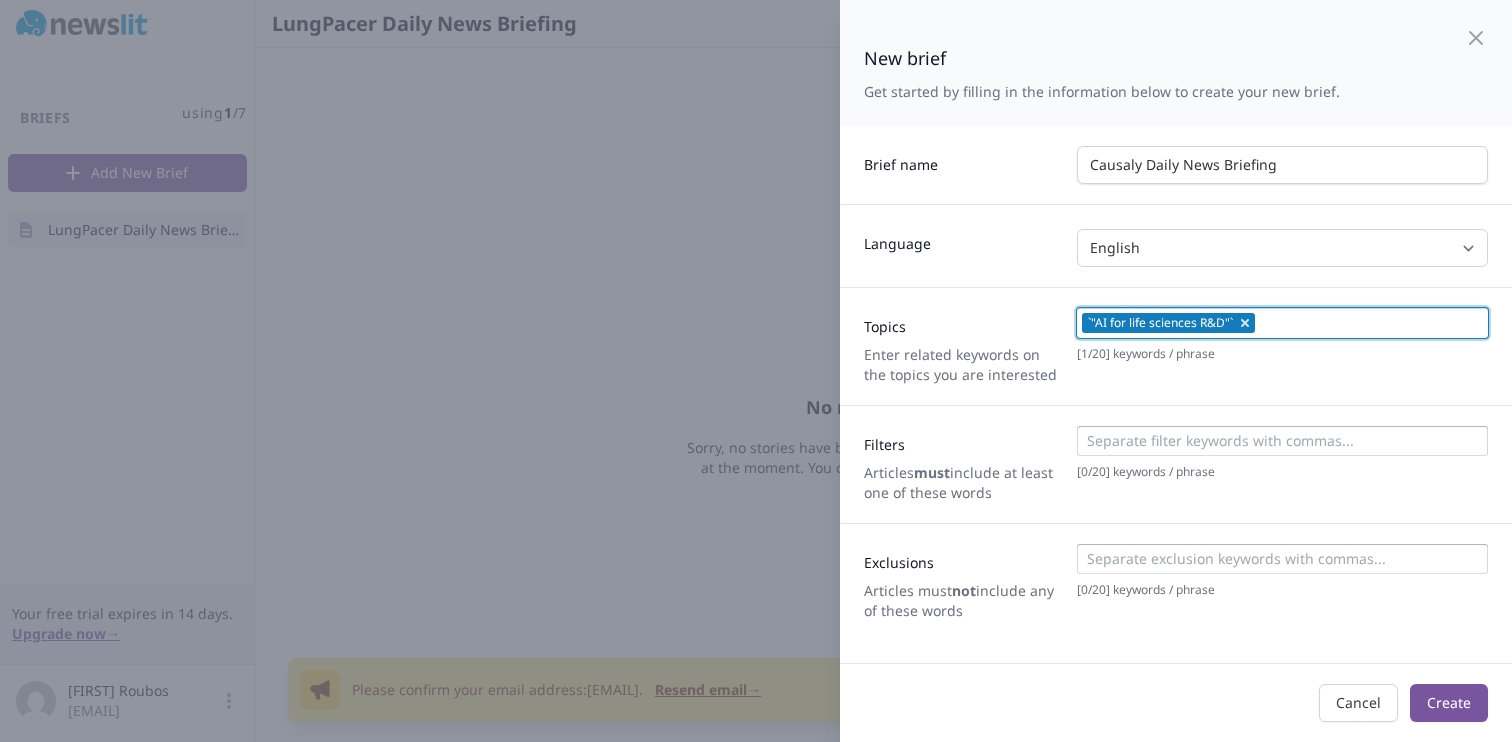 click at bounding box center [1246, 323] 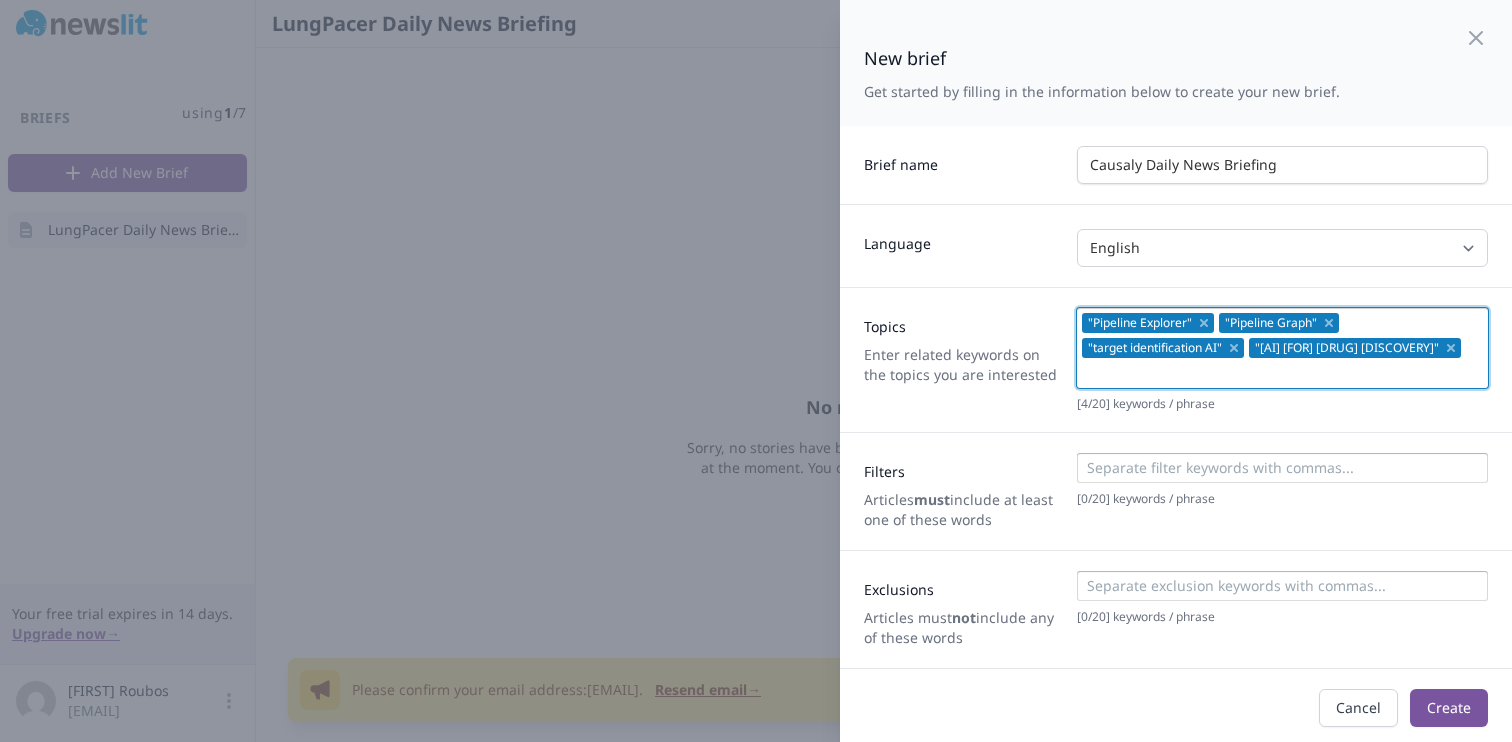 click on ""Pipeline Explorer"" at bounding box center (1140, 323) 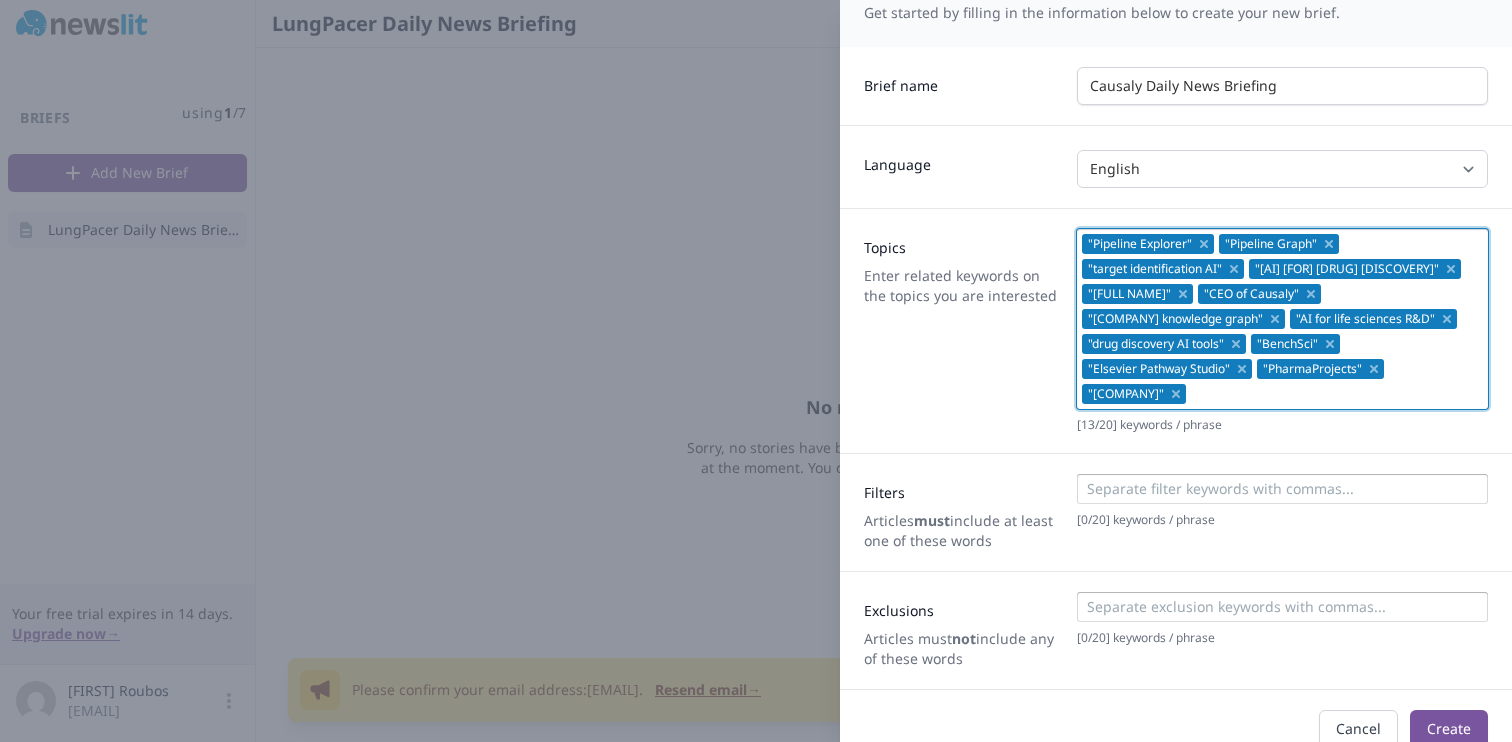 scroll, scrollTop: 105, scrollLeft: 0, axis: vertical 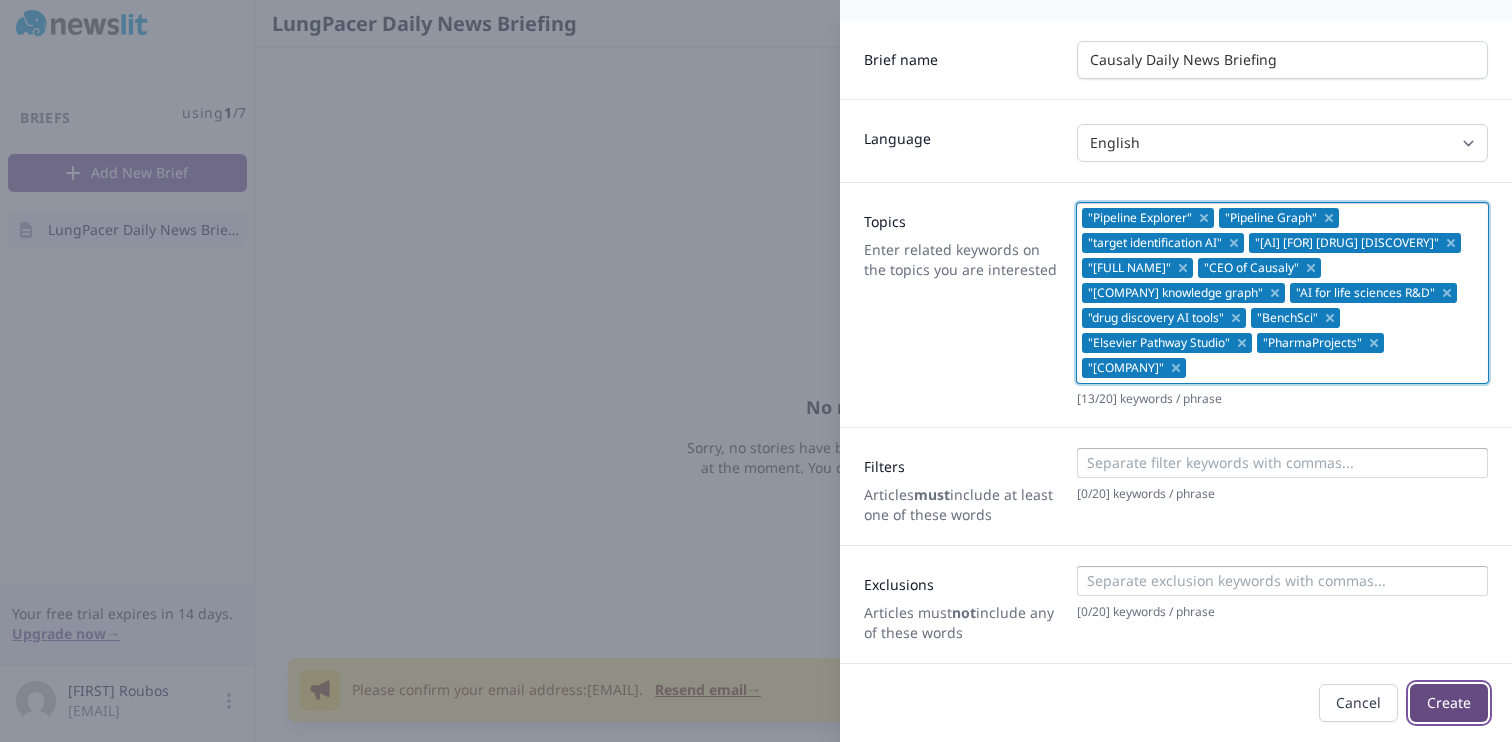 click on "Create" at bounding box center (1449, 703) 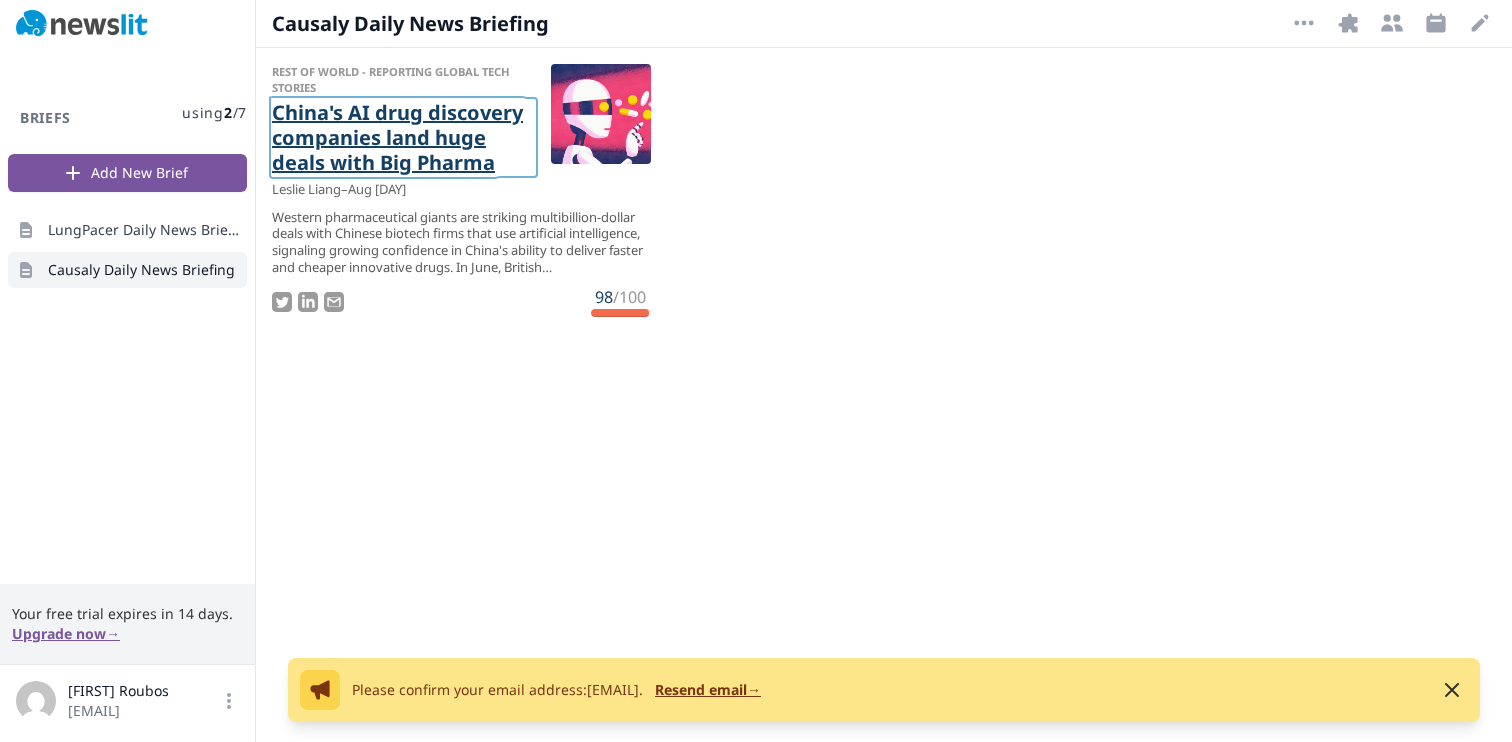 click on "China's AI drug discovery companies land huge deals with Big Pharma" at bounding box center (403, 137) 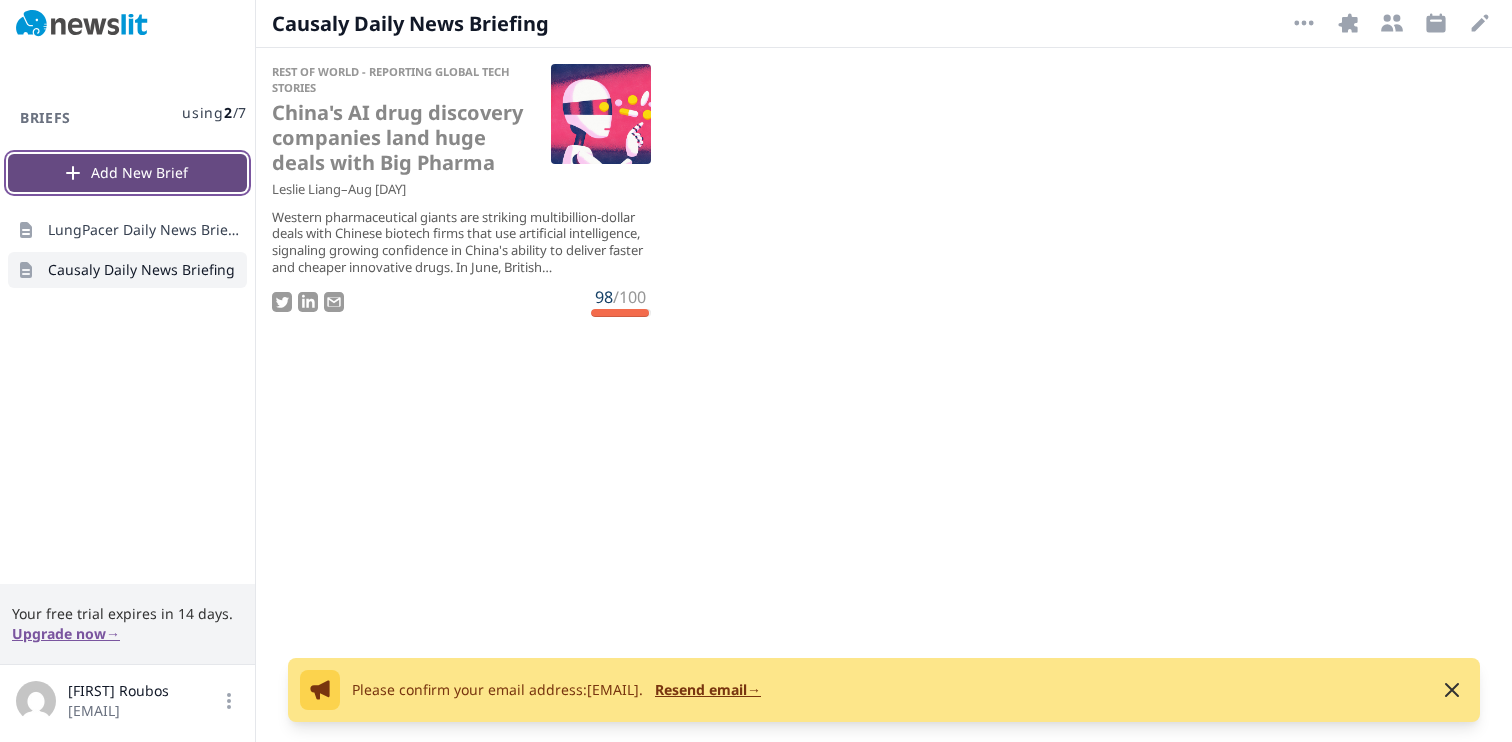click on "Add New Brief" at bounding box center [127, 173] 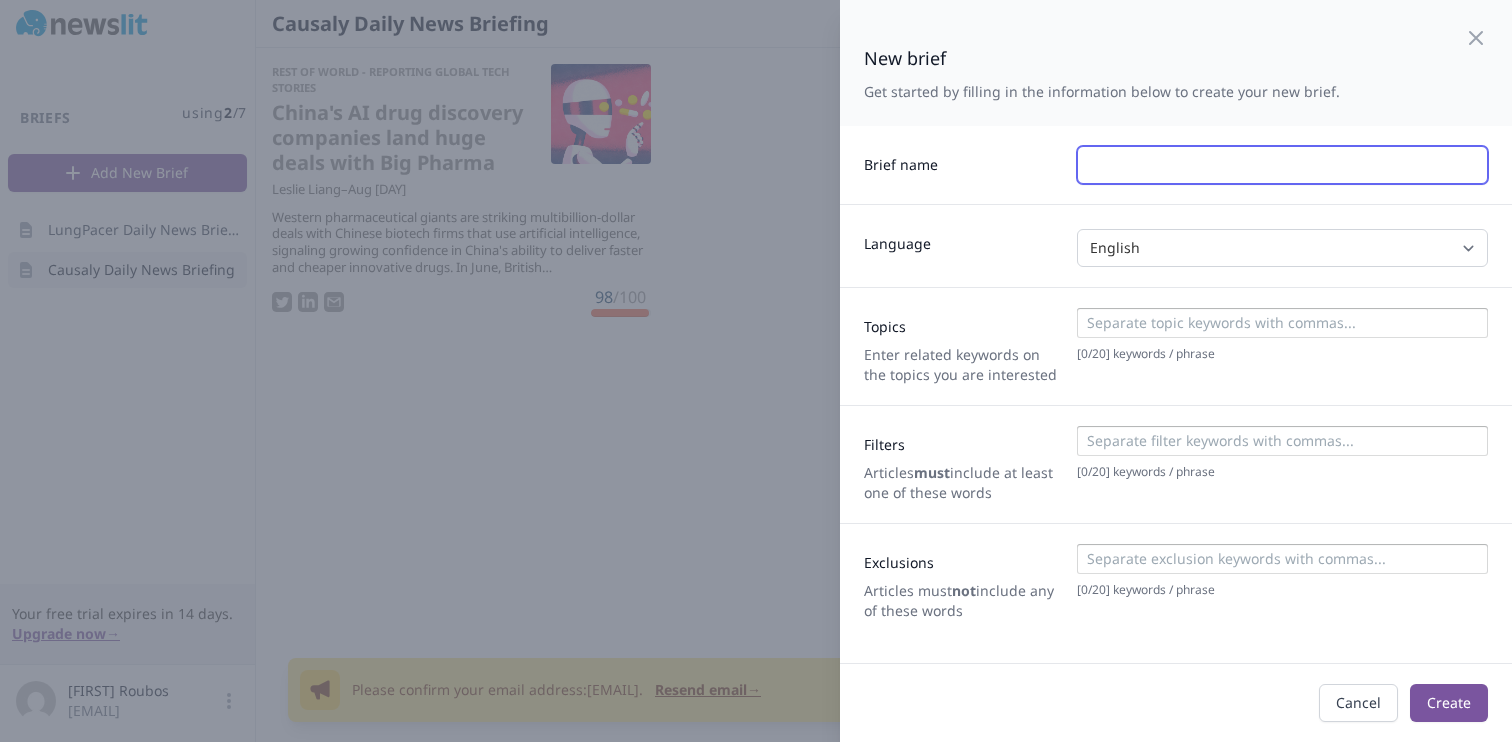click at bounding box center [1282, 165] 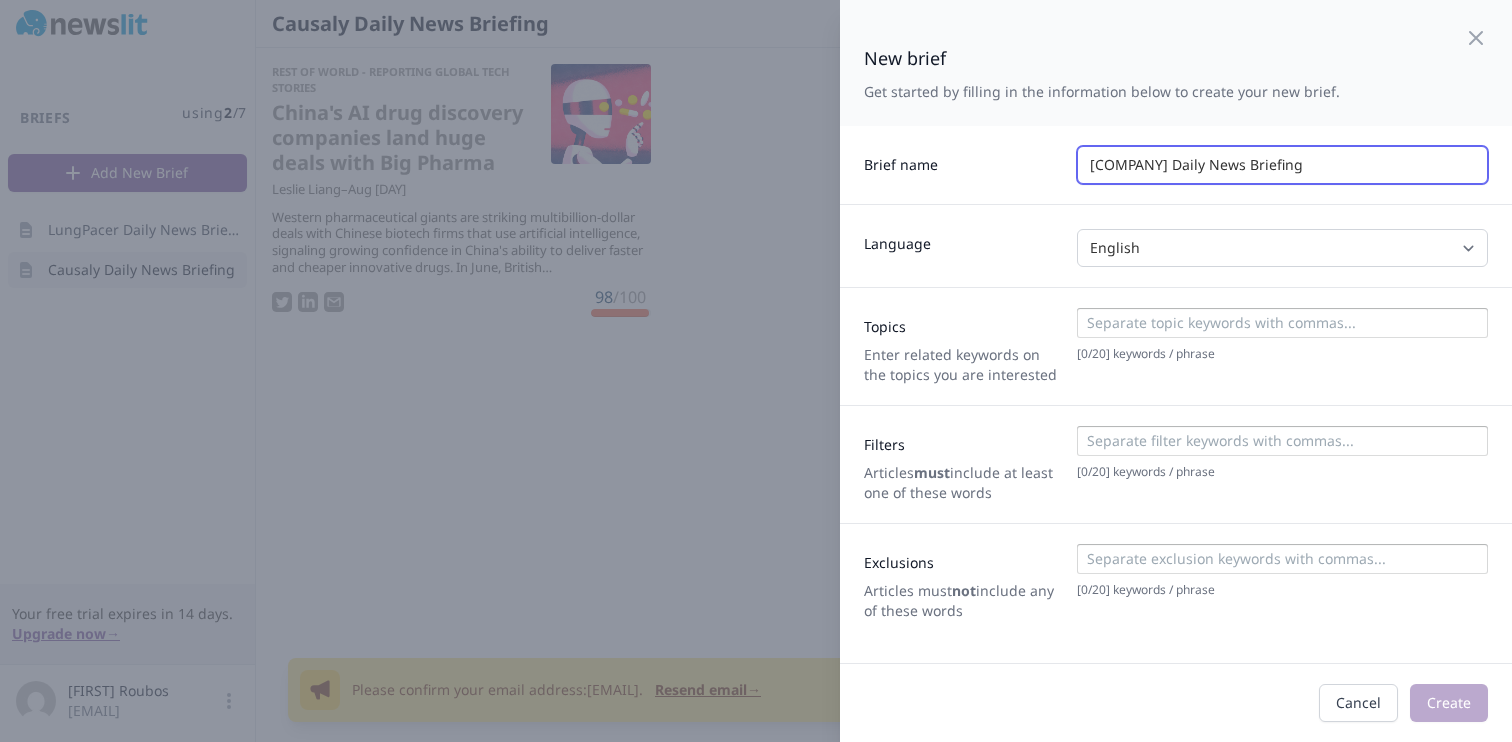 type on "[COMPANY] Daily News Briefing" 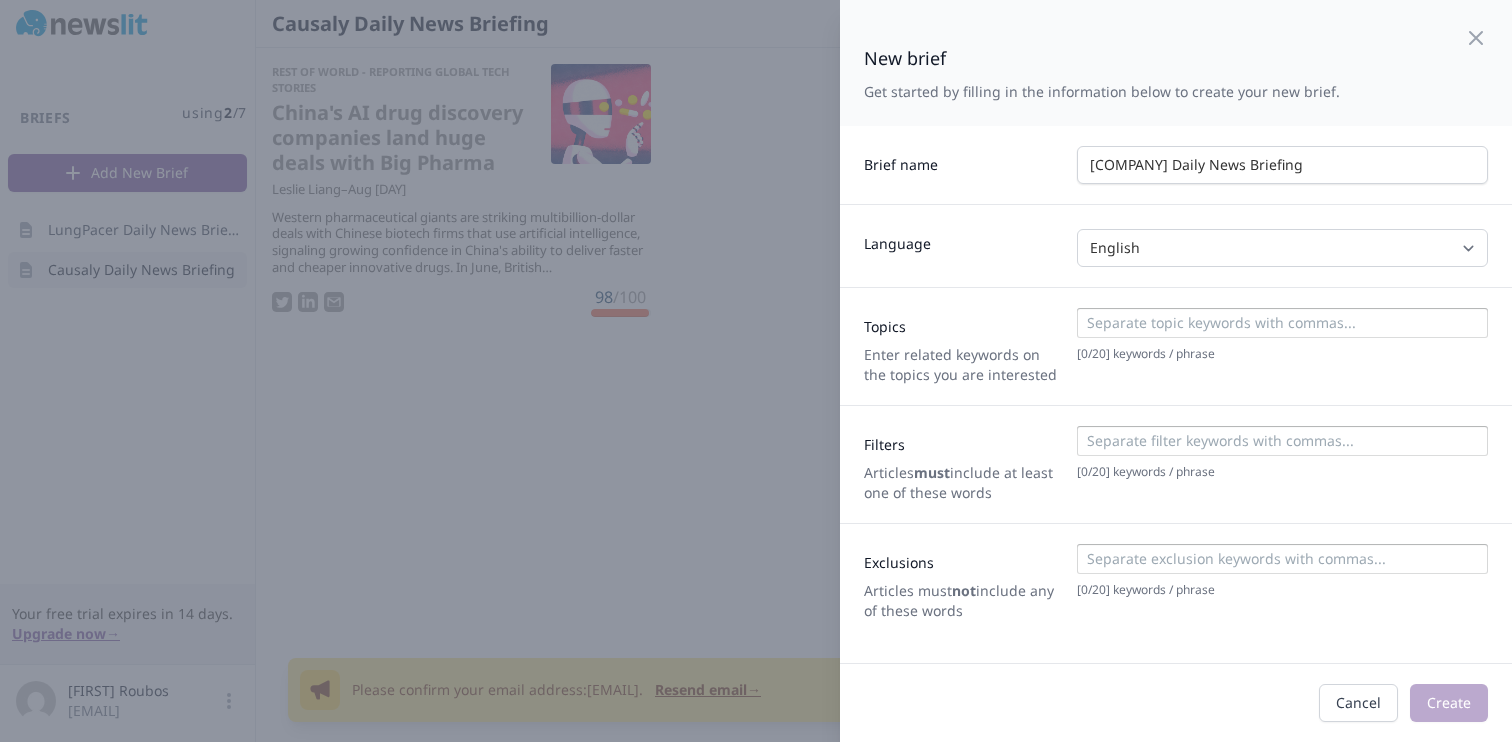 click at bounding box center [1281, 323] 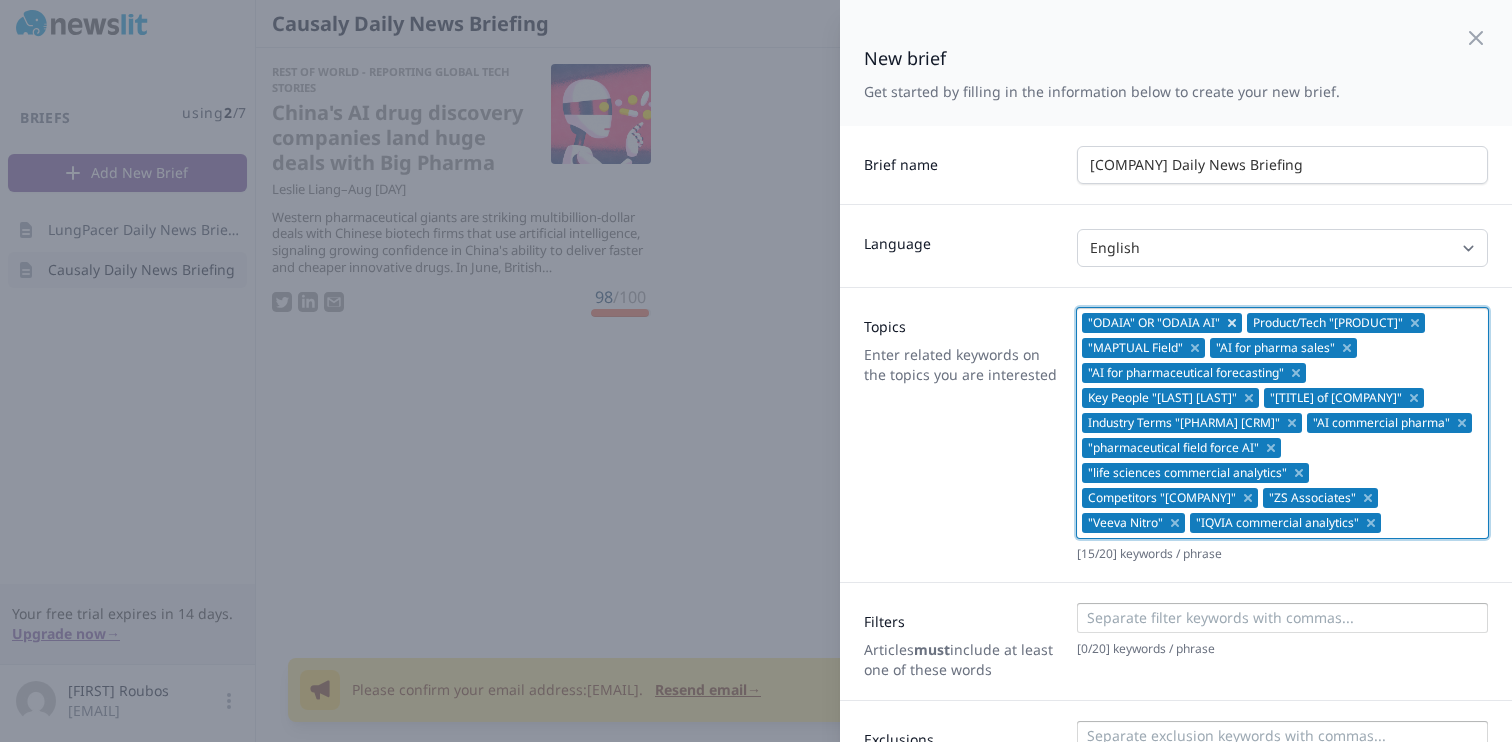 click 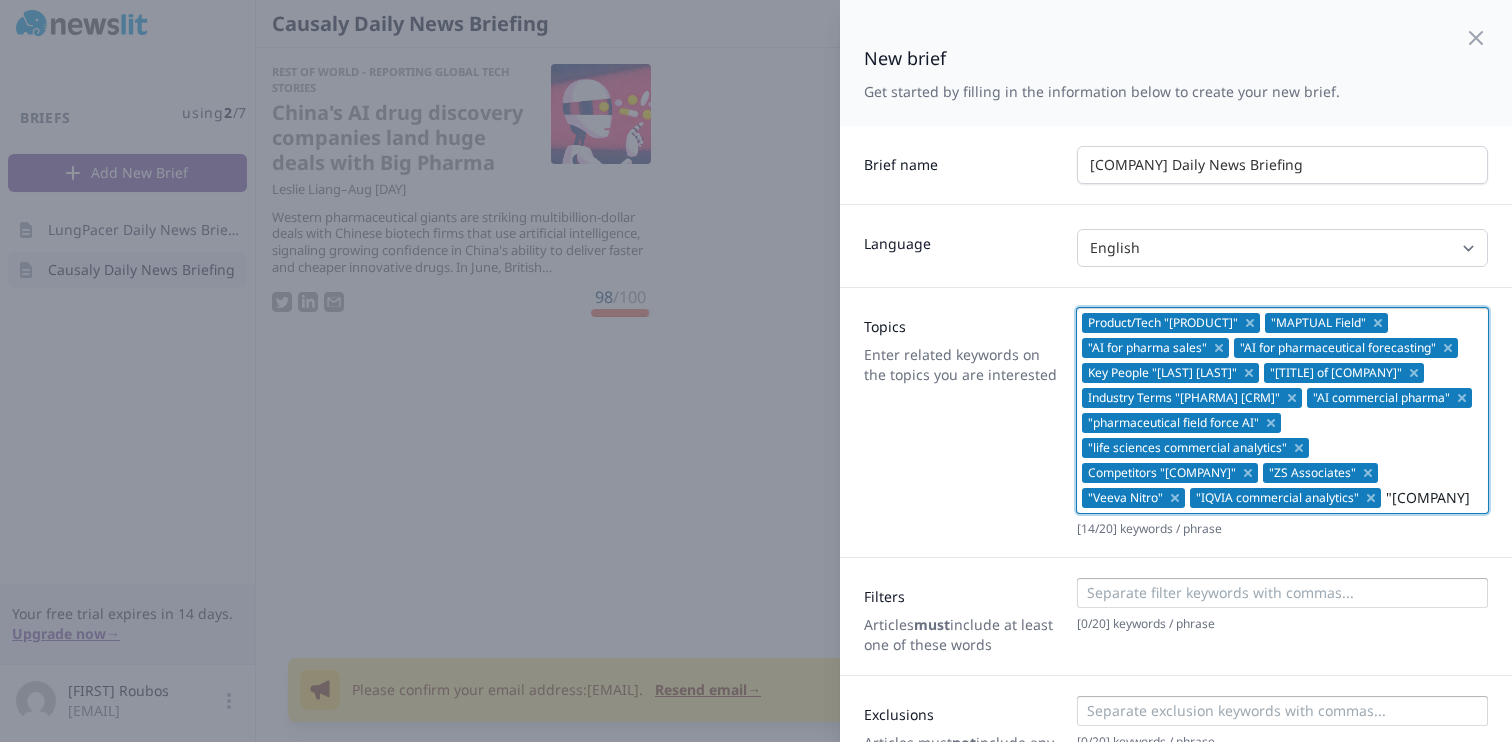 type on ""ODAIA"" 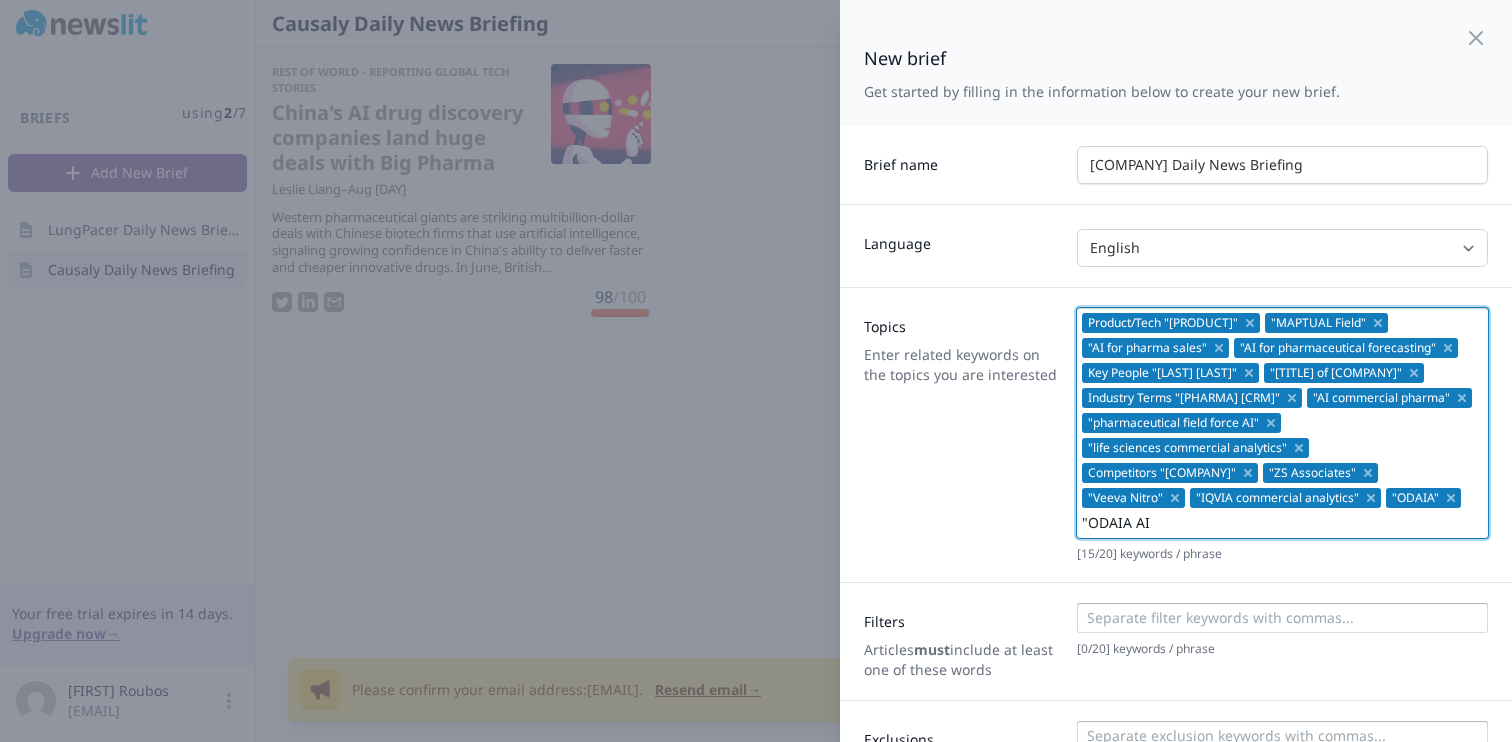 type on ""ODAIA AI"" 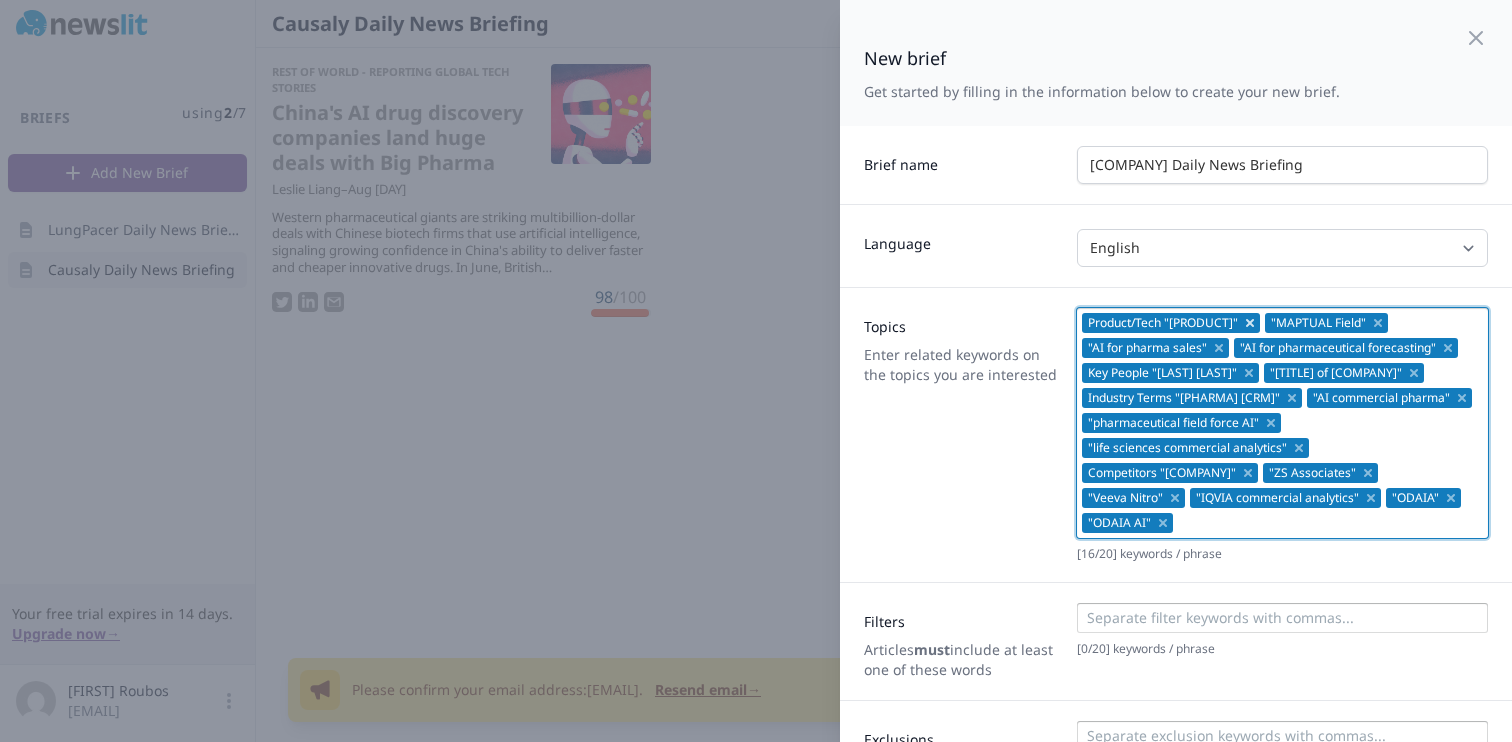 click 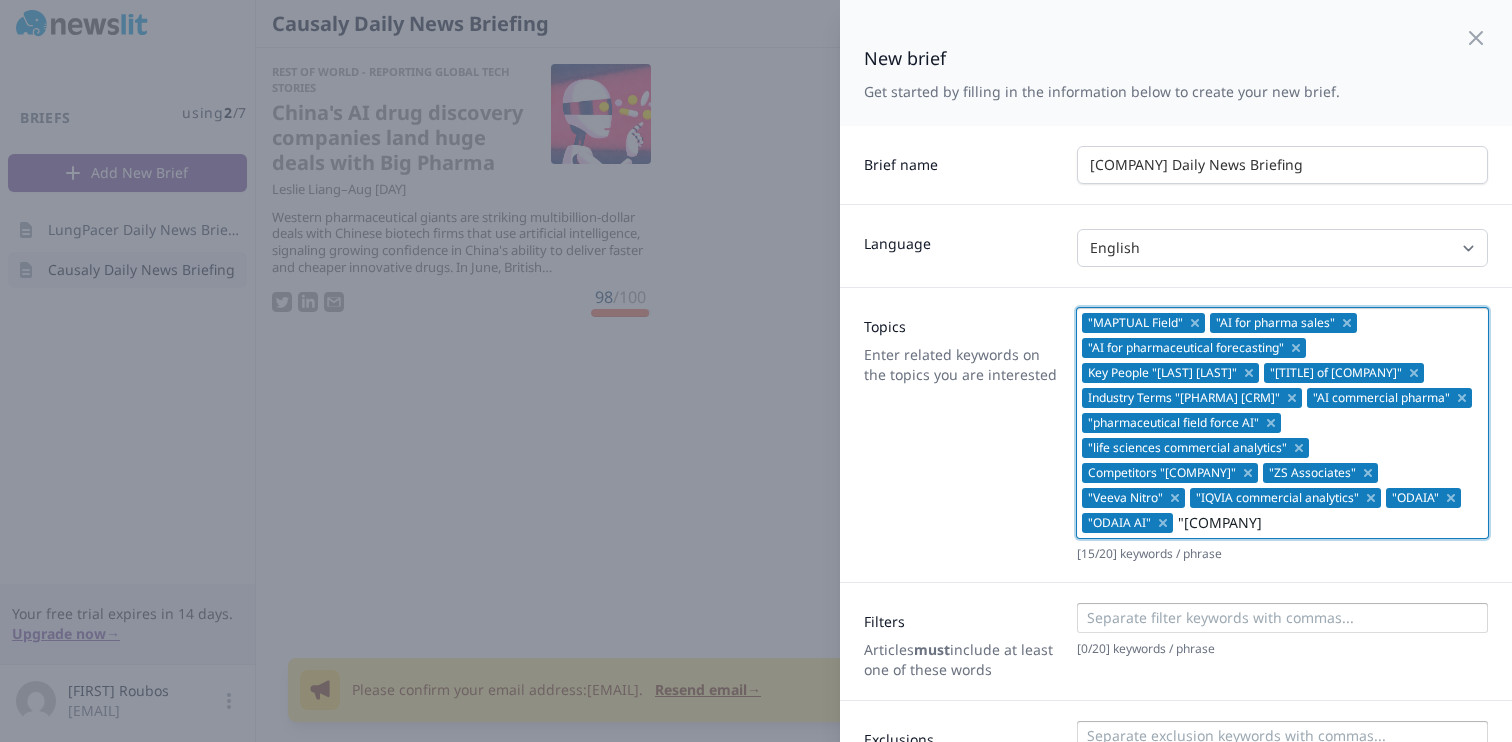 type on ""MAPTUAL"" 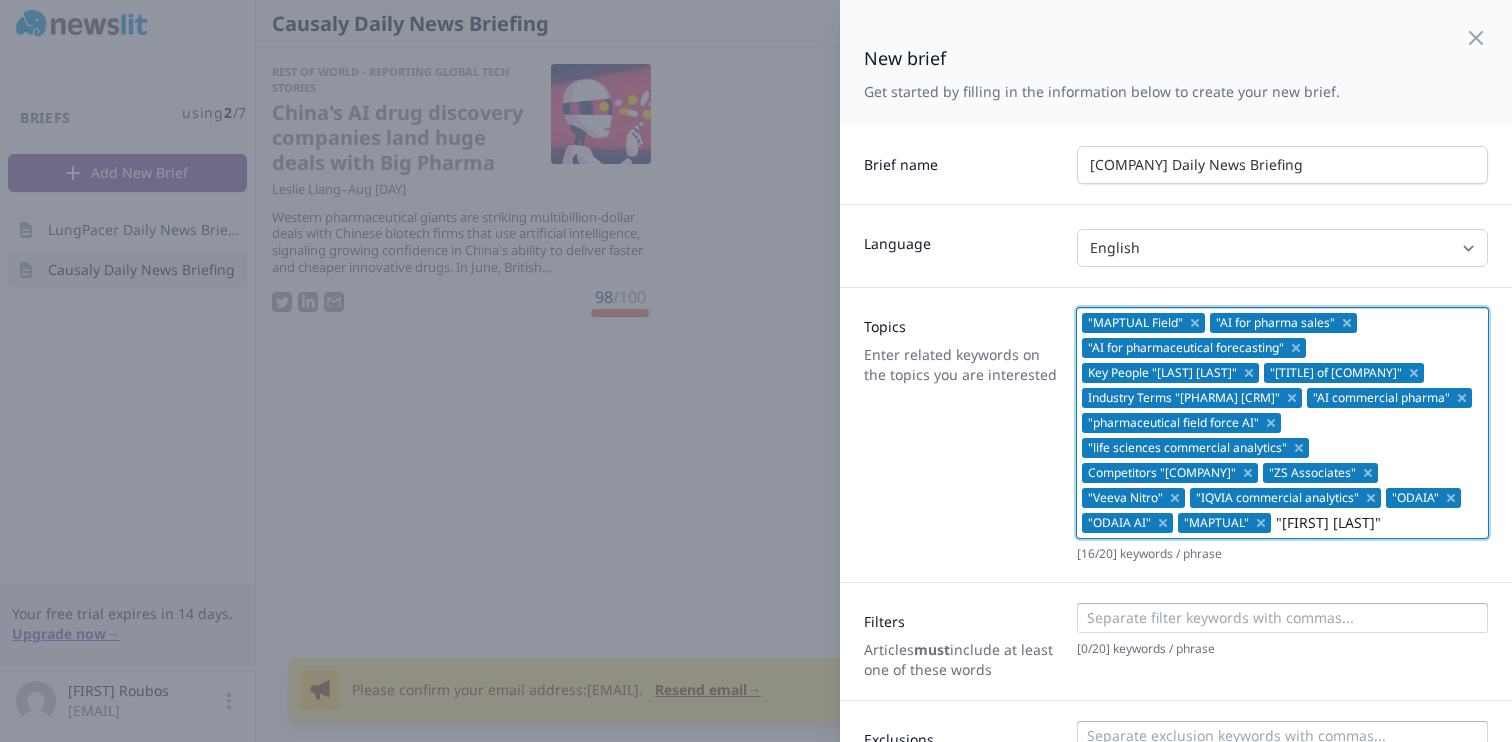 type on ""Philip Poulidis"" 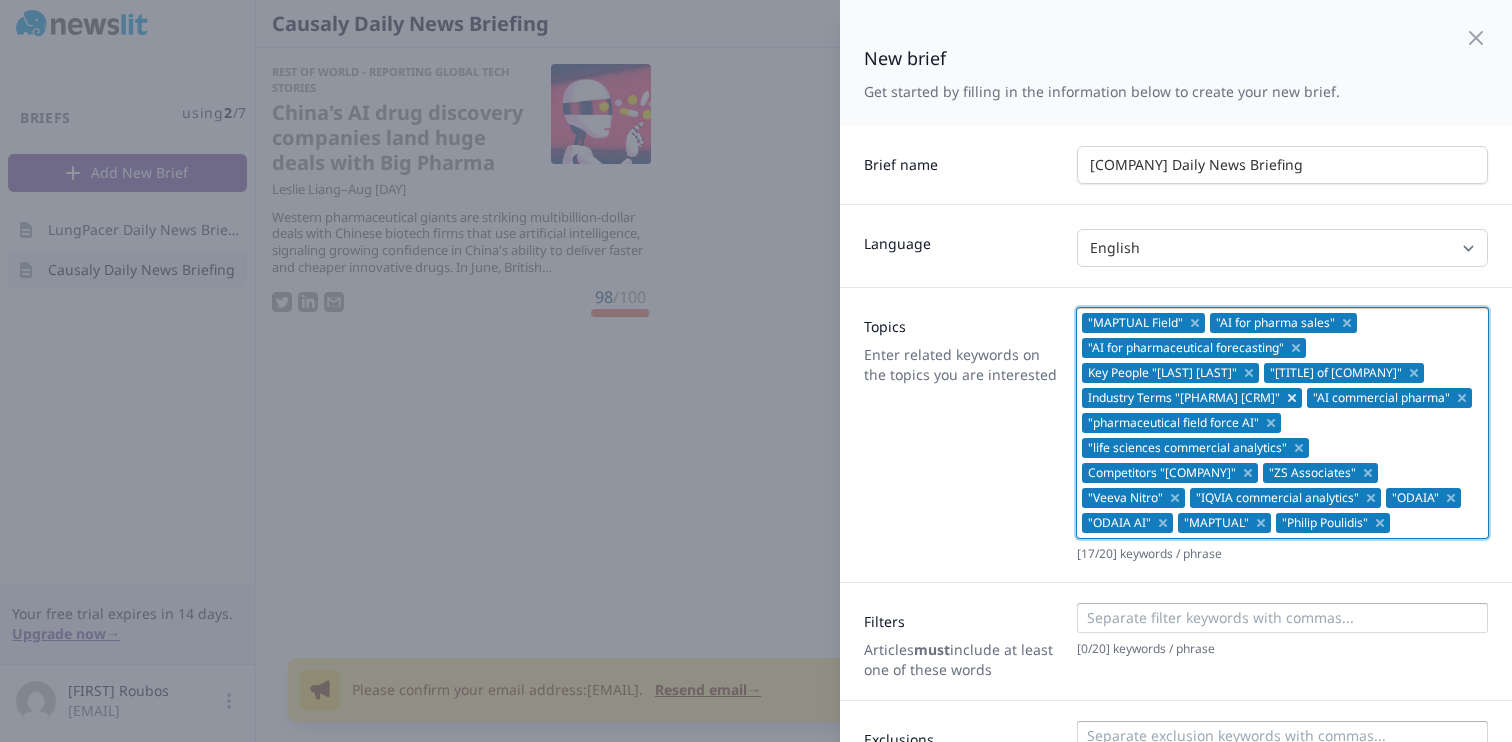 click 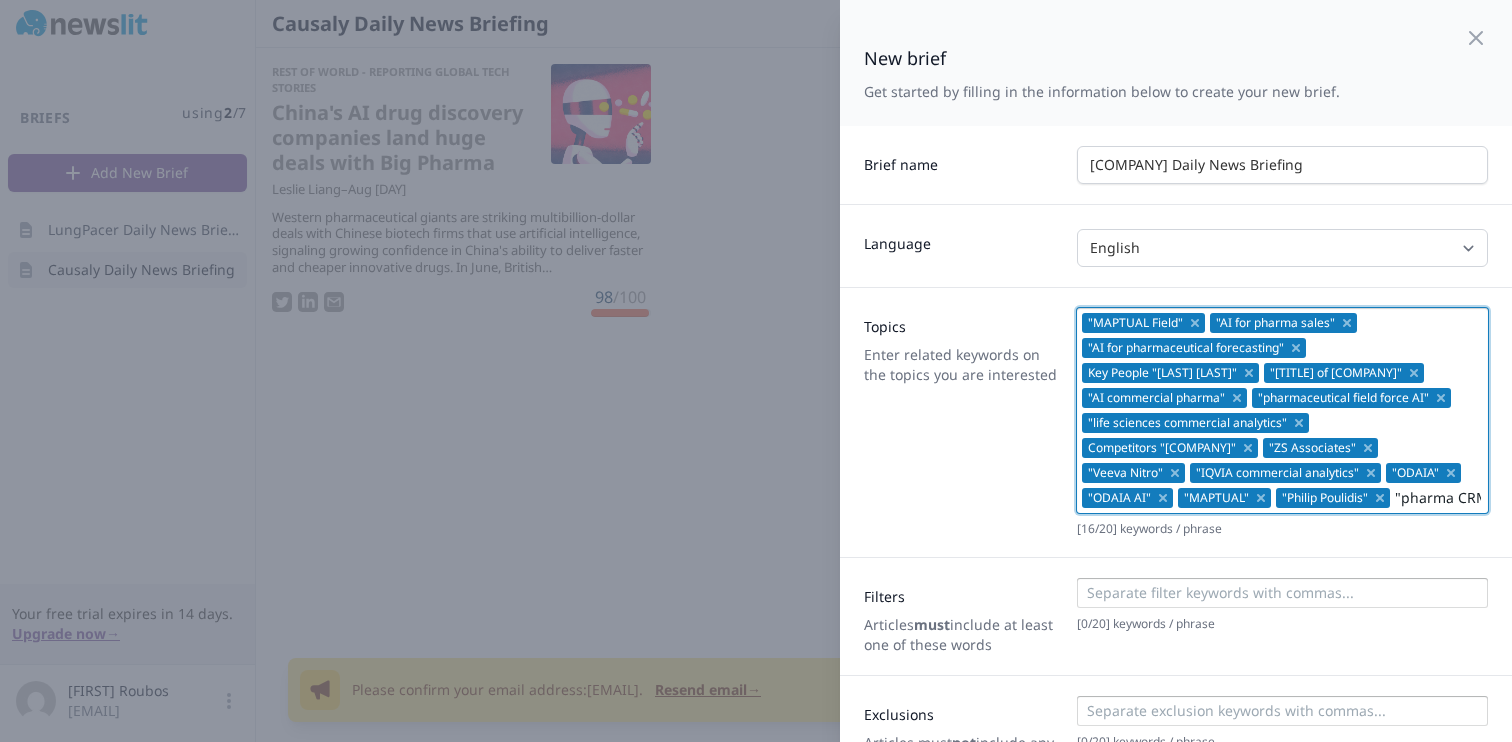 type on ""pharma CRM"" 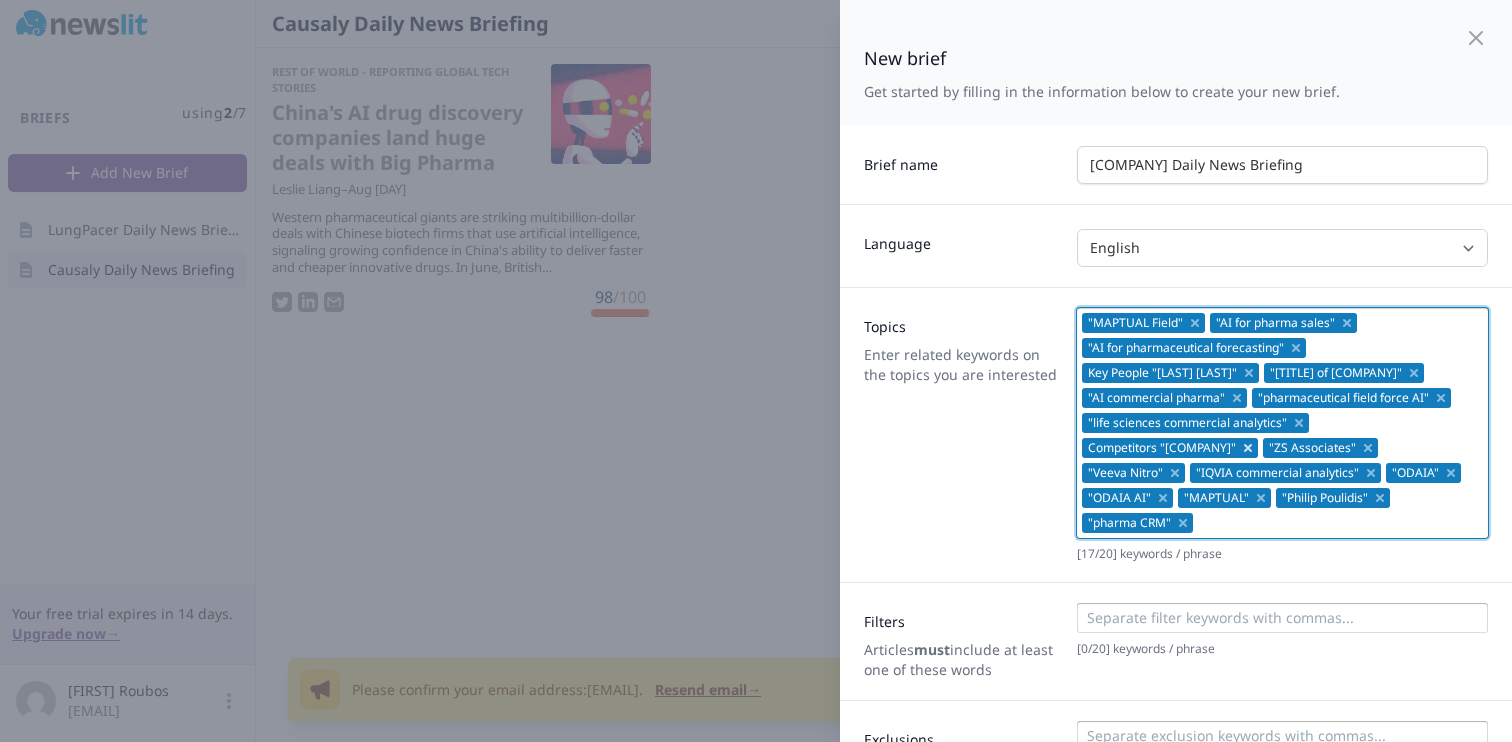 click 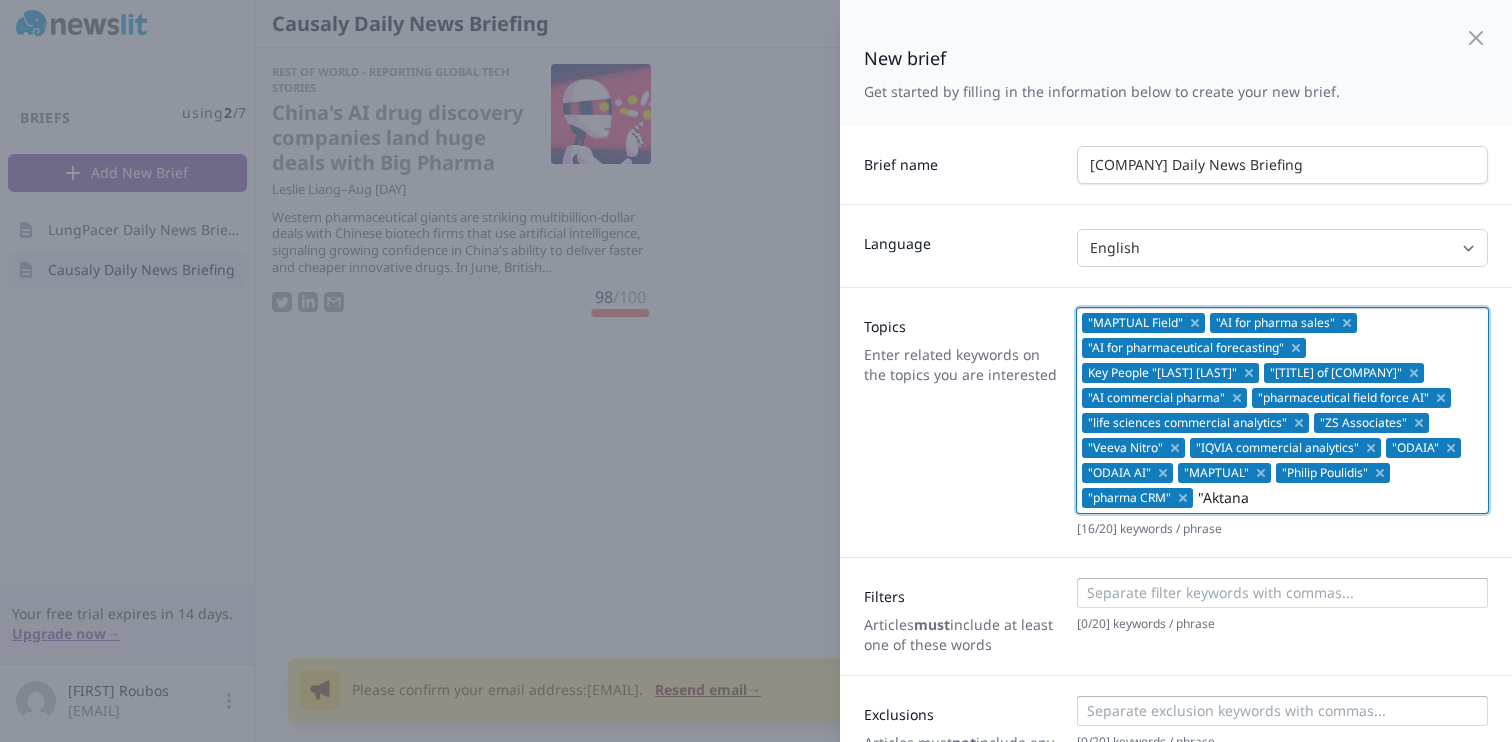 type on ""[COMPANY]"" 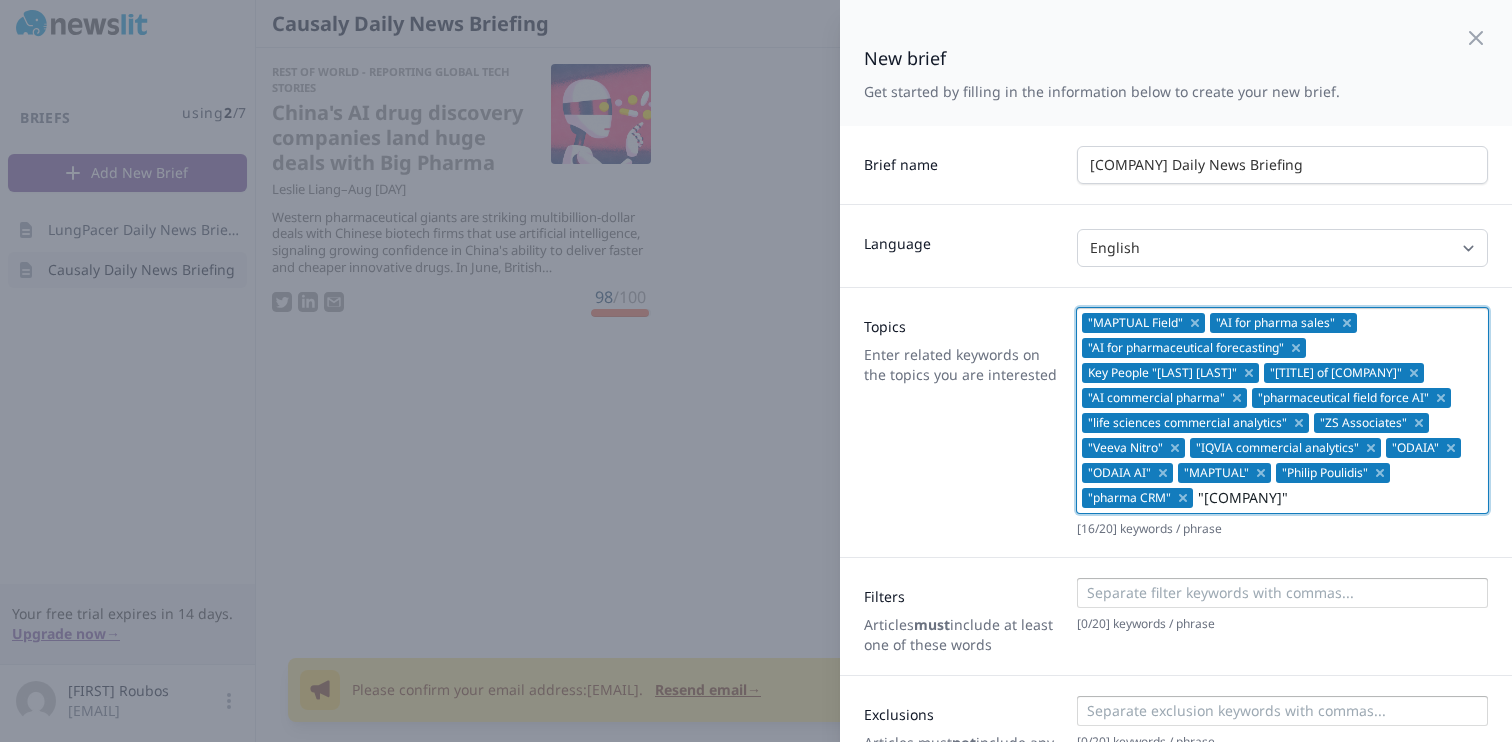 type 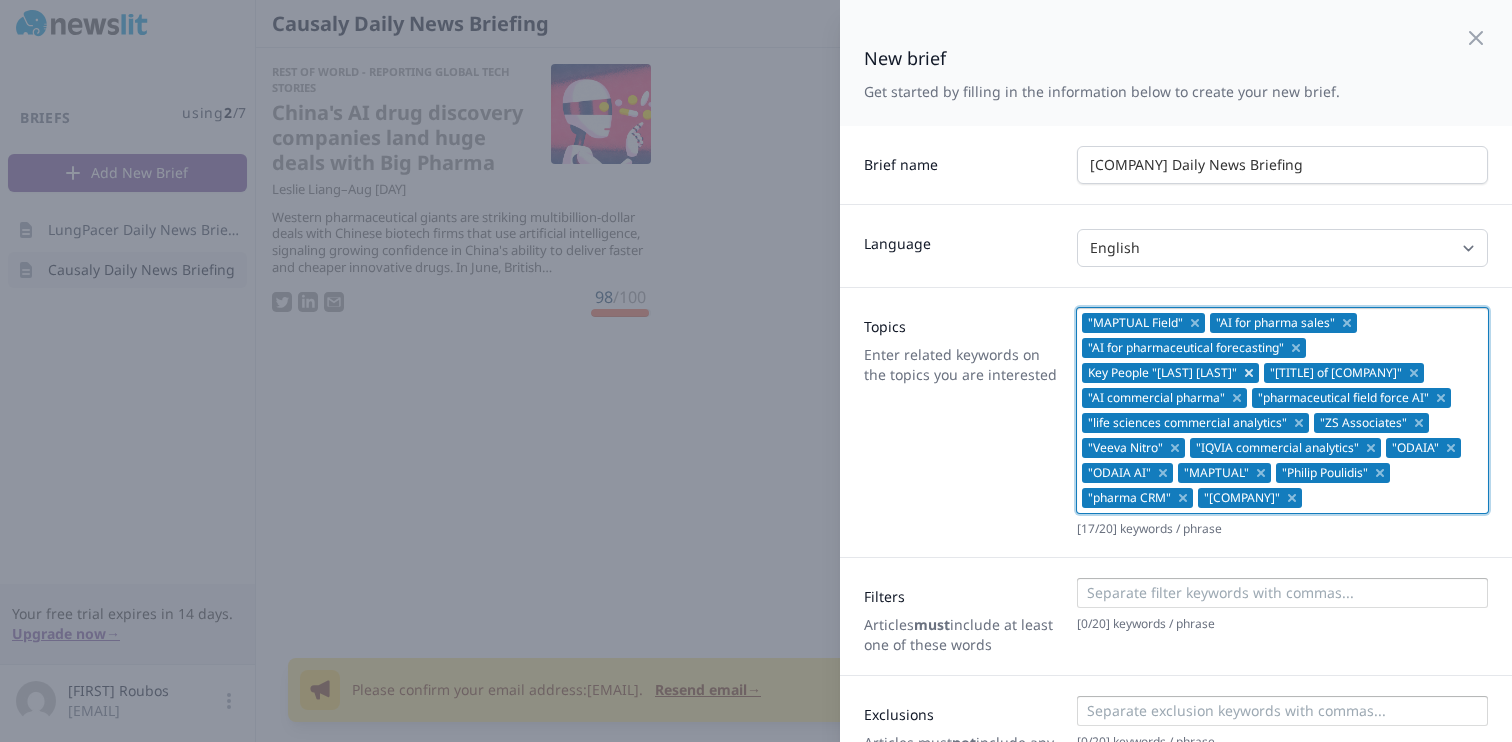 click 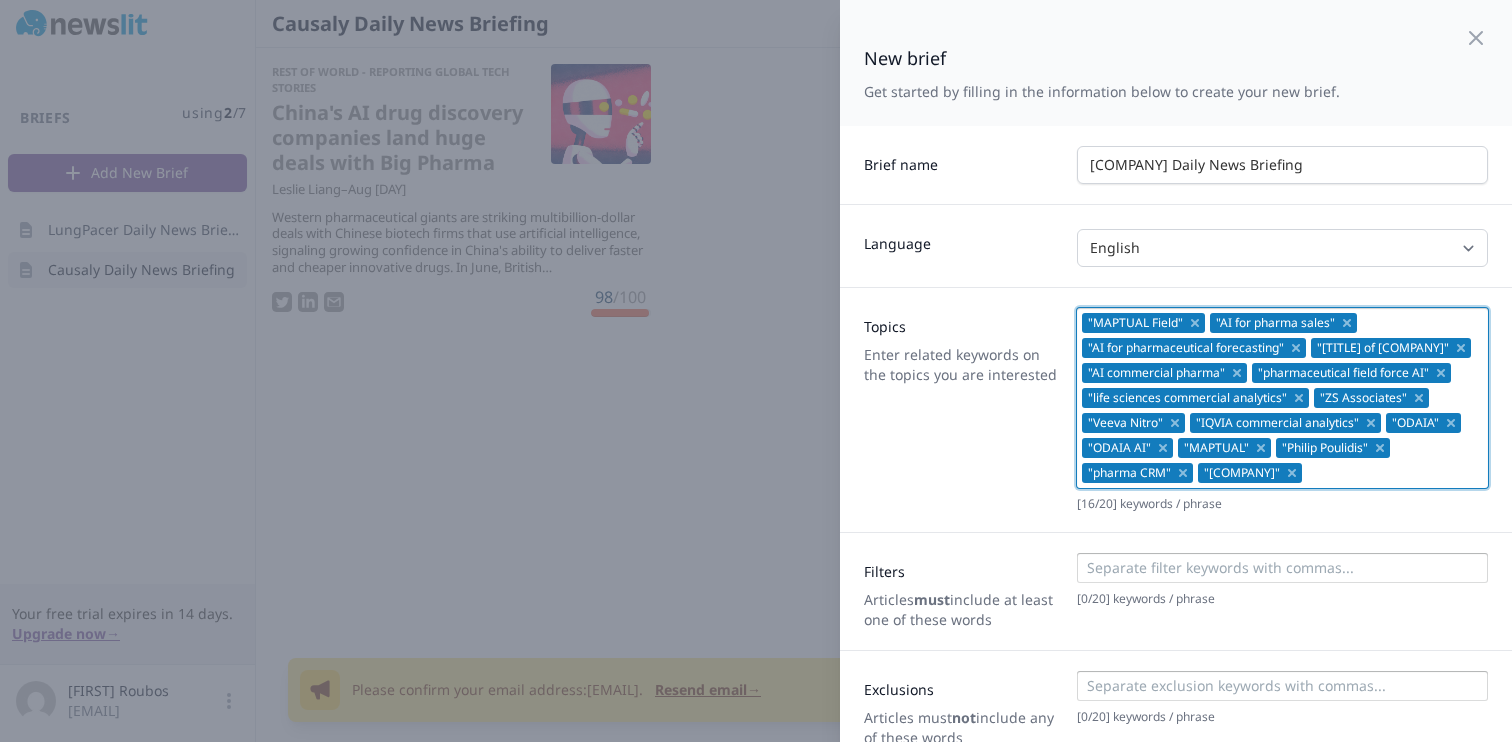 scroll, scrollTop: 105, scrollLeft: 0, axis: vertical 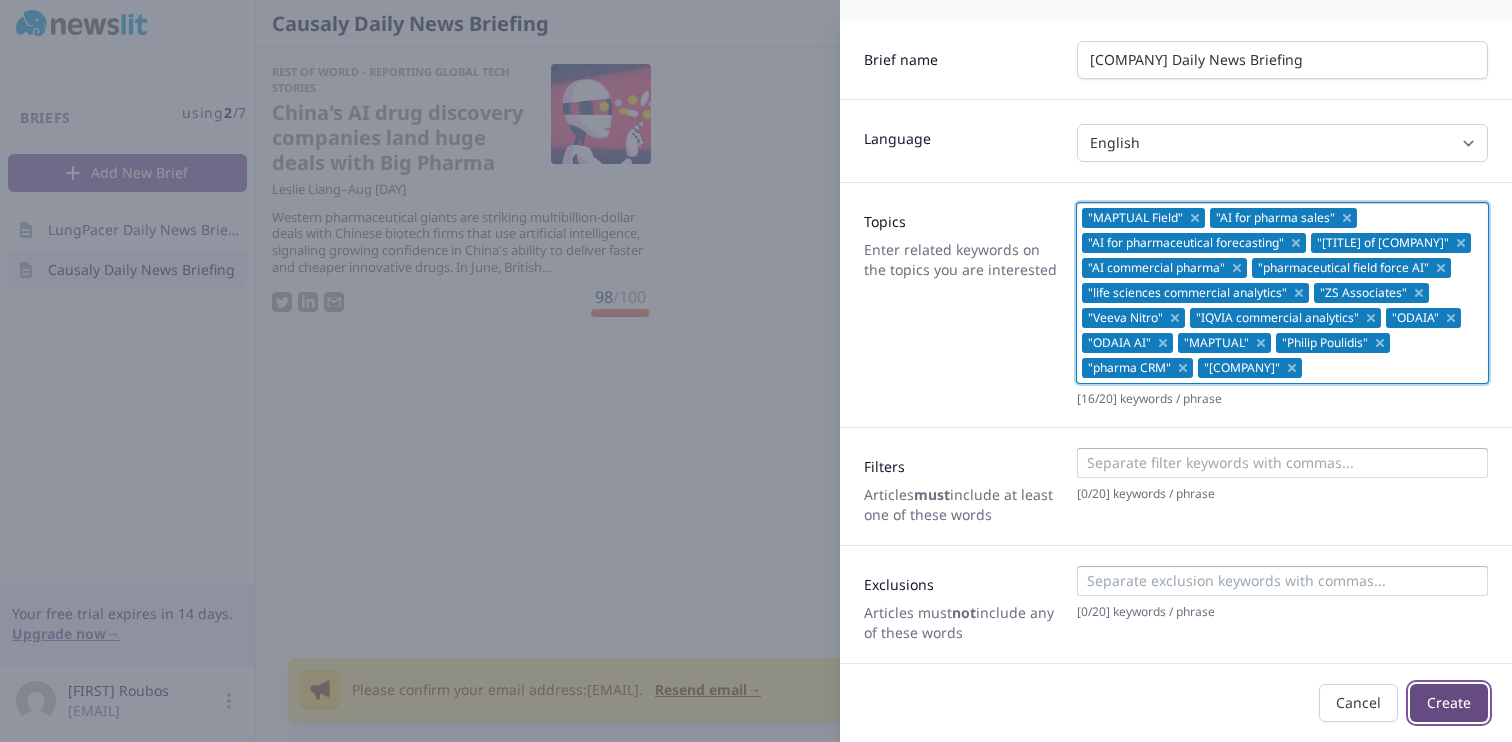 click on "Create" at bounding box center [1449, 703] 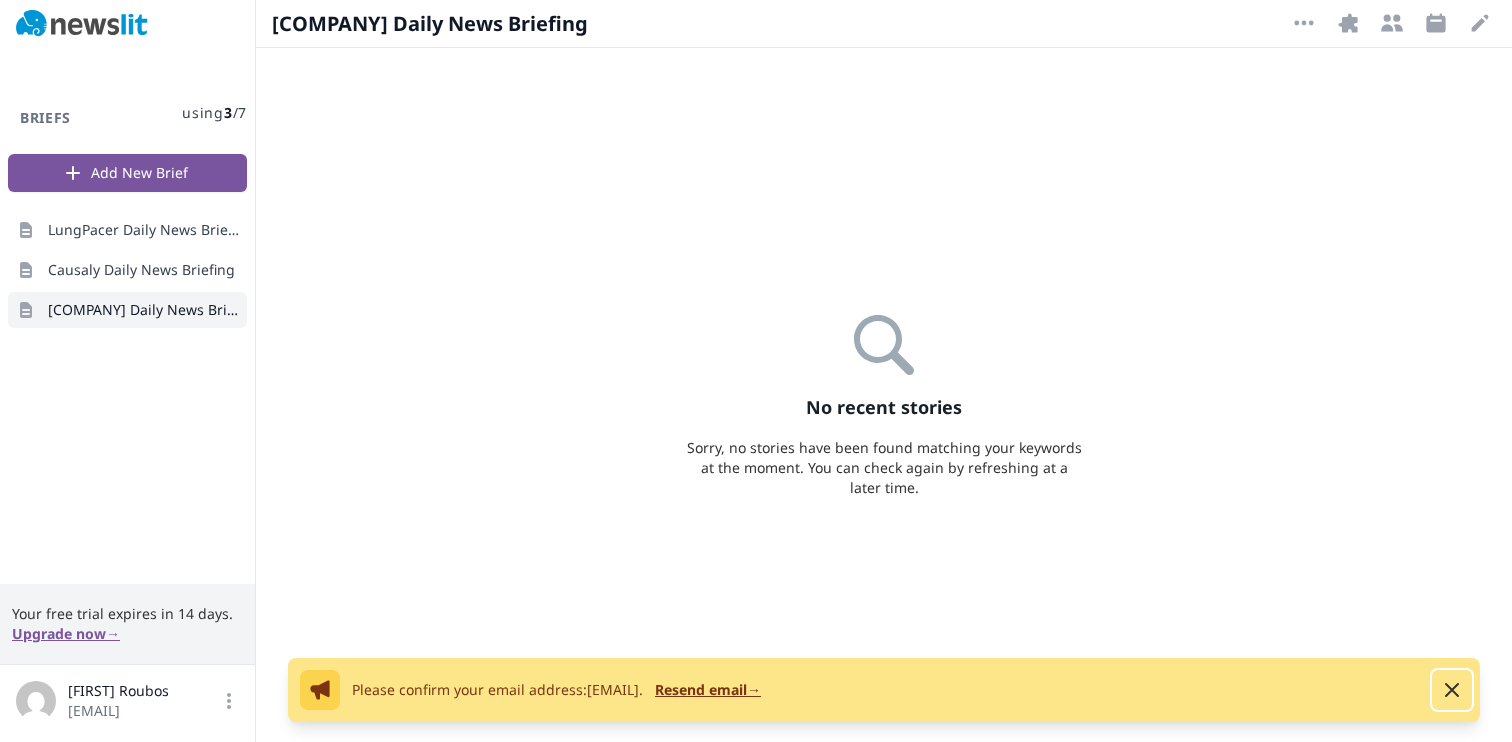 click 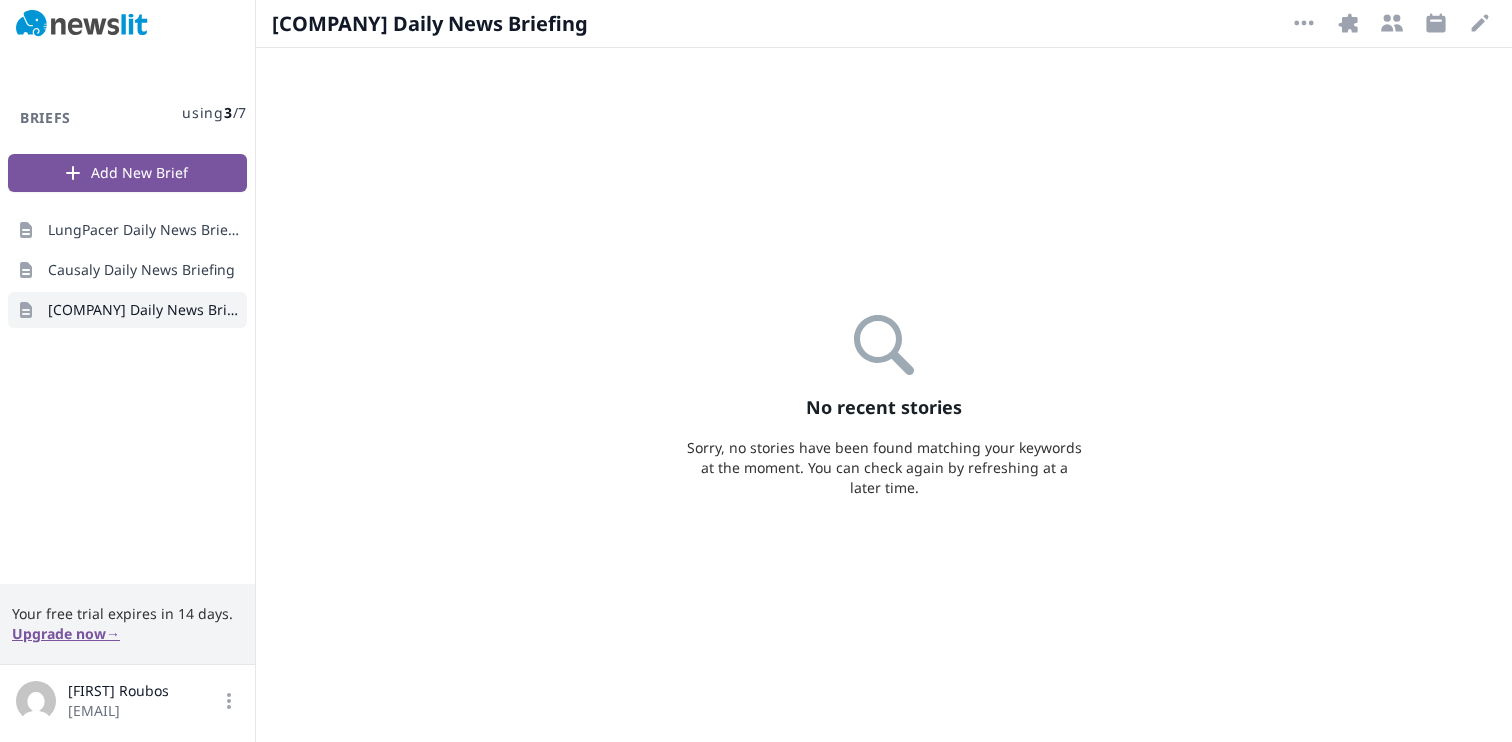 click on "Add New Brief" at bounding box center (127, 173) 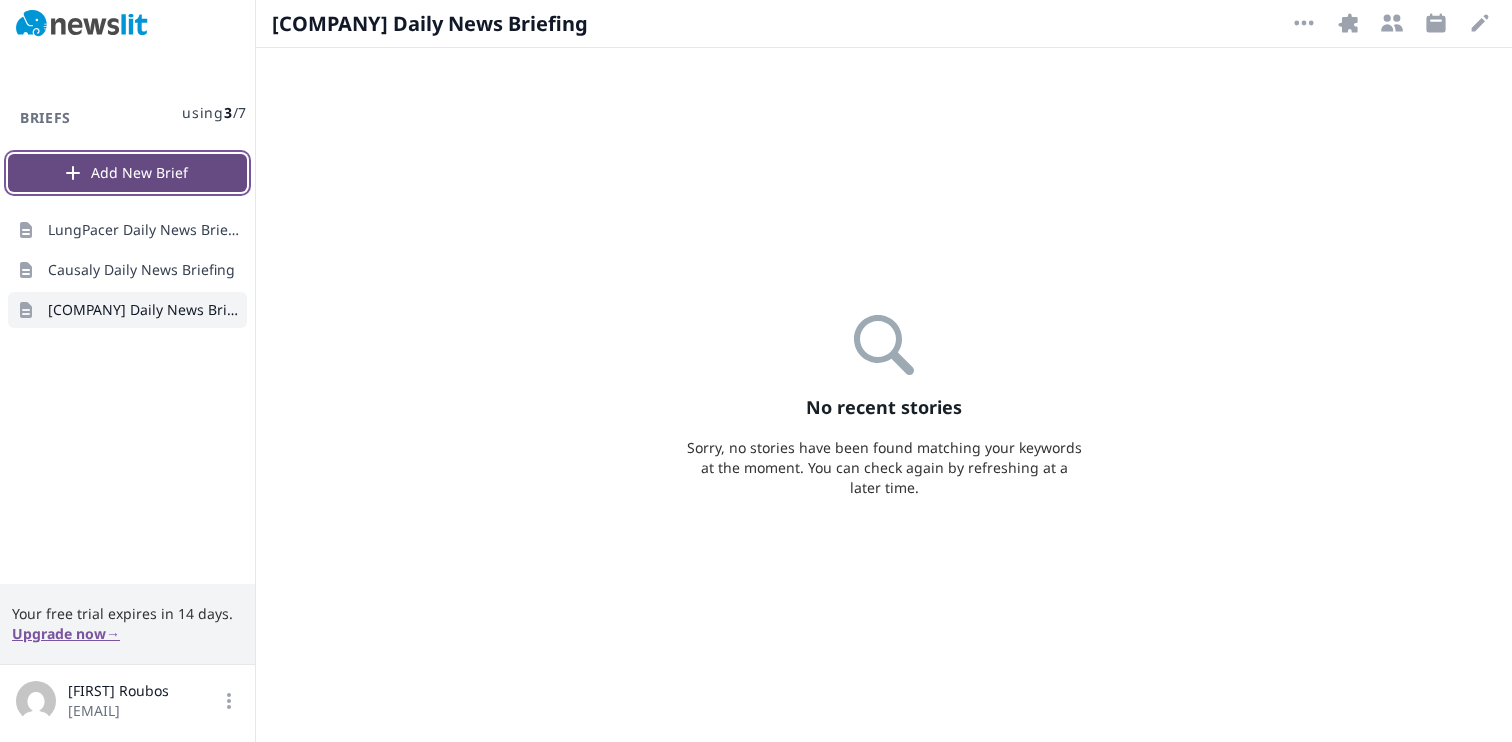 click on "Add New Brief" at bounding box center (127, 173) 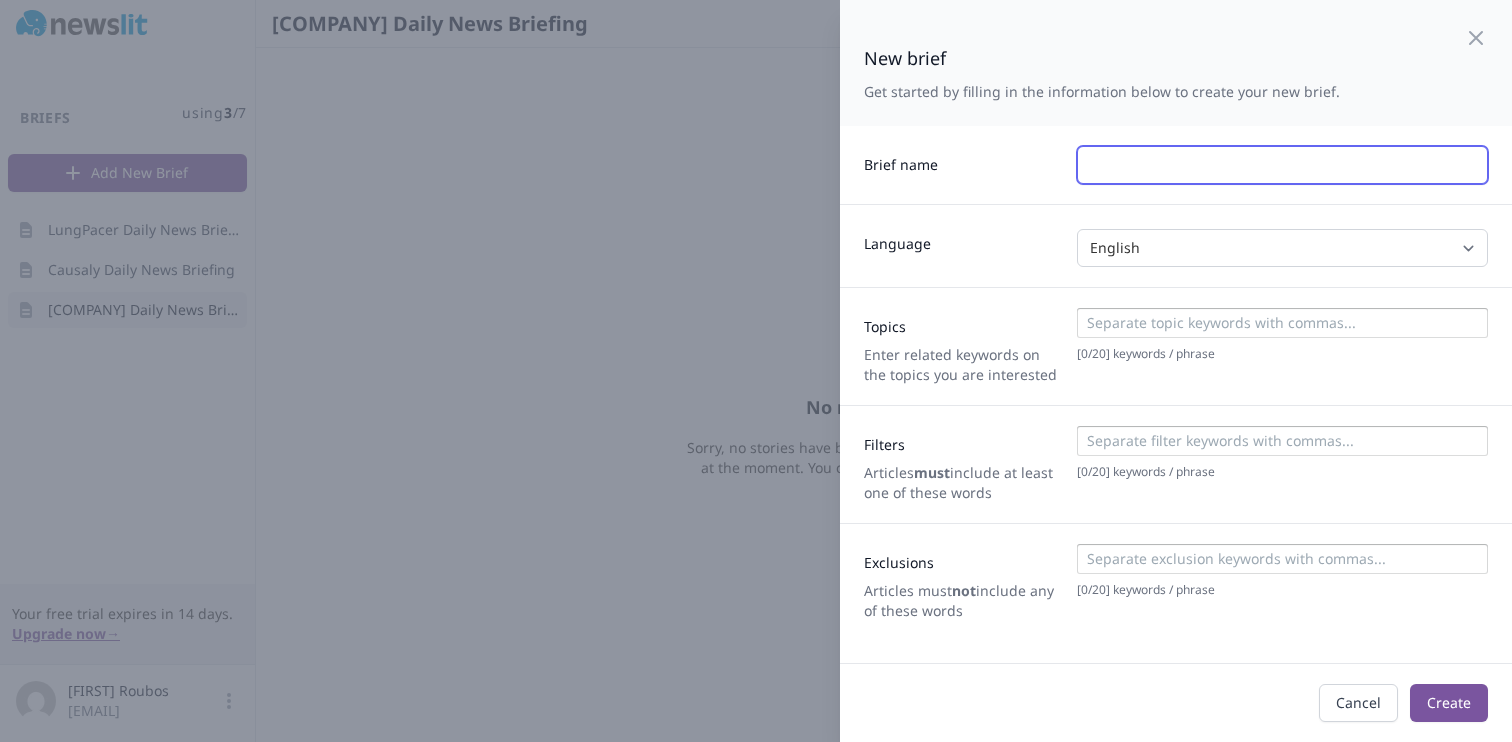 click at bounding box center (1282, 165) 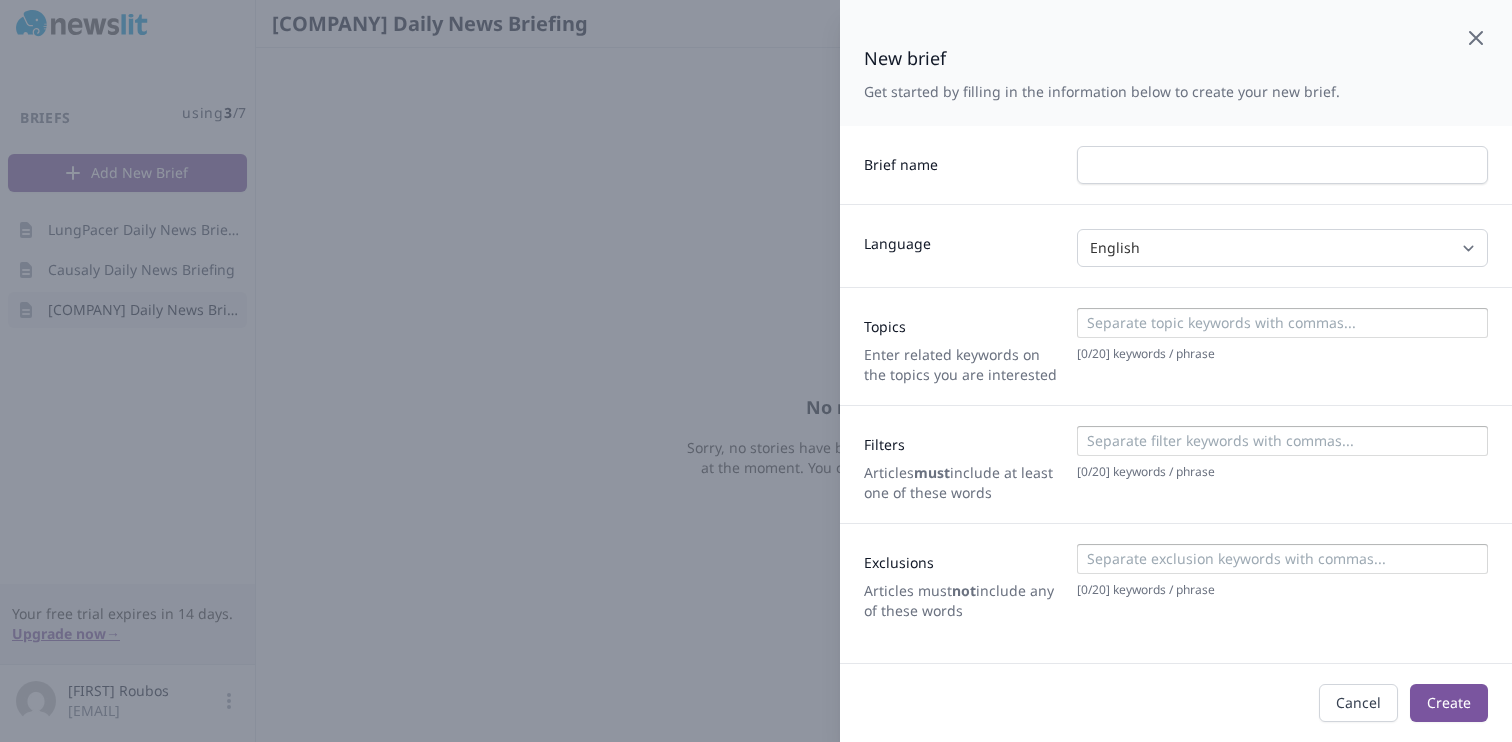click 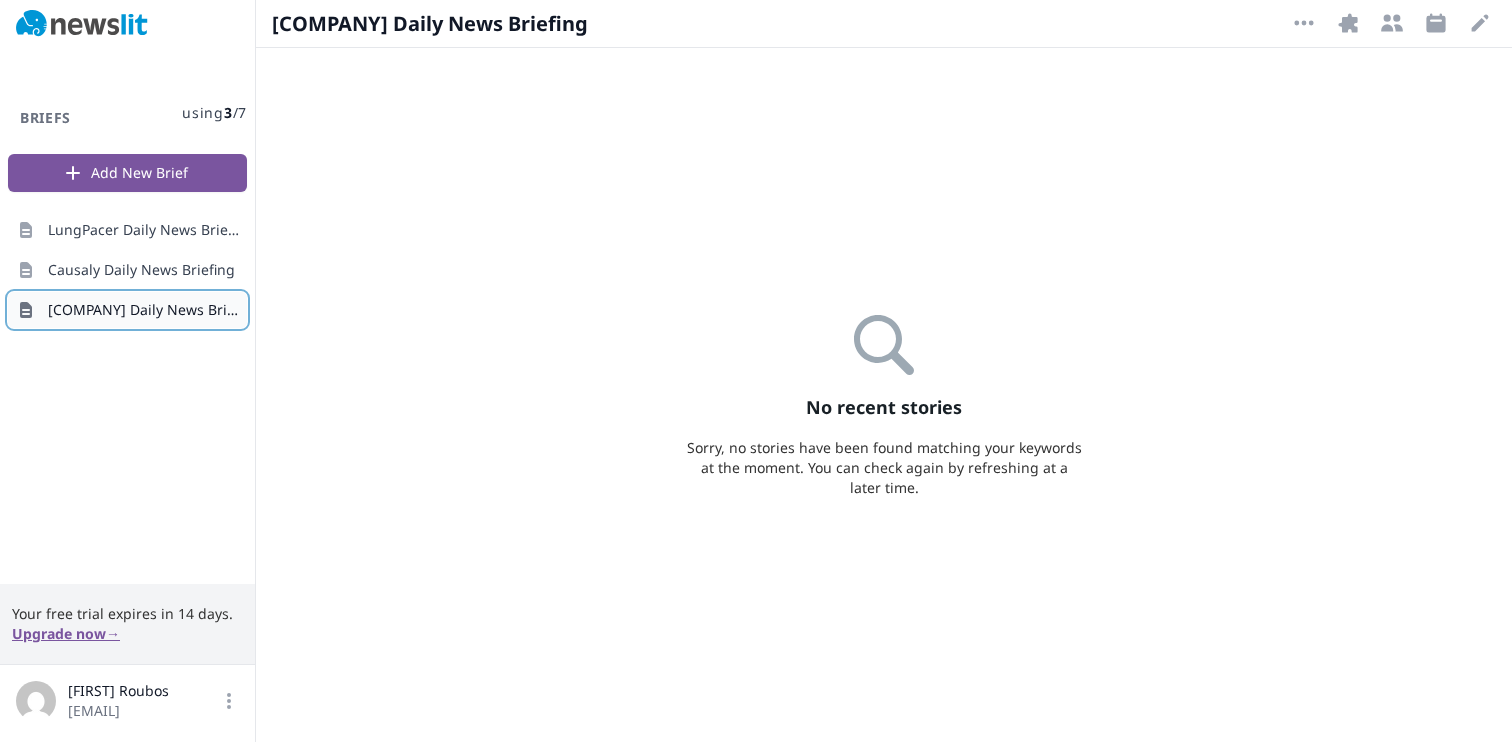 click on "[COMPANY] Daily News Briefing" at bounding box center (143, 310) 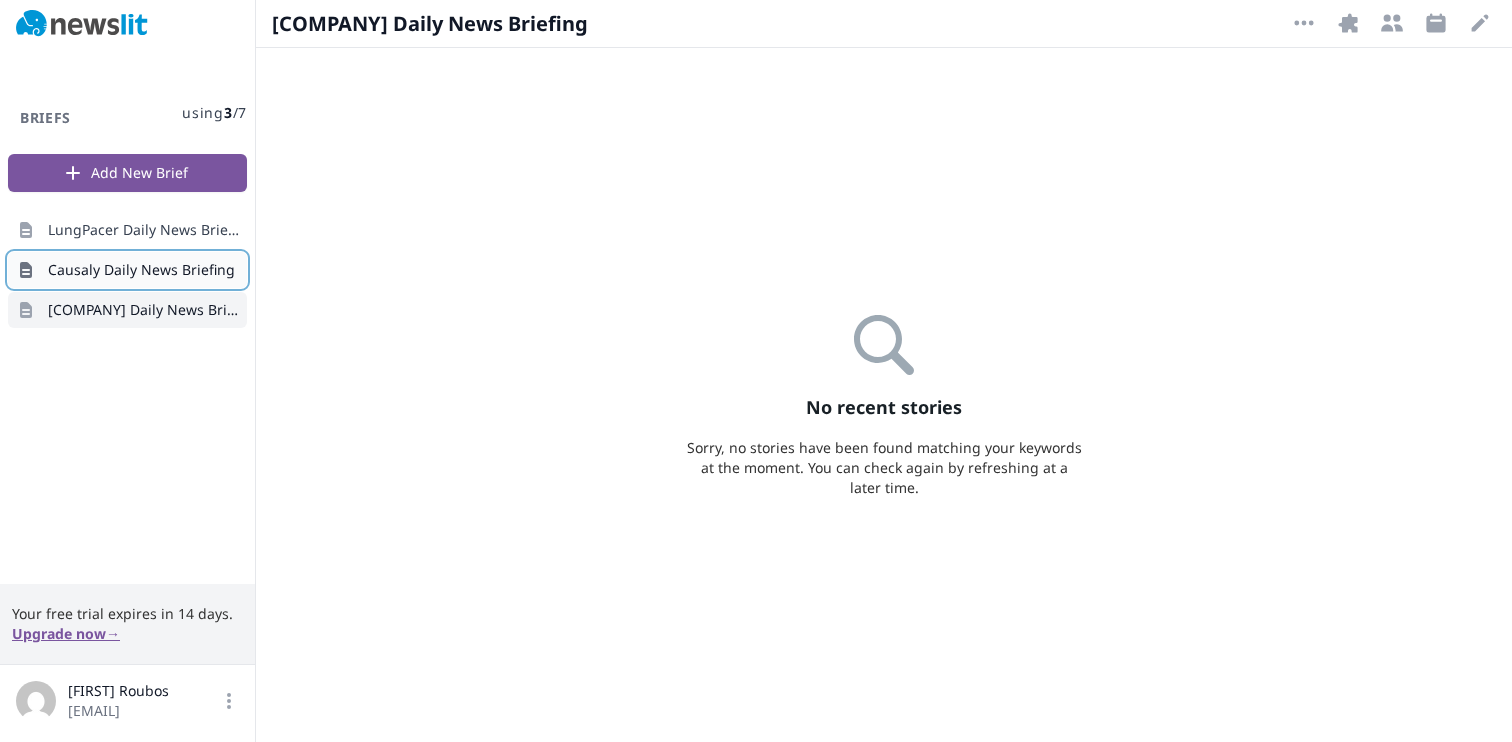 click on "Causaly Daily News Briefing" at bounding box center [141, 270] 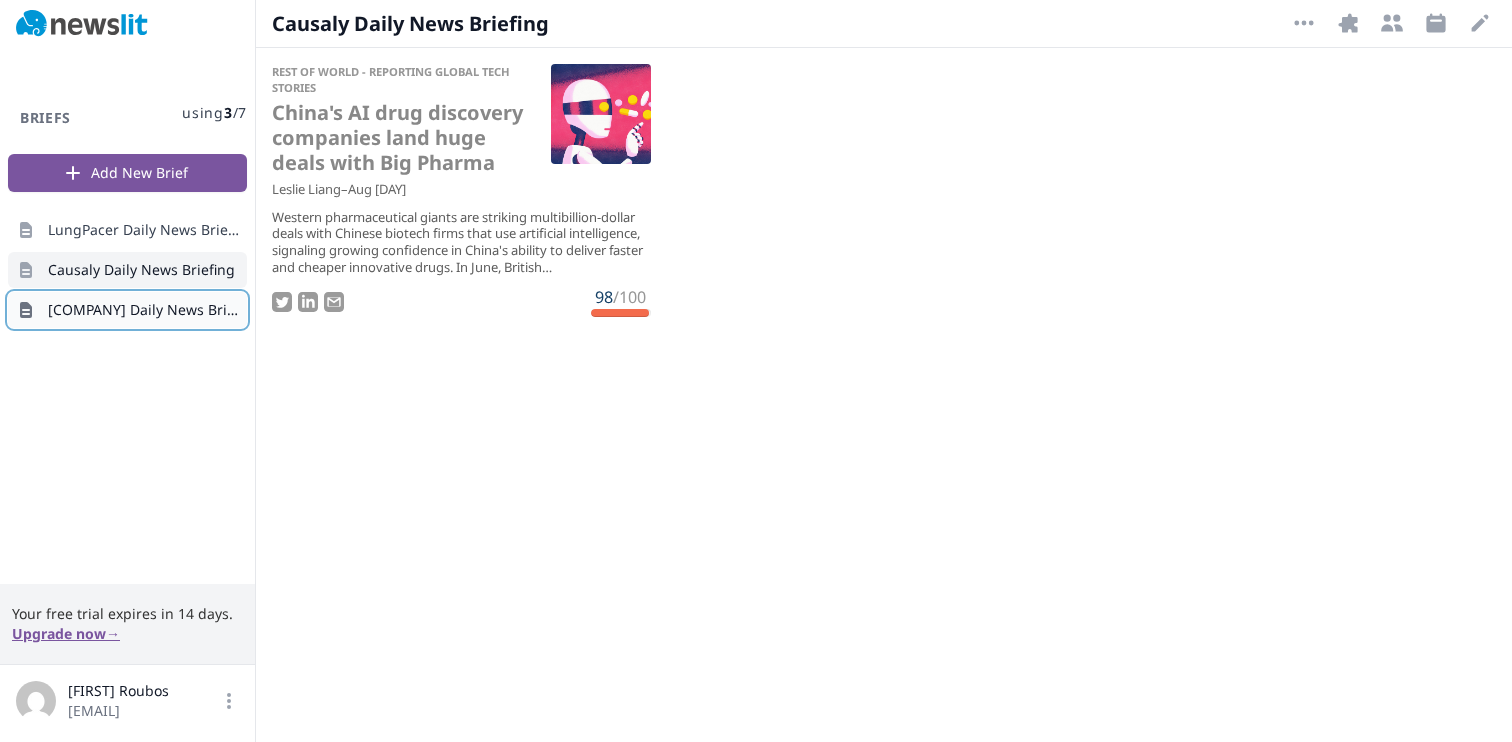 click on "[COMPANY] Daily News Briefing" at bounding box center [143, 310] 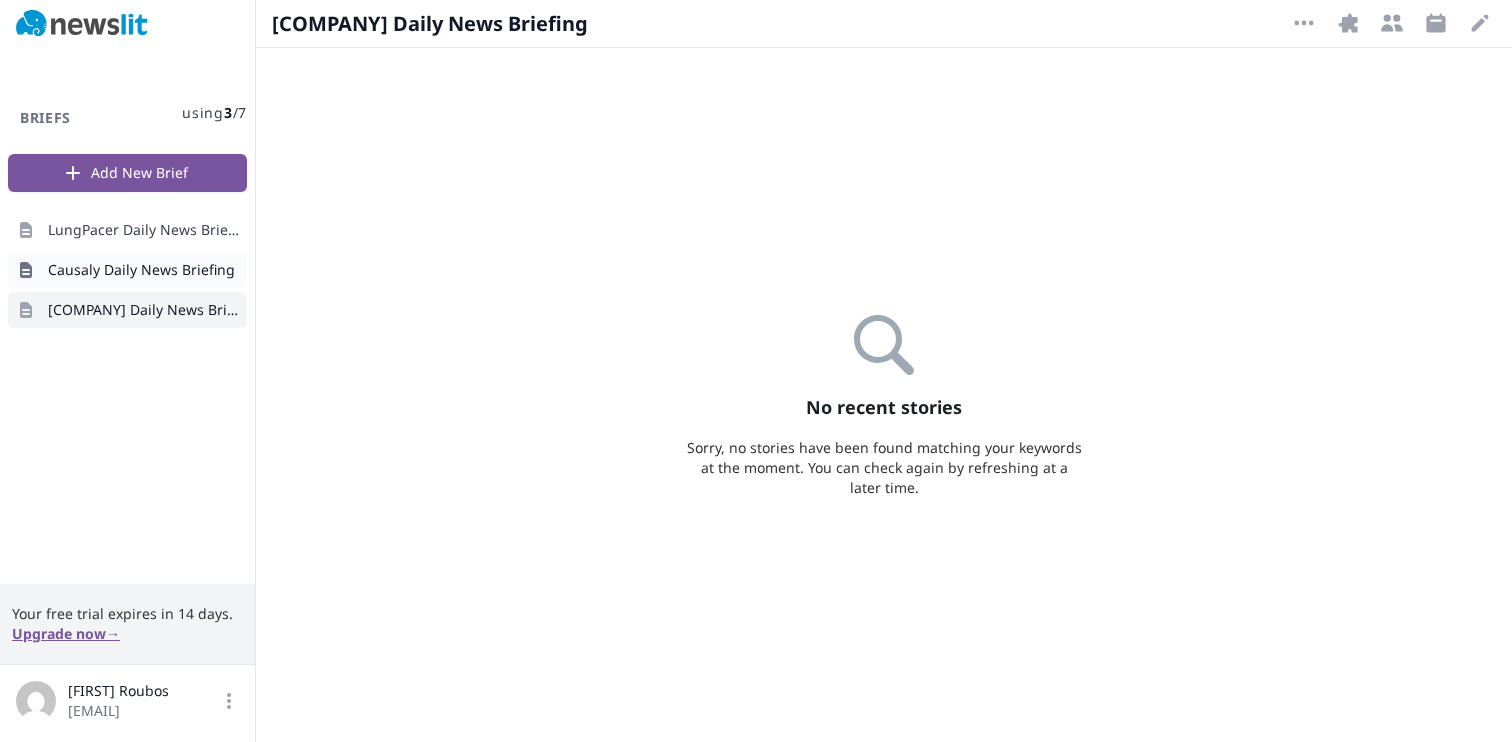 click on "Causaly Daily News Briefing" at bounding box center [141, 270] 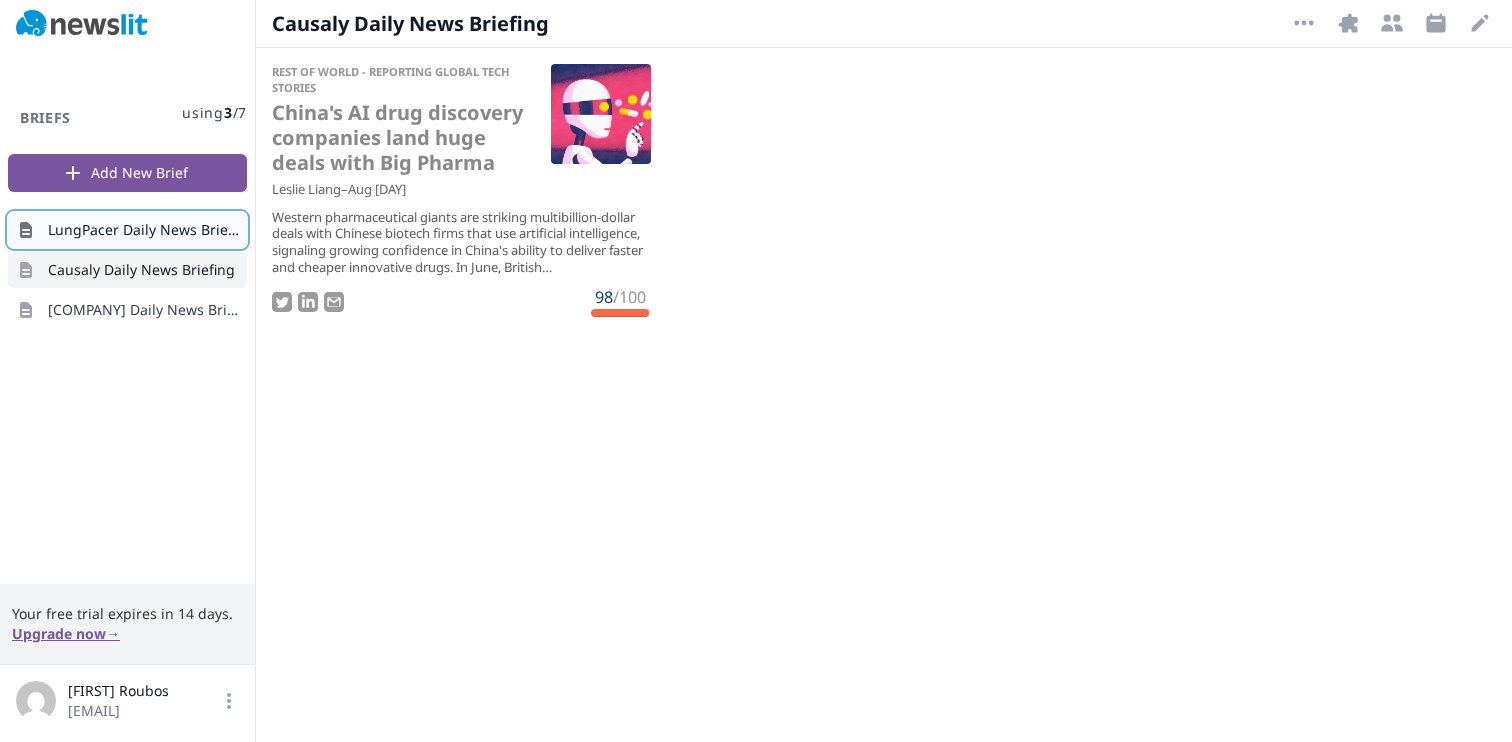 click on "LungPacer Daily News Briefing" at bounding box center (143, 230) 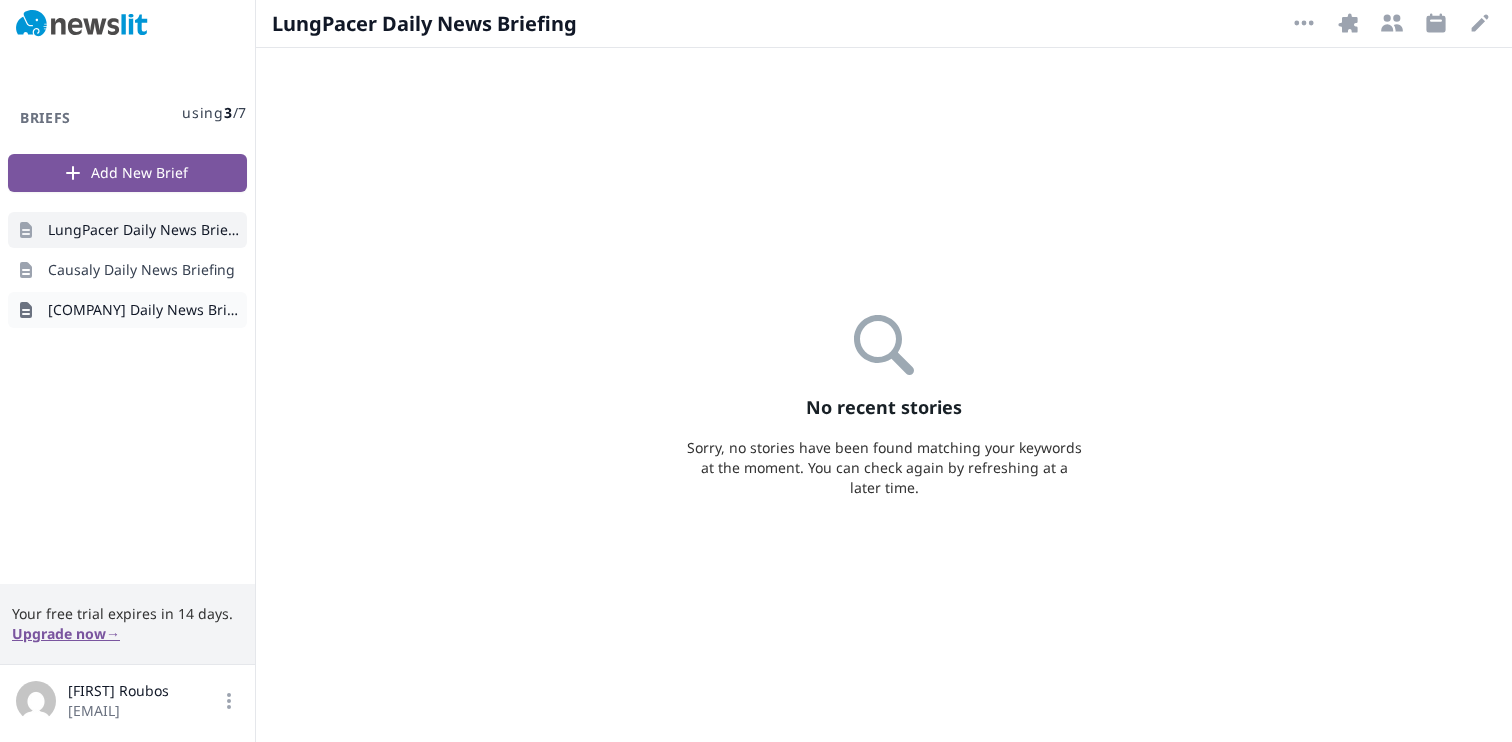click on "[COMPANY] Daily News Briefing" at bounding box center (143, 310) 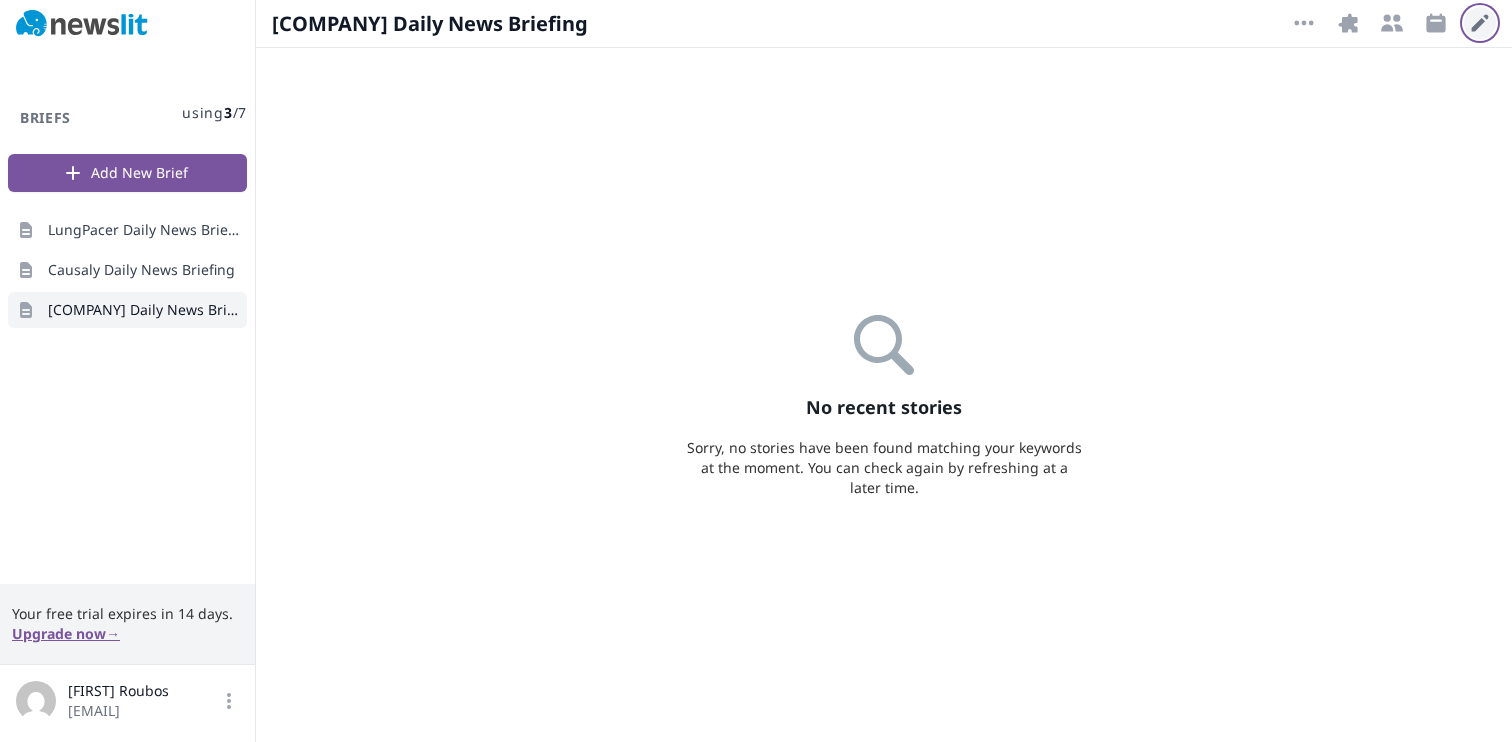 click 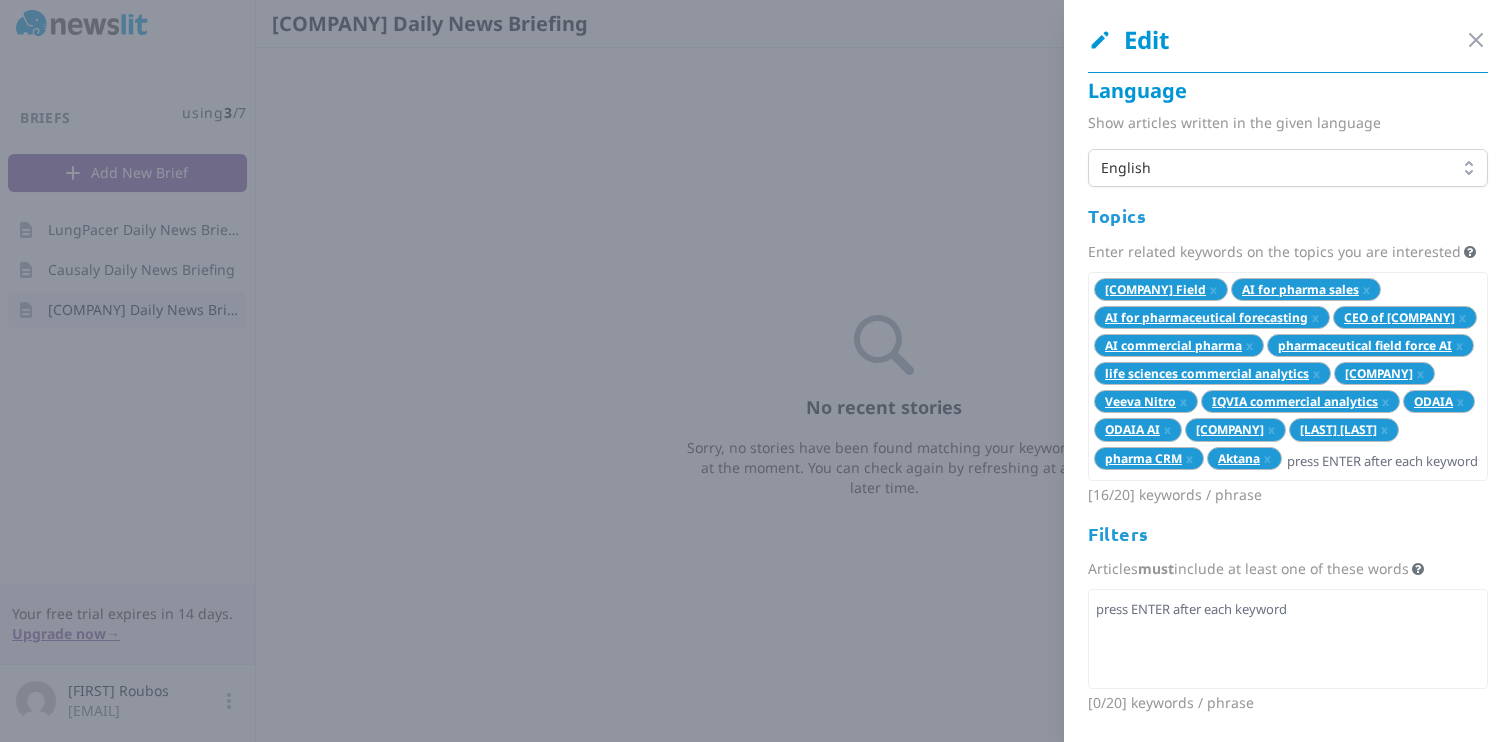 scroll, scrollTop: 37, scrollLeft: 0, axis: vertical 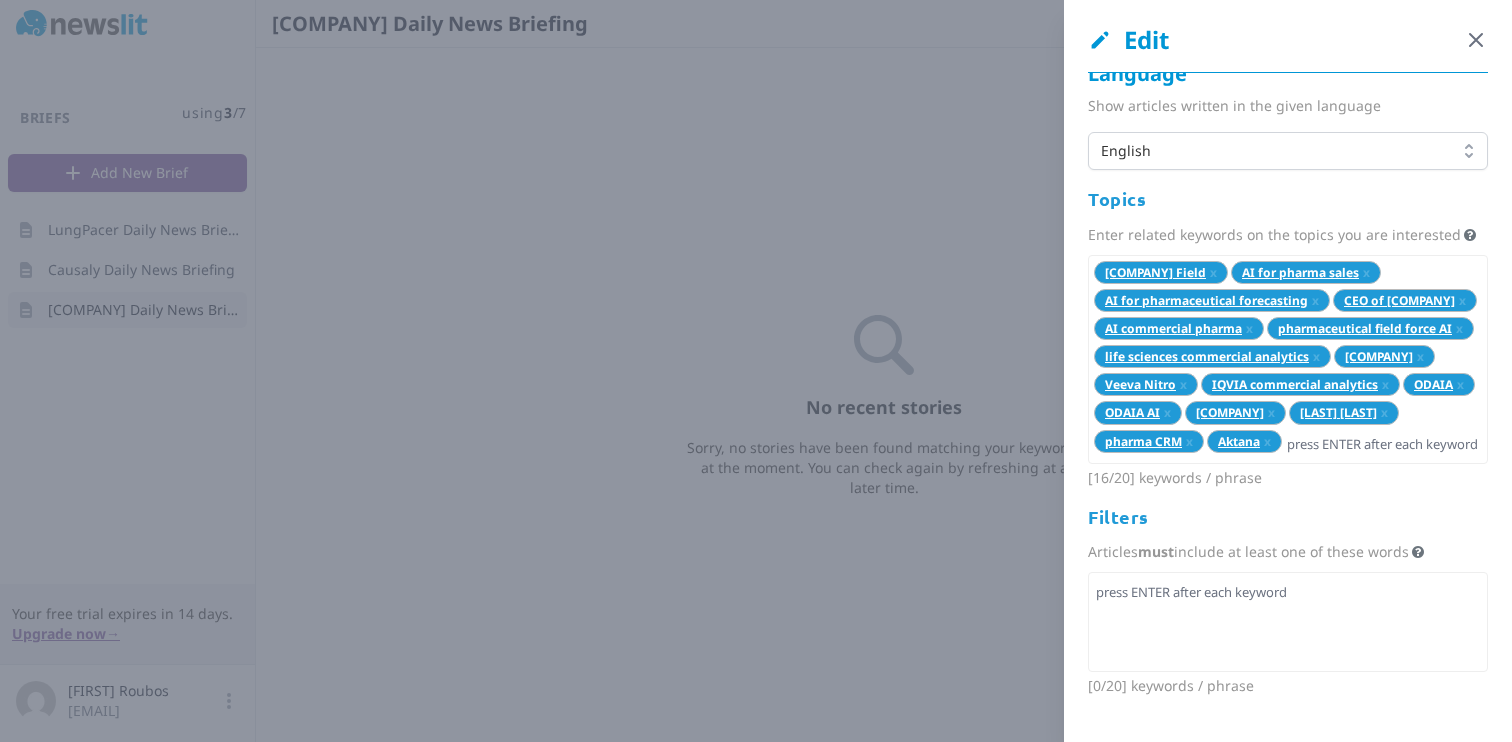 click 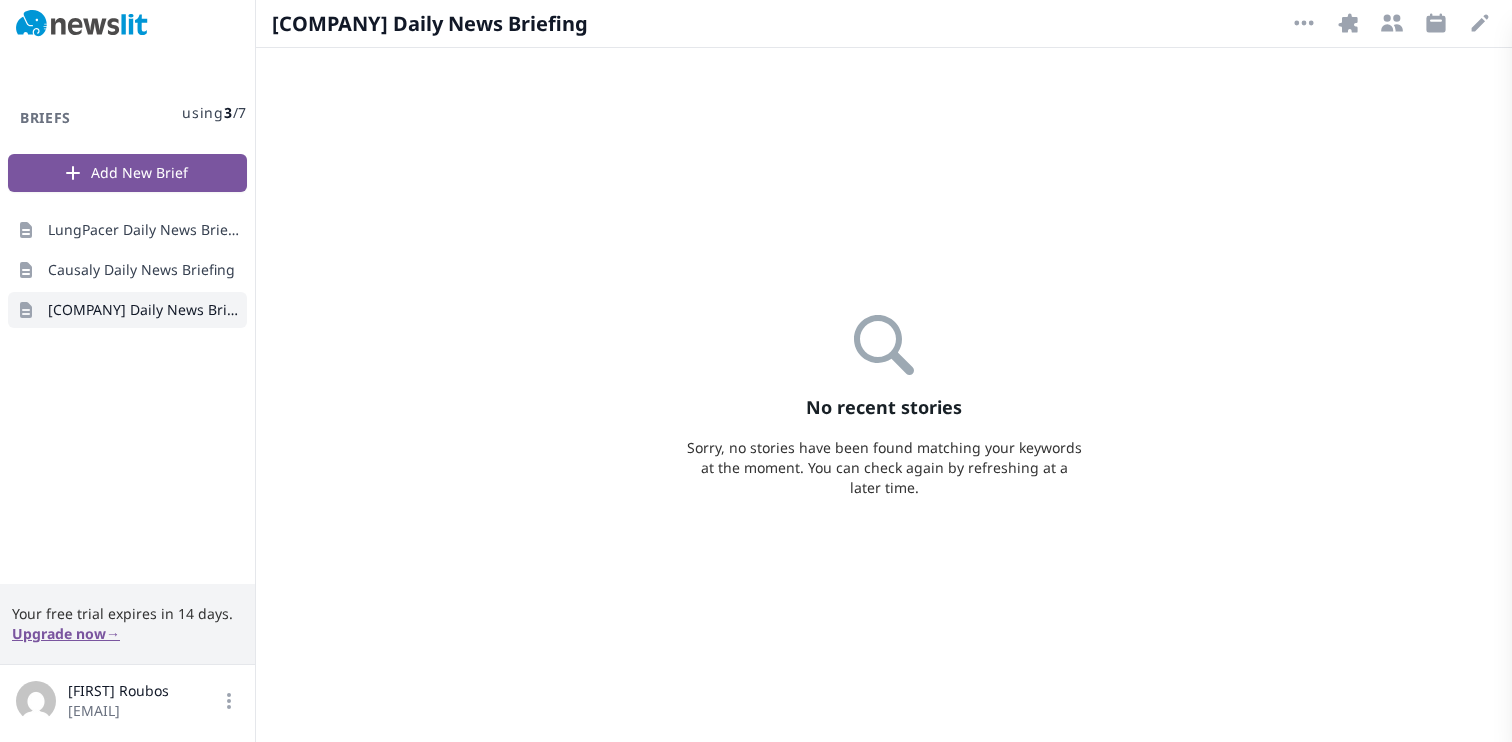 scroll, scrollTop: 0, scrollLeft: 0, axis: both 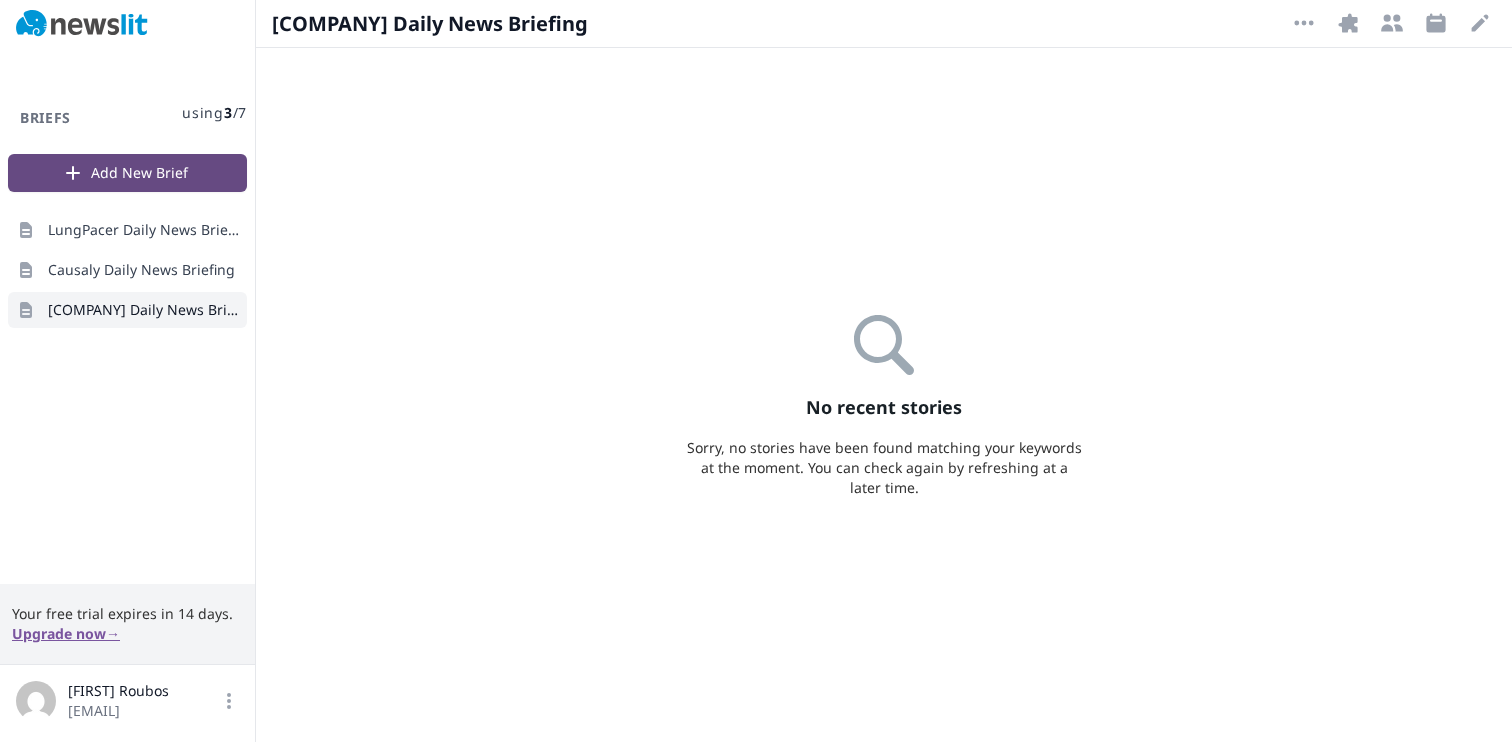 click on "Add New Brief" at bounding box center [127, 173] 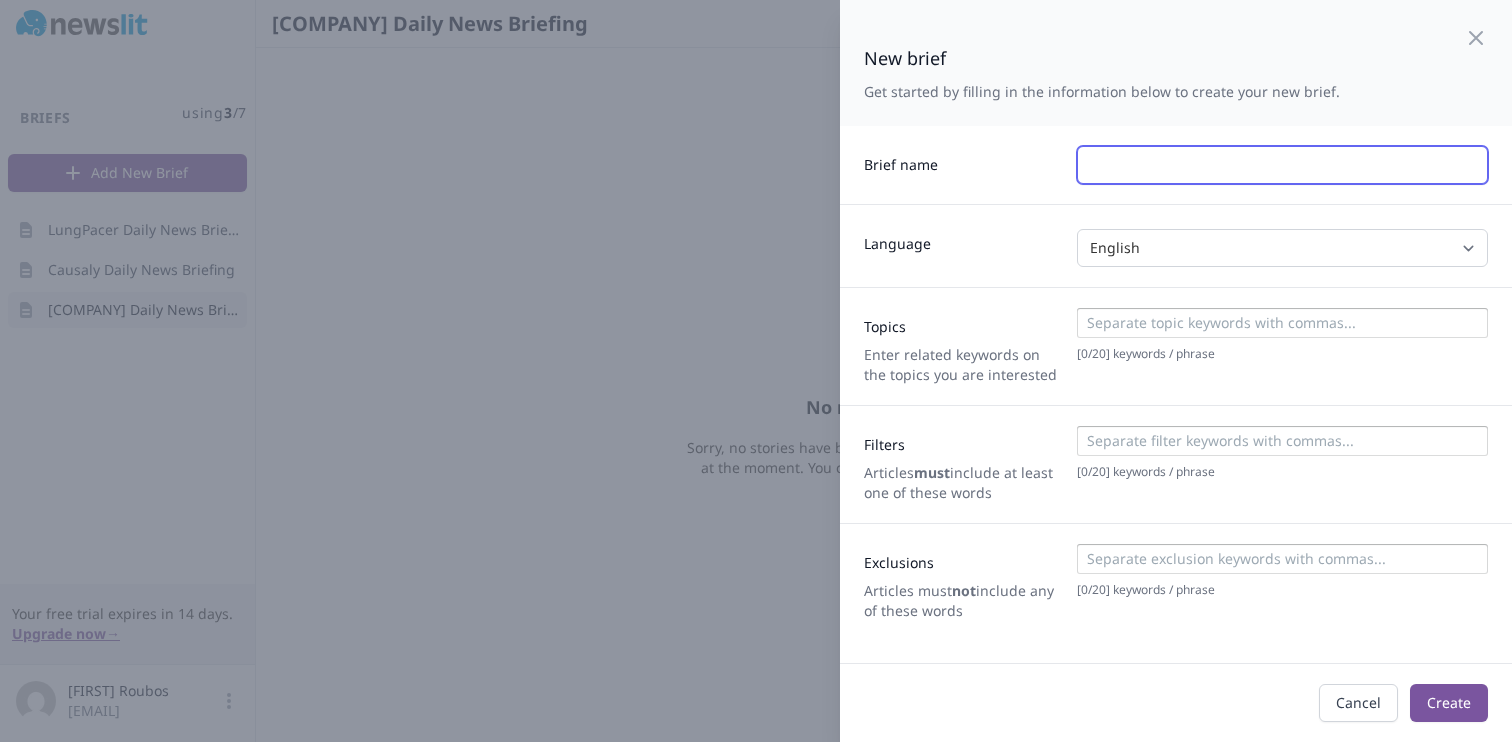 click at bounding box center (1282, 165) 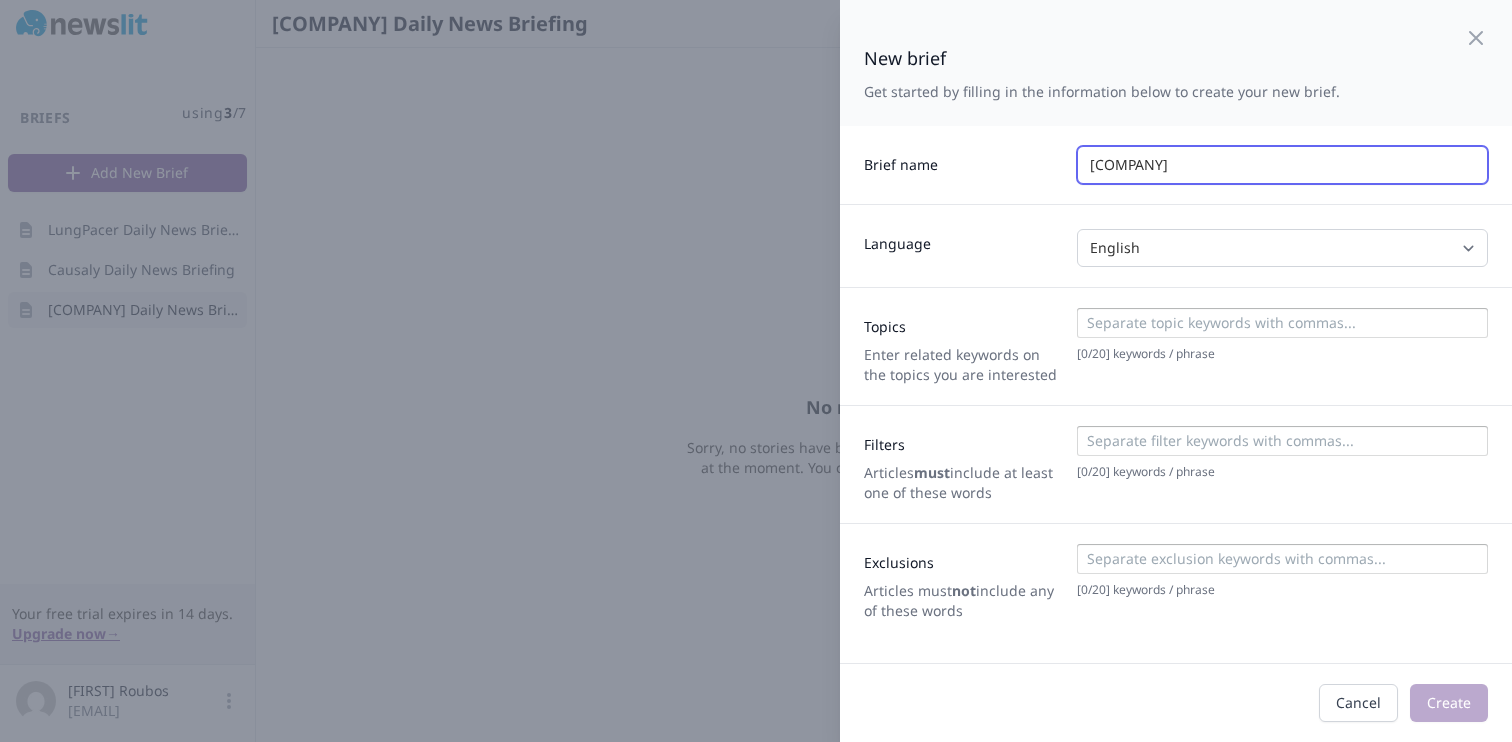 type on "[COMPANY]" 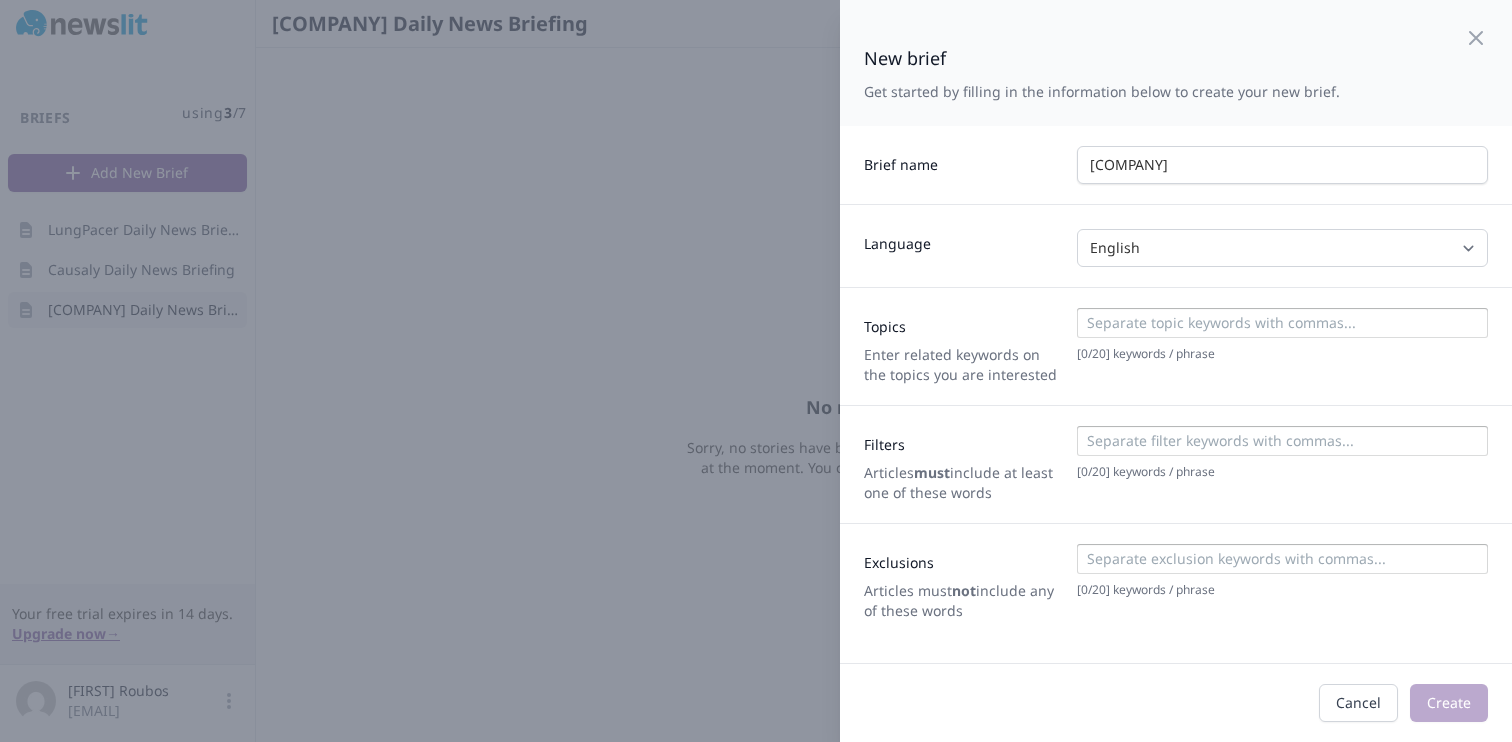 click at bounding box center (1281, 323) 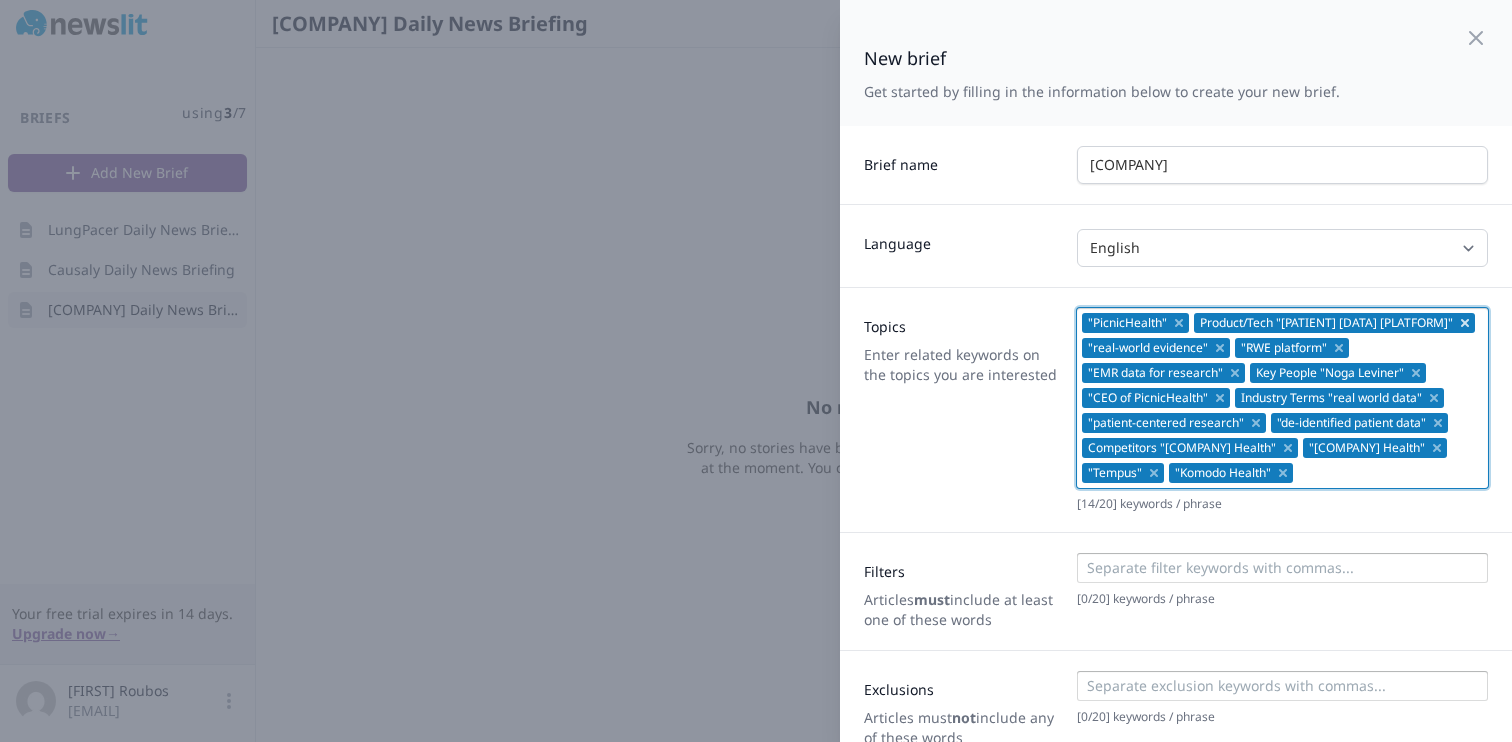 click 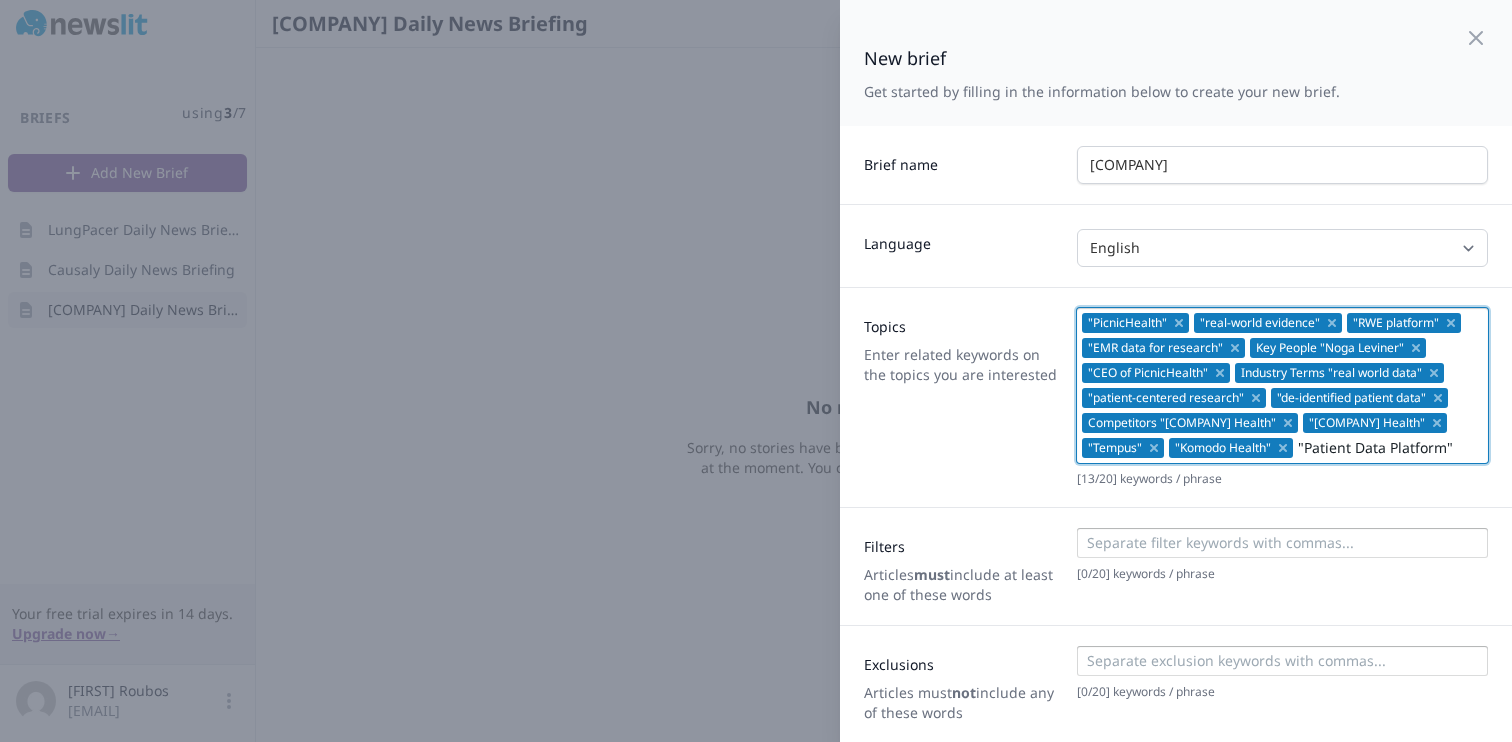 type on ""Patient Data Platform"" 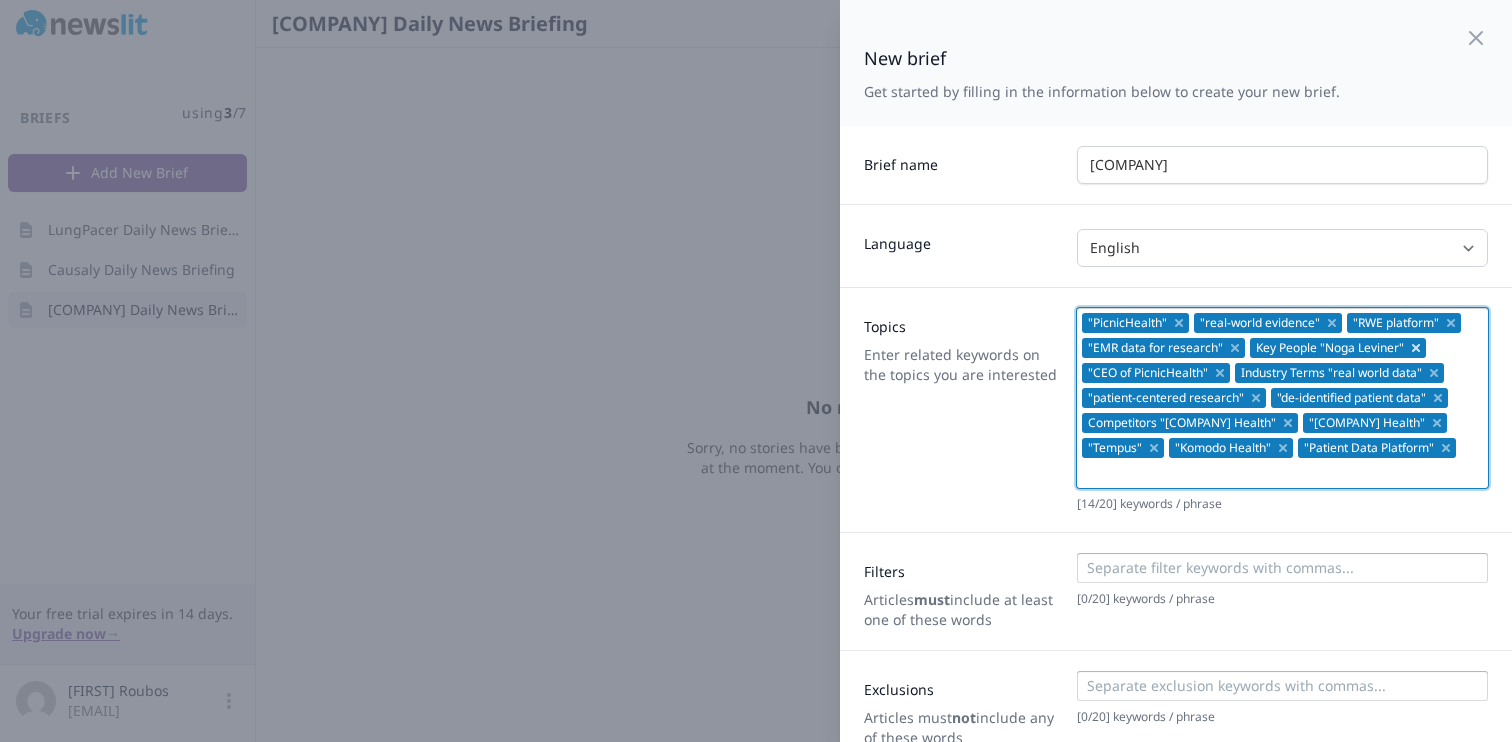 click 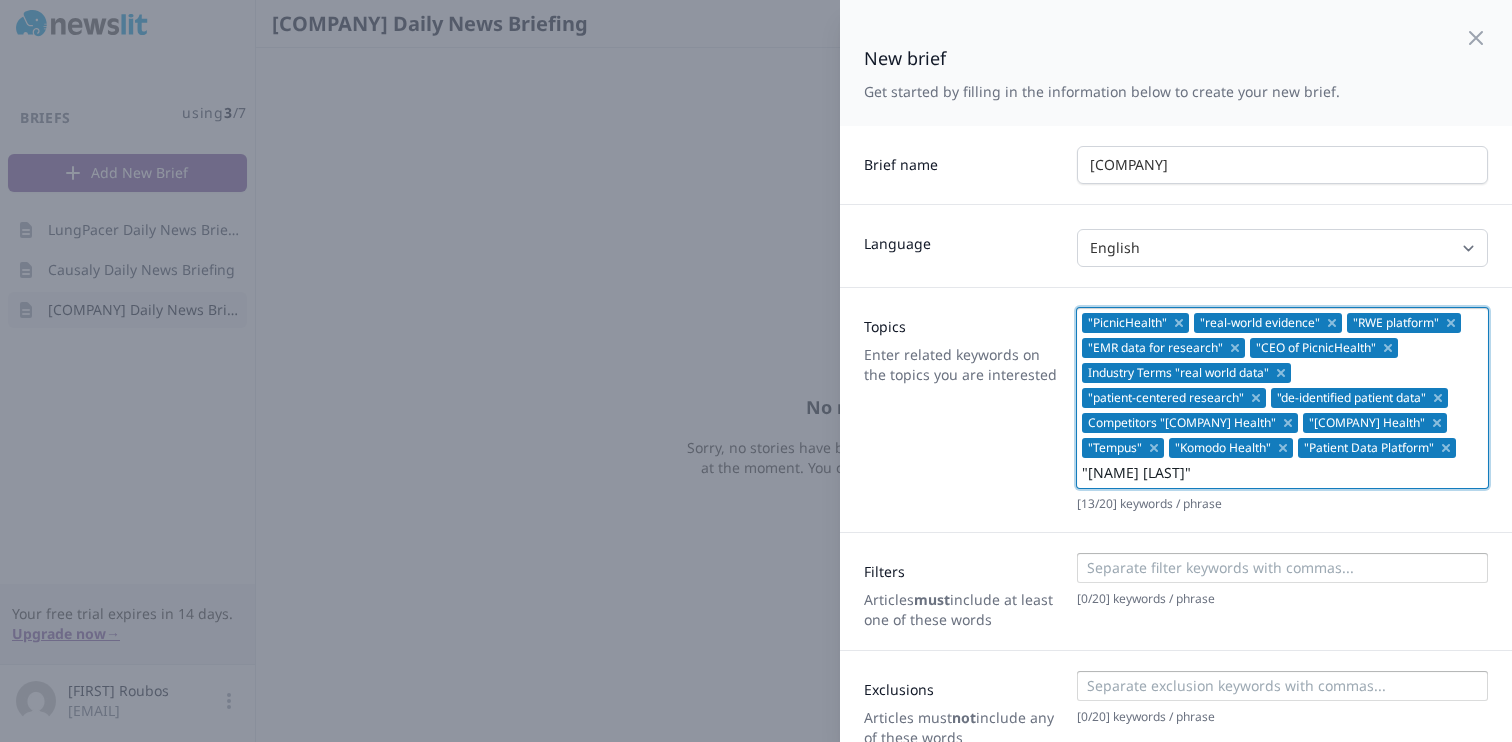 type on ""[NAME] [LAST]"" 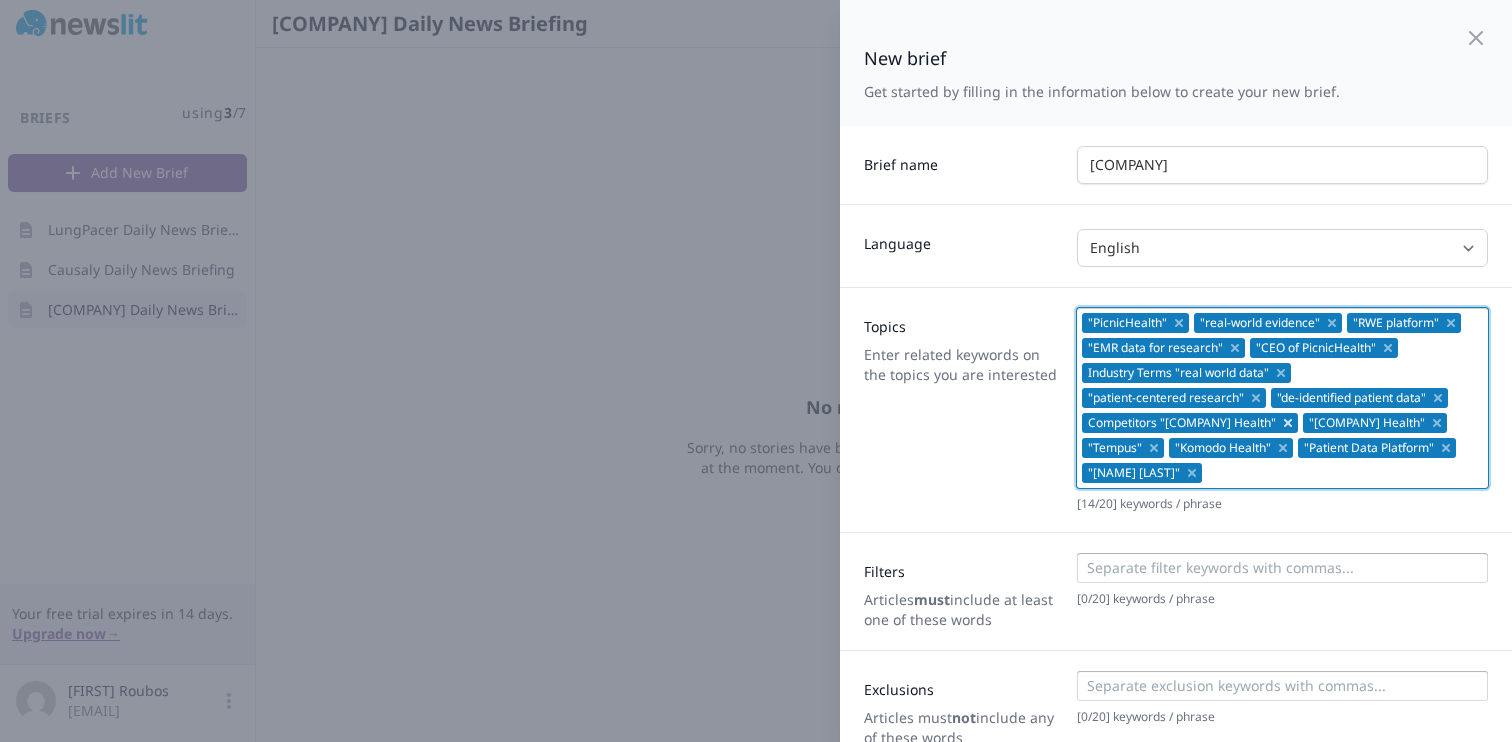 click 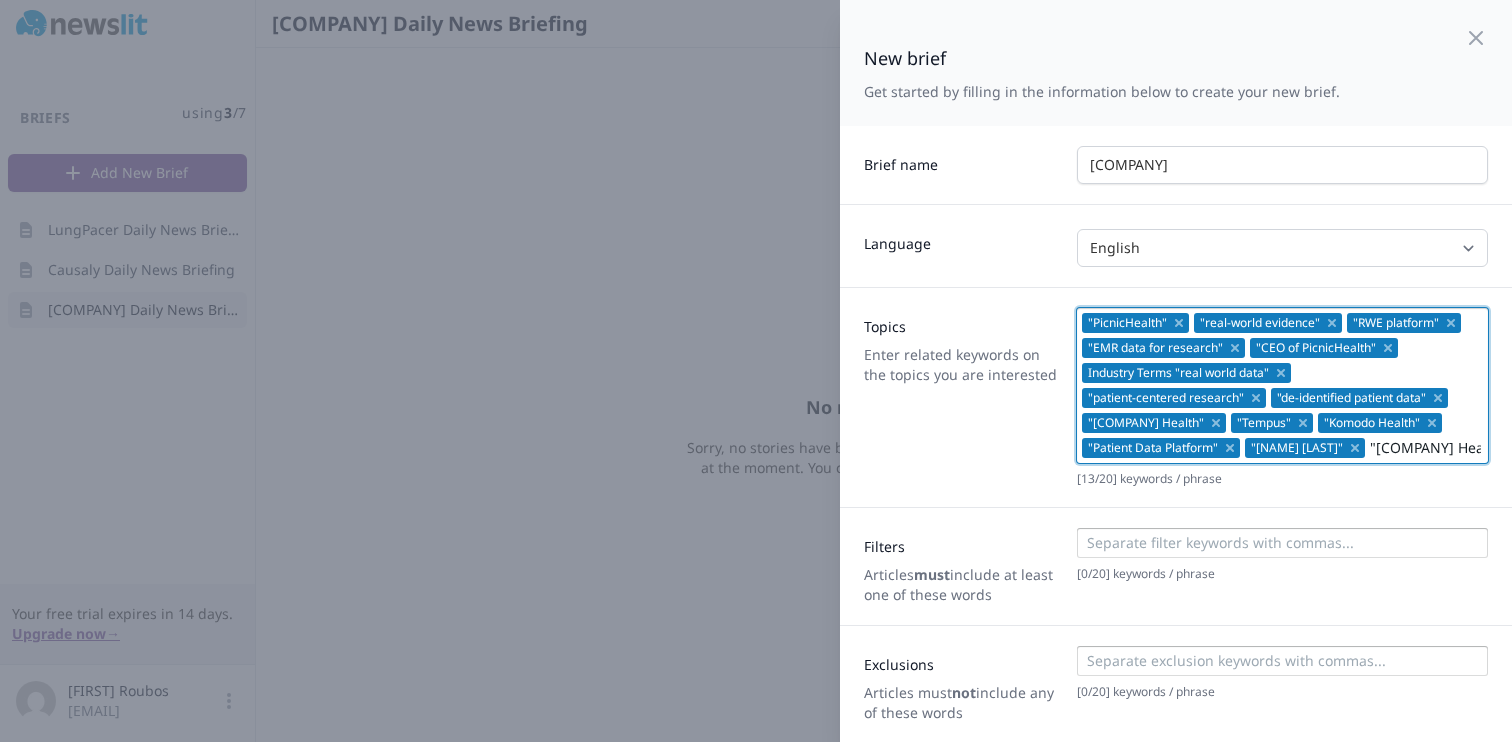 type on ""Flatiron Health"" 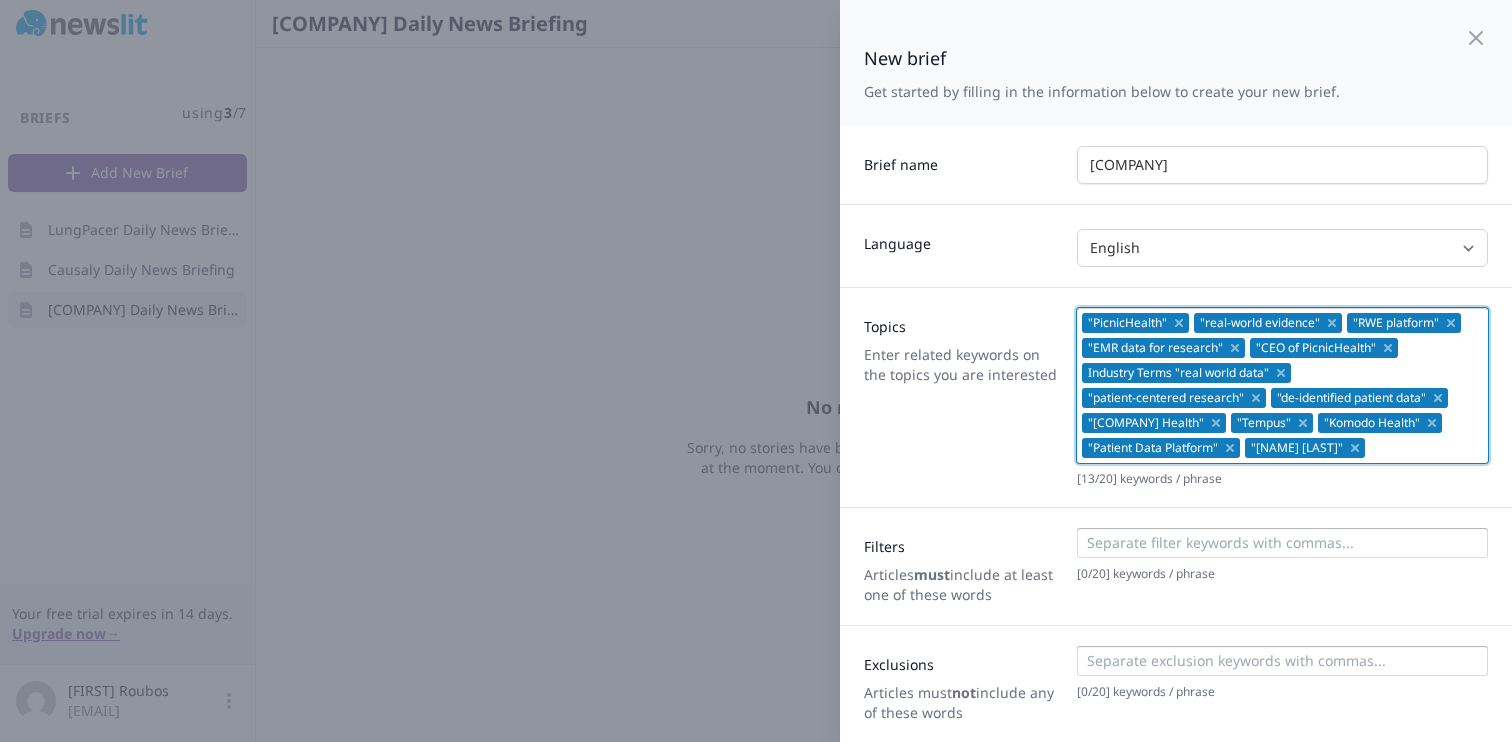 scroll, scrollTop: 0, scrollLeft: 0, axis: both 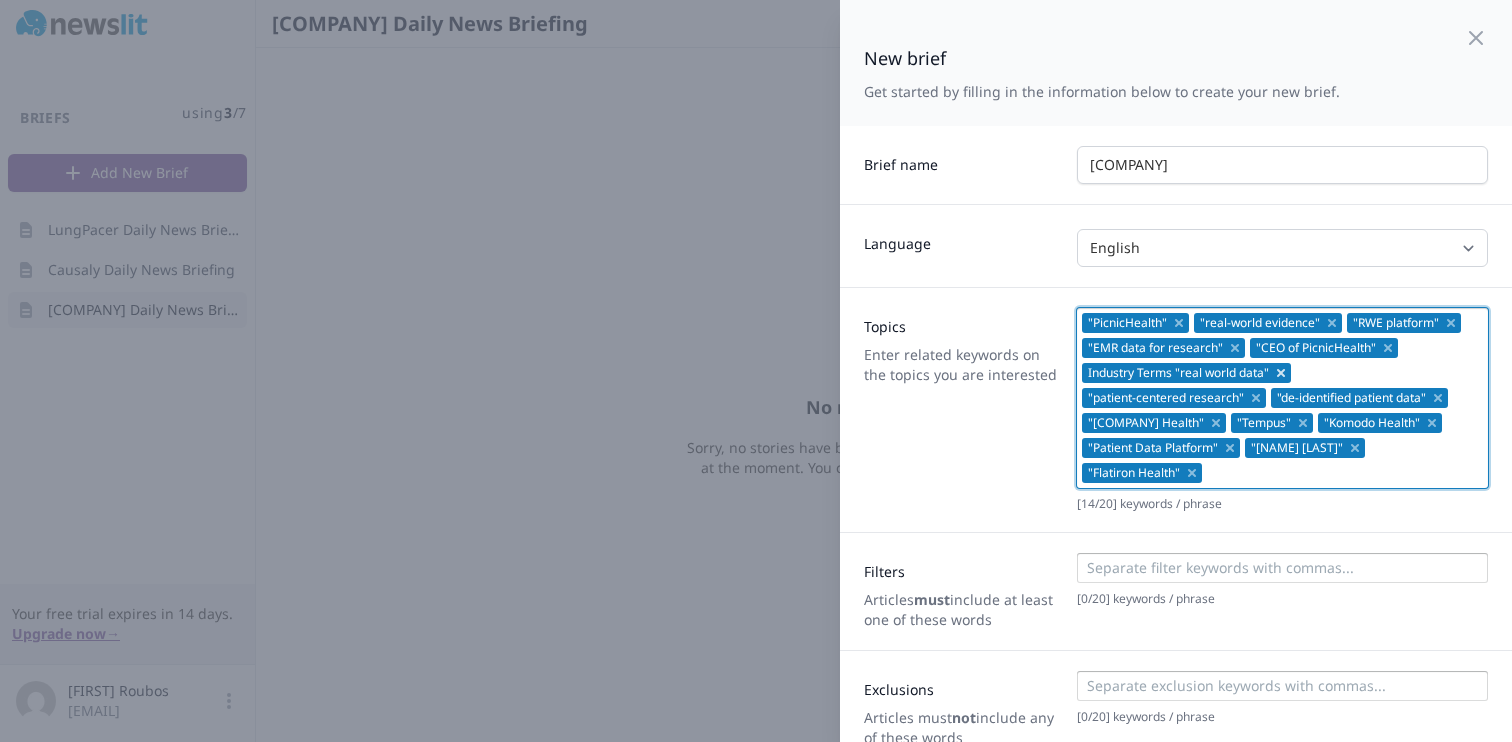 click 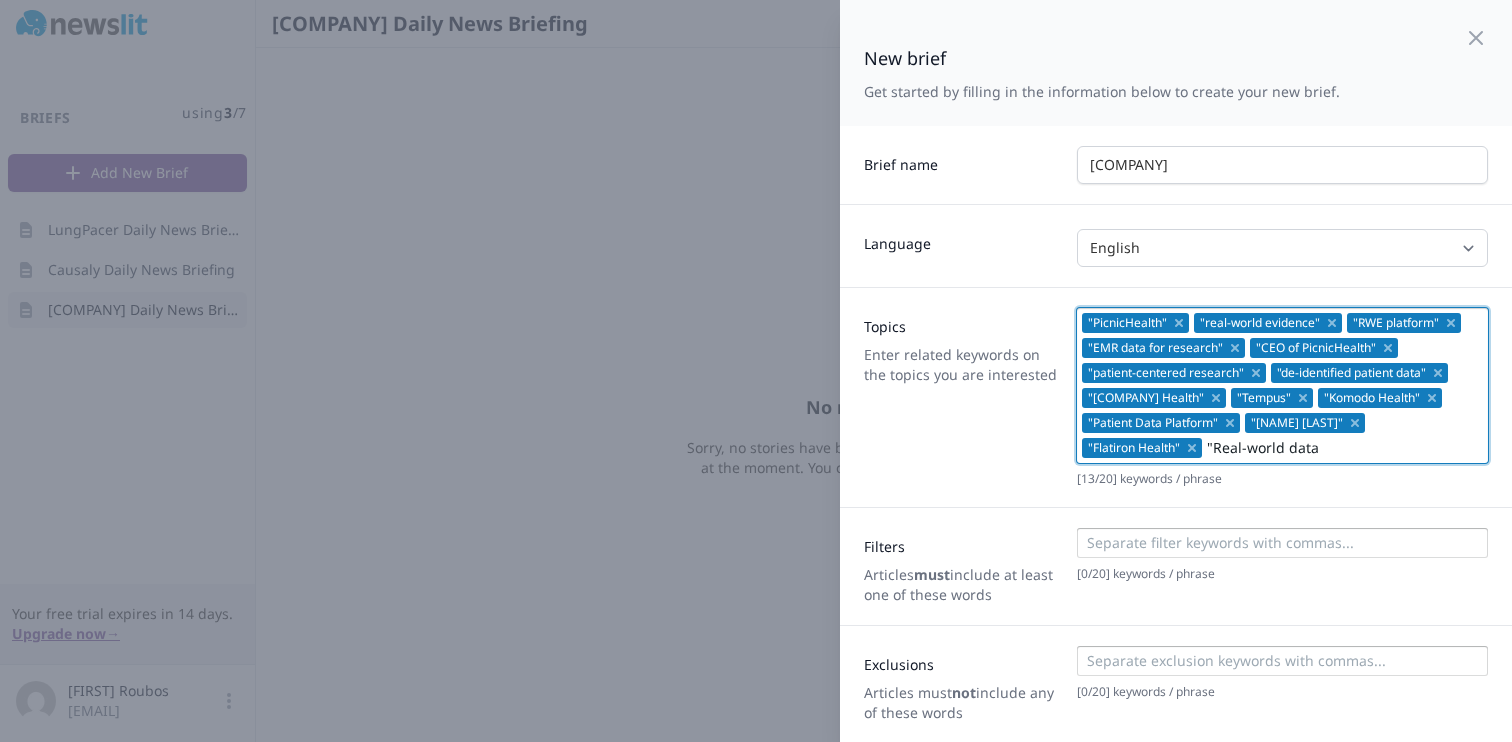 type on ""Real-world data"" 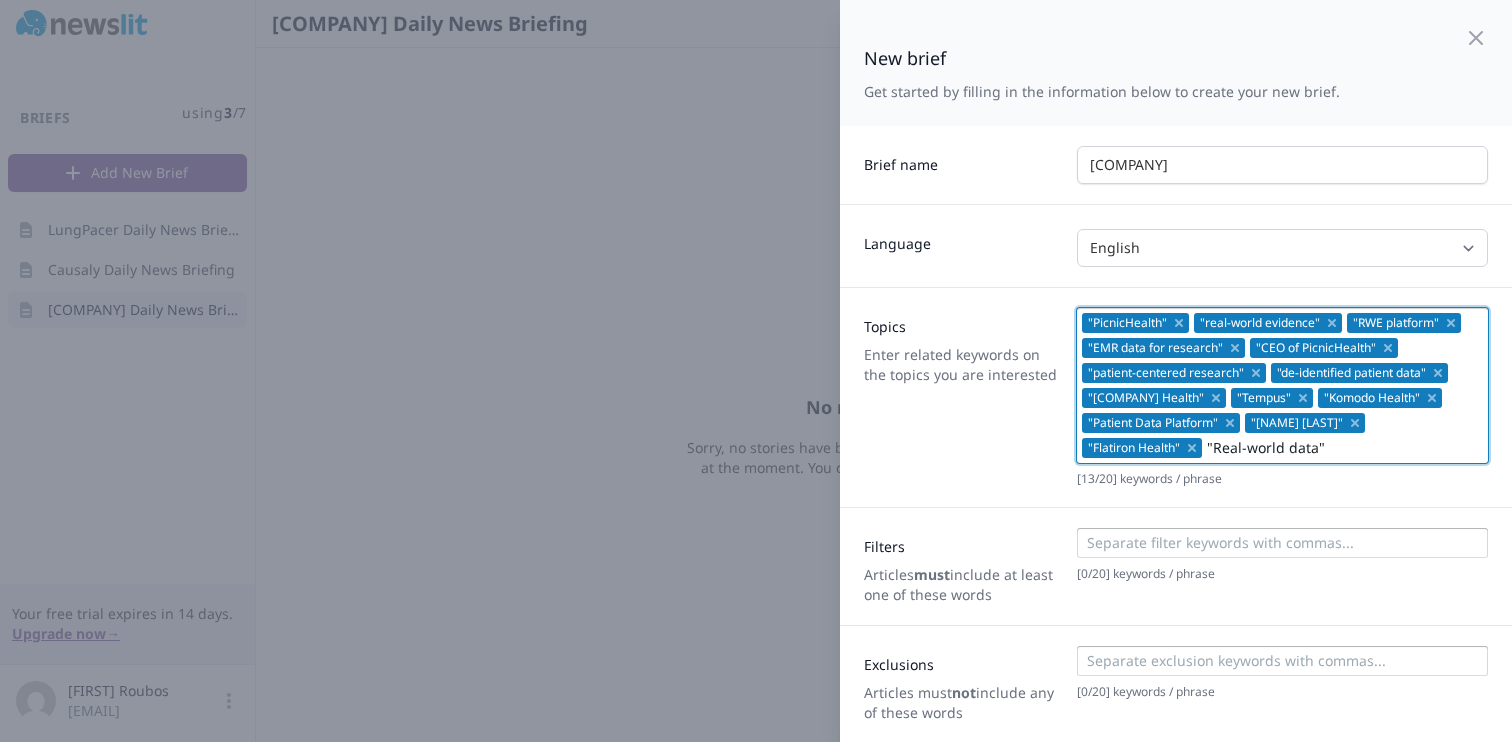 type 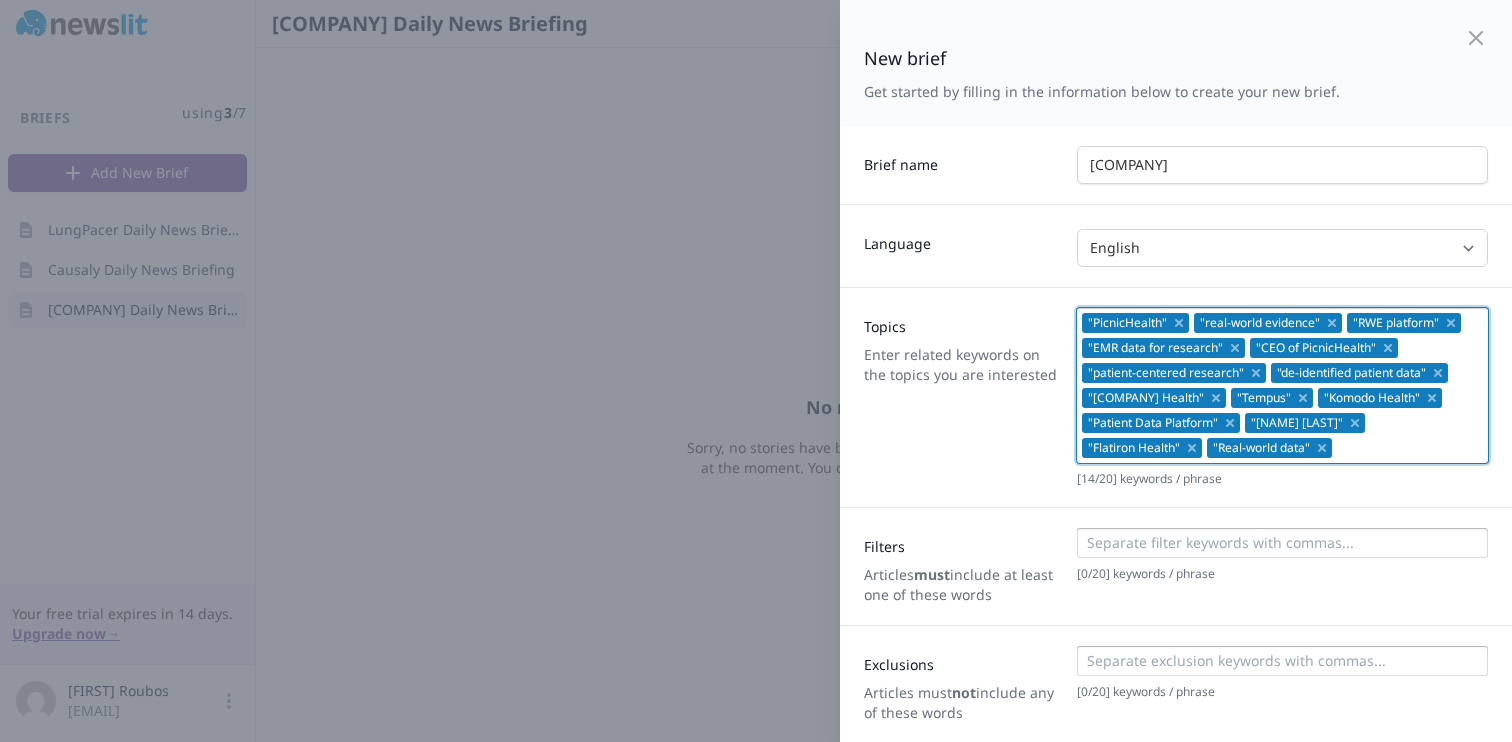 scroll, scrollTop: 80, scrollLeft: 0, axis: vertical 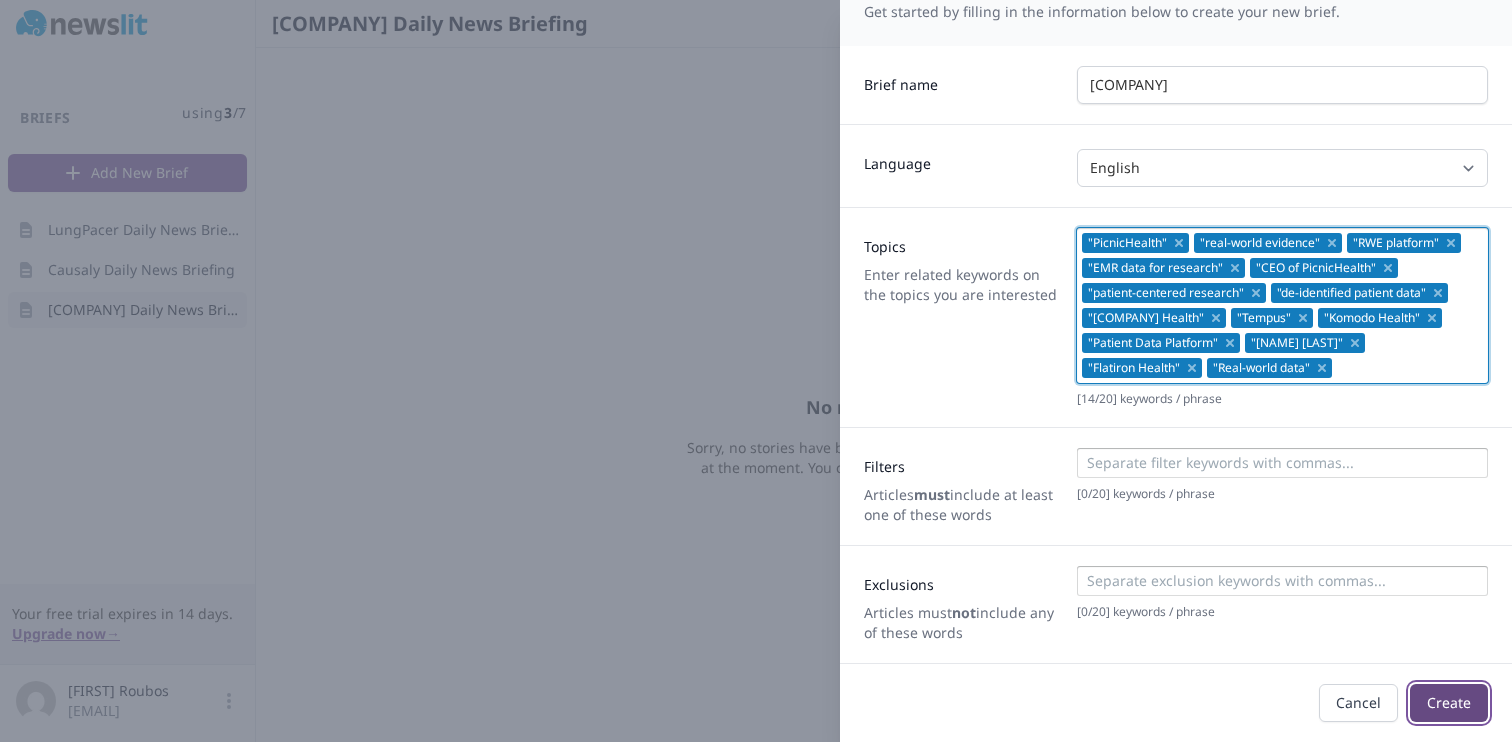 click on "Create" at bounding box center (1449, 703) 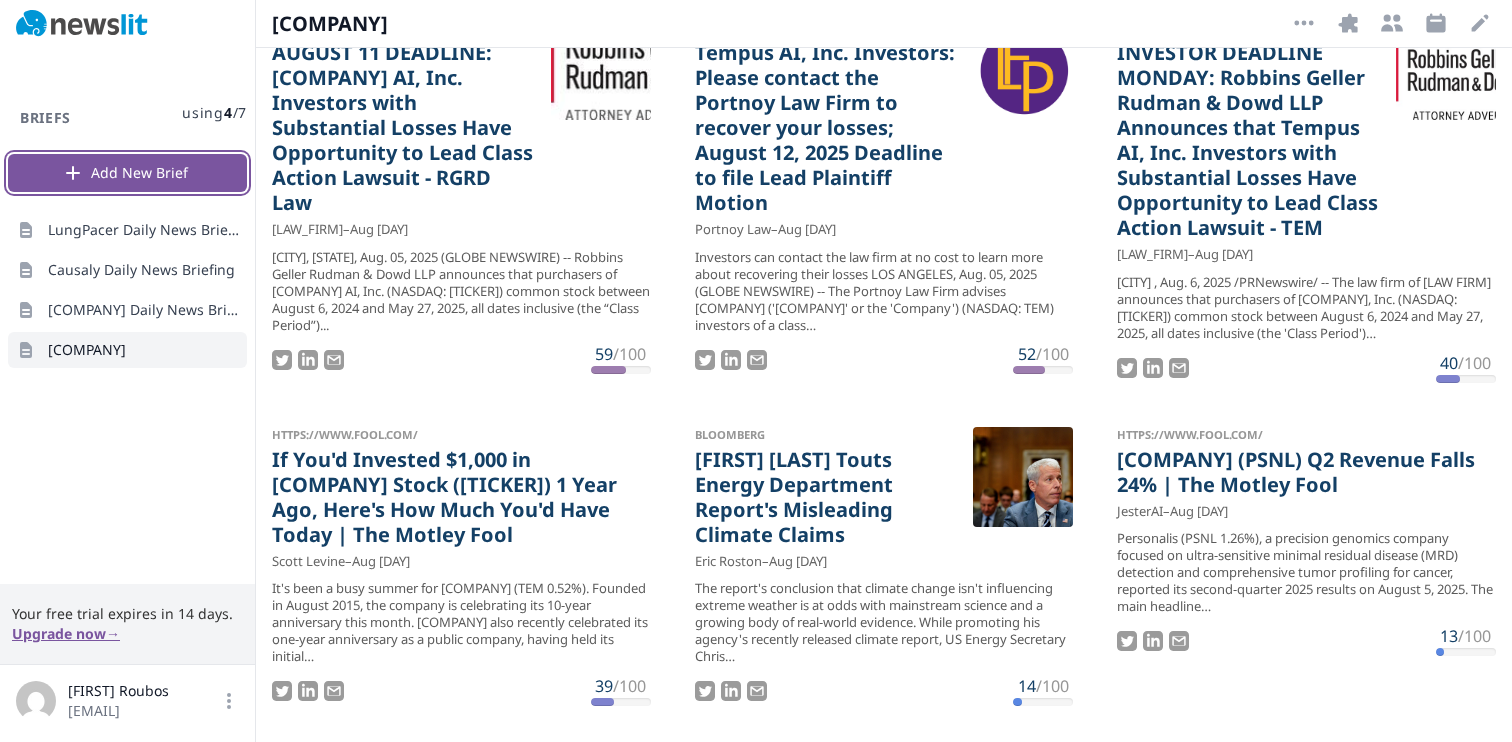 scroll, scrollTop: 486, scrollLeft: 0, axis: vertical 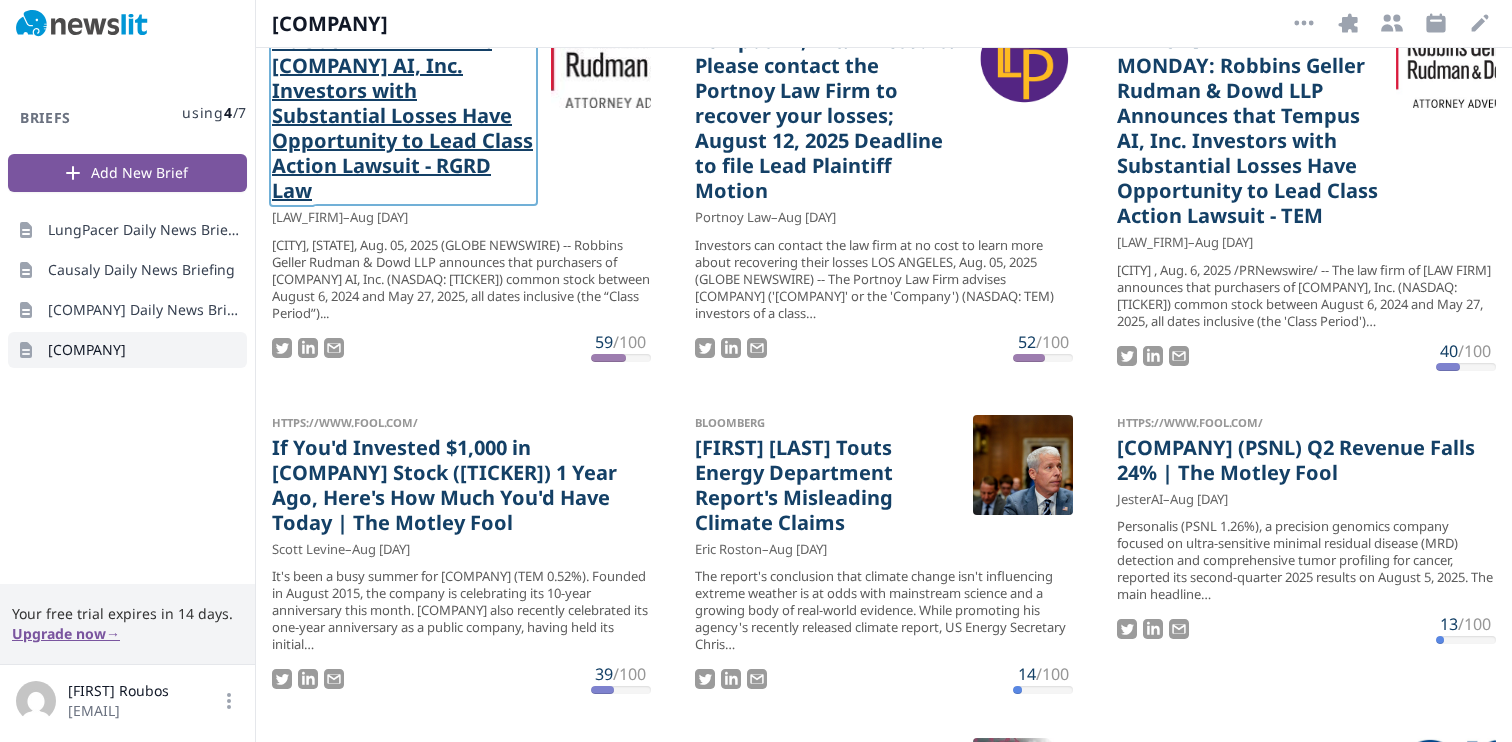 click on "AUGUST 11 DEADLINE: [COMPANY] AI, Inc. Investors with Substantial Losses Have Opportunity to Lead Class Action Lawsuit - RGRD Law" at bounding box center (403, 115) 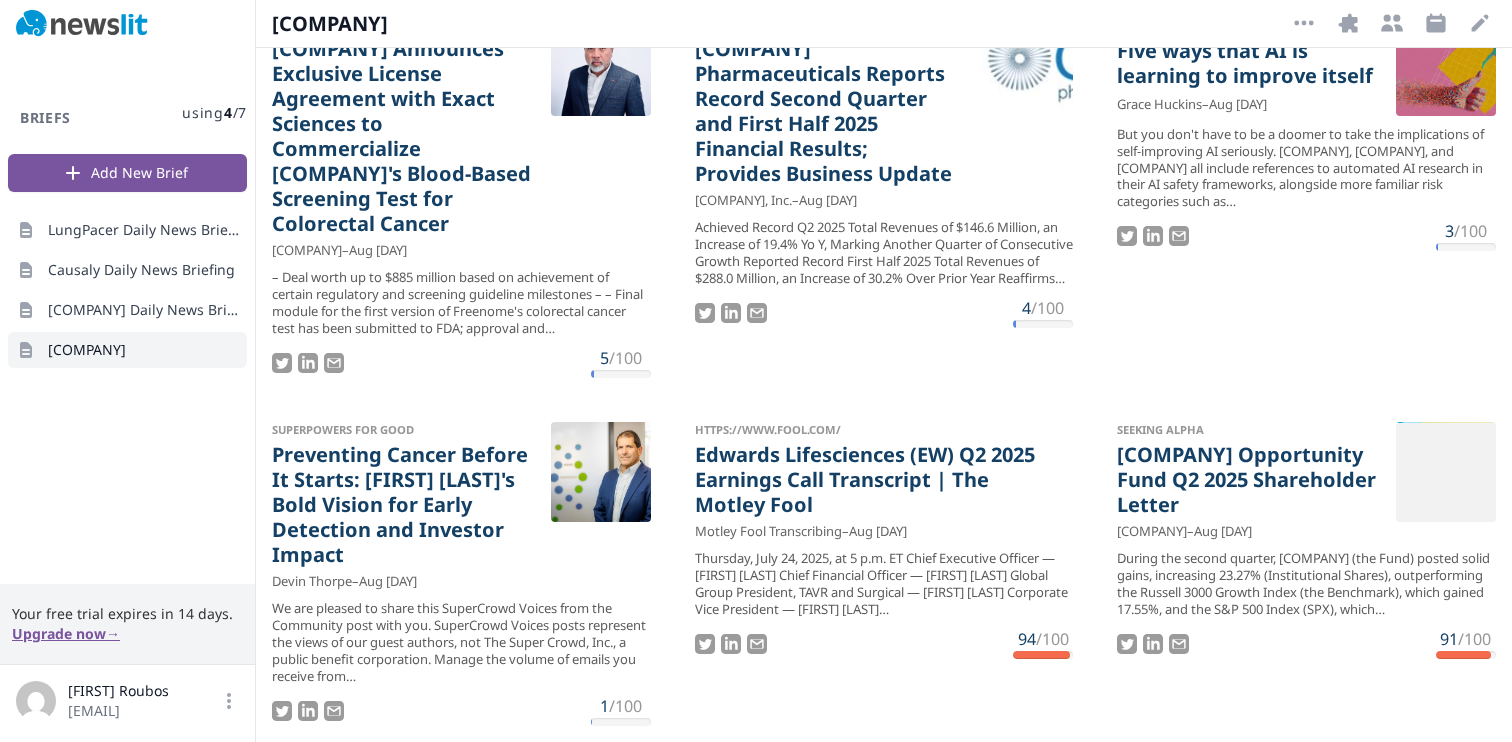 scroll, scrollTop: 2015, scrollLeft: 0, axis: vertical 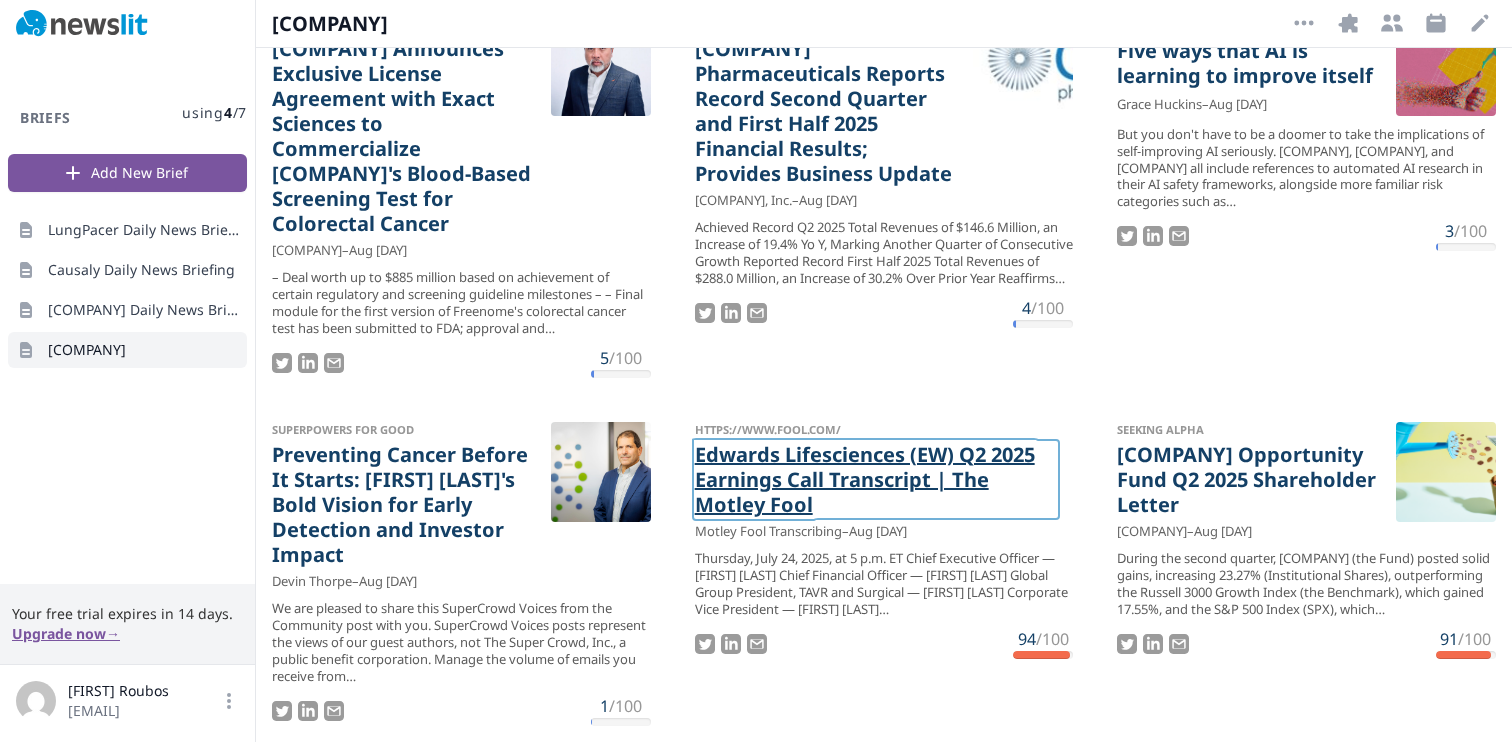 click on "Edwards Lifesciences (EW) Q2 2025 Earnings Call Transcript | The Motley Fool" at bounding box center (876, 479) 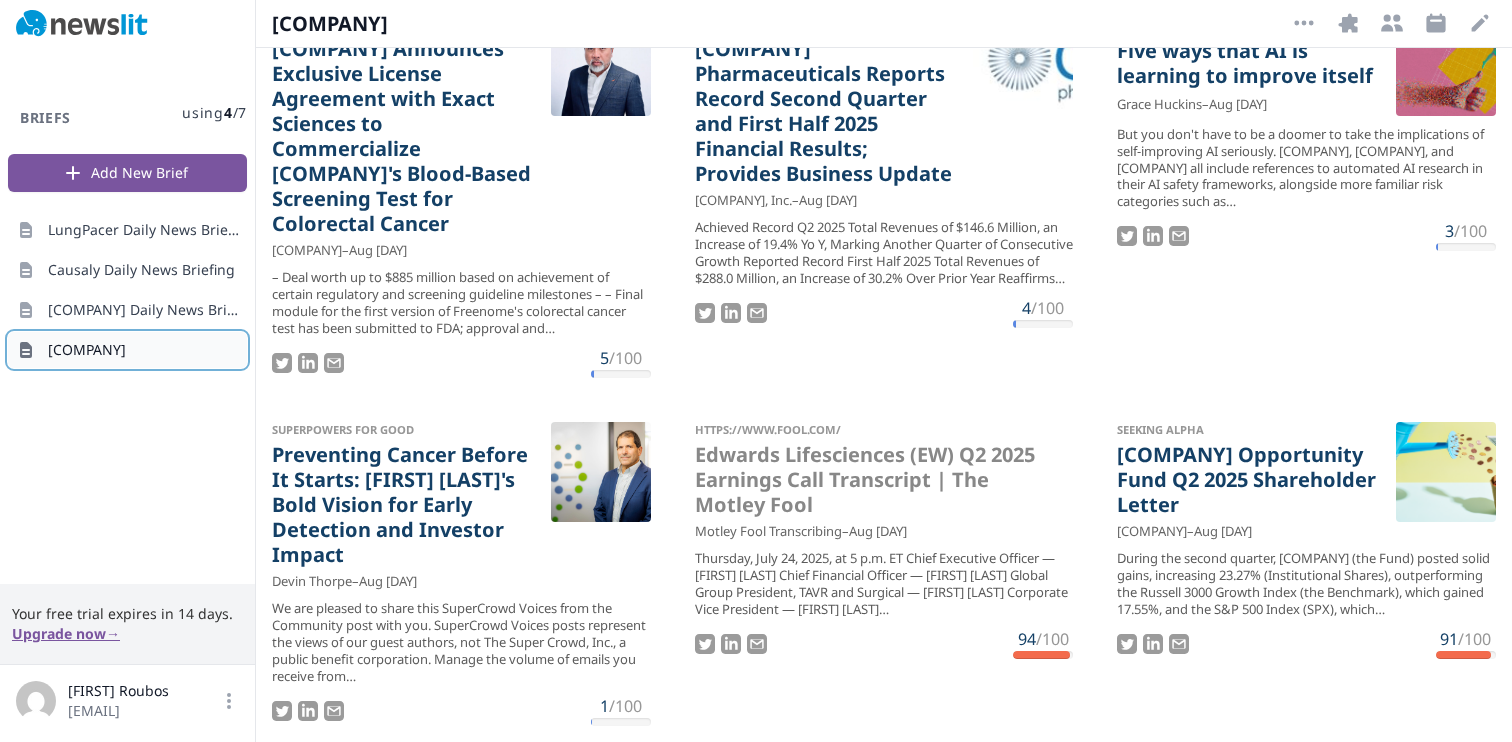 click on "[COMPANY]" at bounding box center [127, 350] 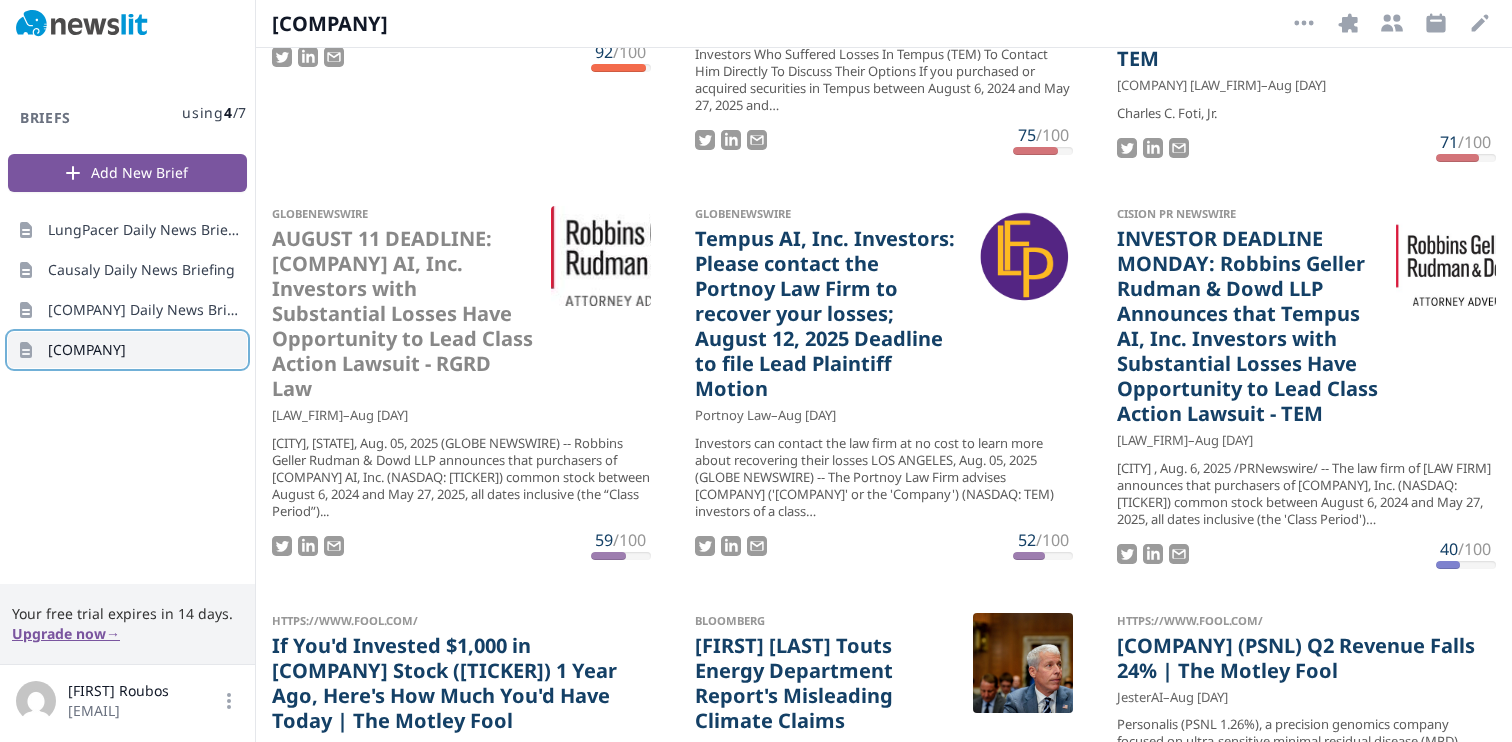 scroll, scrollTop: 0, scrollLeft: 0, axis: both 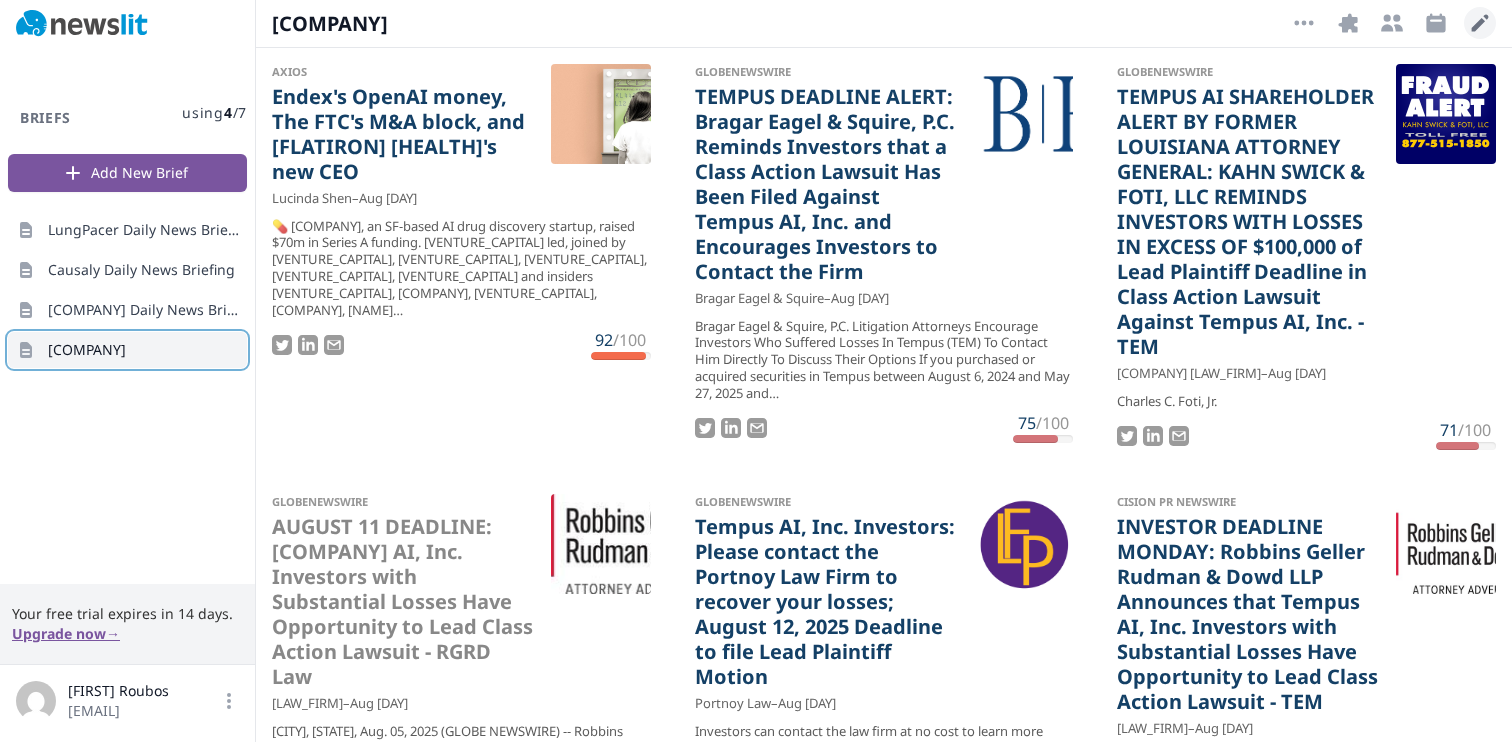 click 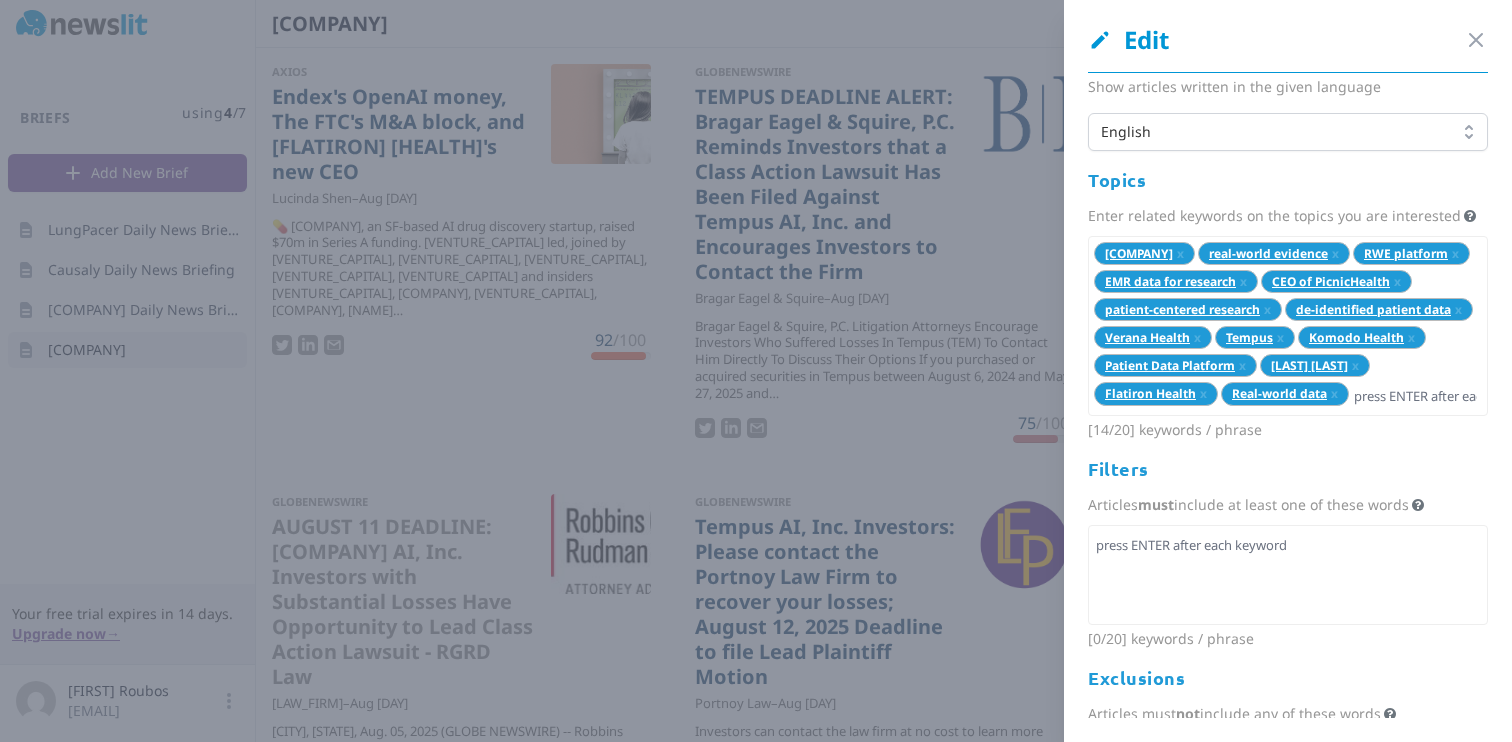 scroll, scrollTop: 58, scrollLeft: 0, axis: vertical 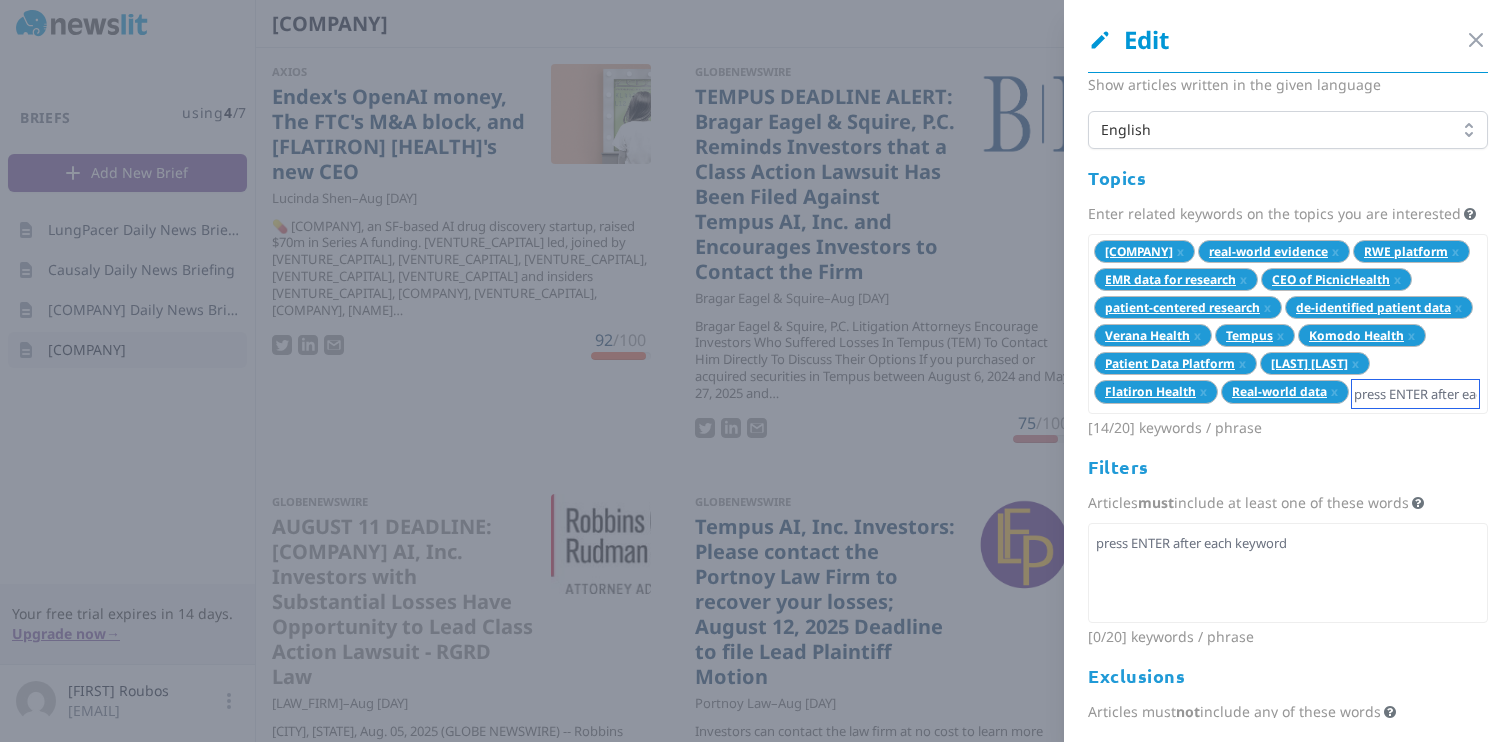 click at bounding box center (1415, 394) 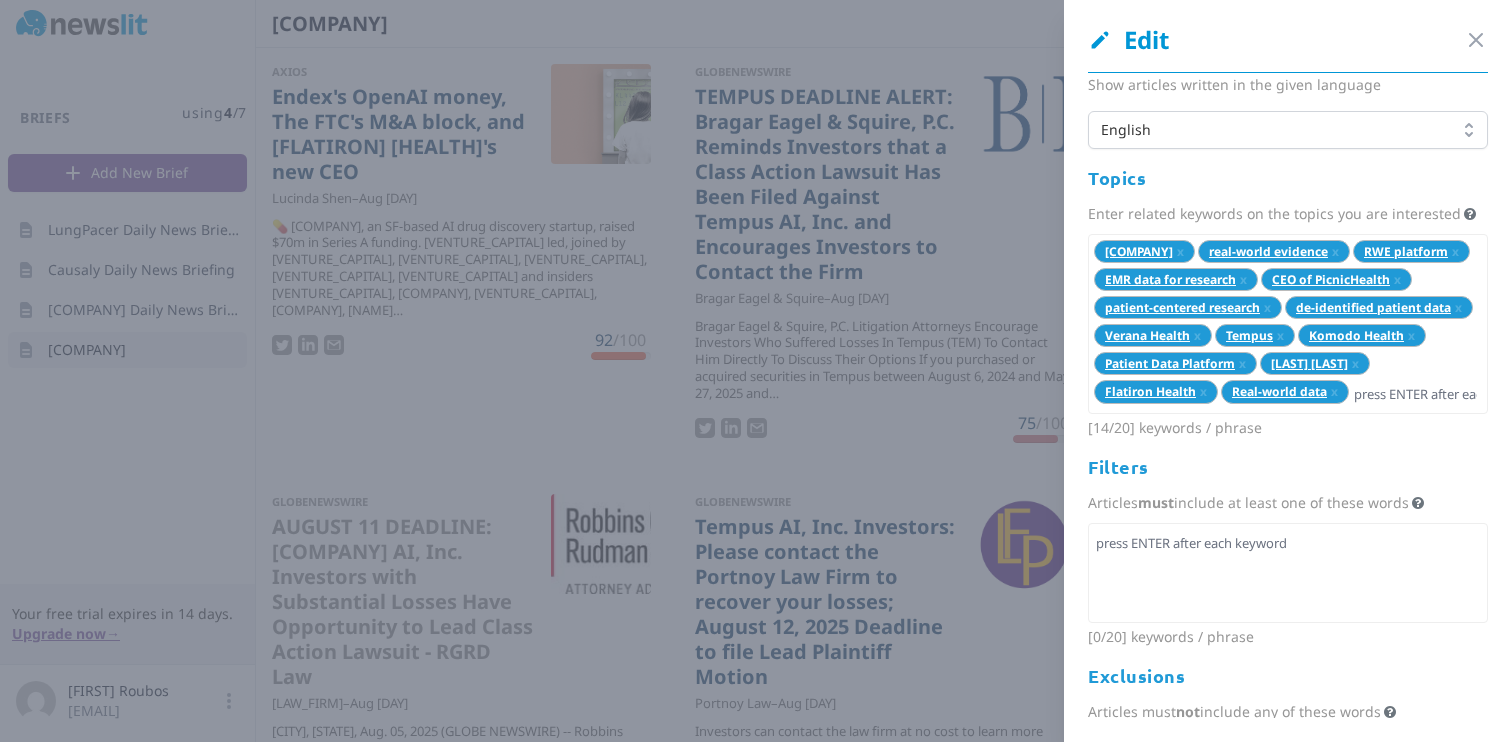 click on "[ 14 / 20 ] keywords / phrase" at bounding box center (1288, 426) 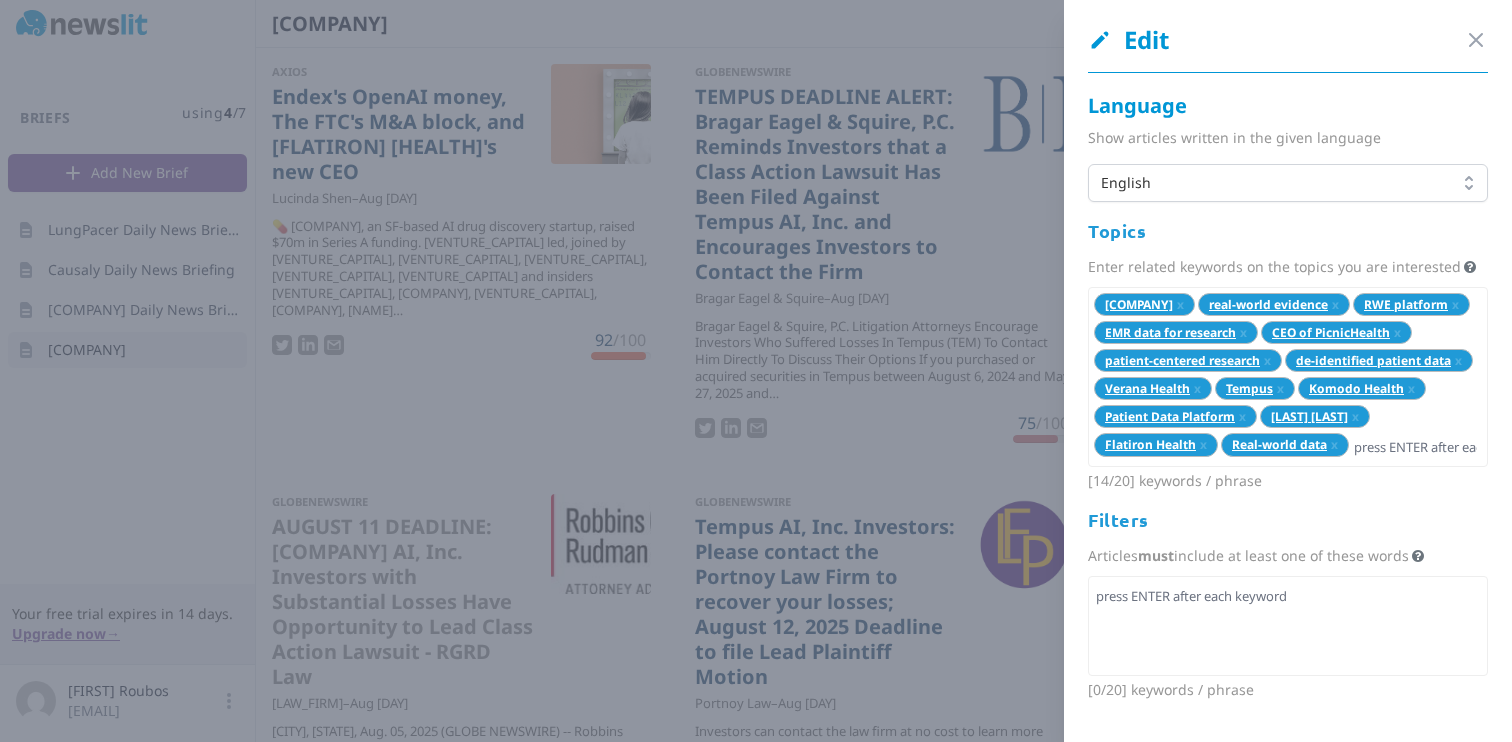 scroll, scrollTop: 0, scrollLeft: 0, axis: both 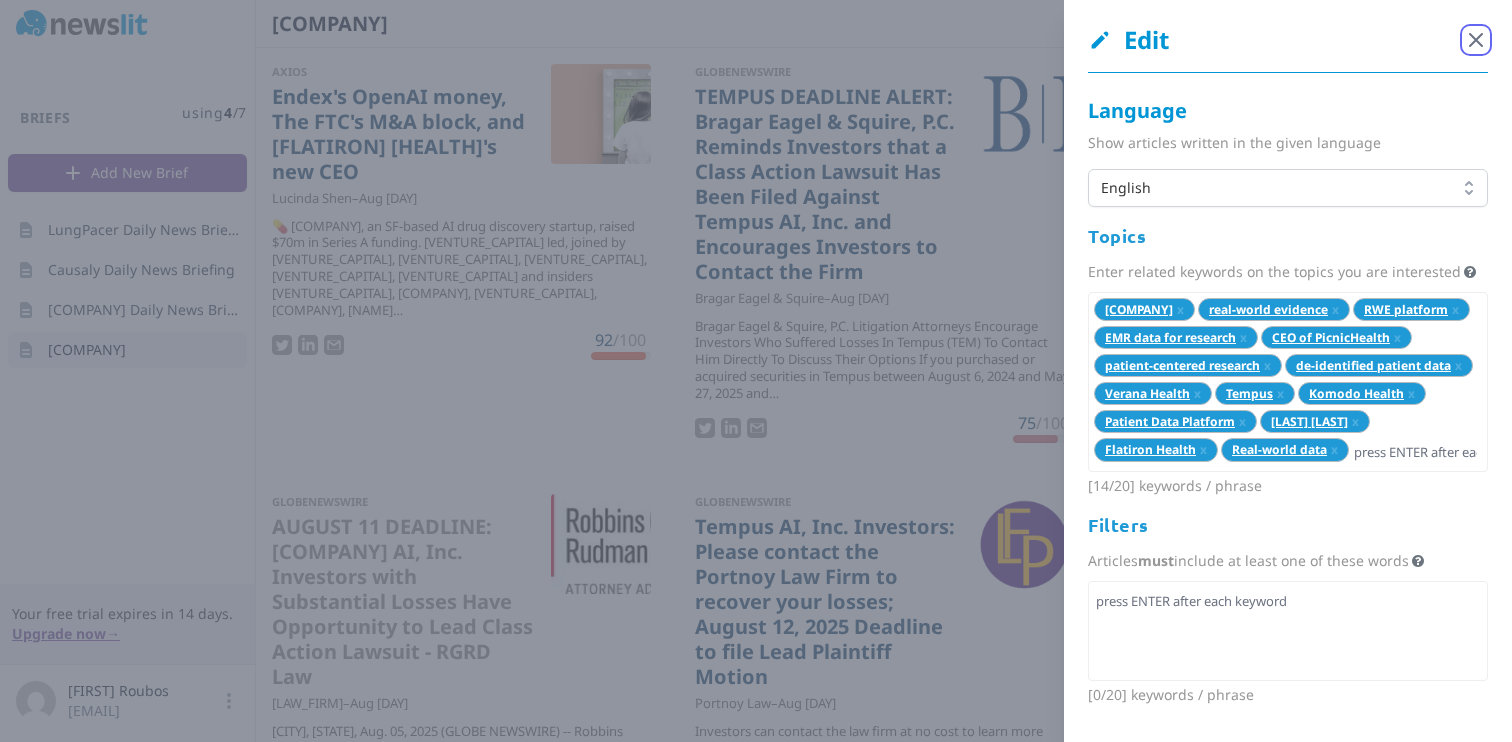 click 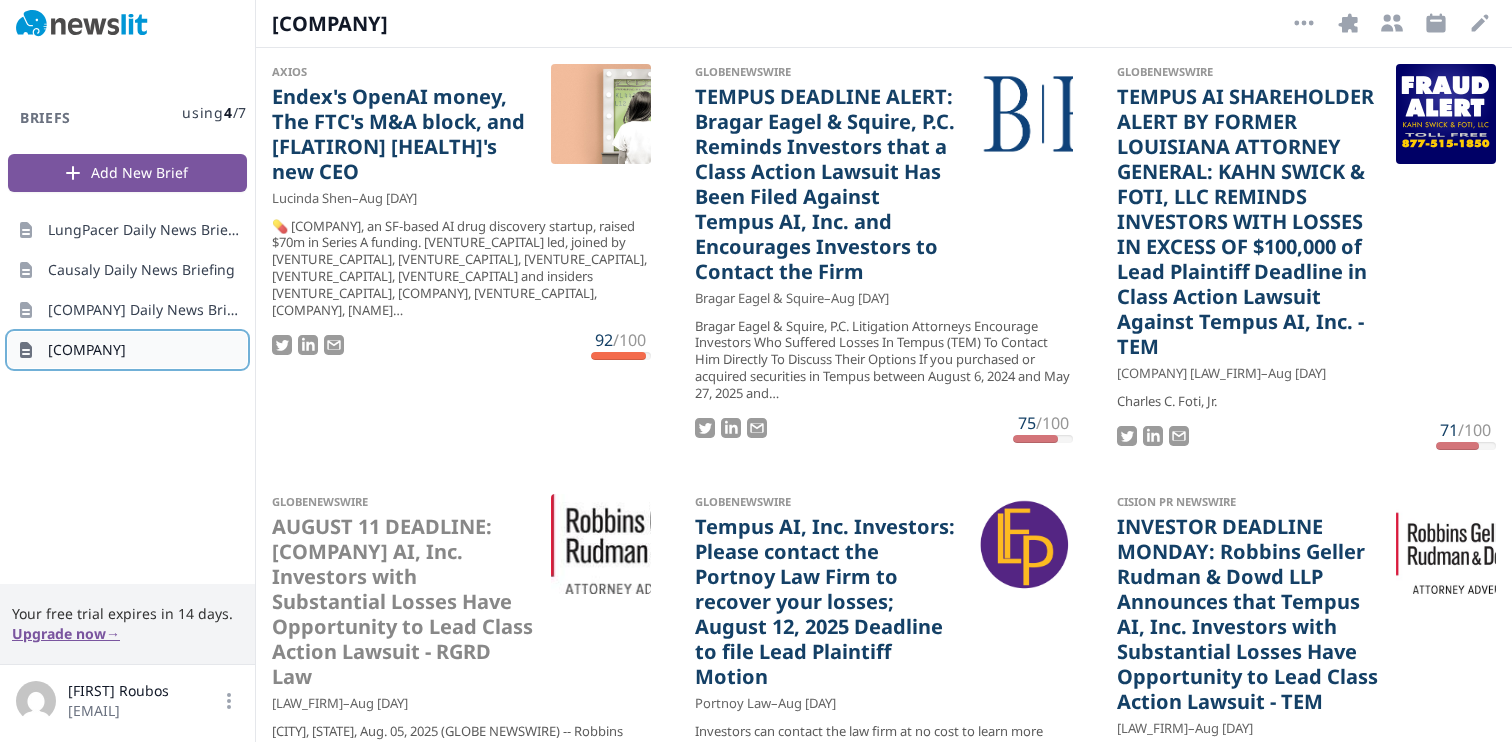 click on "[COMPANY]" at bounding box center [127, 350] 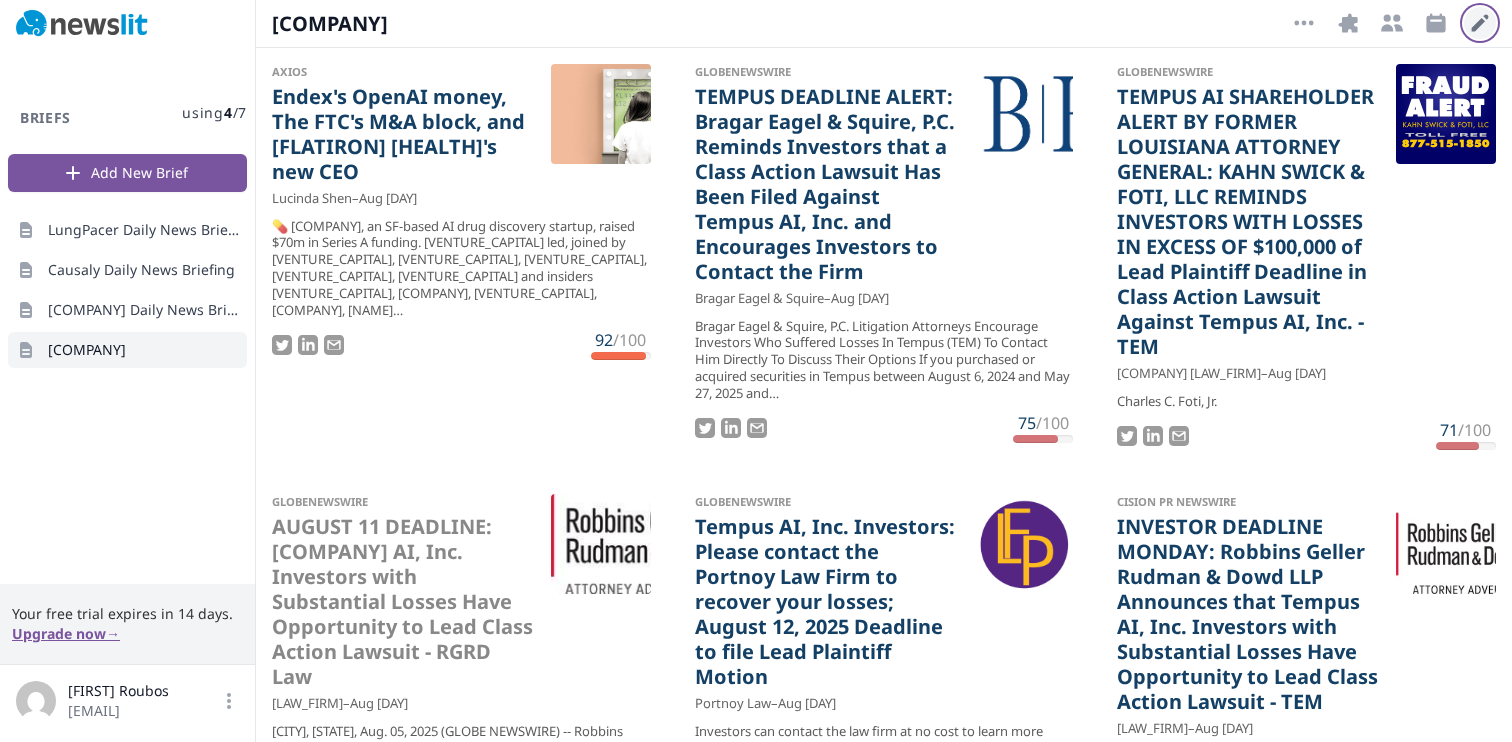 click 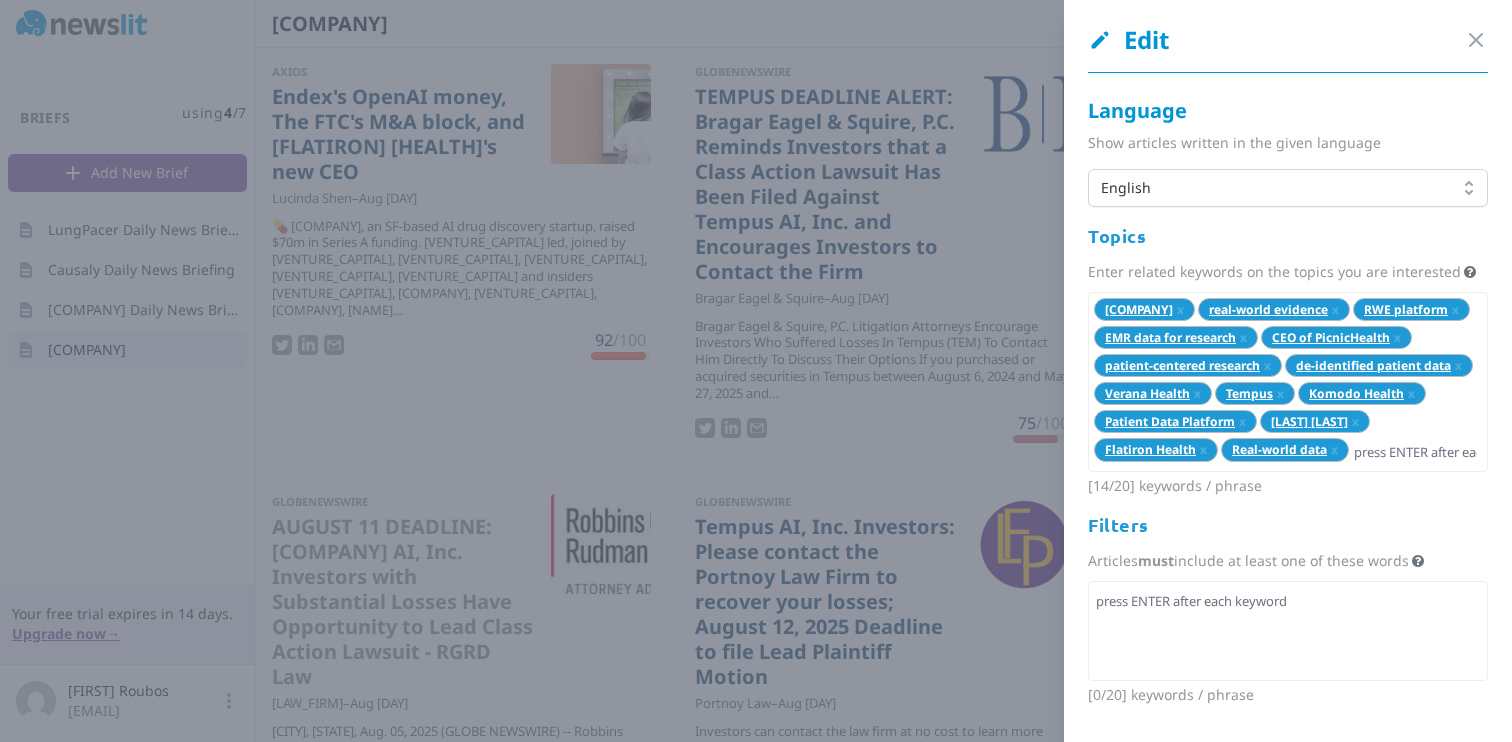 click on "Edit" at bounding box center (1128, 40) 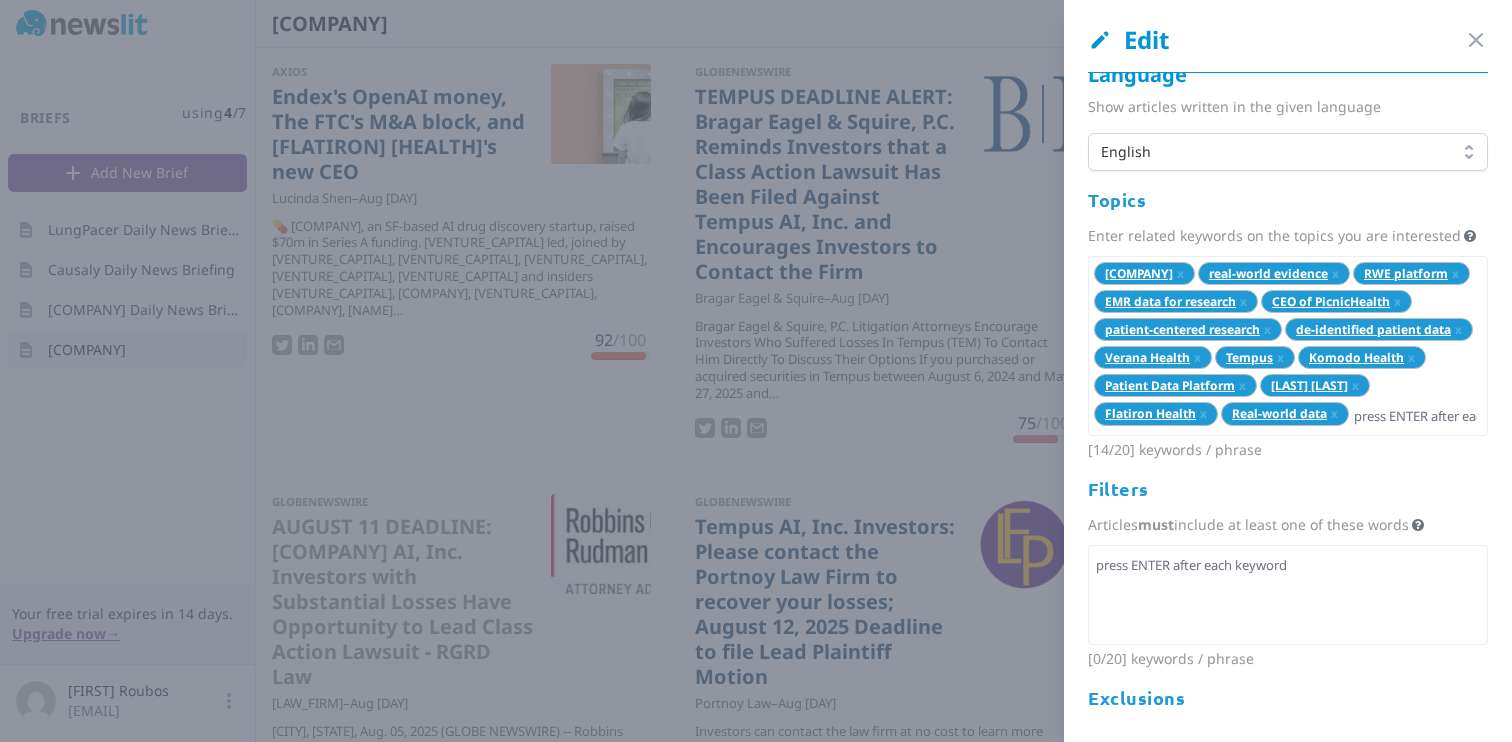 scroll, scrollTop: 0, scrollLeft: 0, axis: both 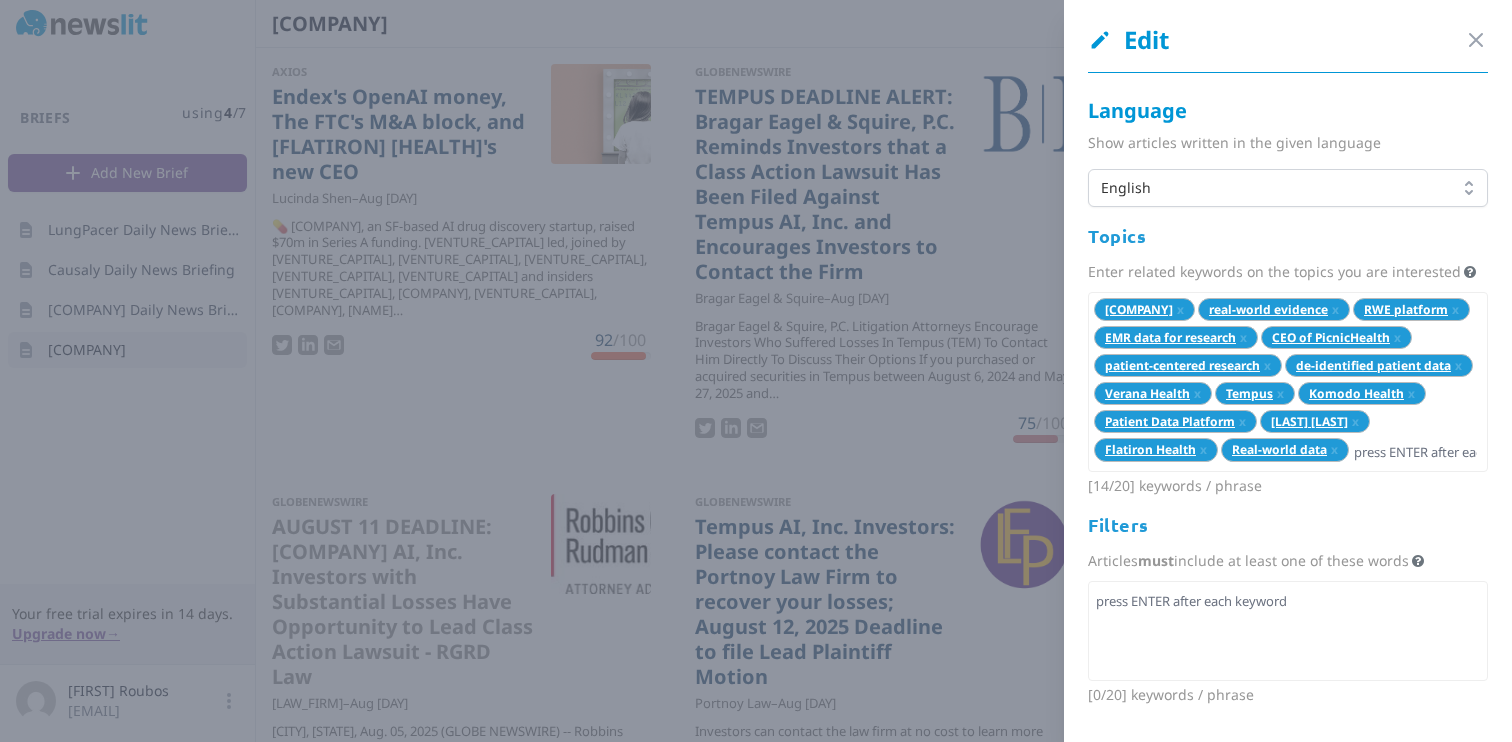 click 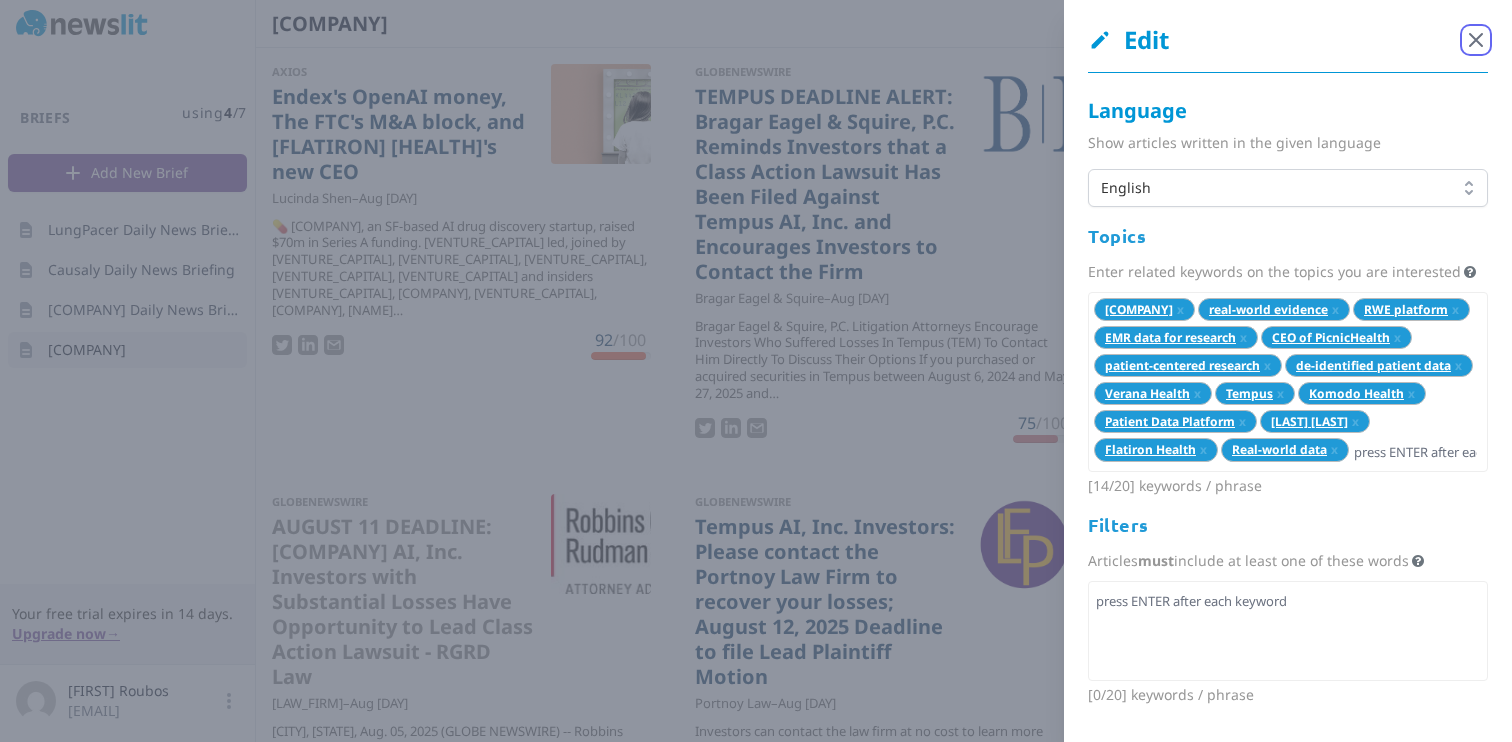 click 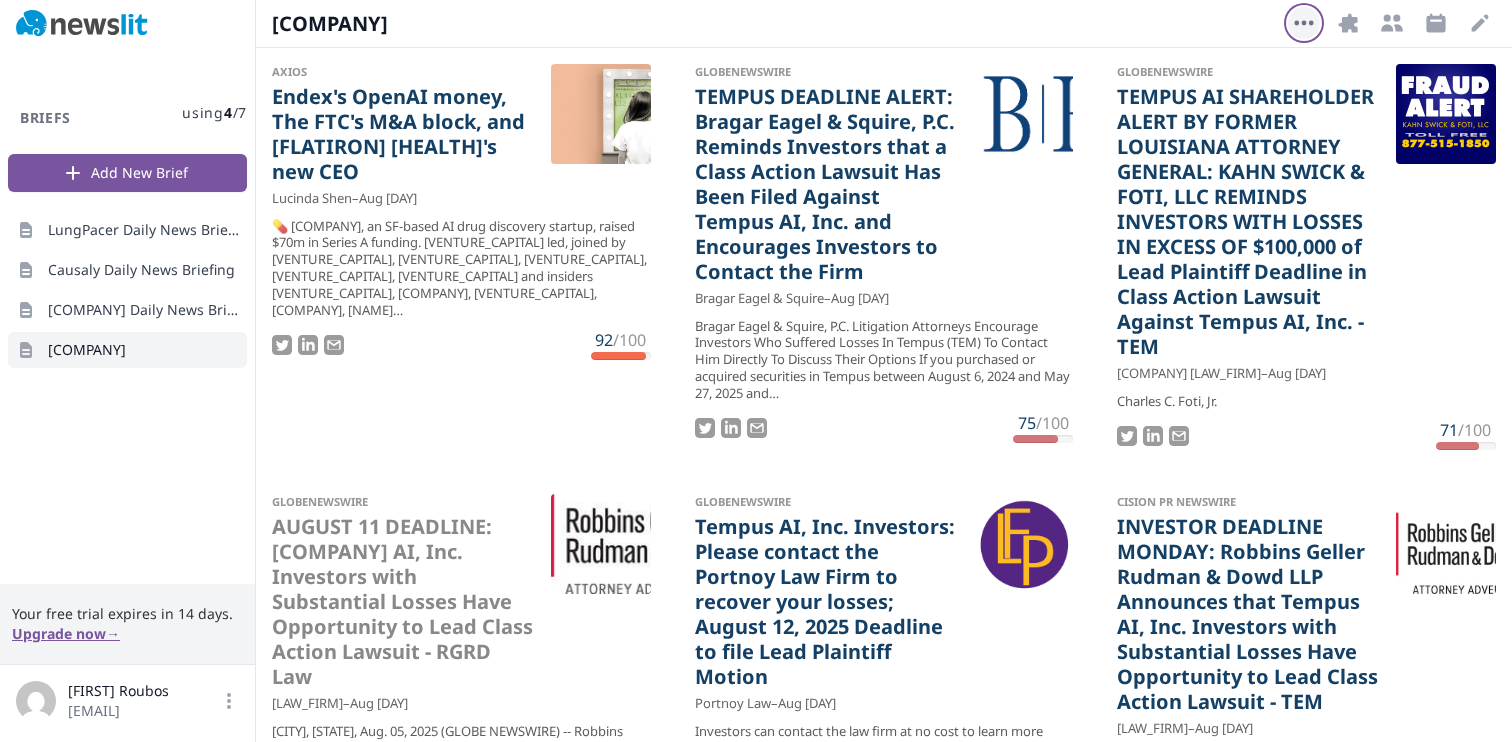 click 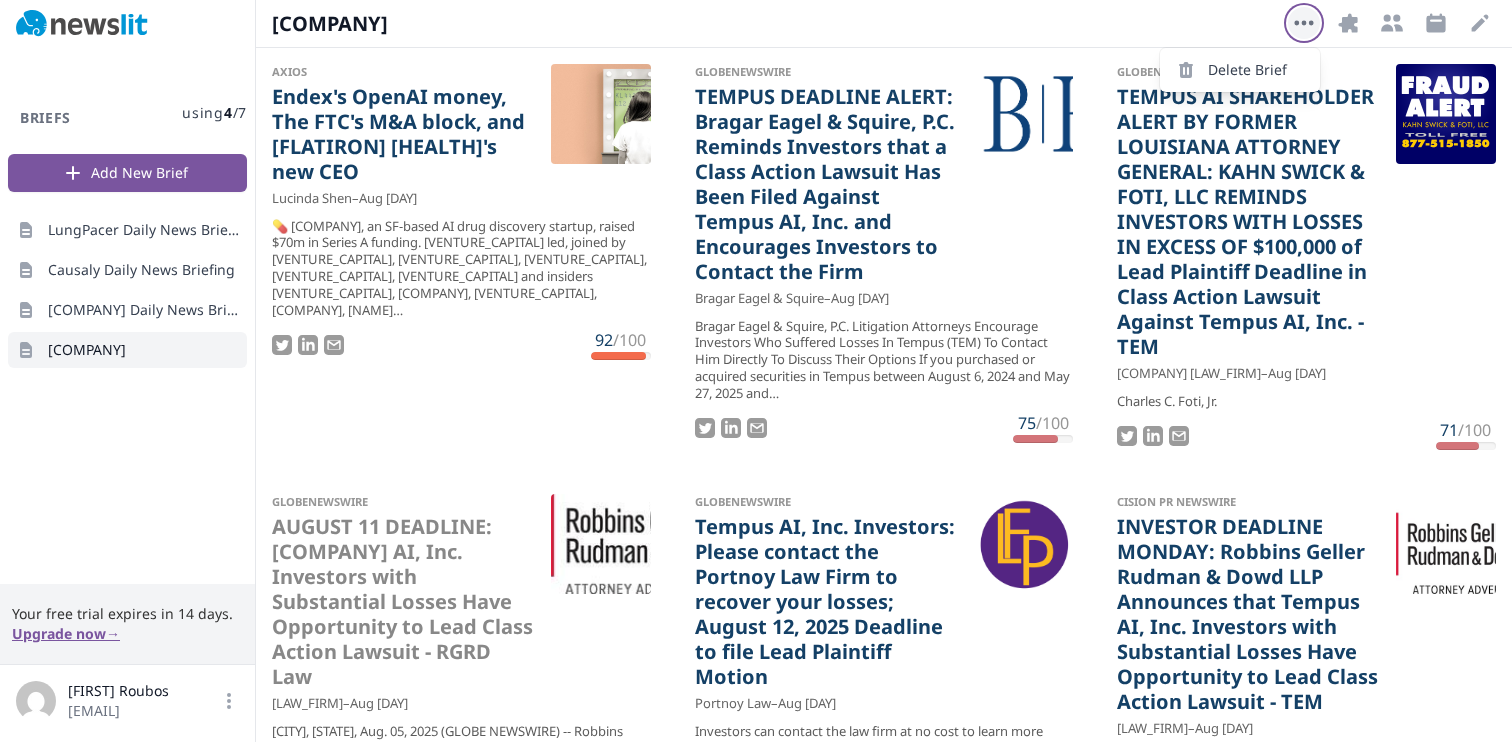 click 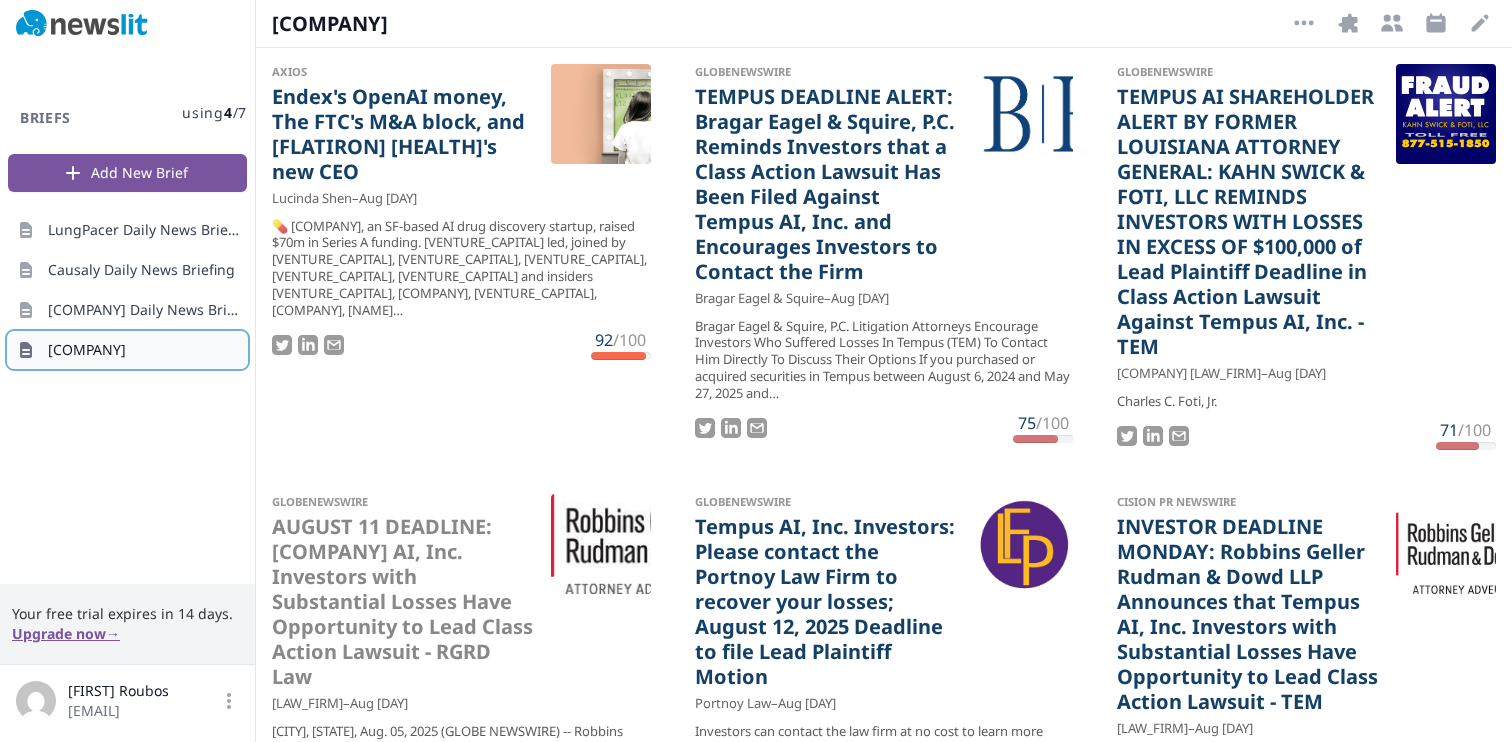 click on "[COMPANY]" at bounding box center [127, 350] 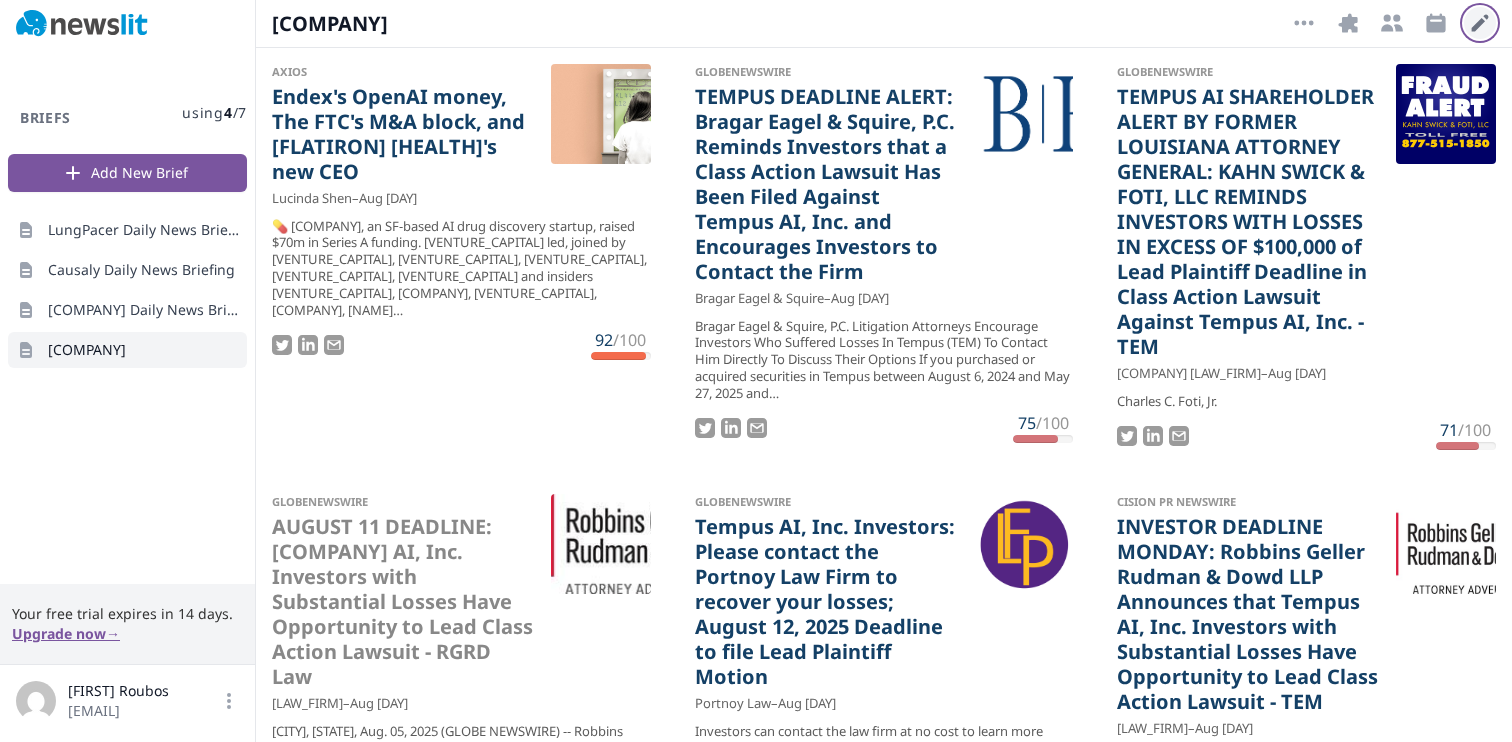 click 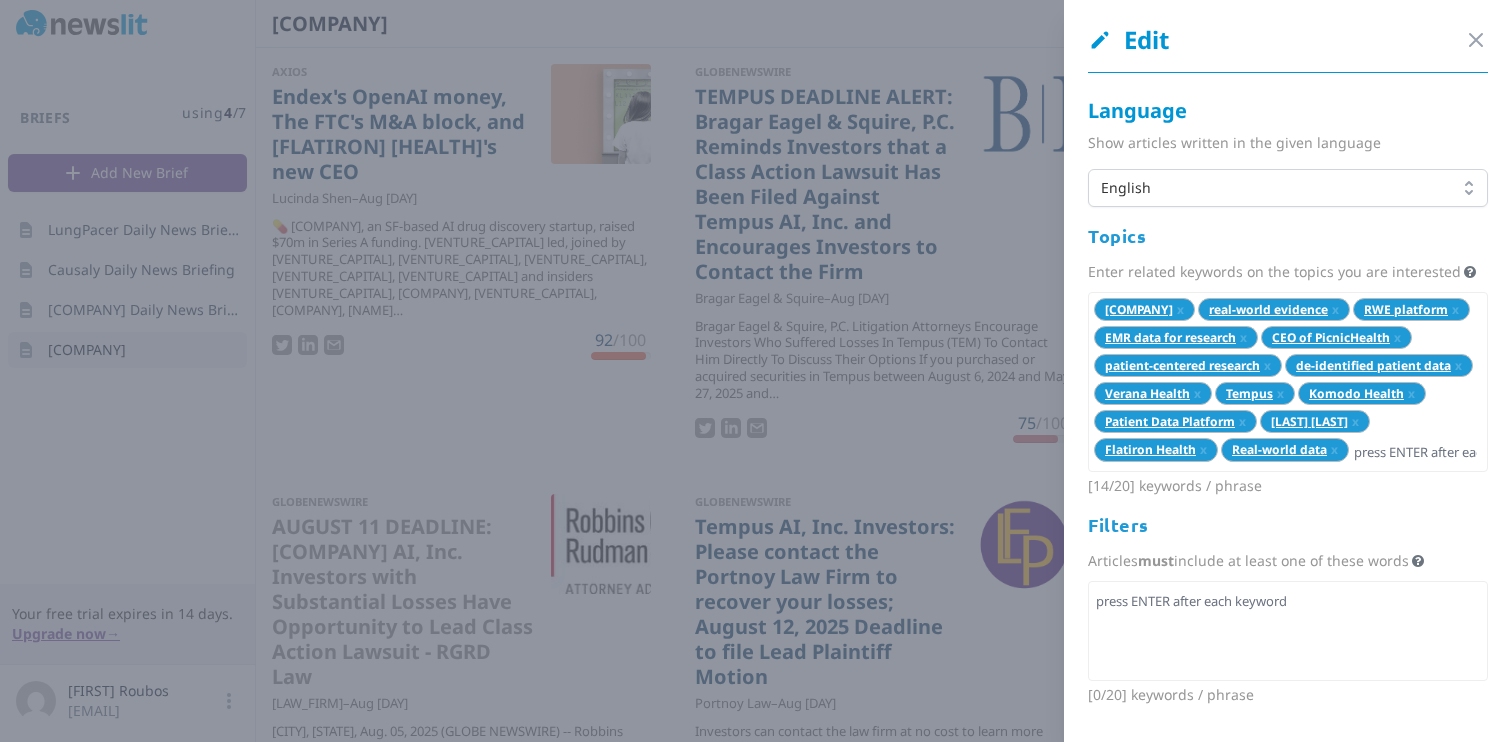 click on "Edit Close panel" at bounding box center [1288, 48] 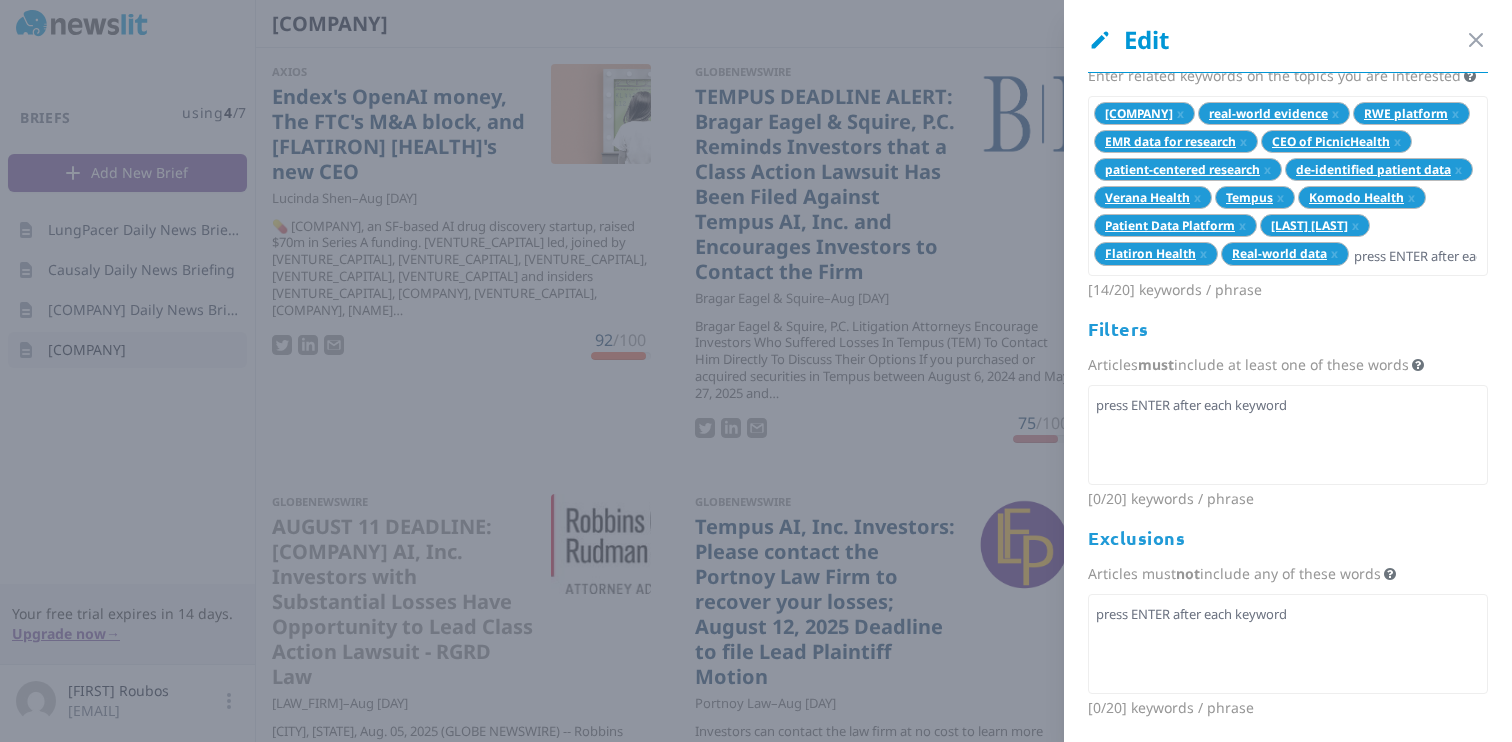 scroll, scrollTop: 0, scrollLeft: 0, axis: both 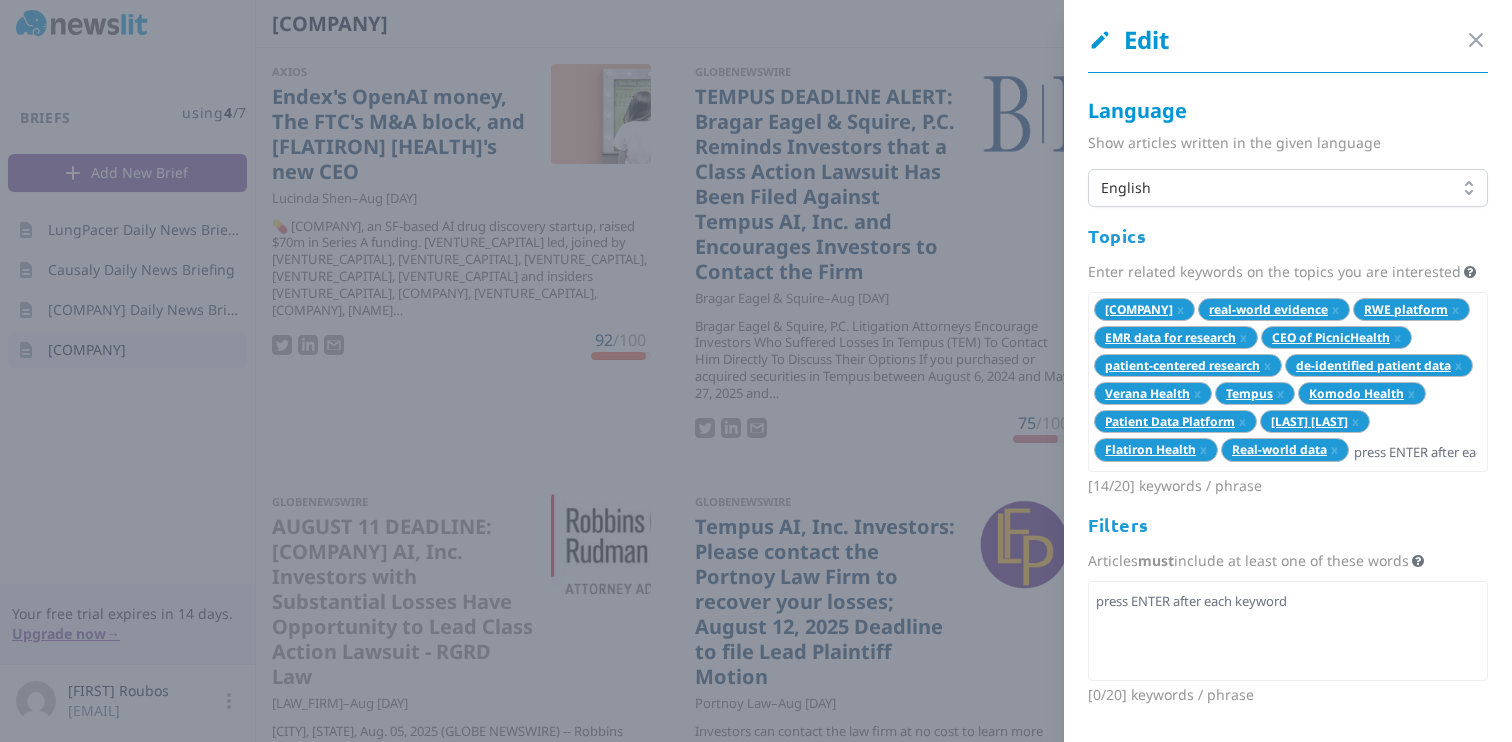 click 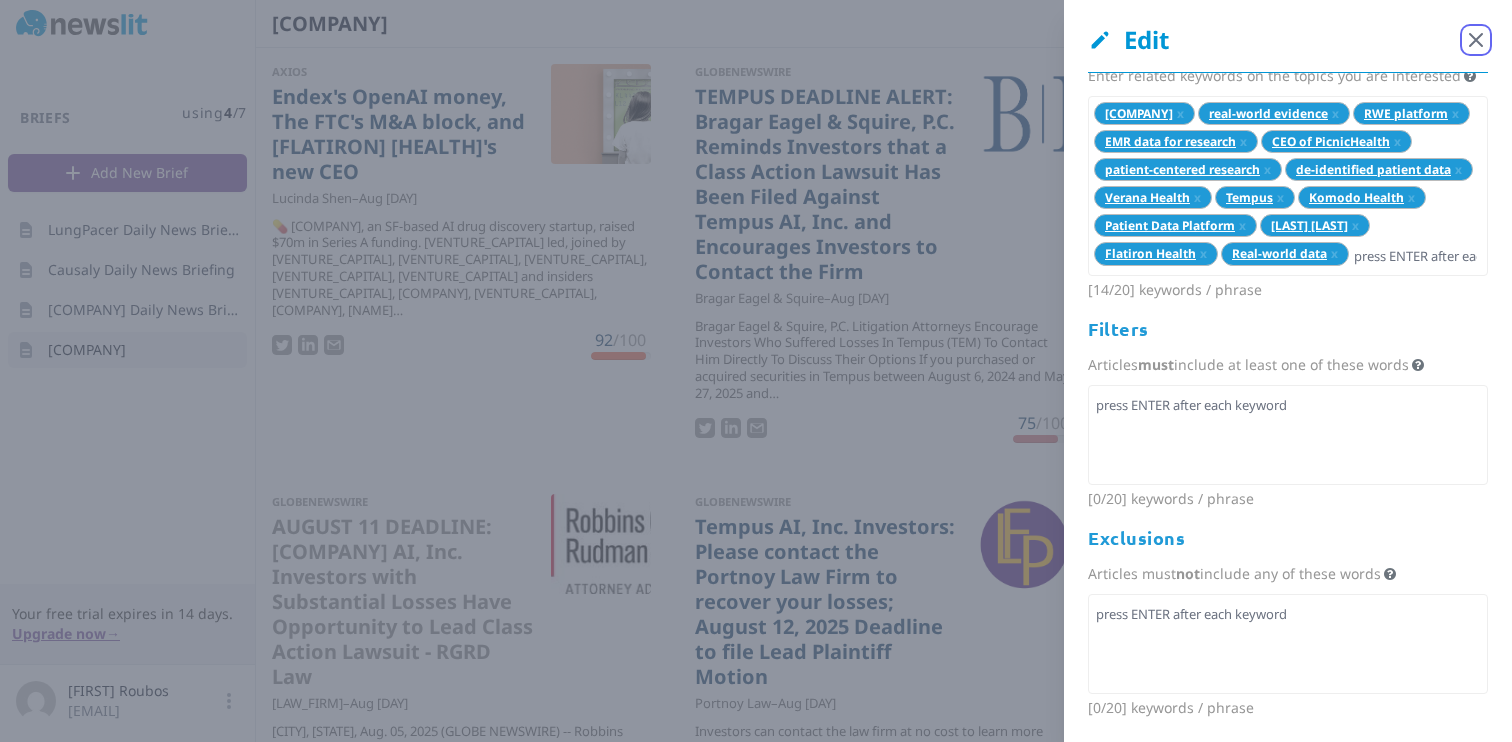click 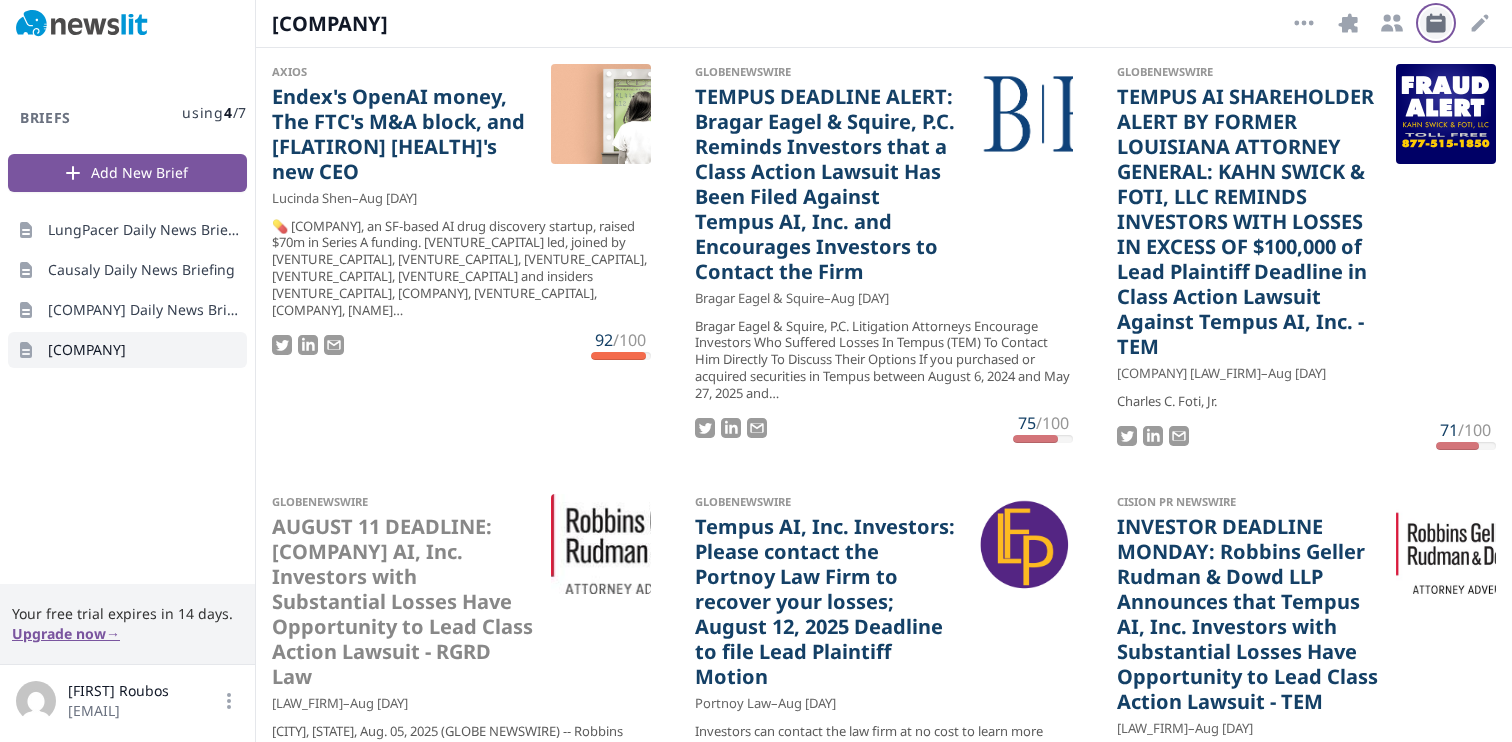 click 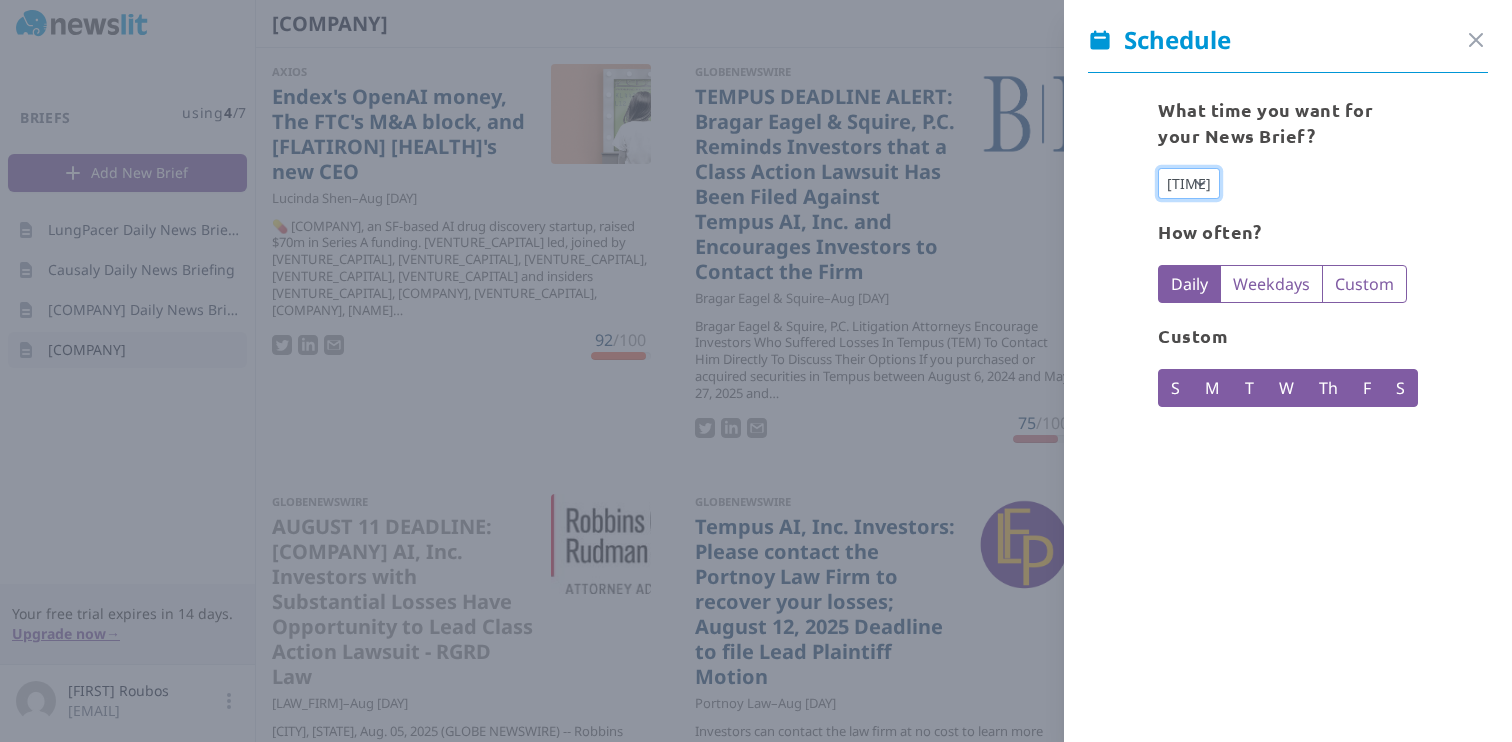 click on "12 am 1 am 2 am 3 am 4 am 5 am 6 am 7 am 8 am 9 am 10 am 11 am 12 pm 1 pm 2 pm 3 pm 4 pm 5 pm 6 pm 7 pm 8 pm 9 pm 10 pm 11 pm" at bounding box center [1189, 183] 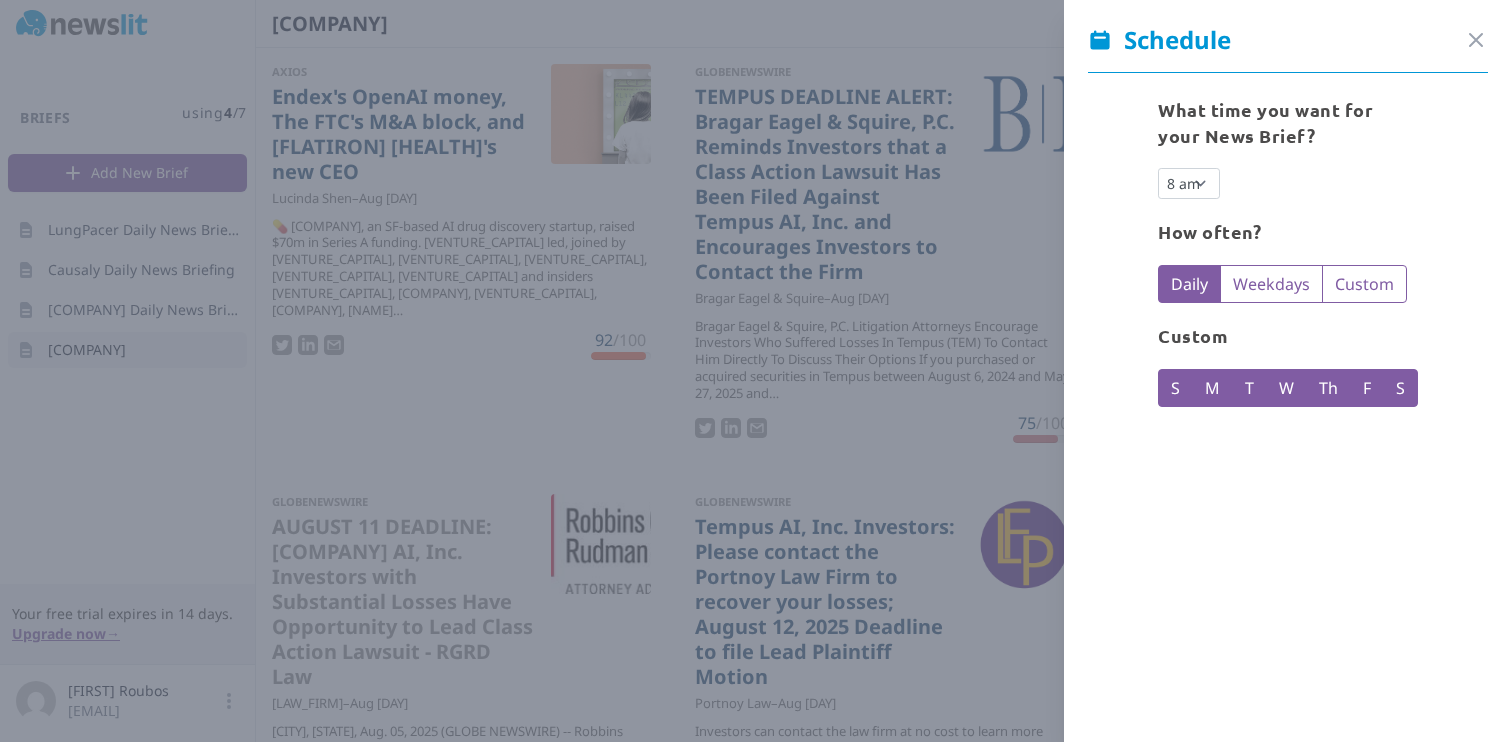 click on "S" at bounding box center (1175, 388) 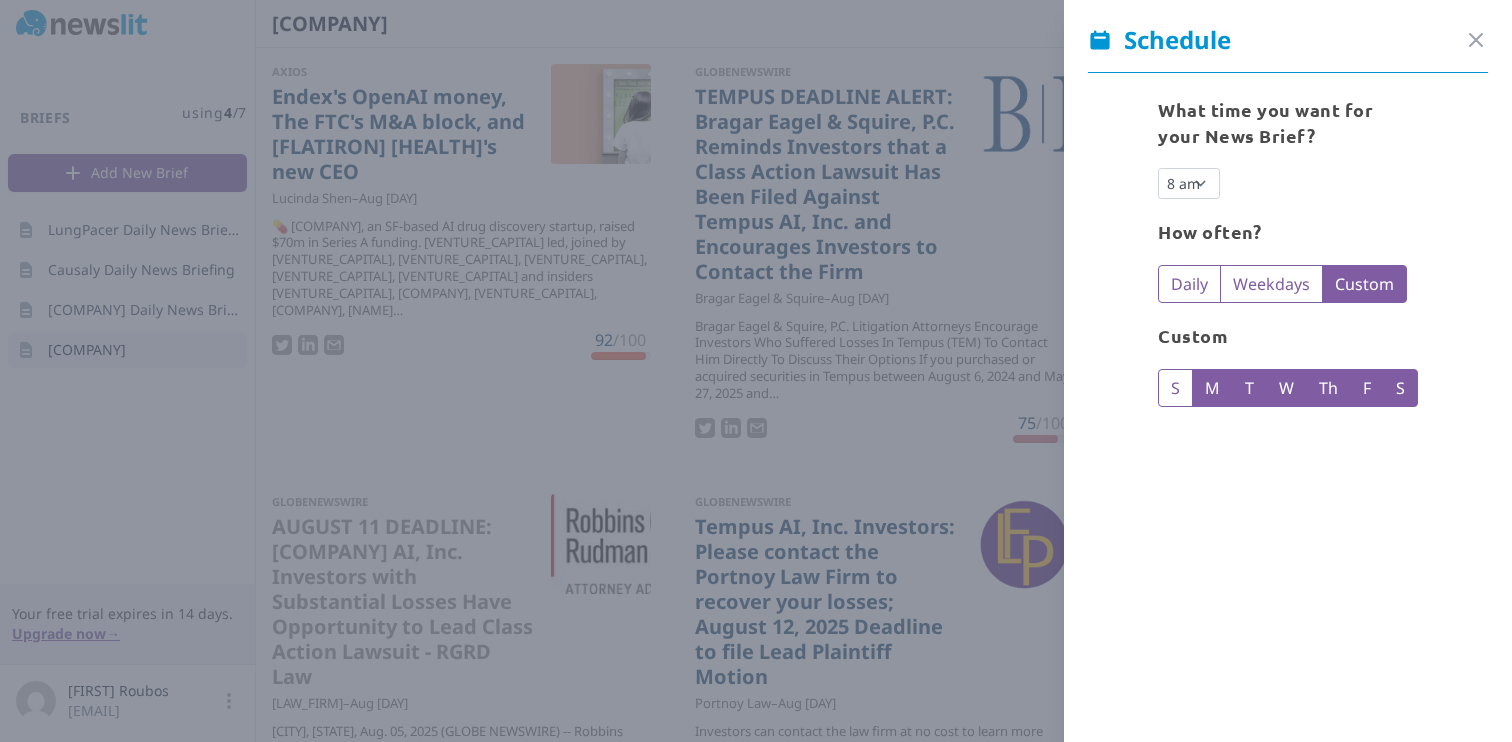 click on "S" at bounding box center (1400, 388) 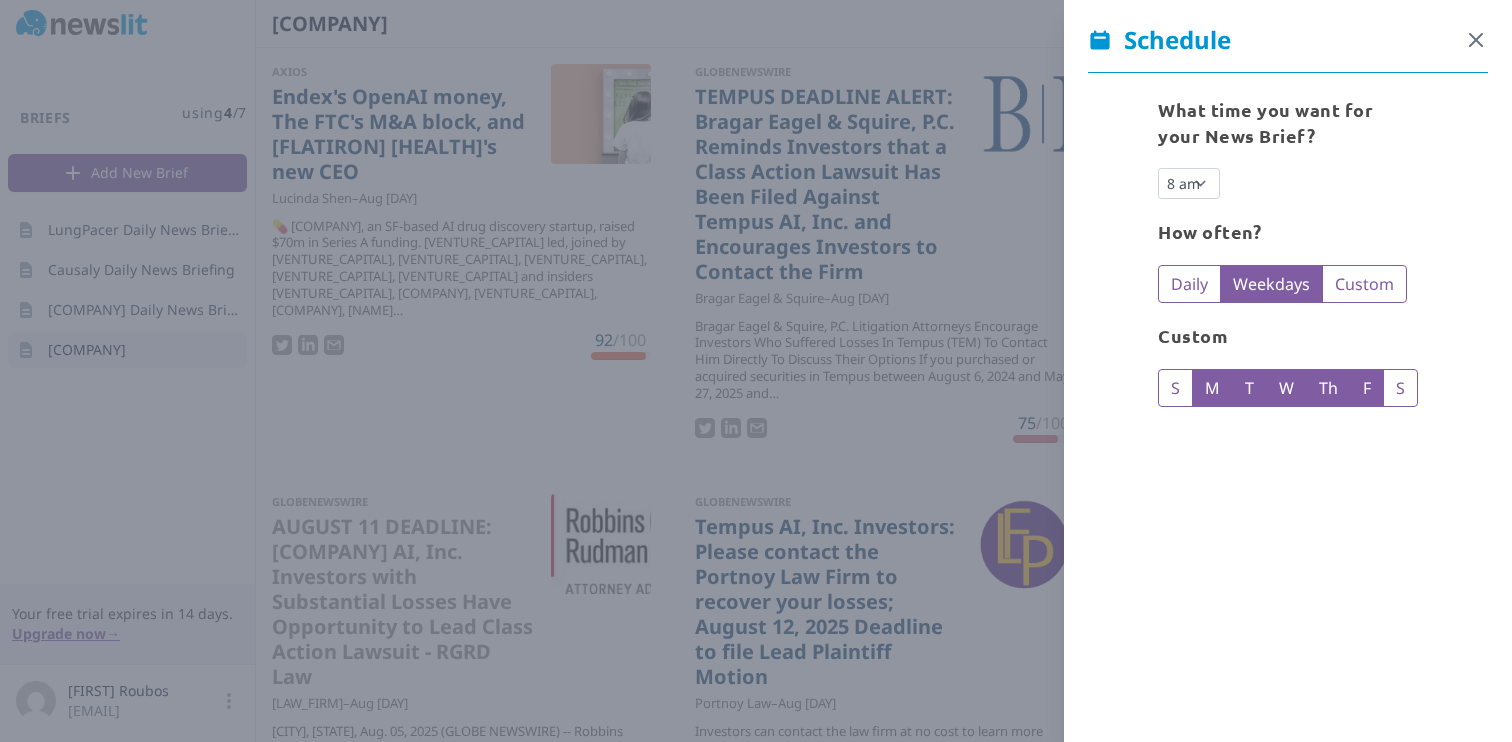 click 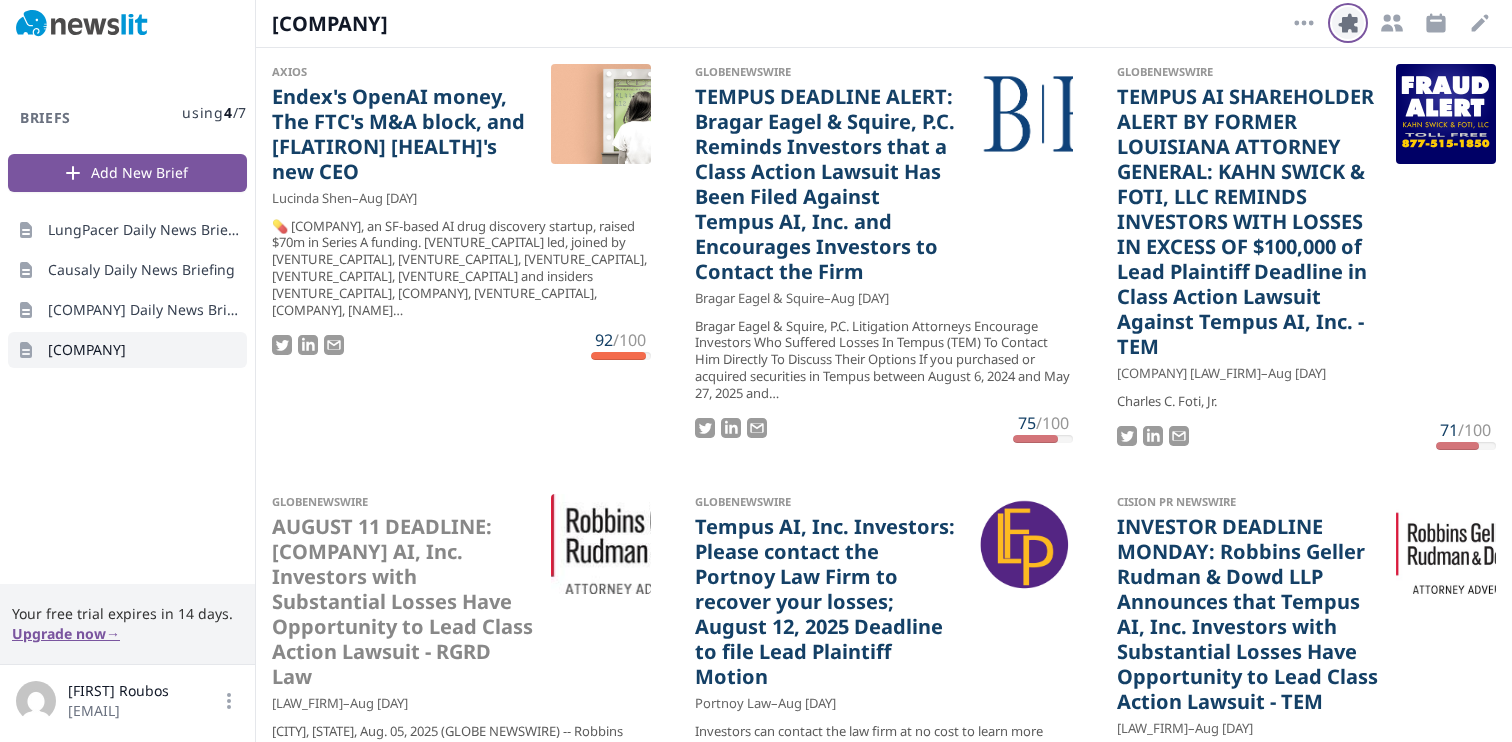 click 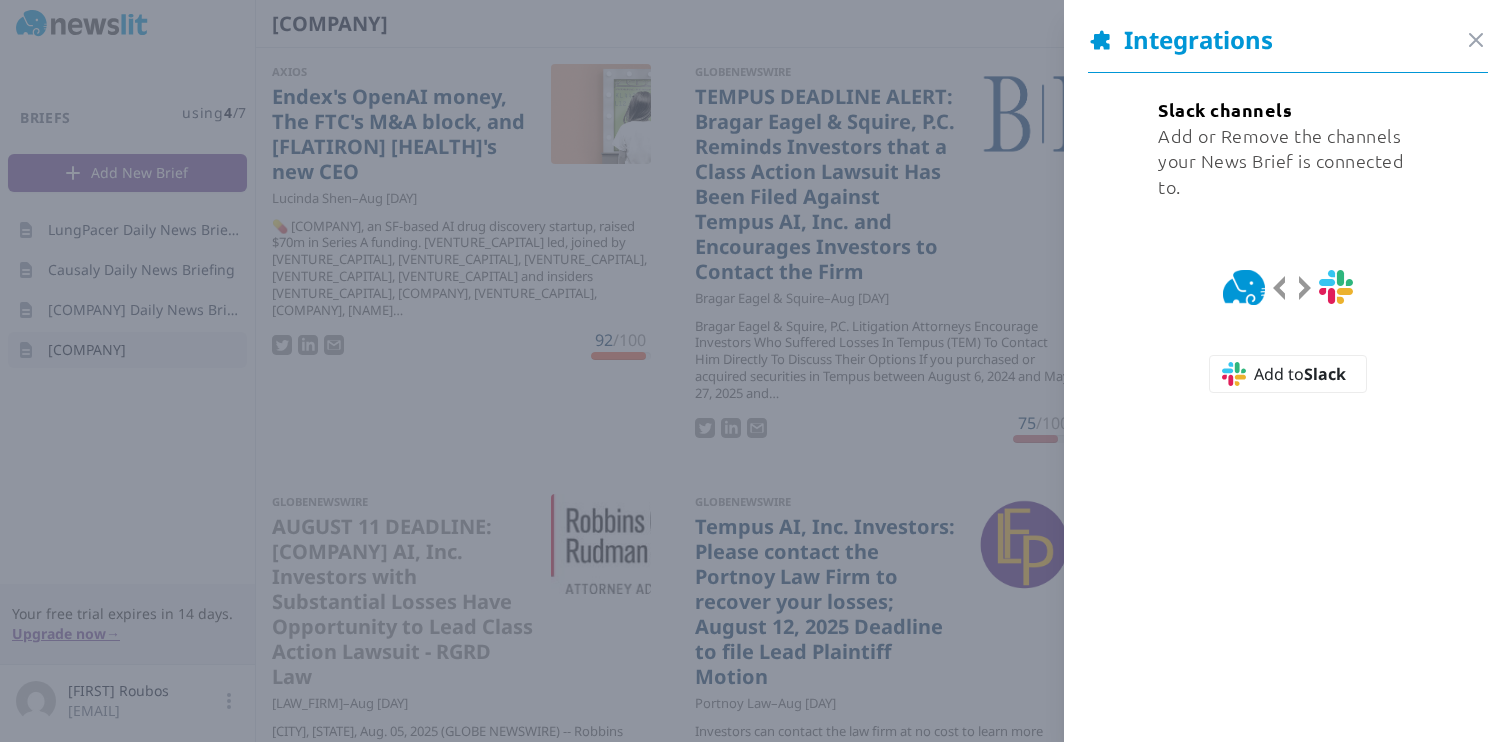 click on "Integrations Close panel" at bounding box center [1288, 48] 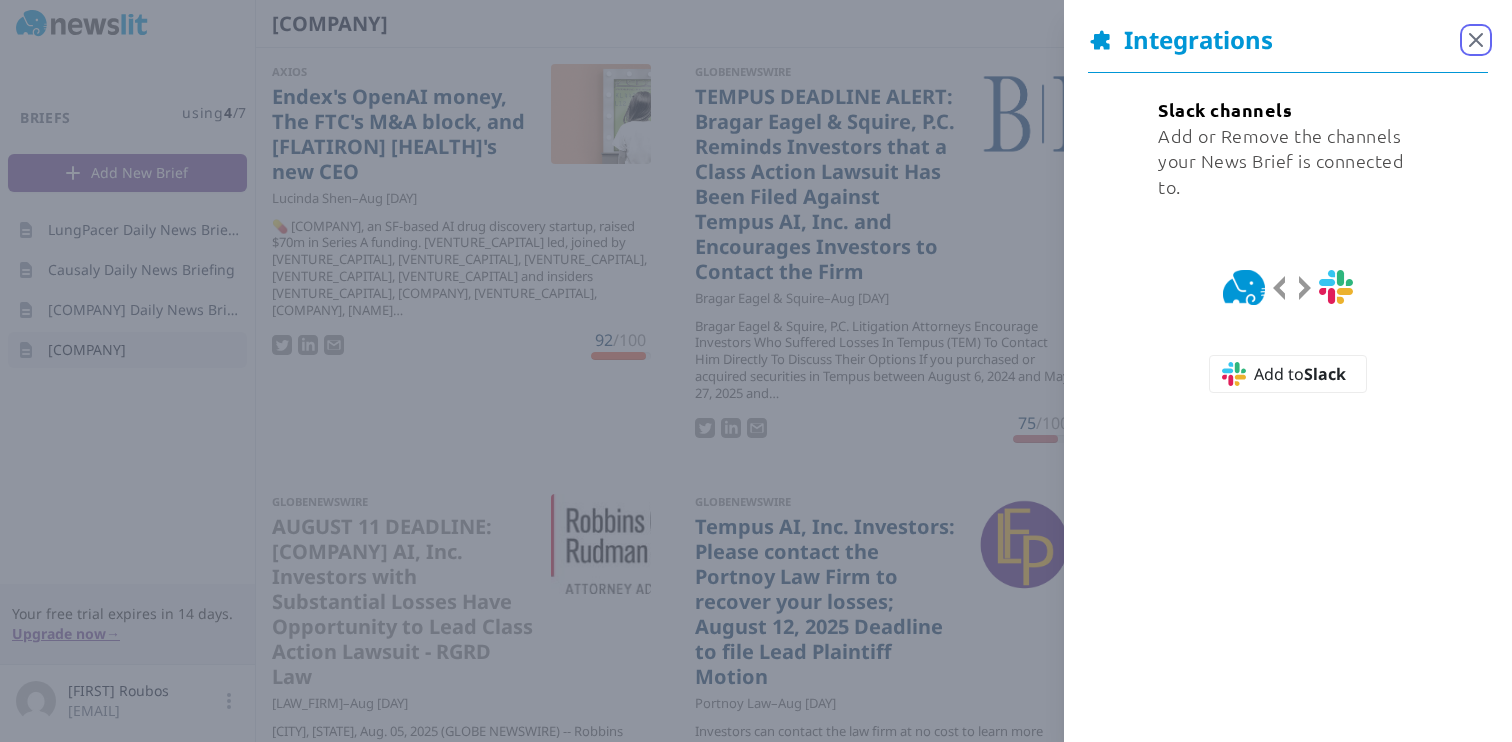 click 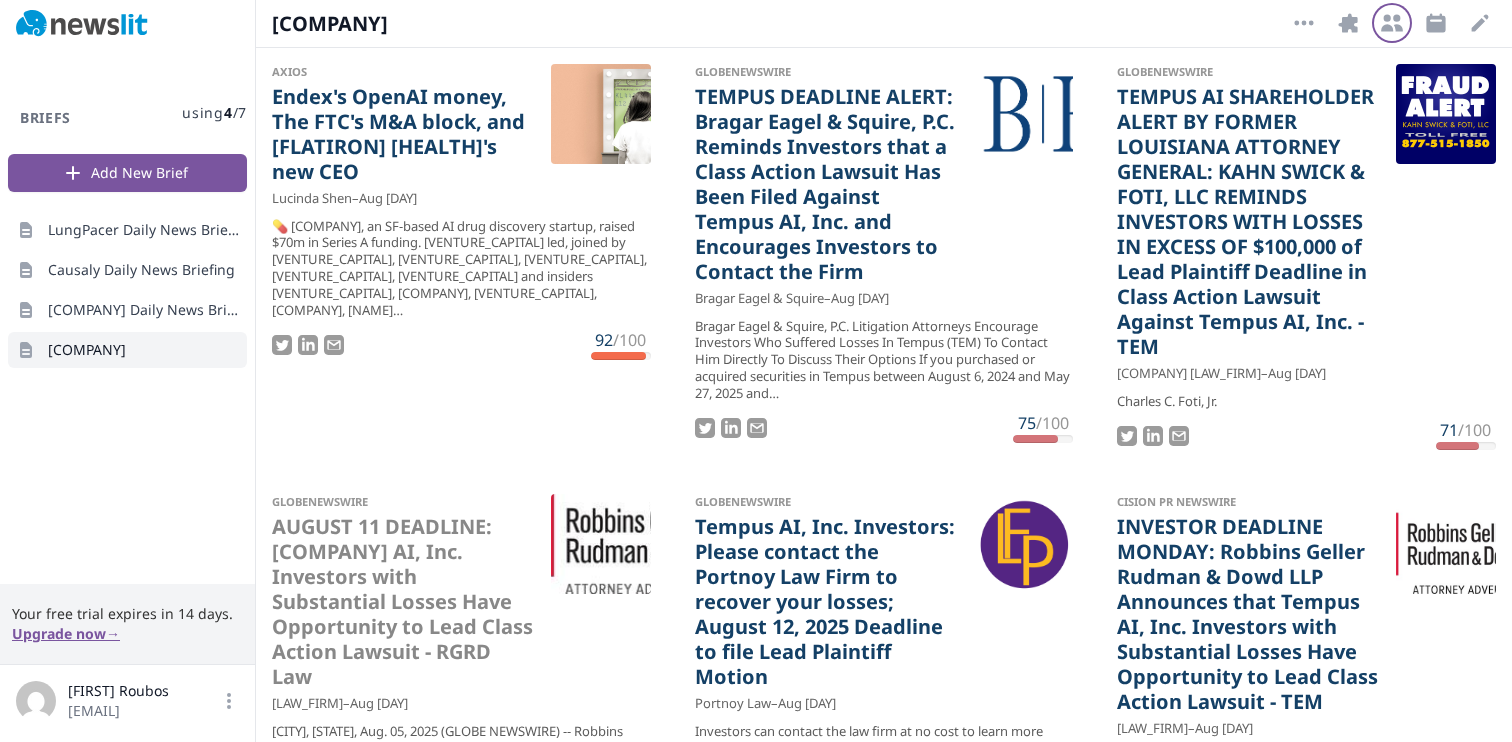 click 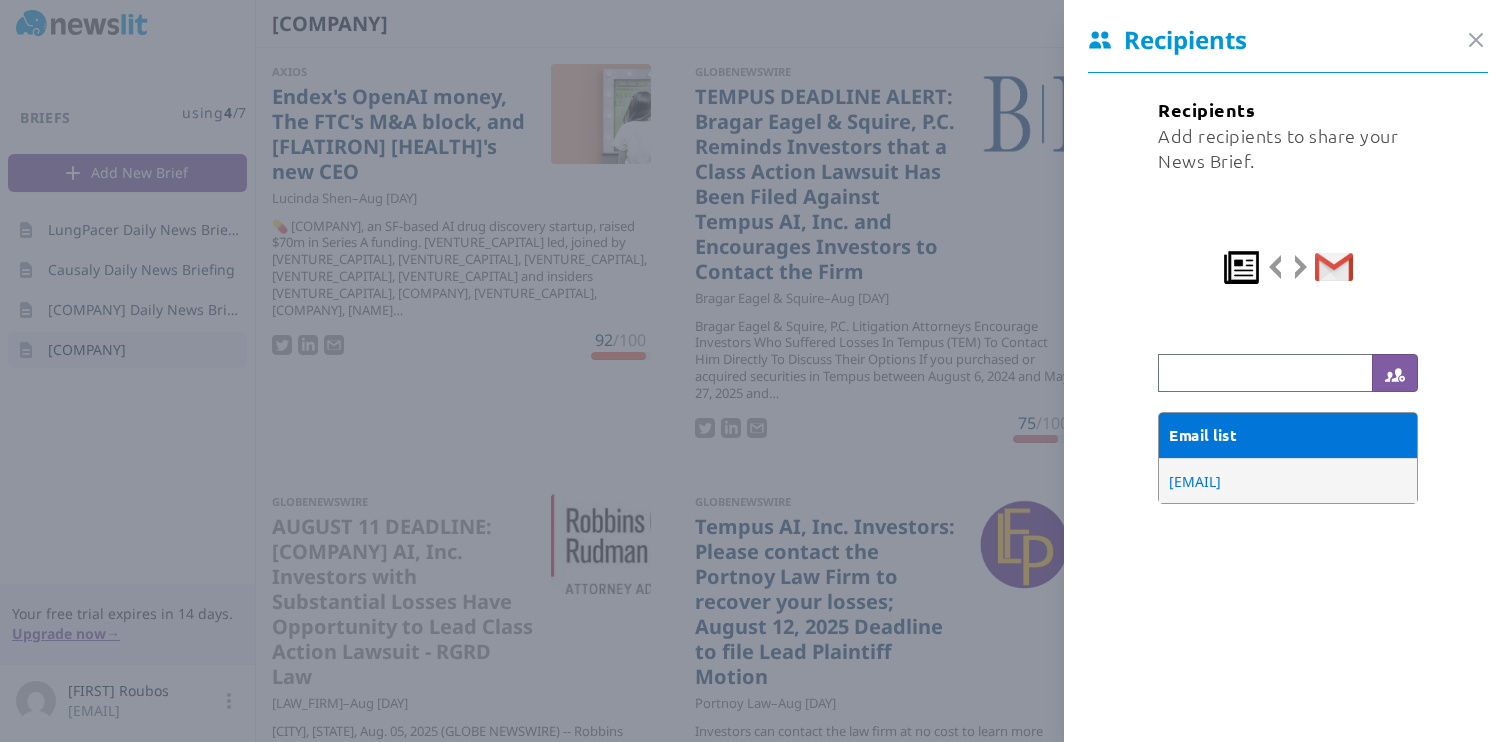click on "Recipients Close panel" at bounding box center [1288, 48] 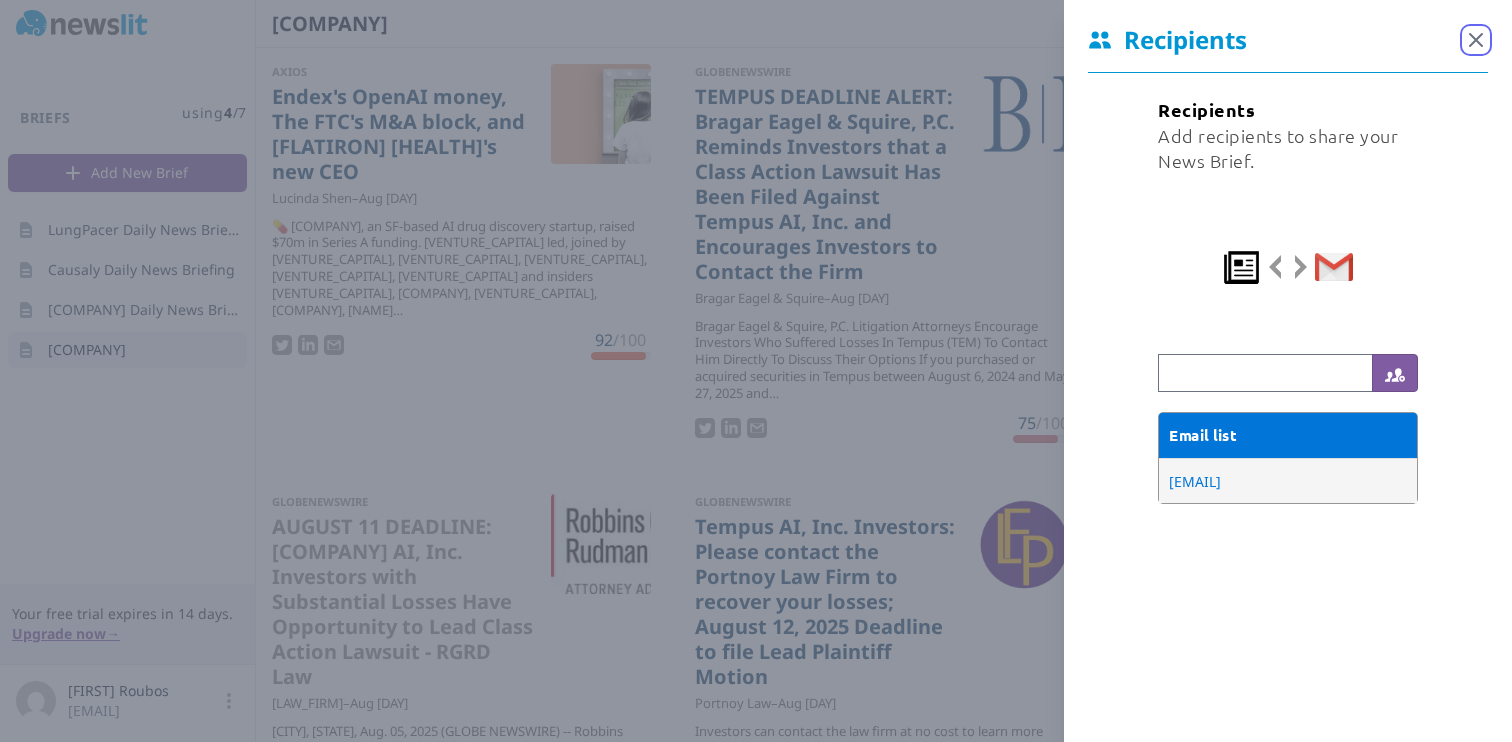 click 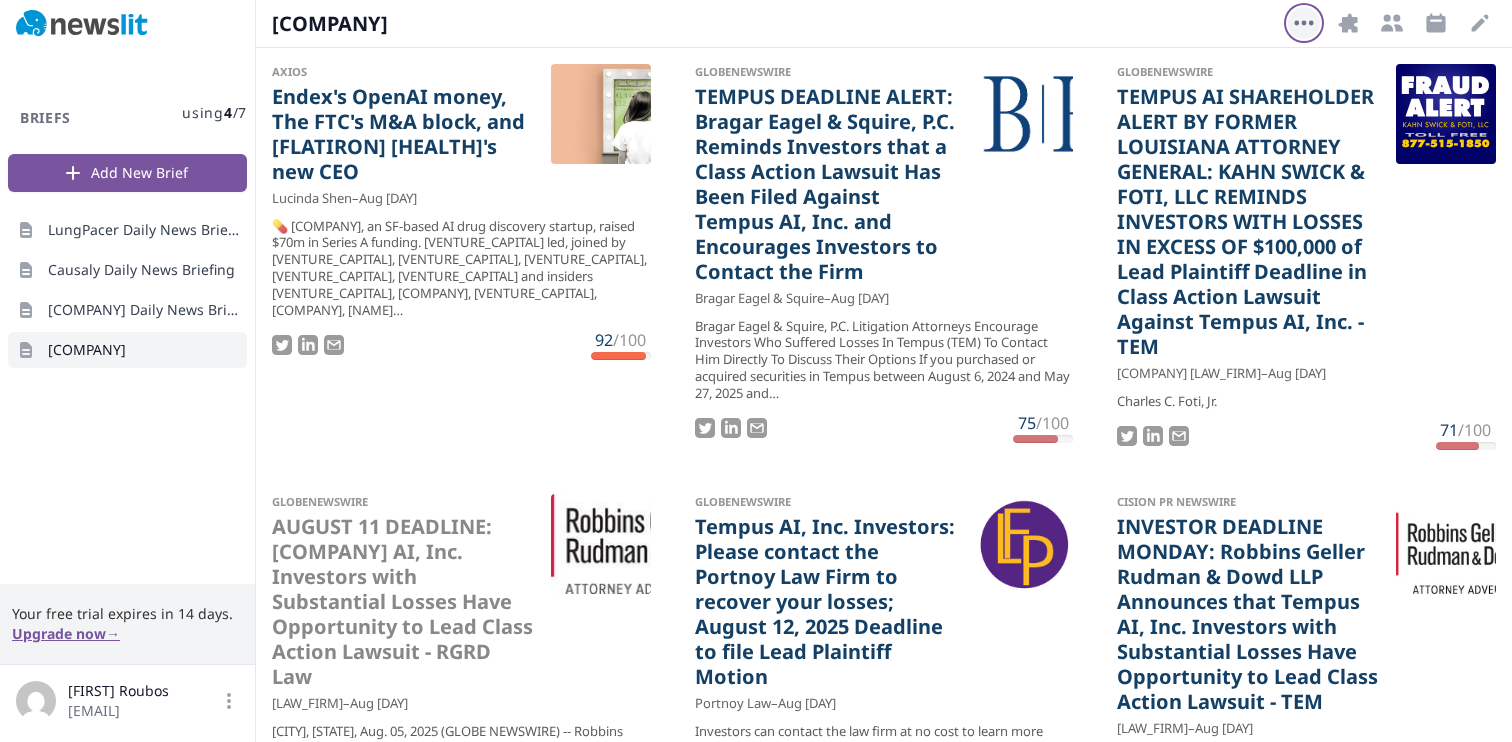 click 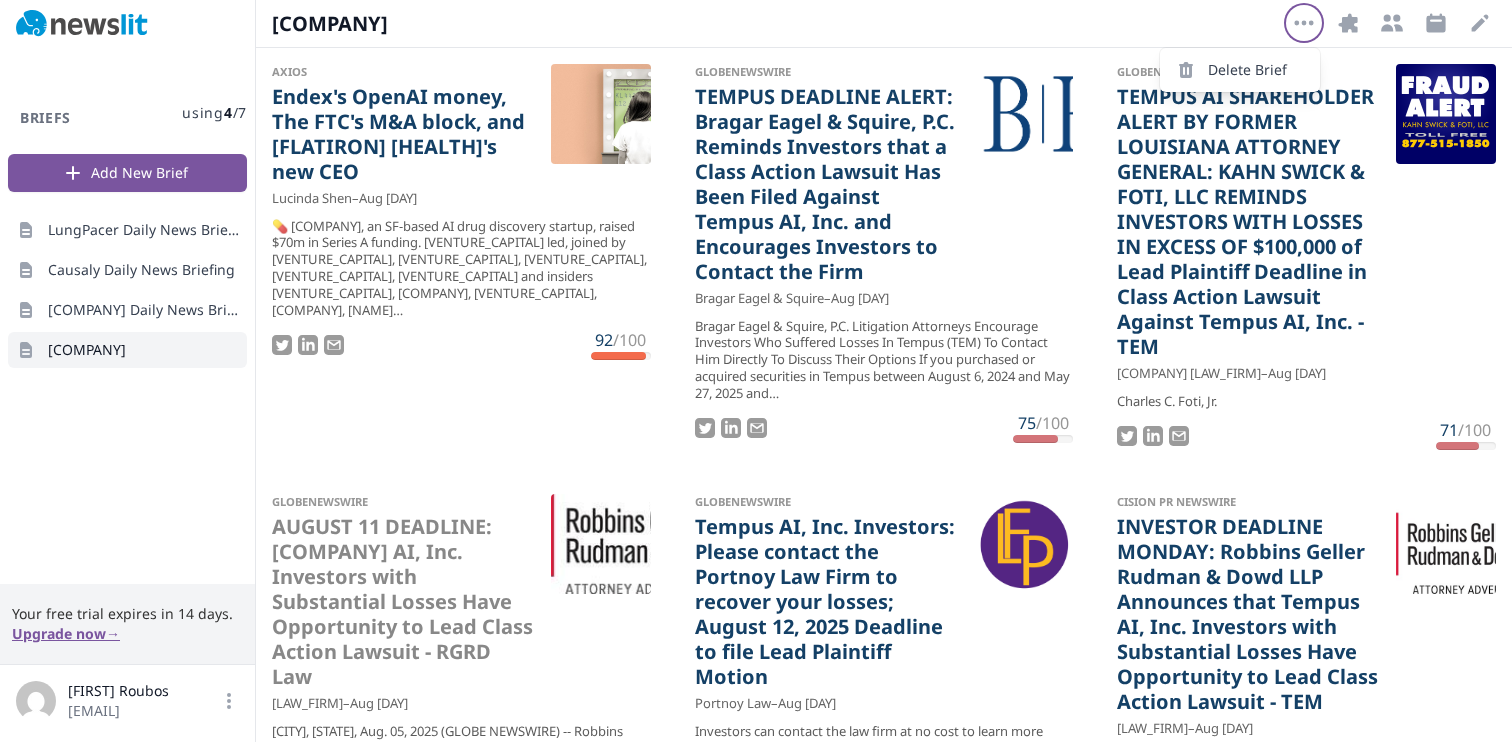 click on "[COMPANY]" at bounding box center (772, 24) 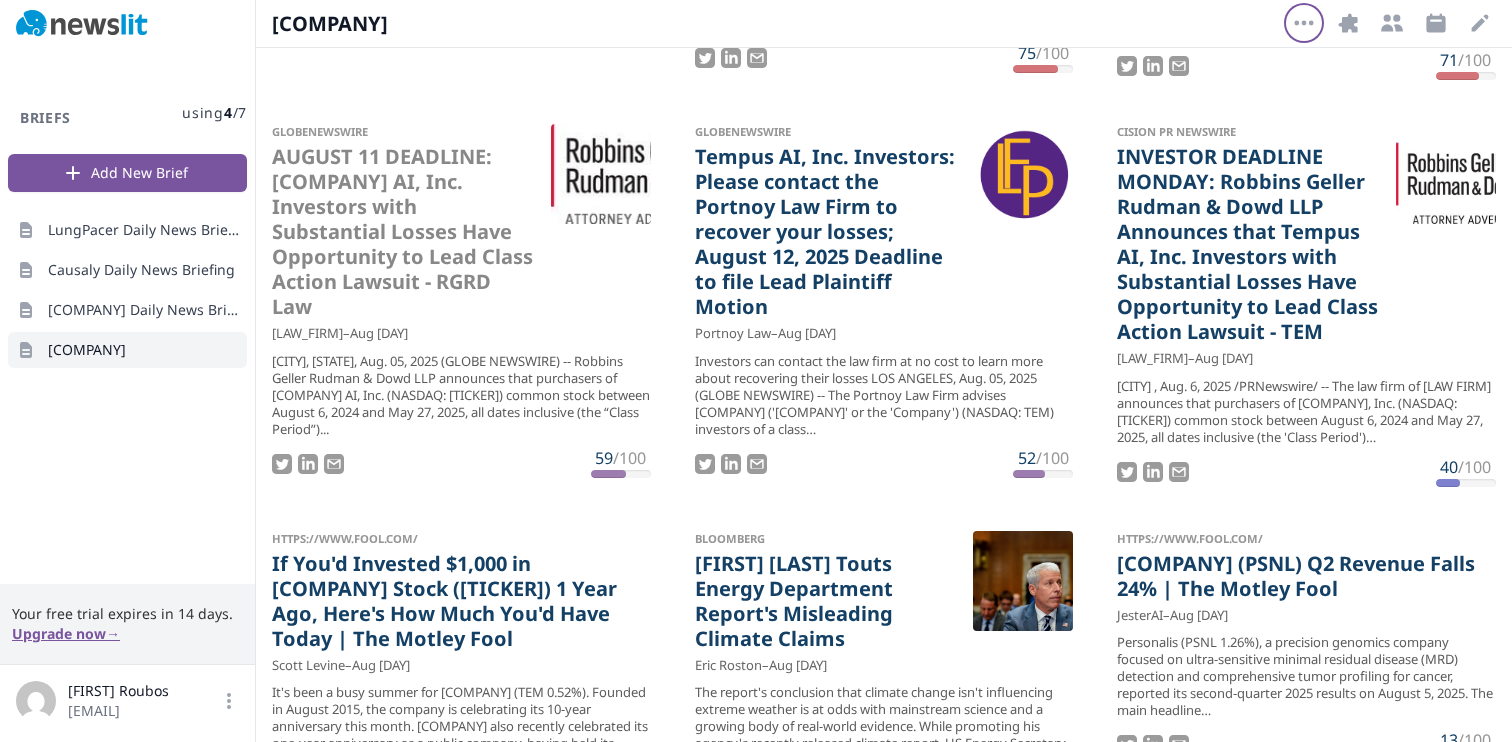 scroll, scrollTop: 0, scrollLeft: 0, axis: both 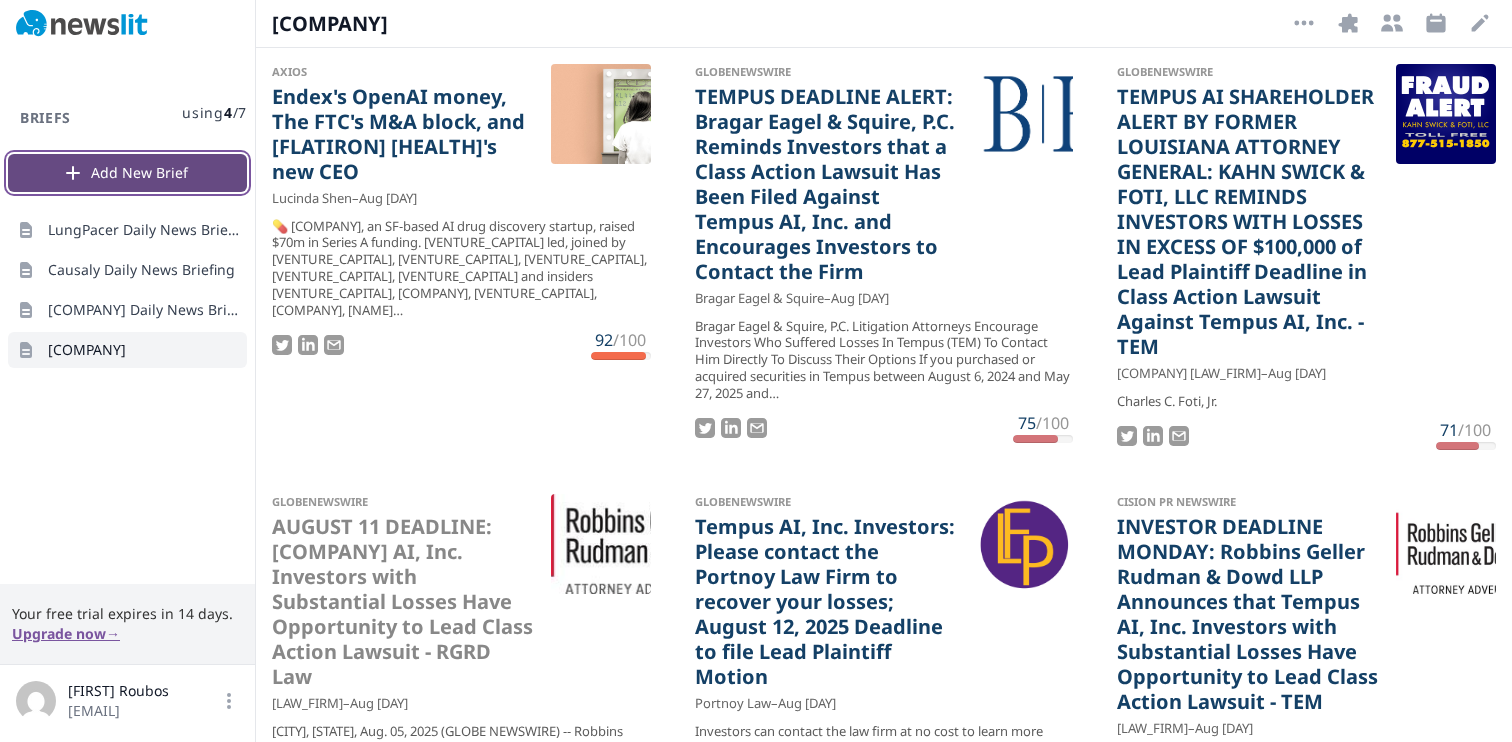 click on "Add New Brief" at bounding box center [127, 173] 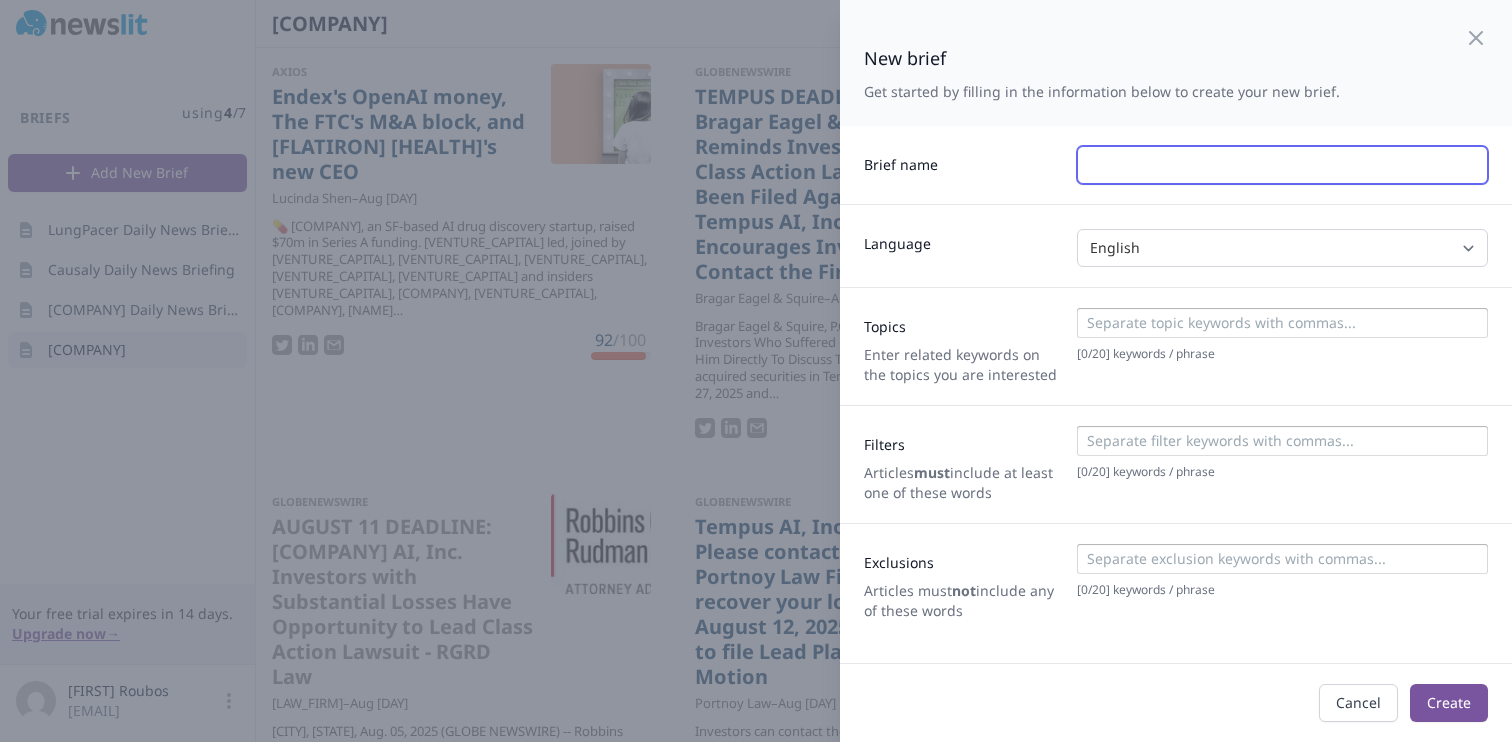 click at bounding box center (1282, 165) 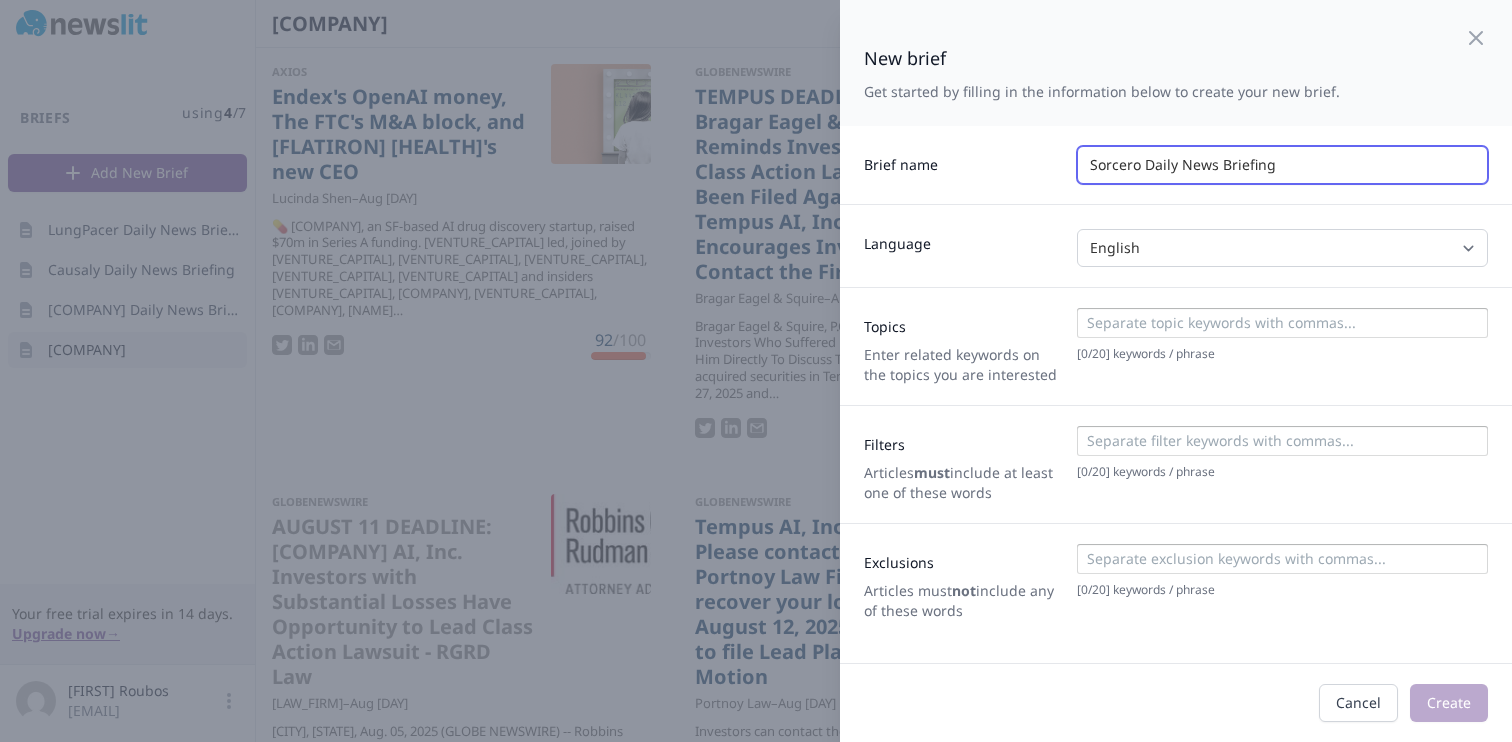 type on "Sorcero Daily News Briefing" 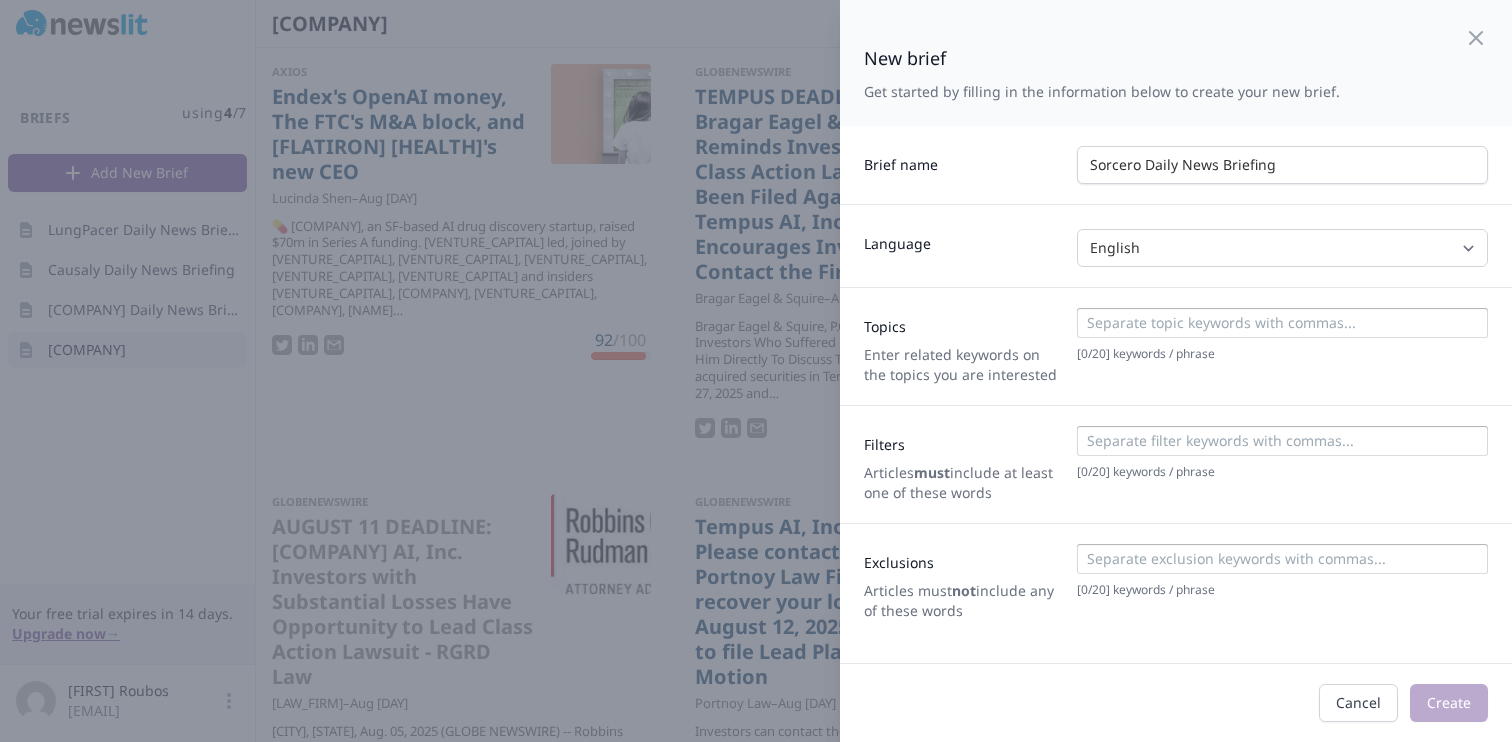 click at bounding box center (1281, 323) 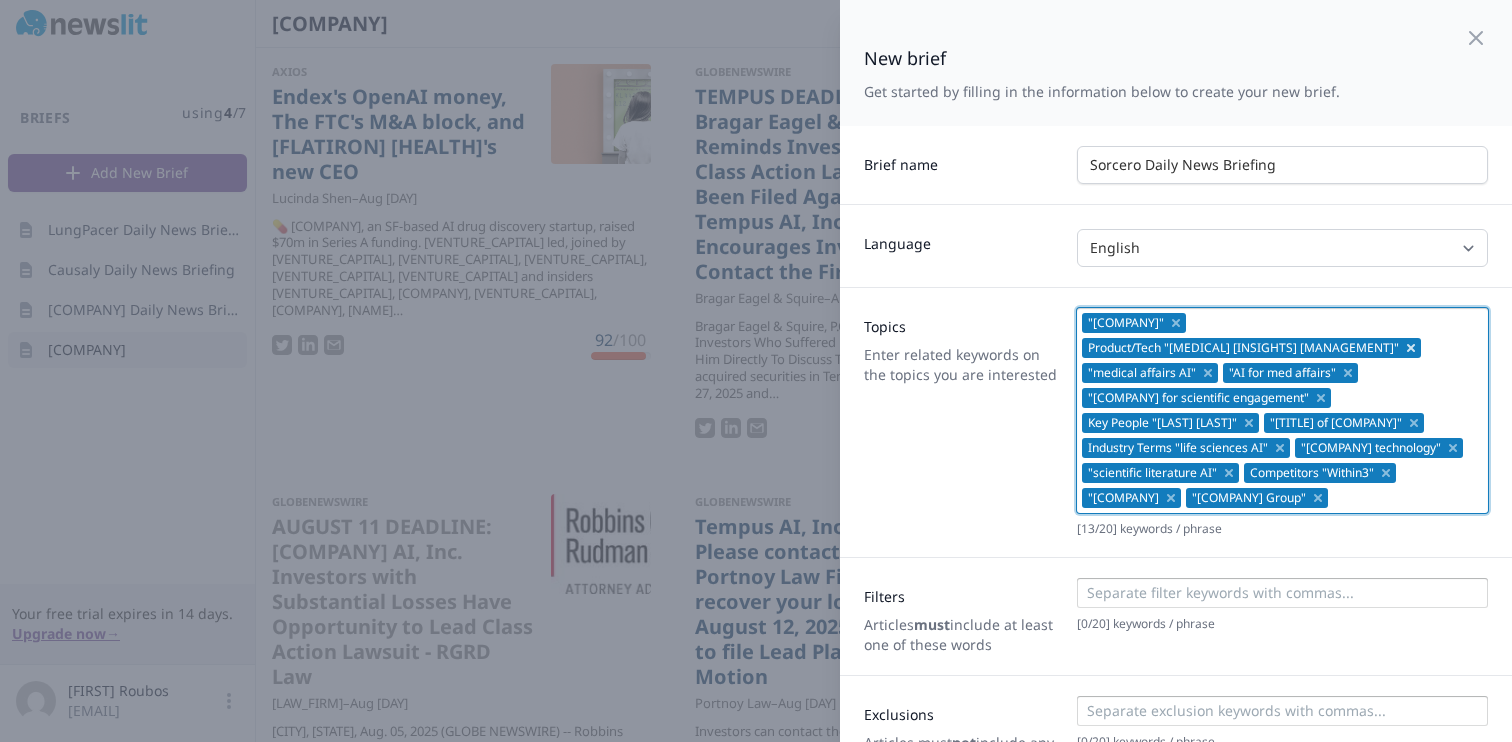 click 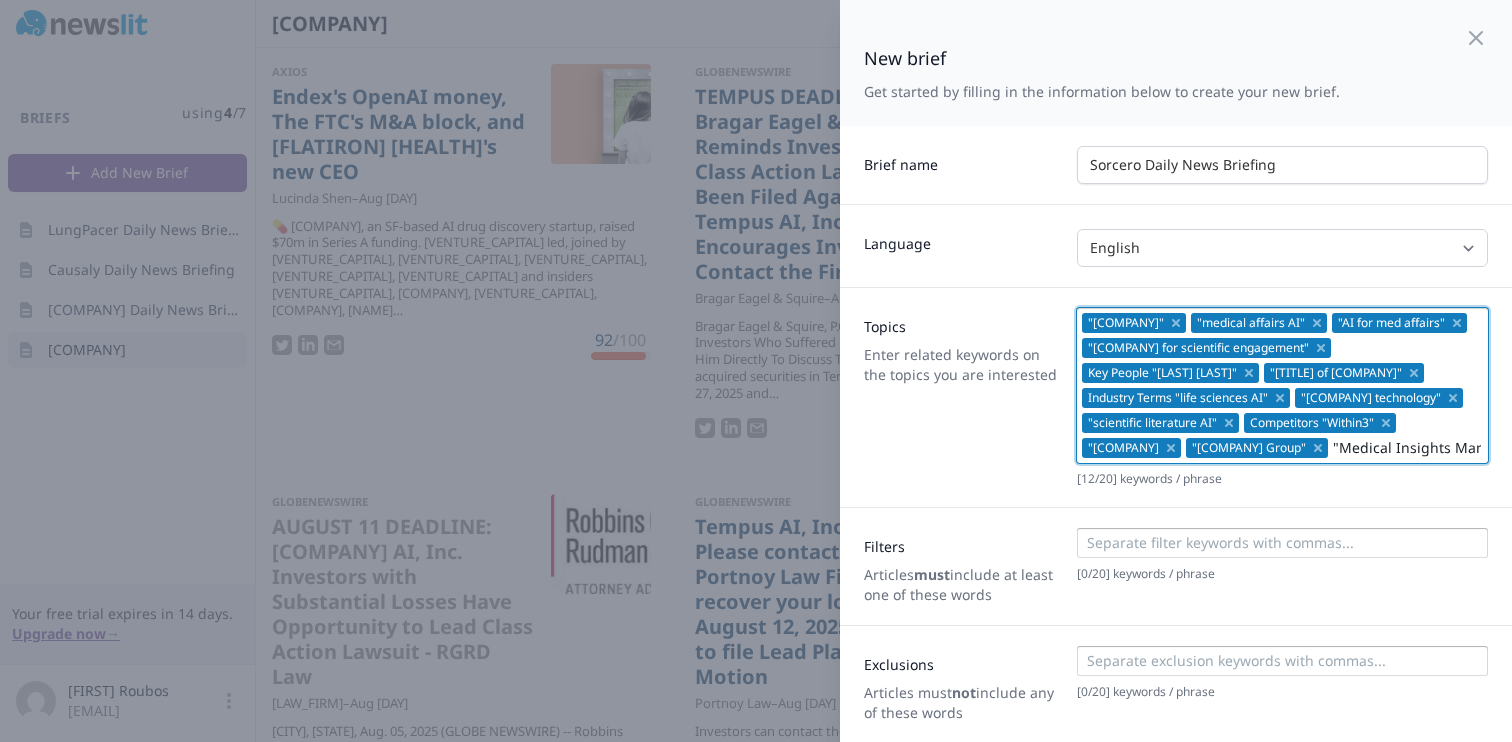 type on ""Medical Insights Management"" 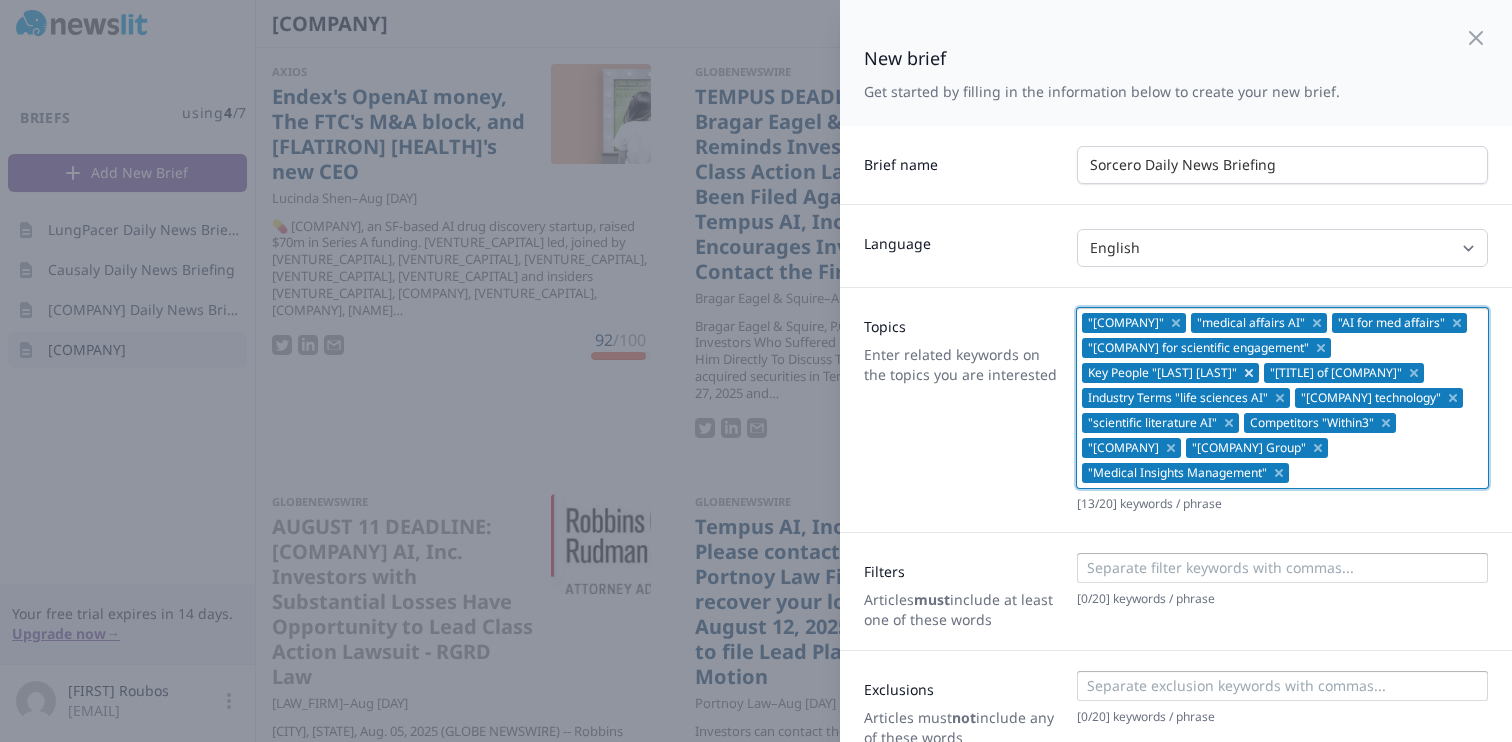 click 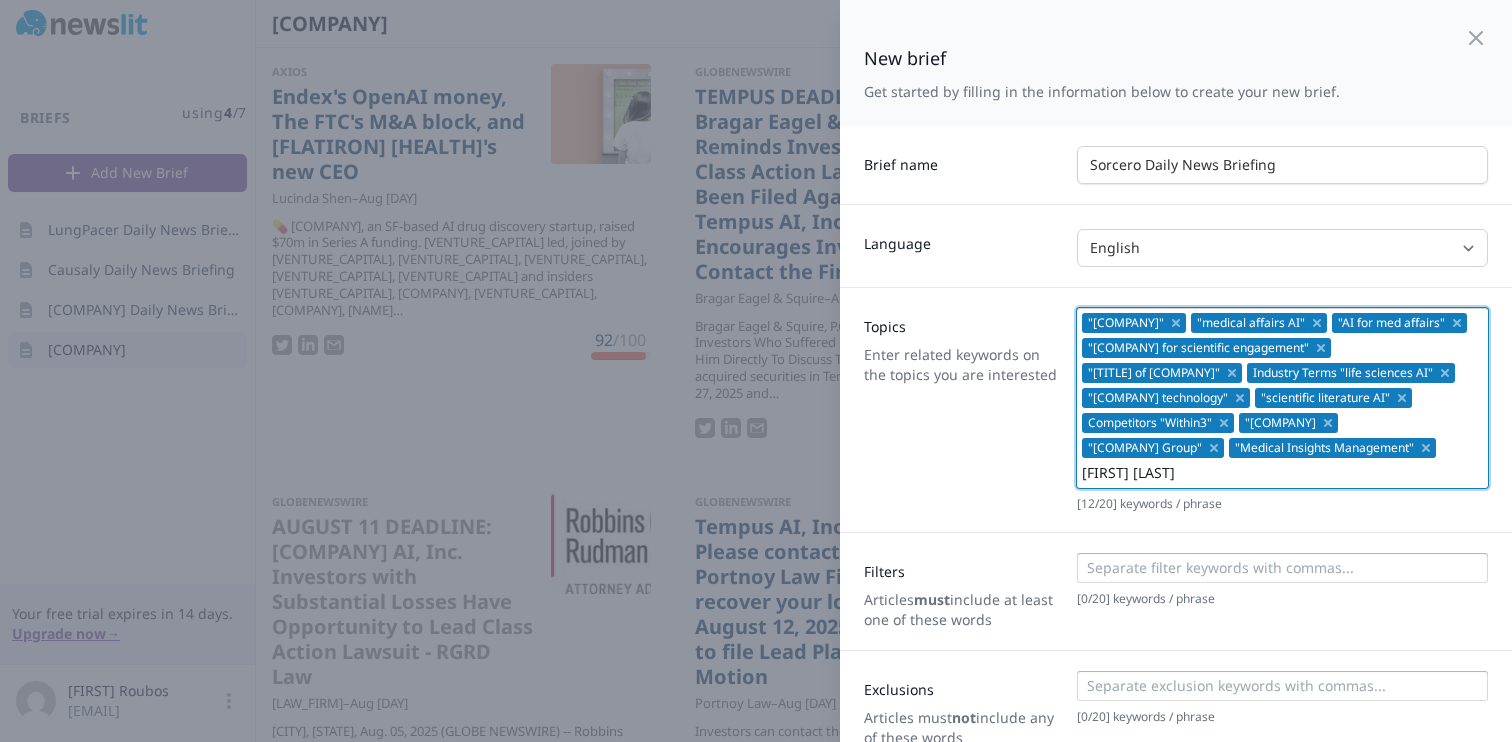 type on ""[LAST] [LAST]"" 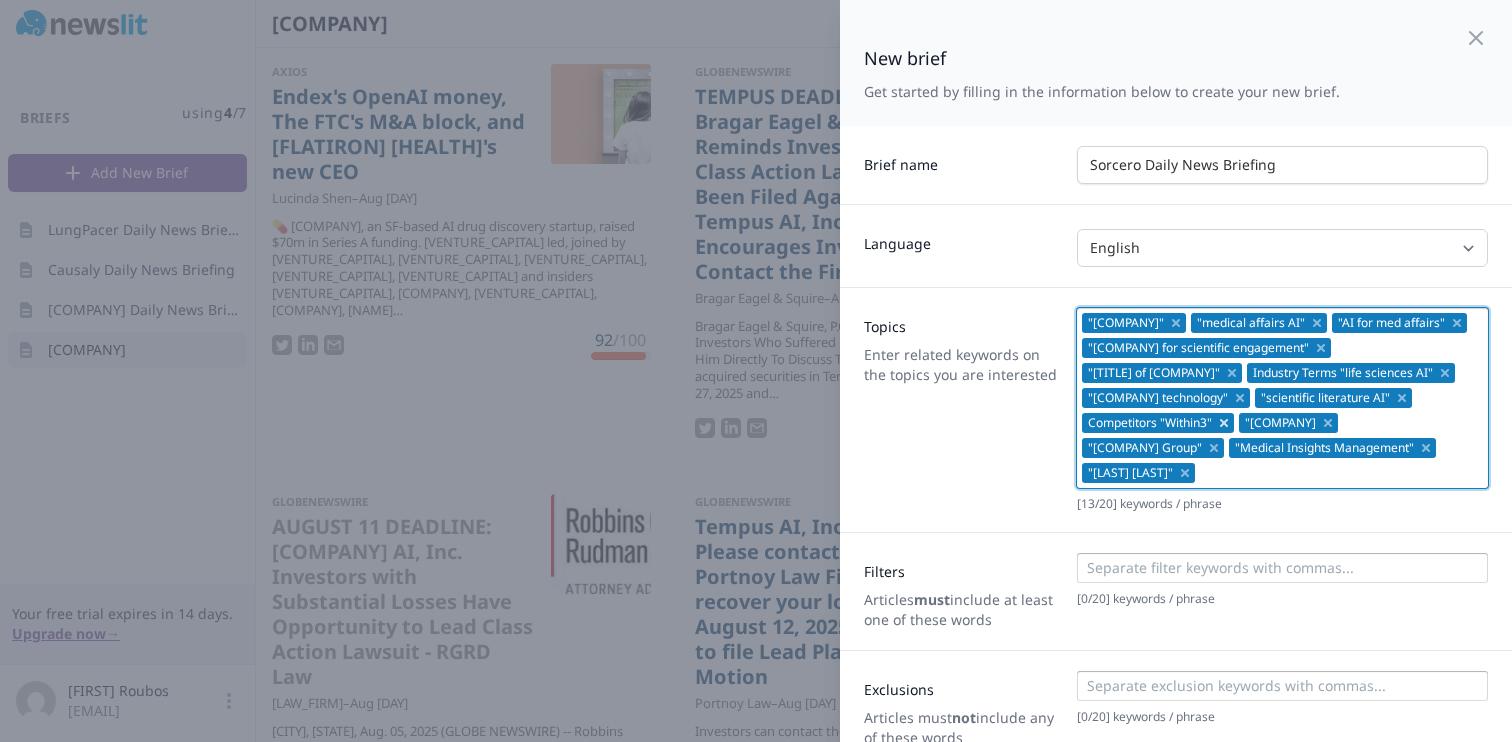 click 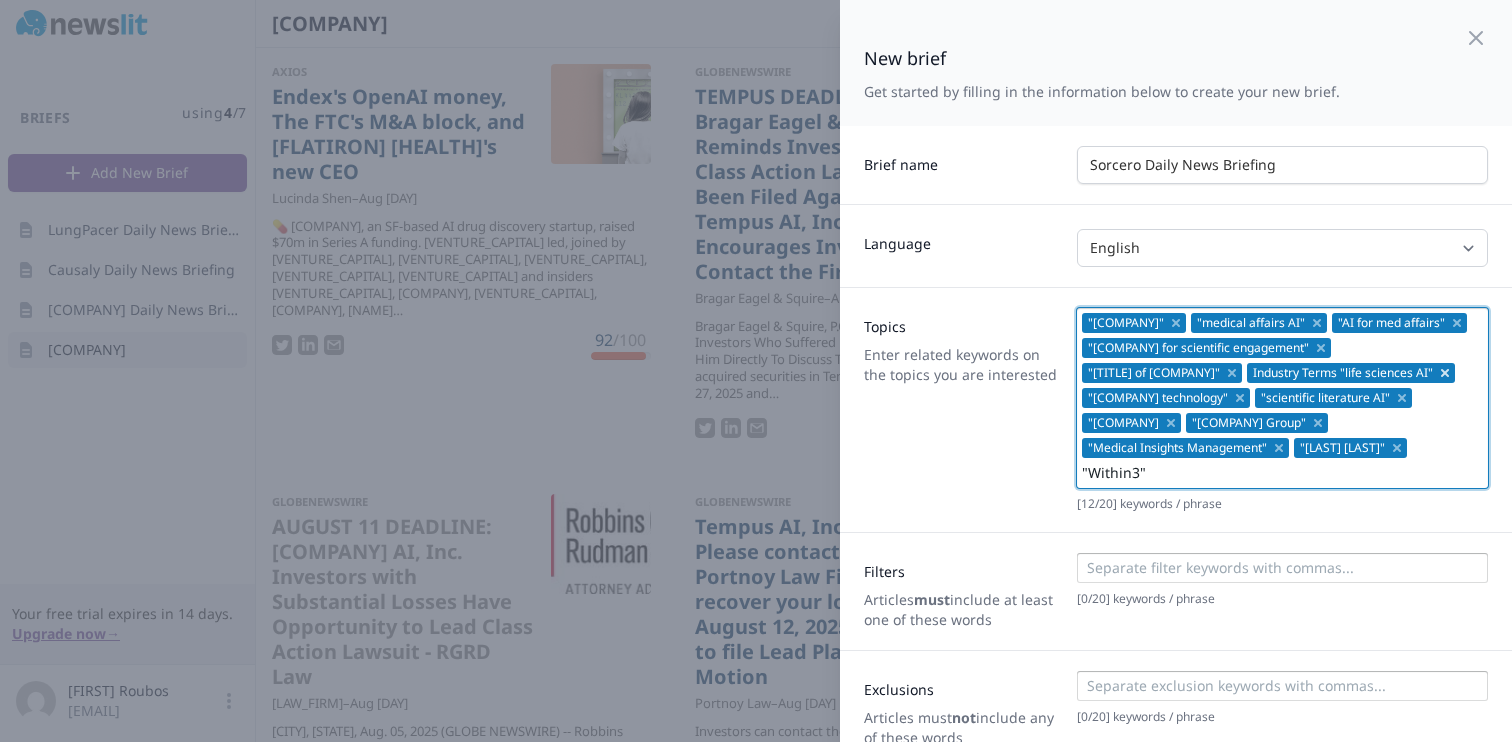 type on ""Within3"" 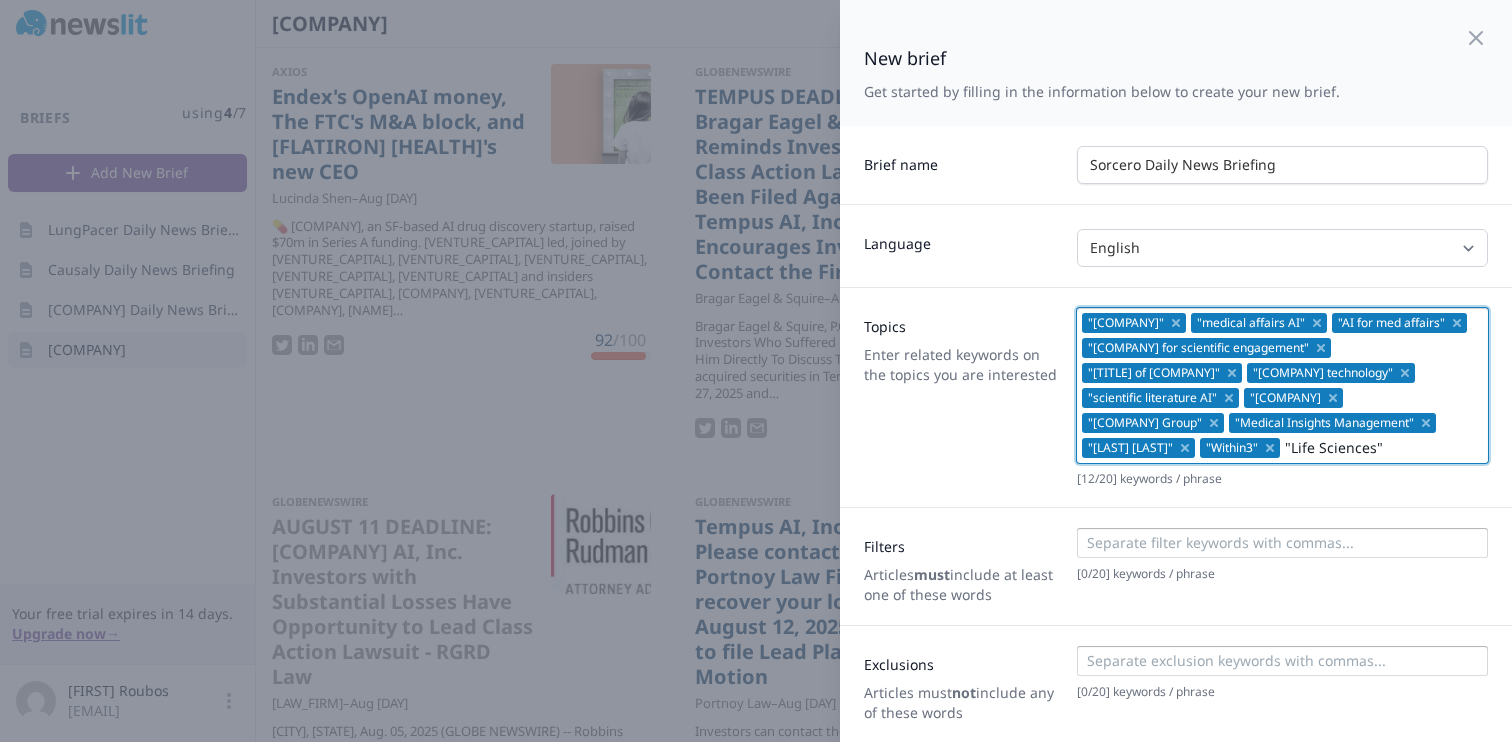 click on ""Life Sciences"" at bounding box center [1383, 448] 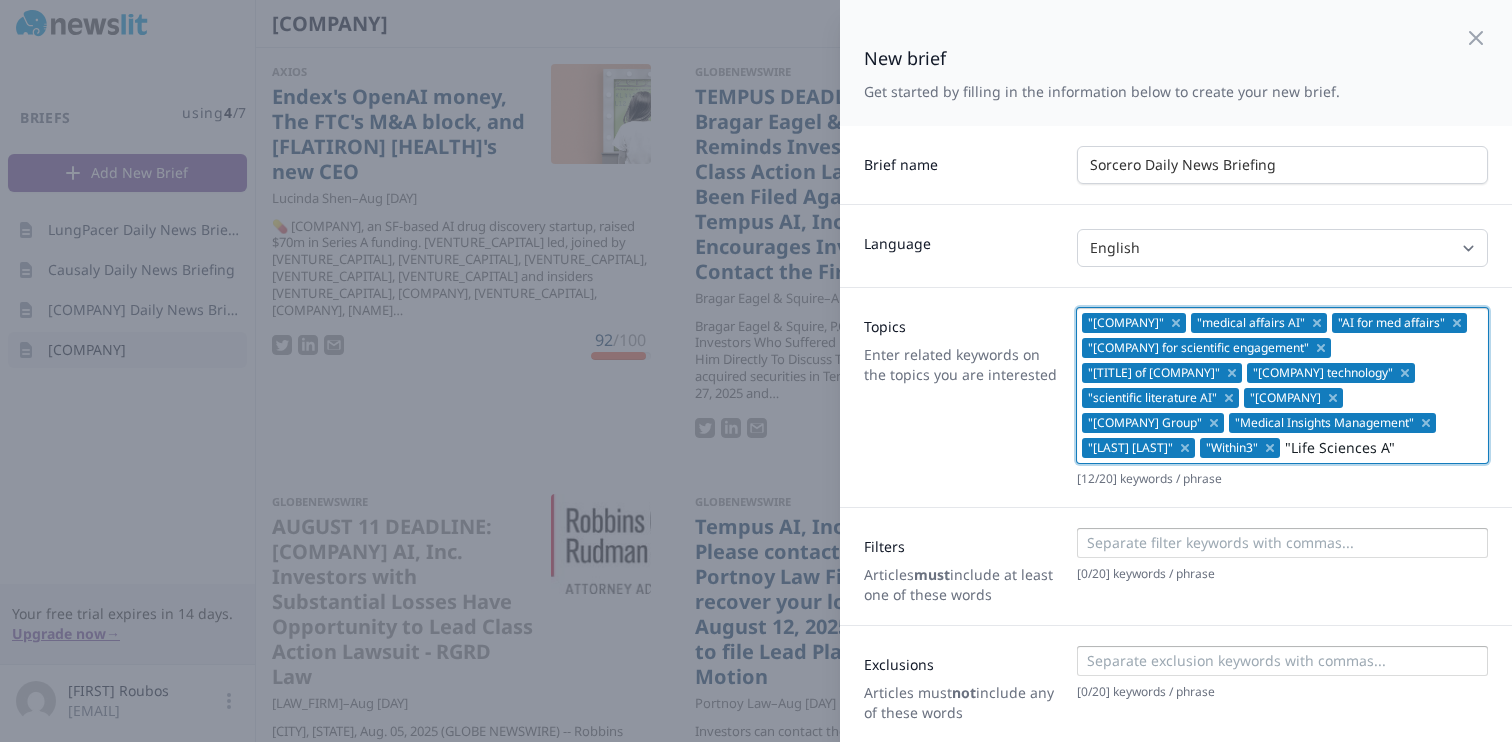 type on ""[COMPANY] Sciences AI"" 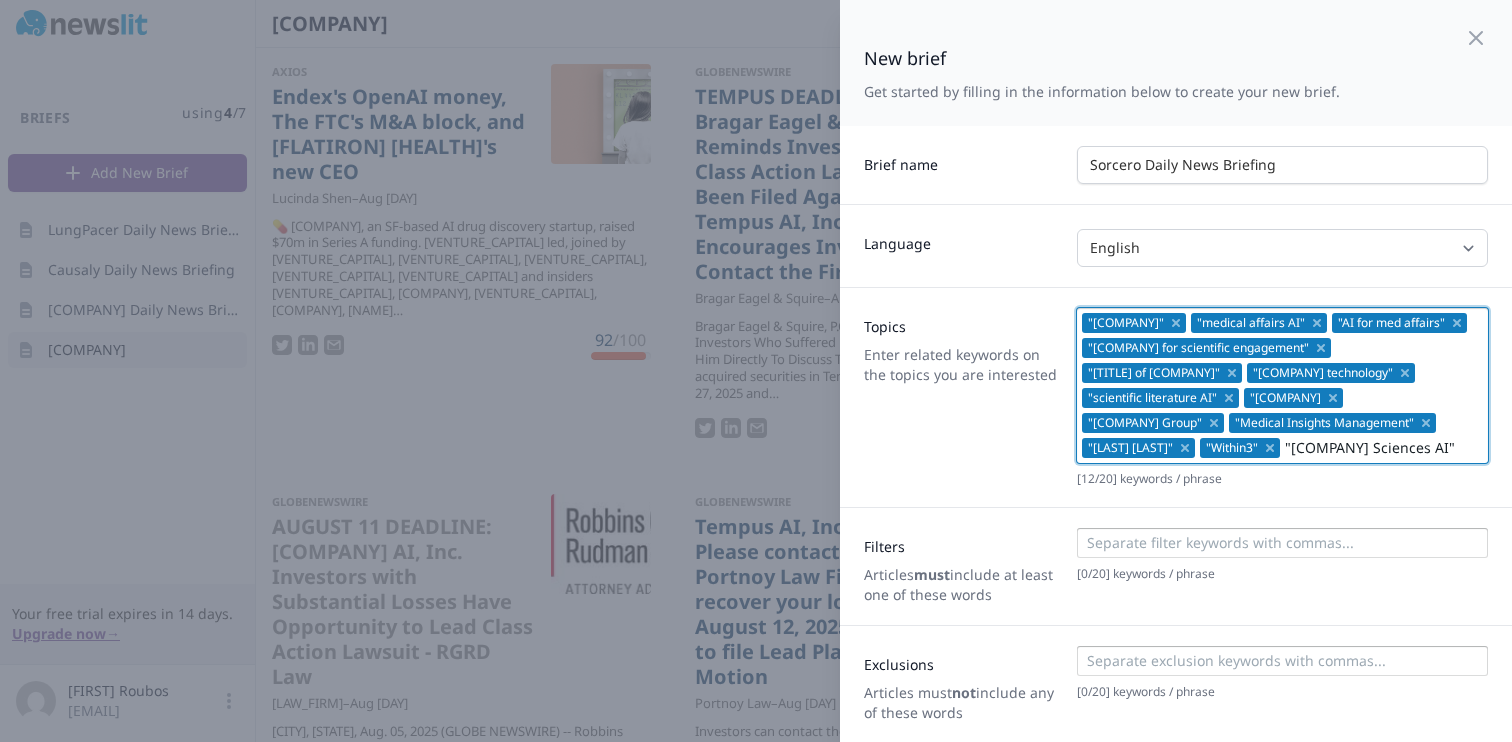 type 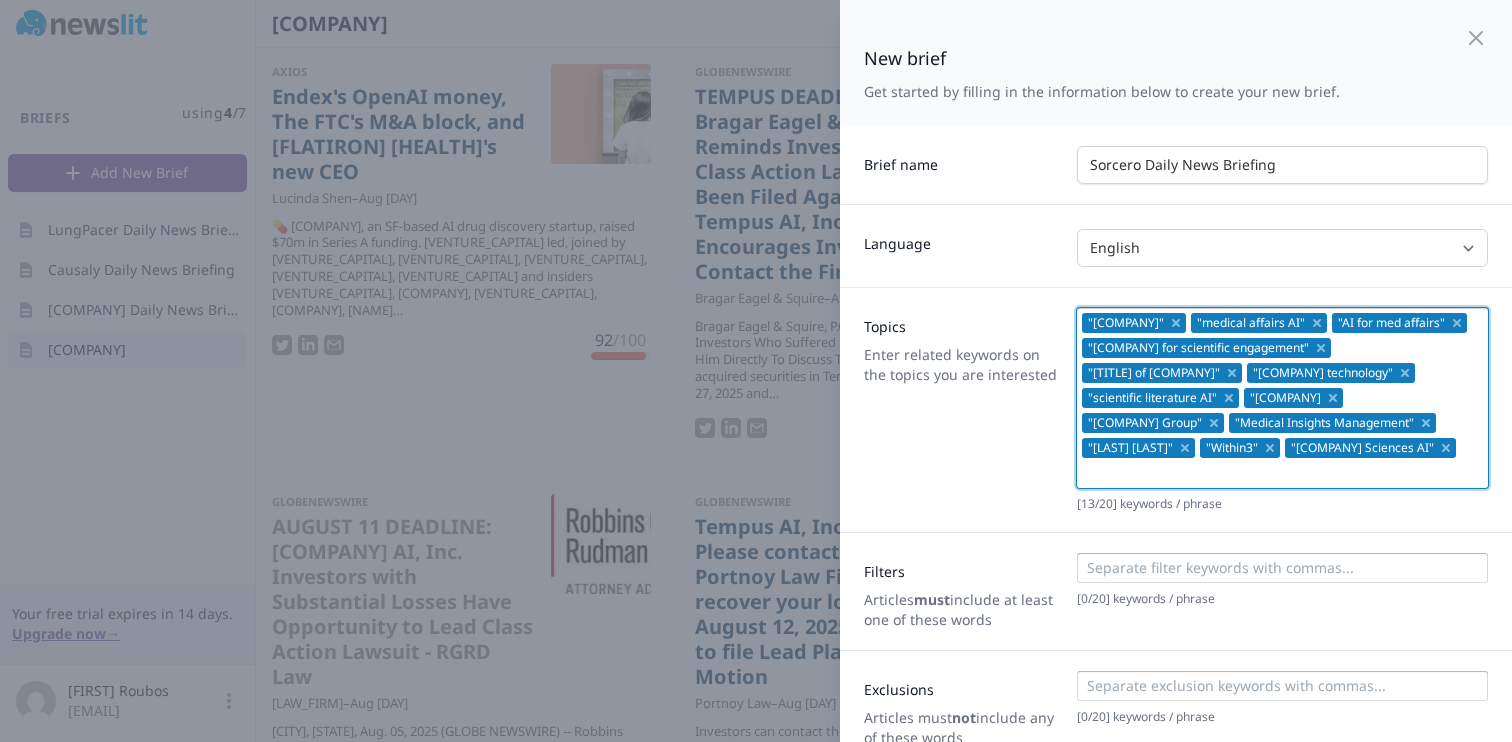 scroll, scrollTop: 80, scrollLeft: 0, axis: vertical 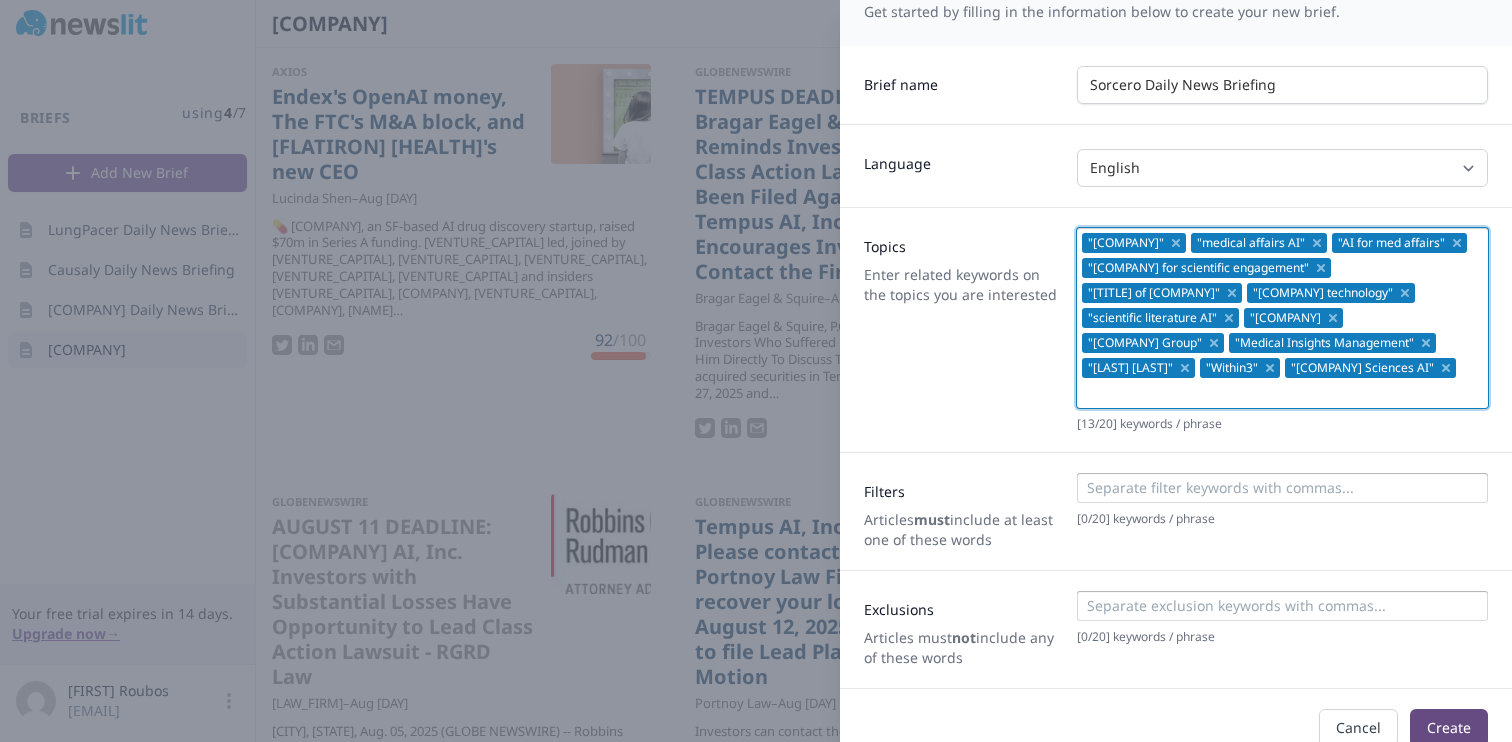 click on "Create" at bounding box center [1449, 728] 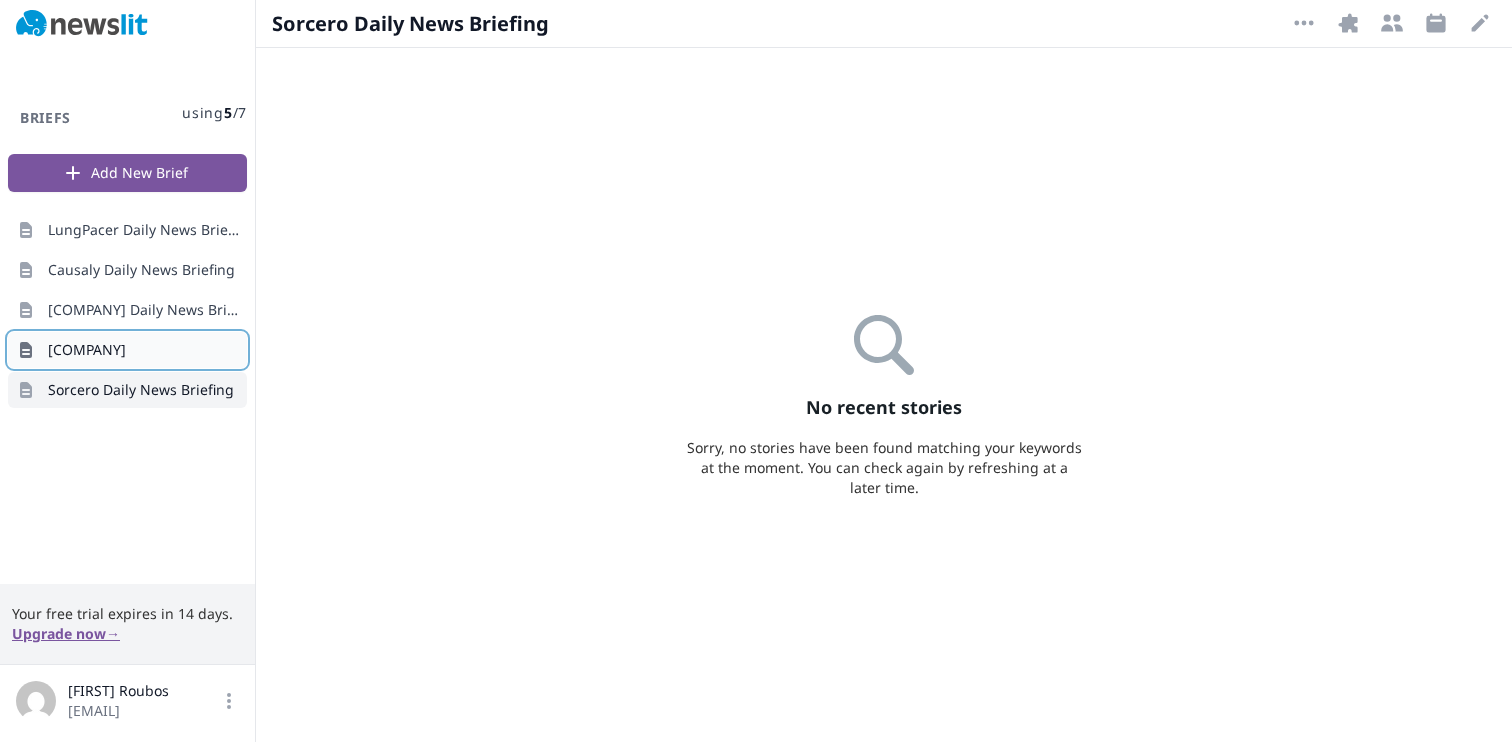 click on "[COMPANY]" at bounding box center (127, 350) 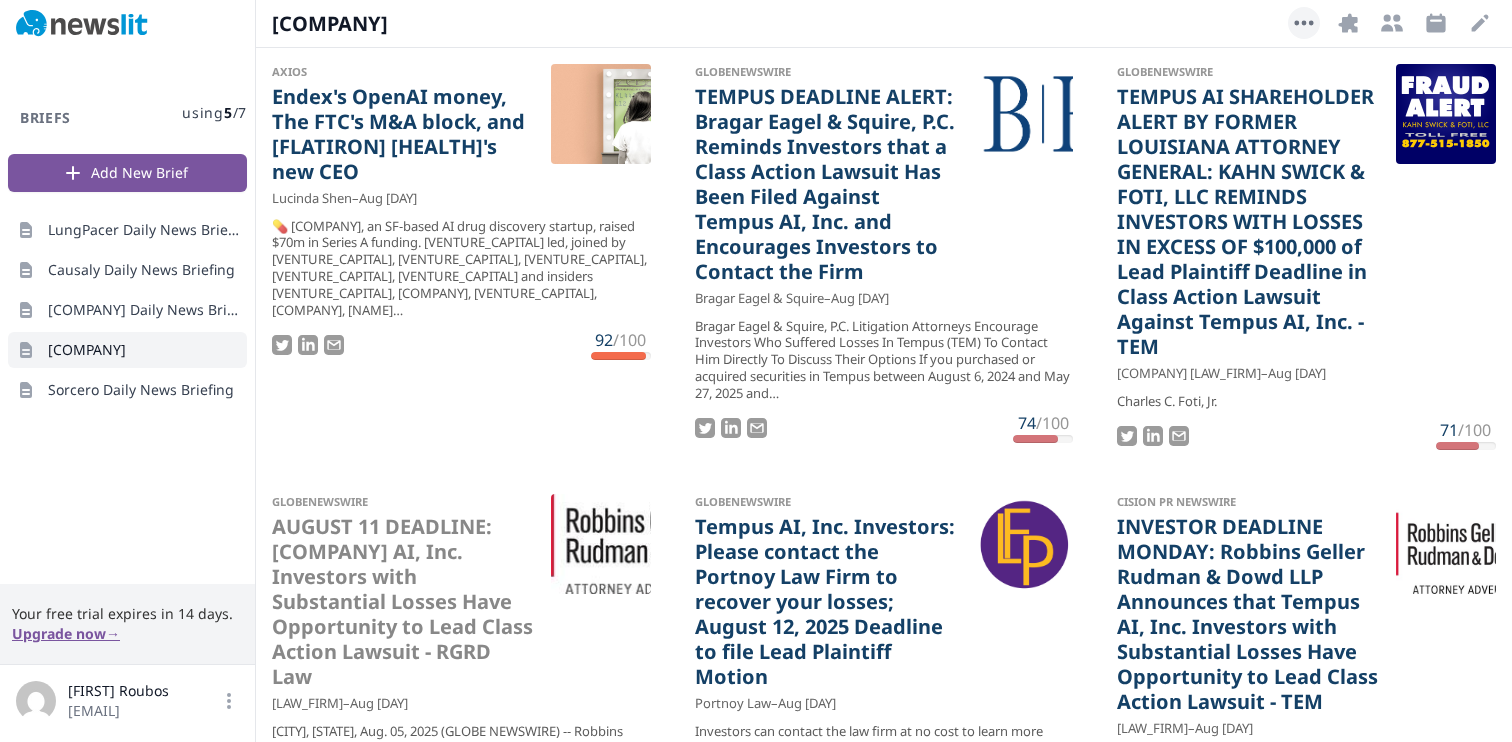 click 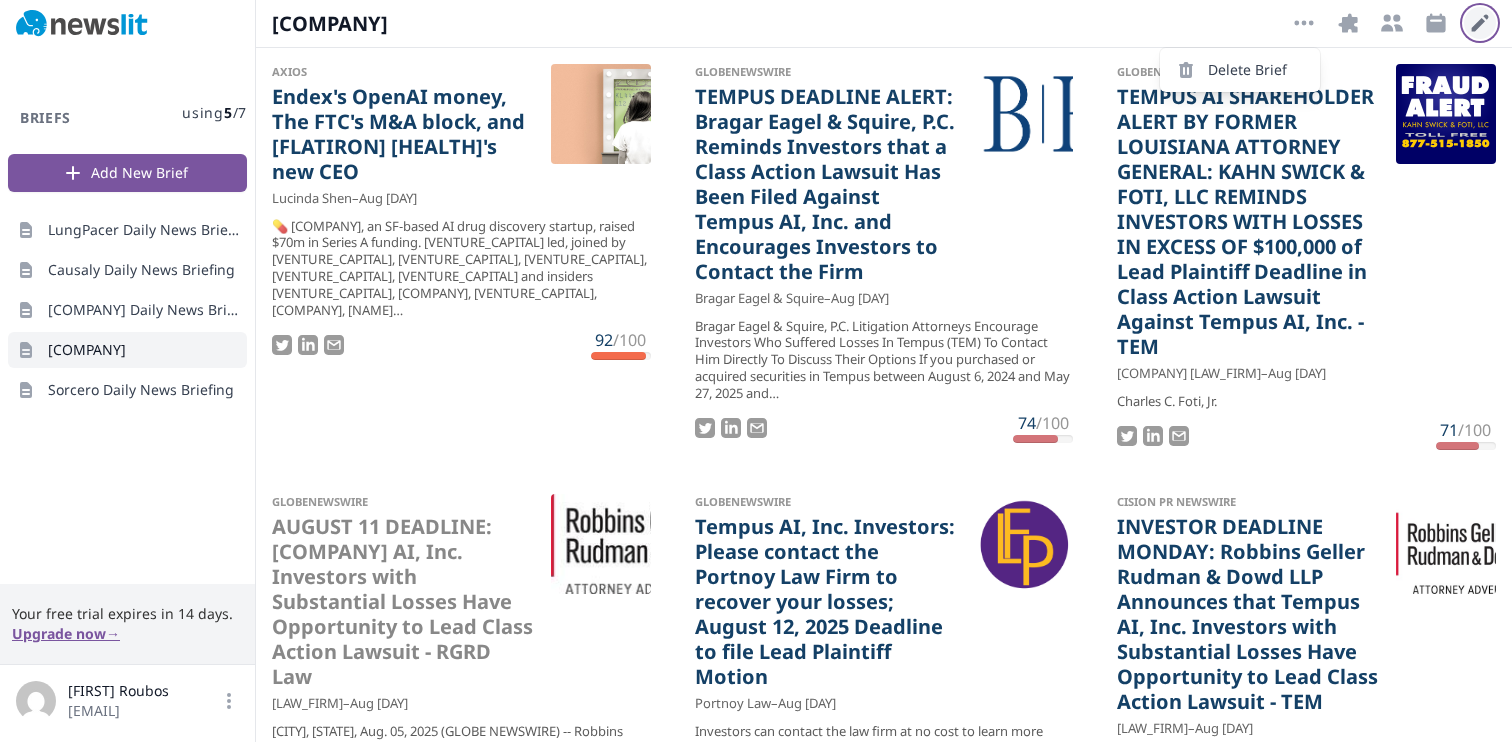 click 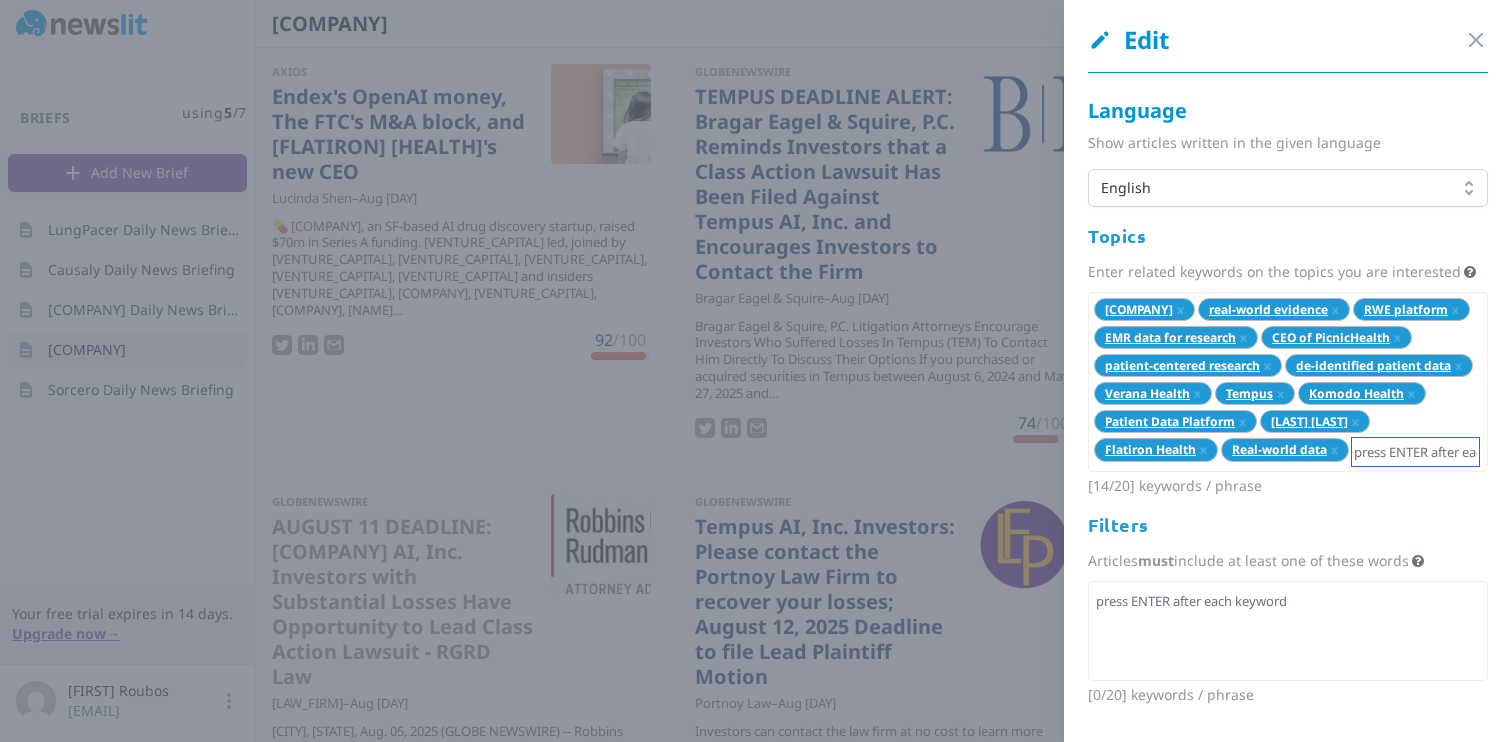 drag, startPoint x: 1378, startPoint y: 503, endPoint x: 1120, endPoint y: 338, distance: 306.2499 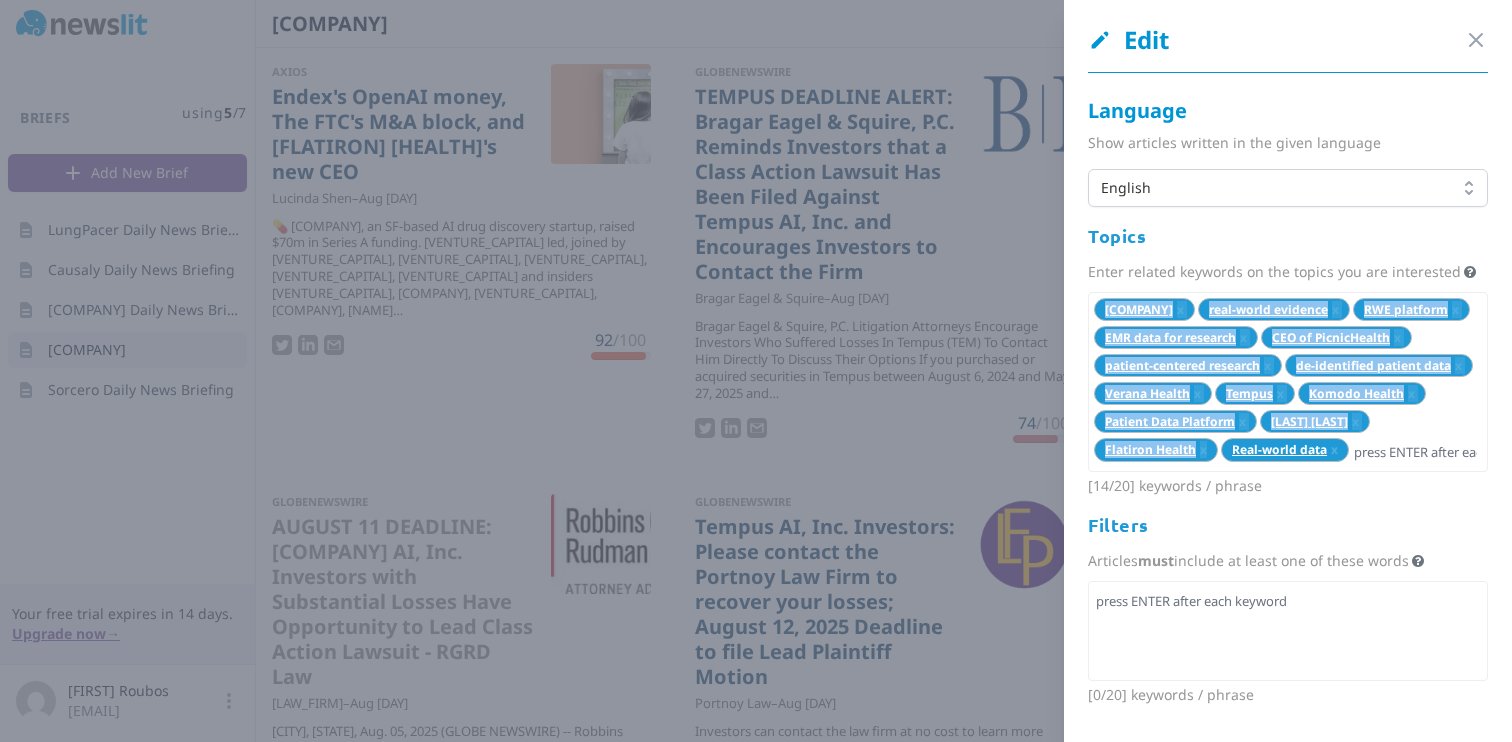 drag, startPoint x: 1097, startPoint y: 322, endPoint x: 1357, endPoint y: 509, distance: 320.26395 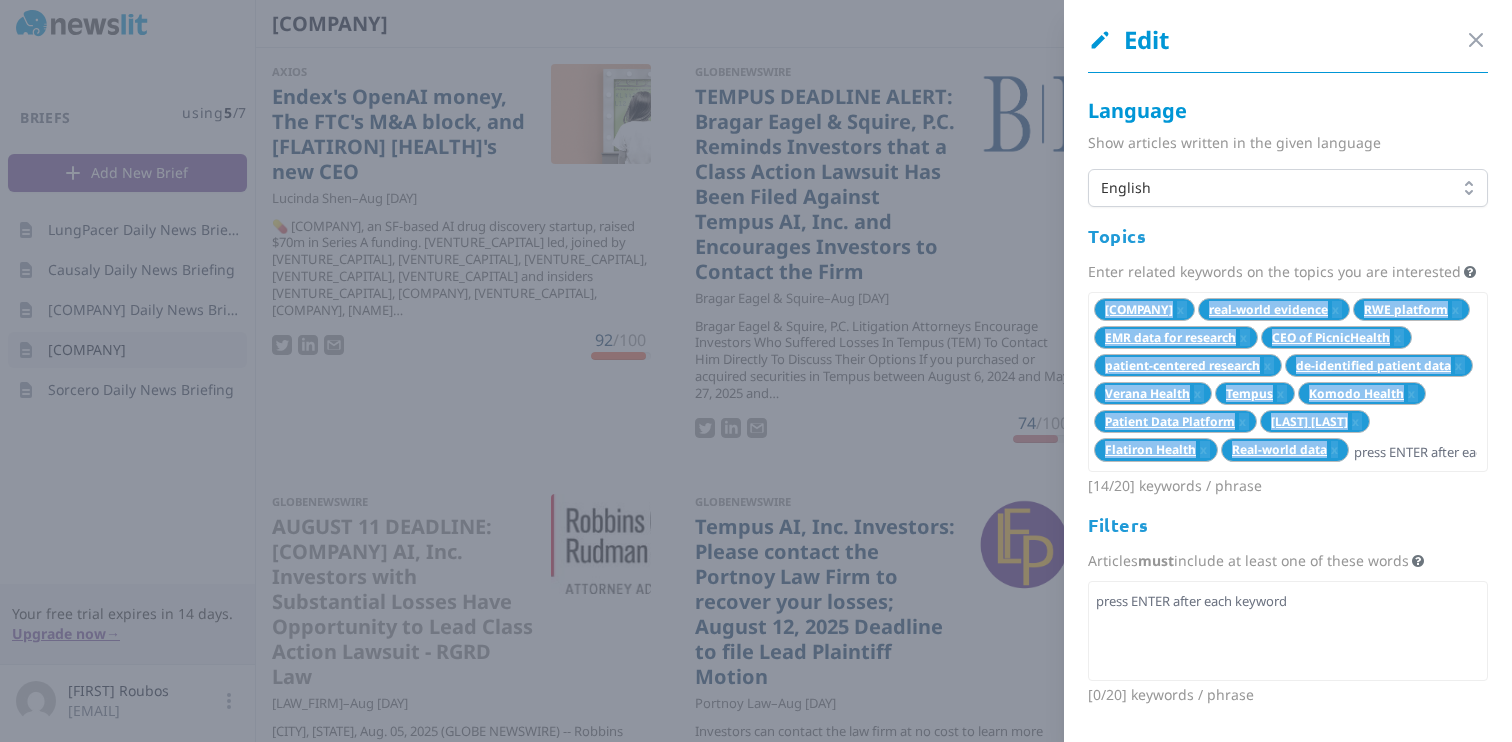 drag, startPoint x: 1096, startPoint y: 333, endPoint x: 1330, endPoint y: 513, distance: 295.22195 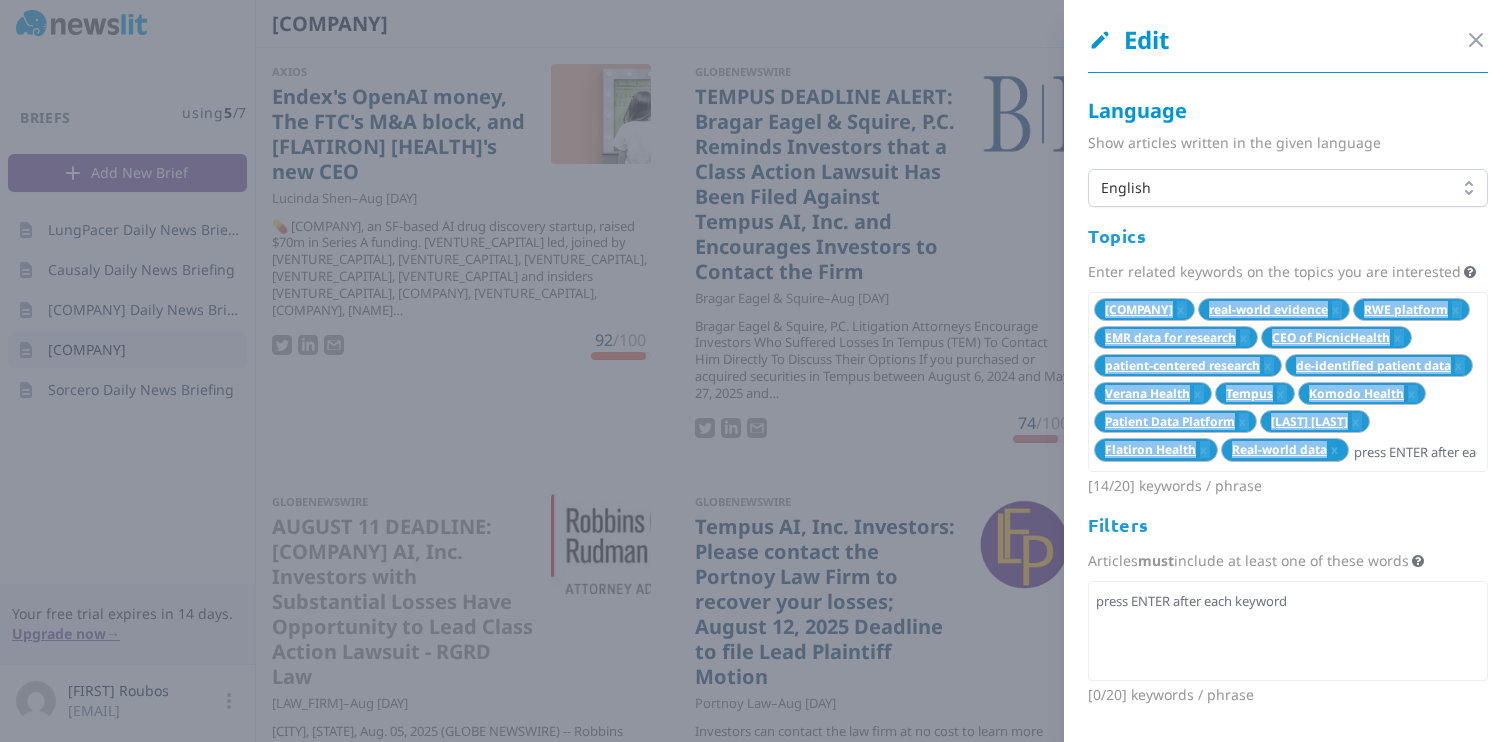 drag, startPoint x: 1101, startPoint y: 327, endPoint x: 1321, endPoint y: 492, distance: 275 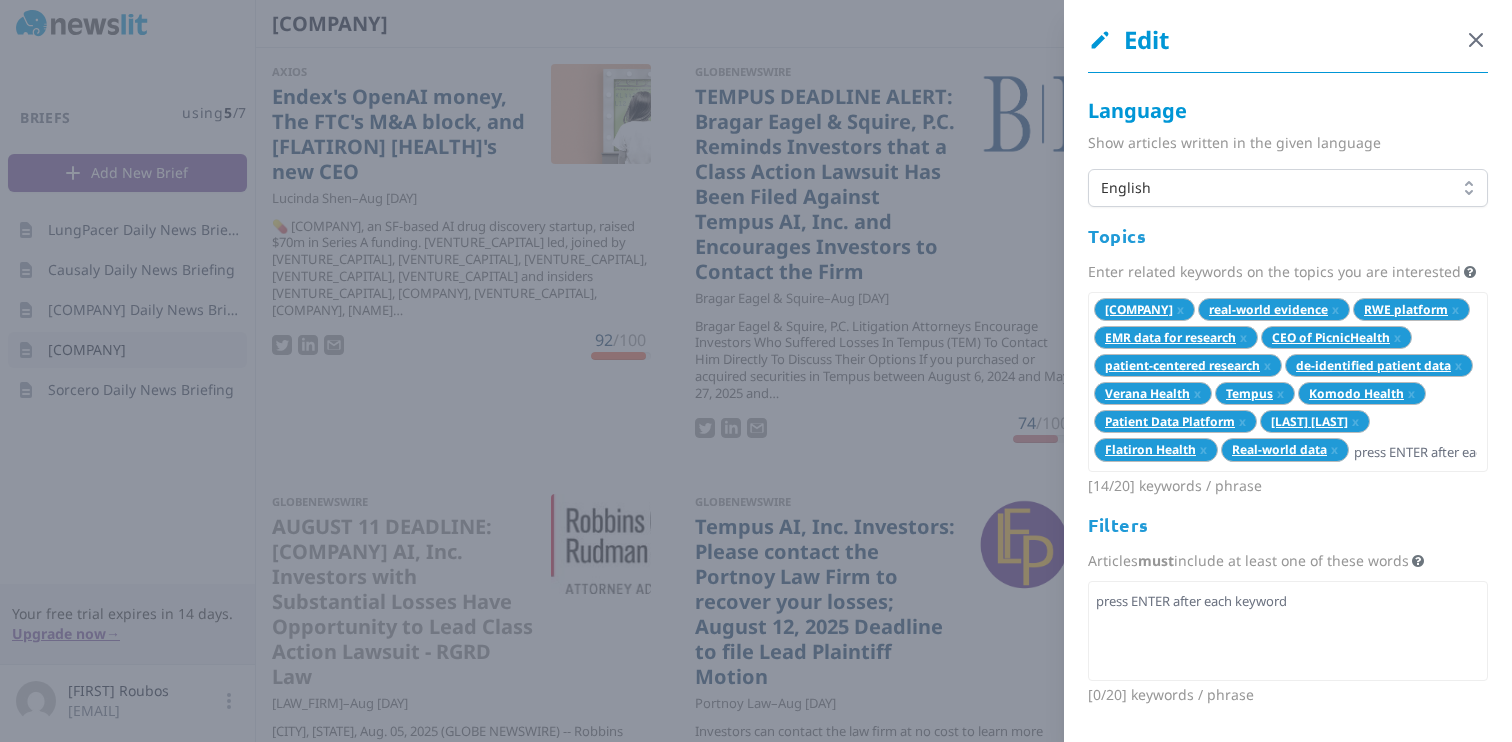 click 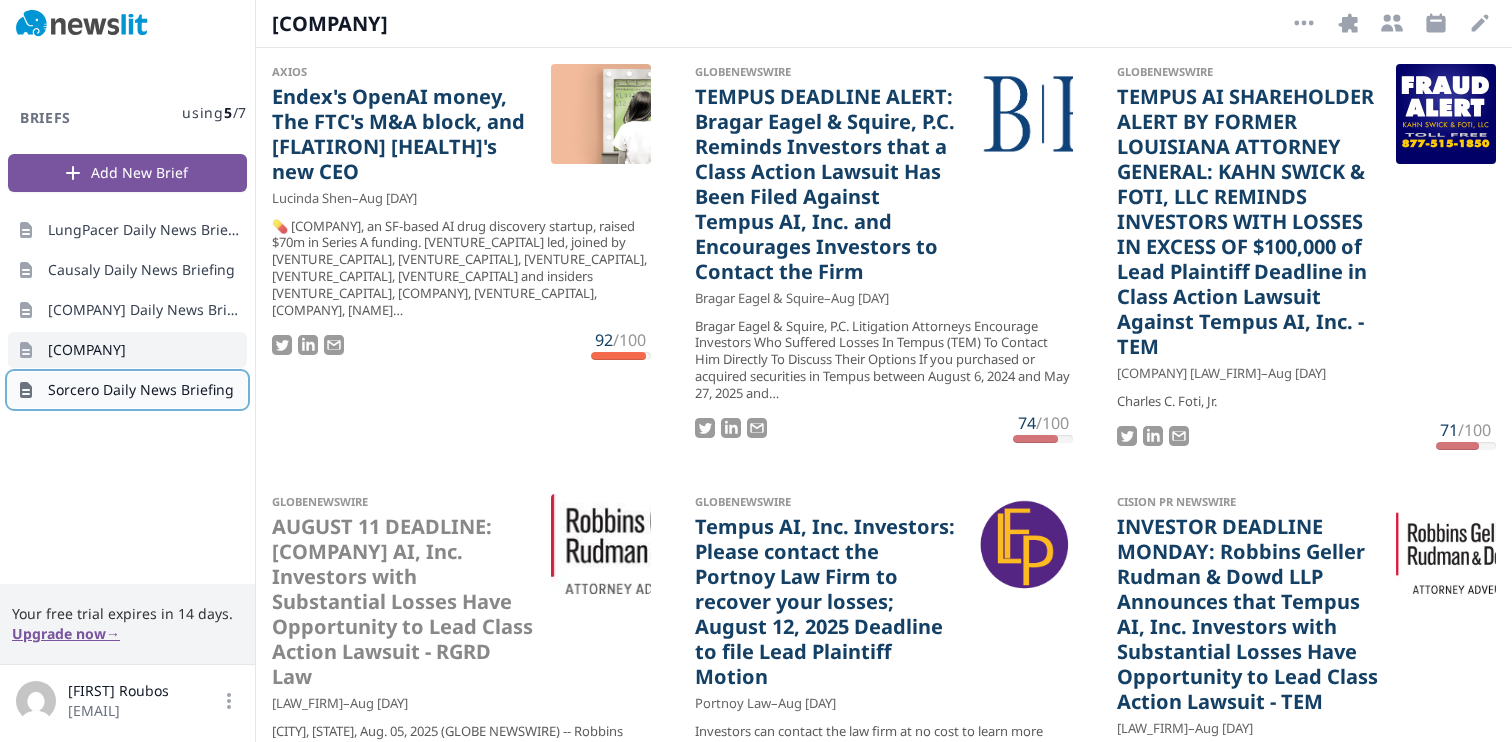 click on "Sorcero Daily News Briefing" at bounding box center (141, 390) 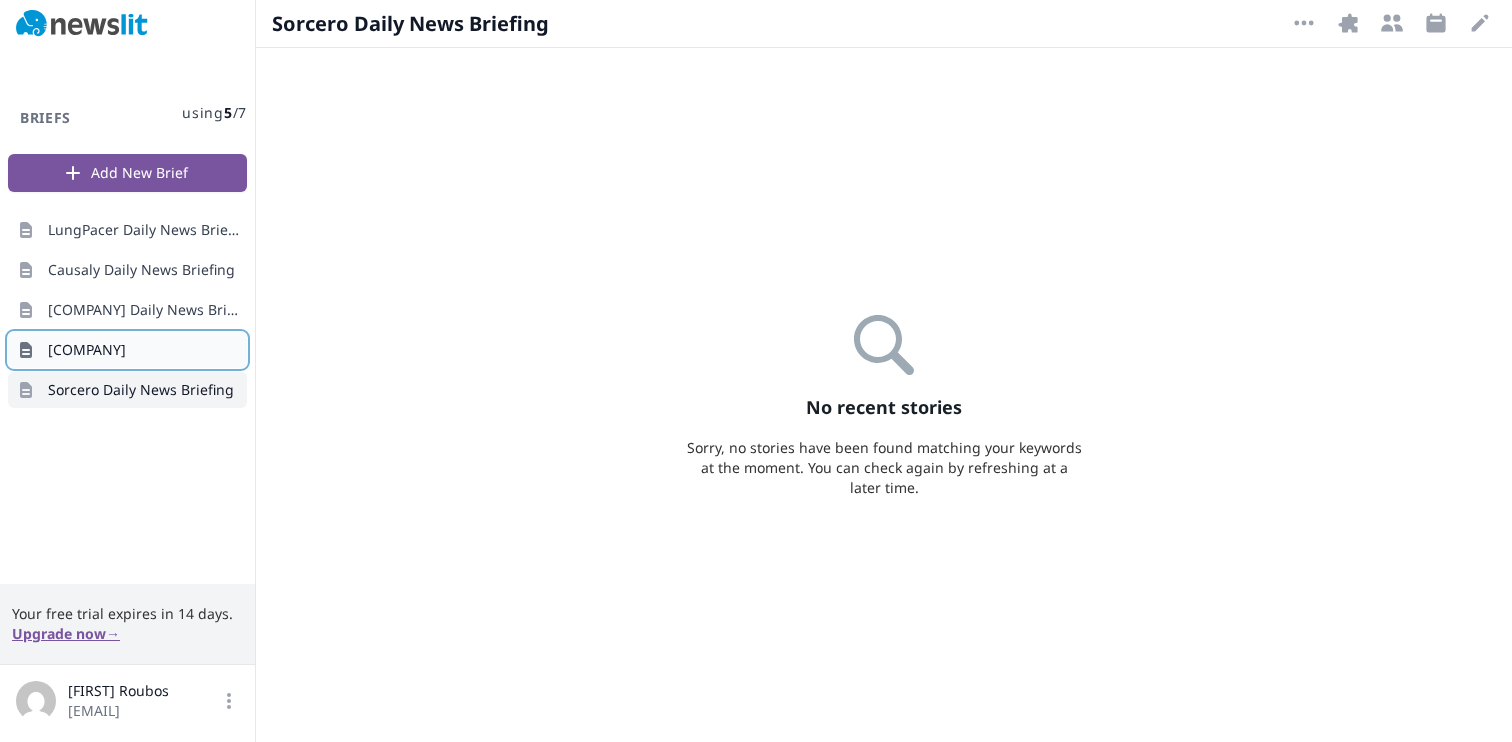 click on "[COMPANY]" at bounding box center [127, 350] 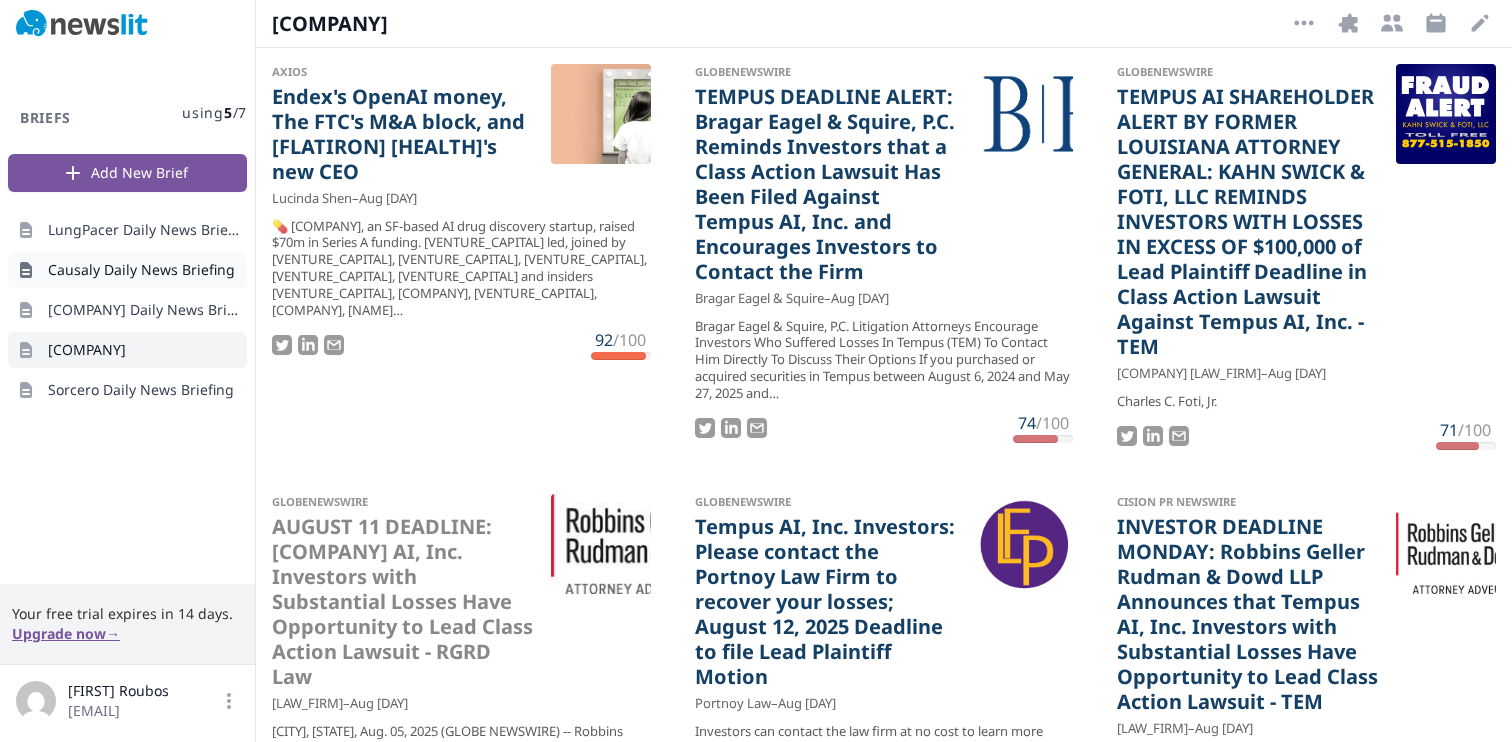 click on "Causaly Daily News Briefing" at bounding box center (127, 270) 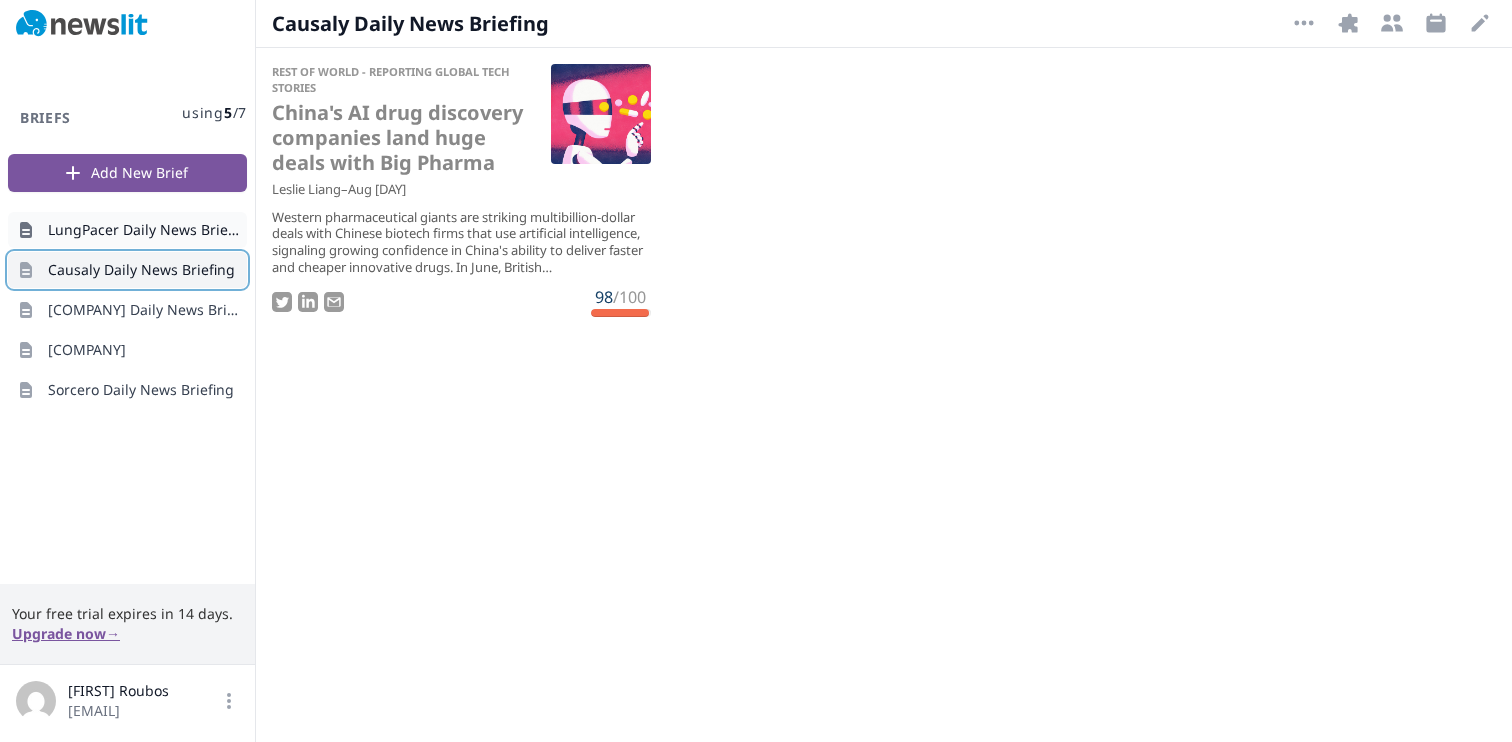 click on "LungPacer Daily News Briefing" at bounding box center (143, 230) 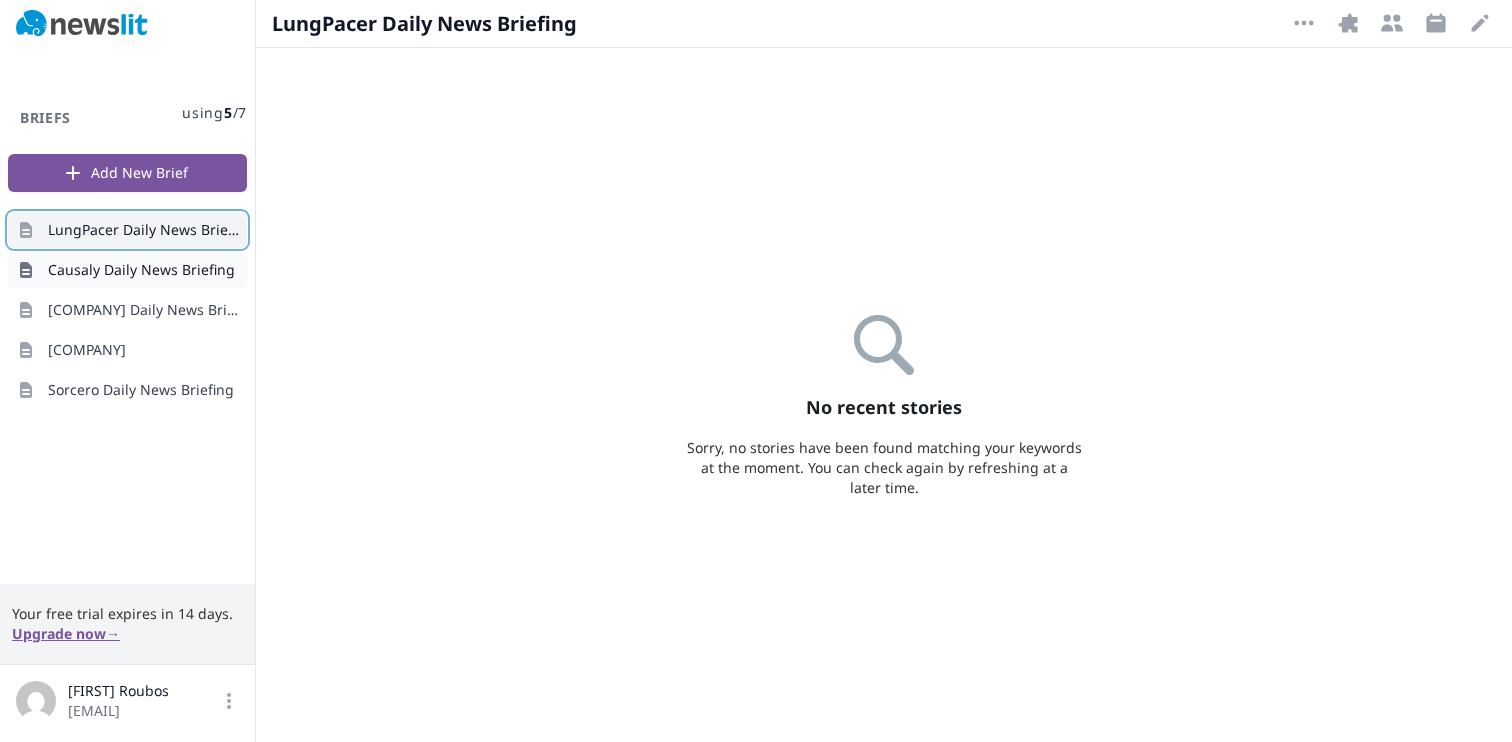 click on "Causaly Daily News Briefing" at bounding box center [141, 270] 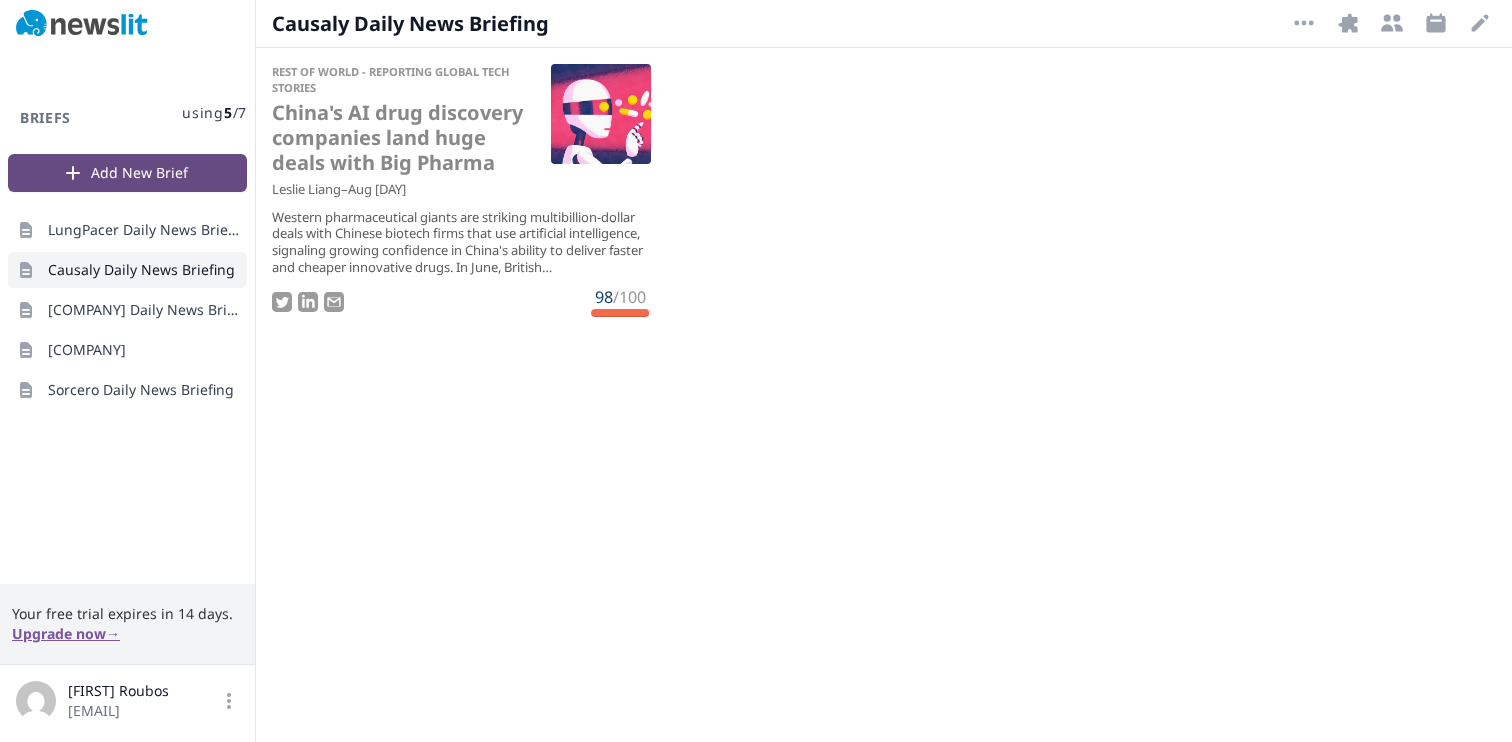click on "Add New Brief" at bounding box center [127, 173] 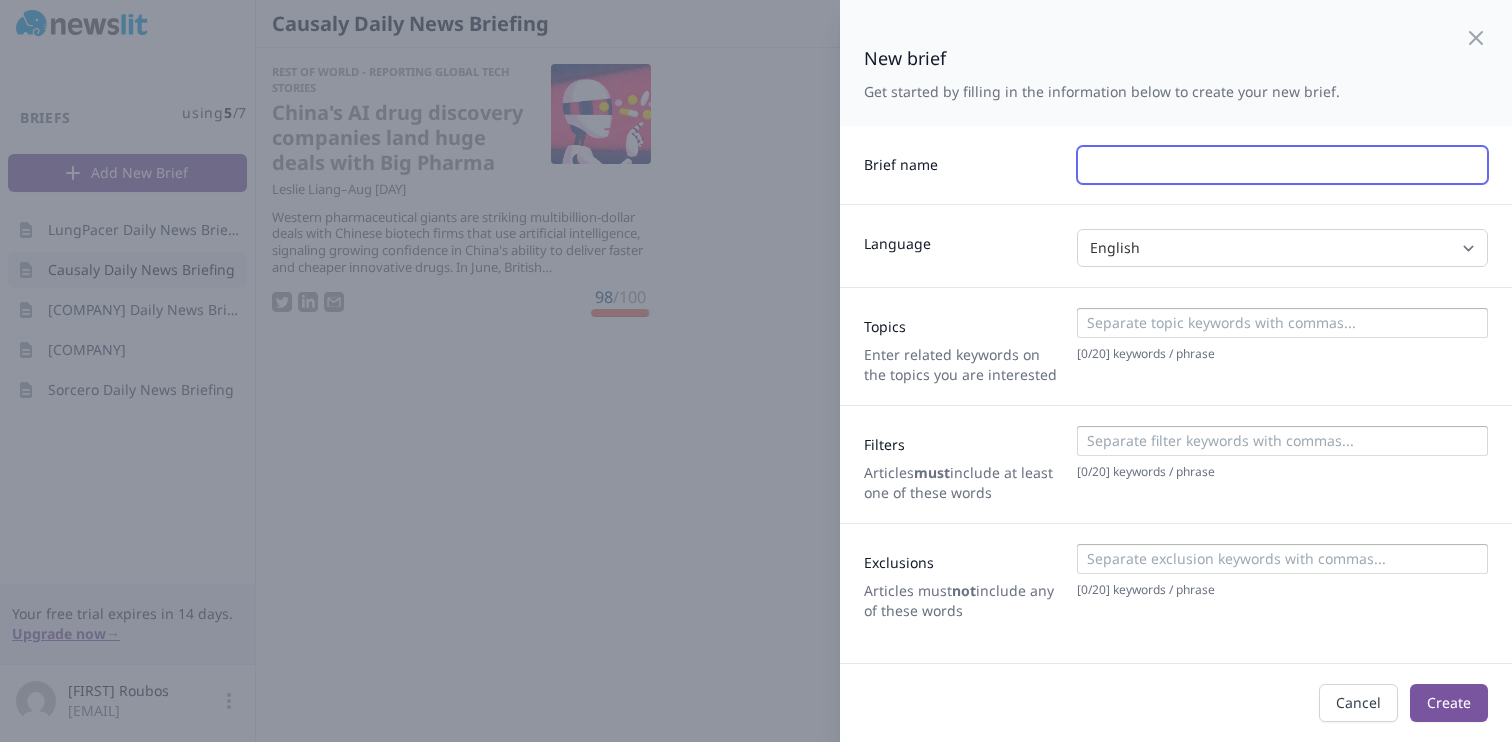 click at bounding box center [1282, 165] 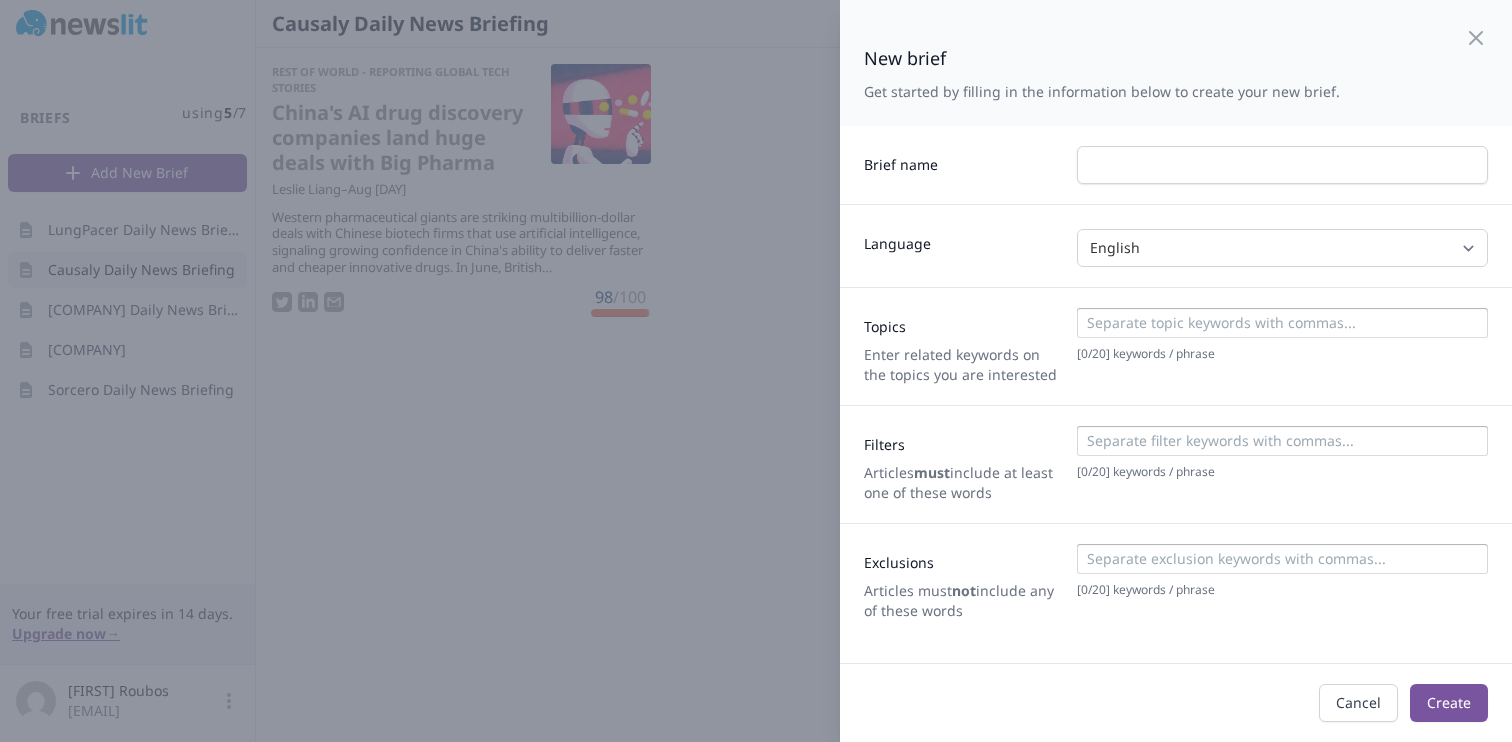 click on "Brief name Language English Spanish Italian German French Any Topics Enter related keywords on the topics you are interested [ 0 / 20 ] keywords / phrase Filters Articles  must  include at least one of these words [ 0 / 20 ] keywords / phrase Exclusions Articles must  not  include any of these words [ 0 / 20 ] keywords / phrase" at bounding box center [1176, 383] 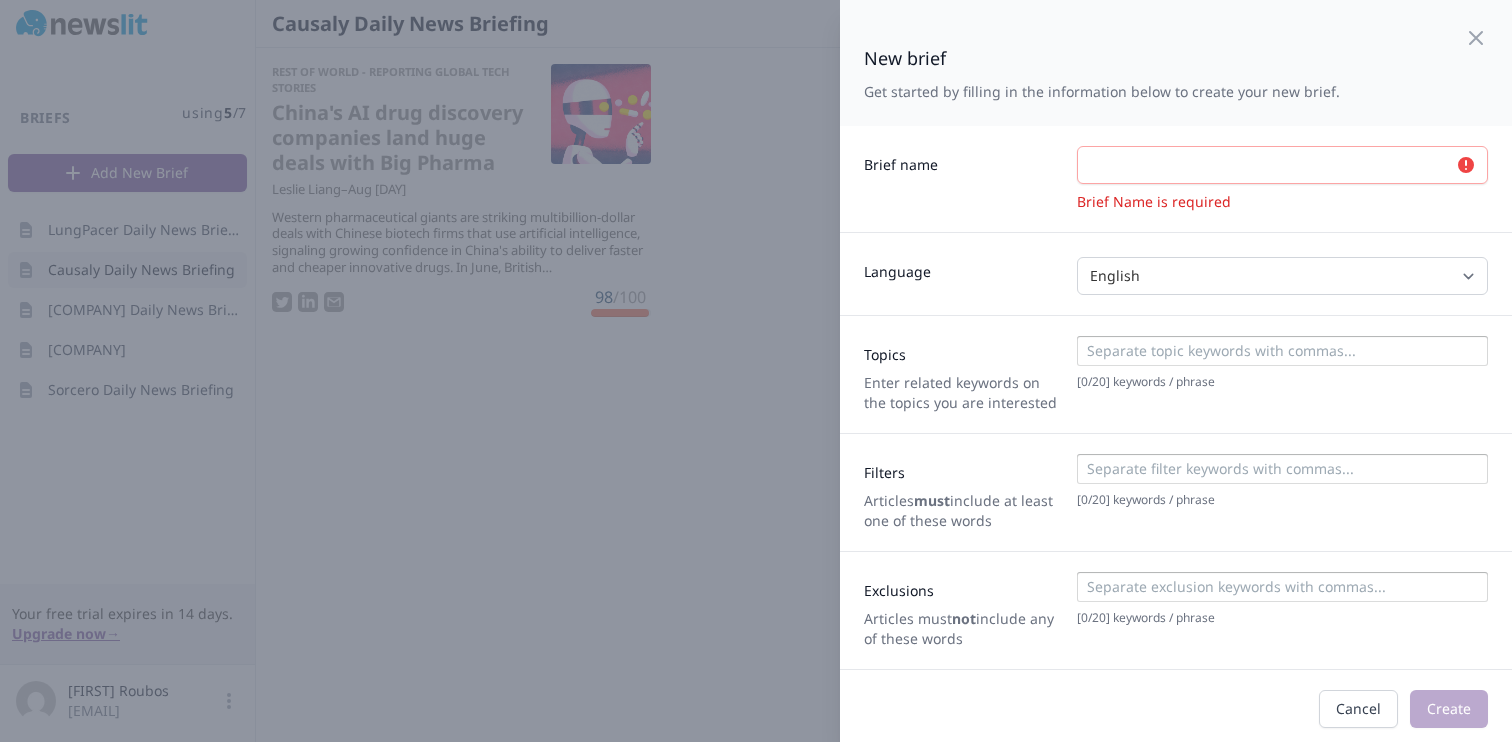 click at bounding box center (1281, 351) 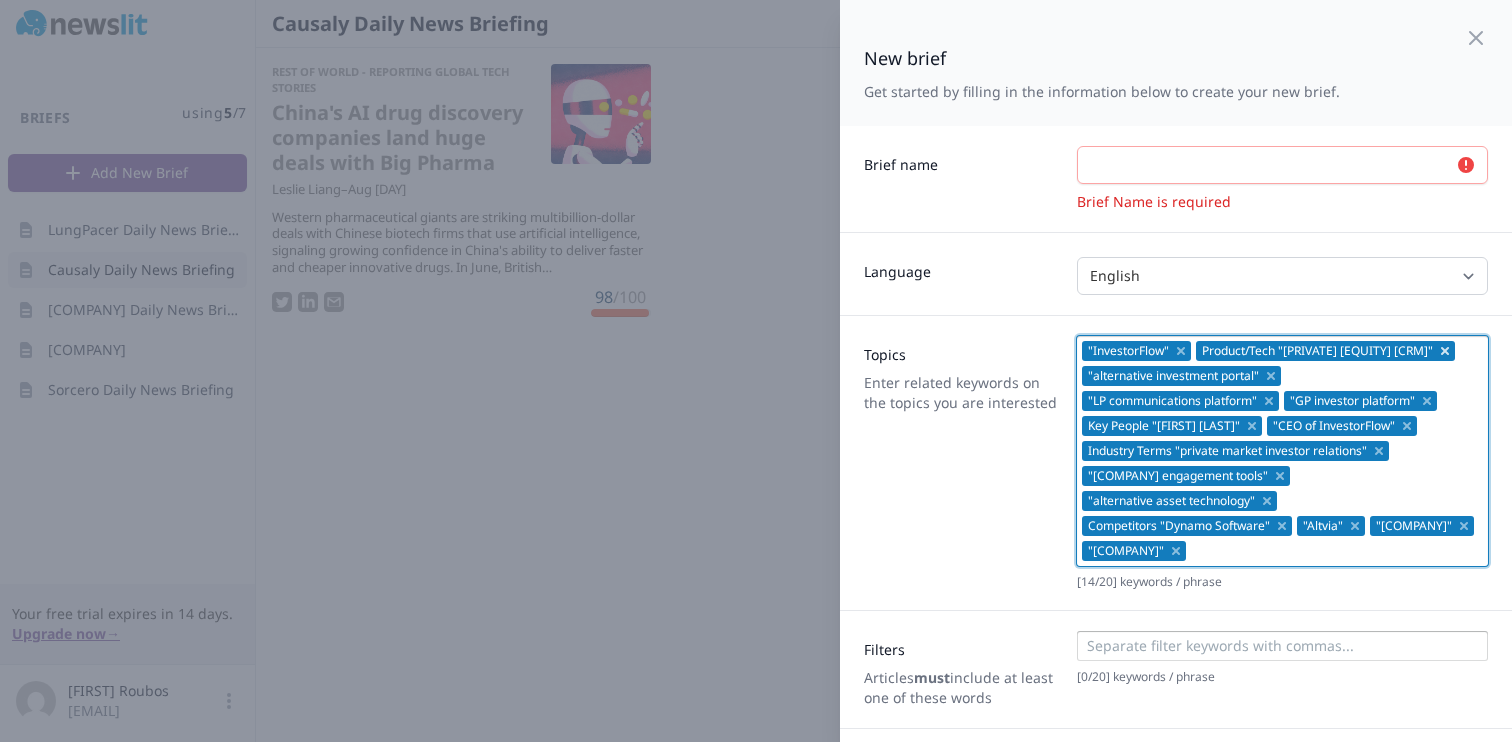 click 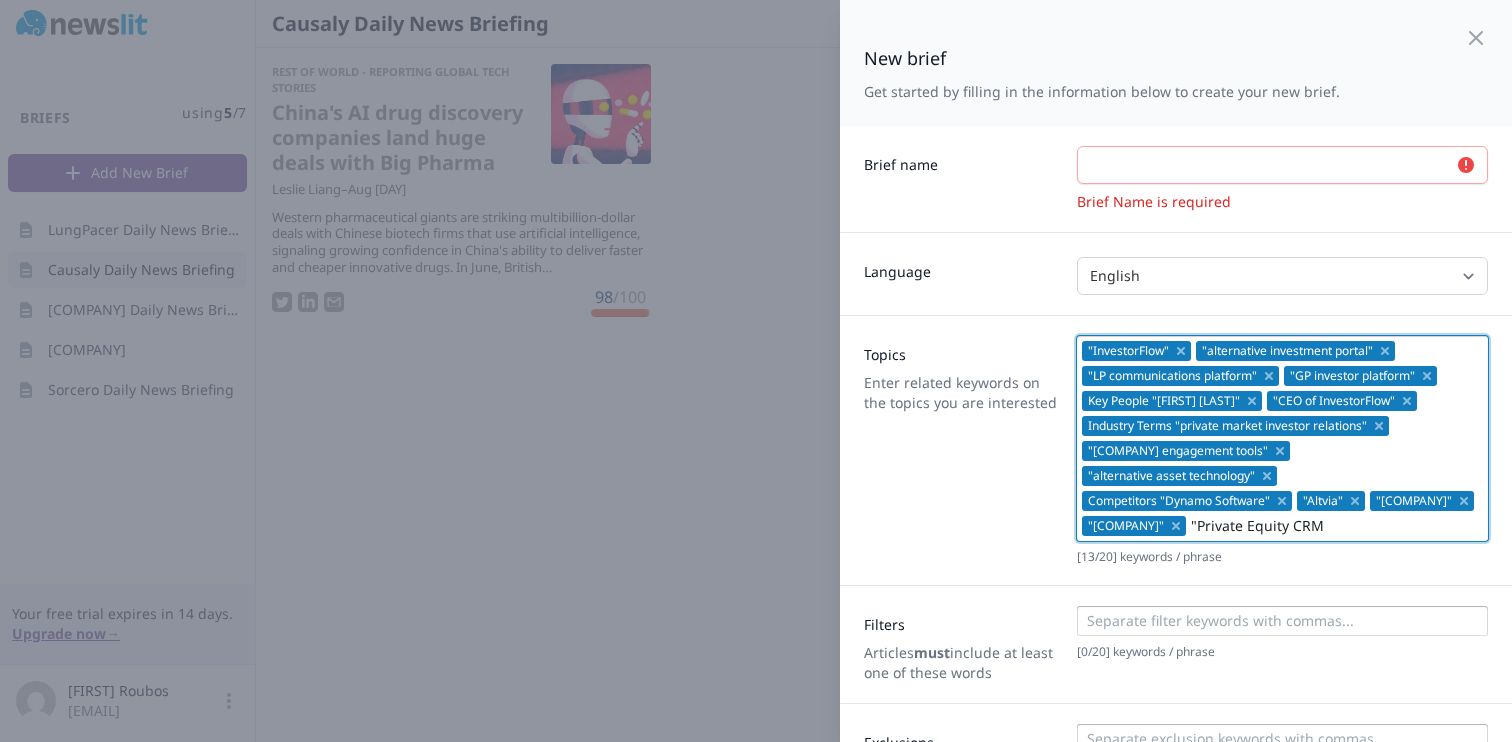 type on ""[COMPANY] Equity CRM"" 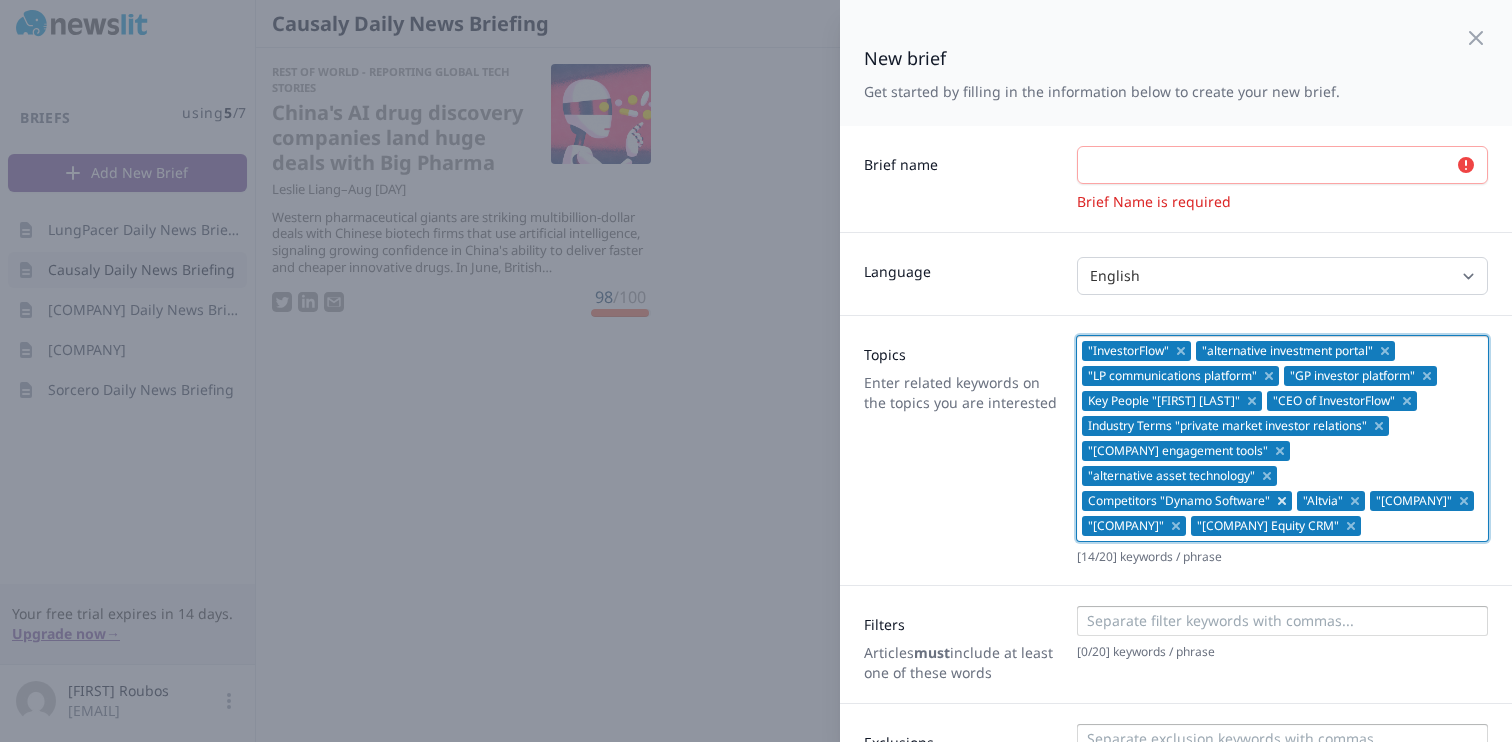 click 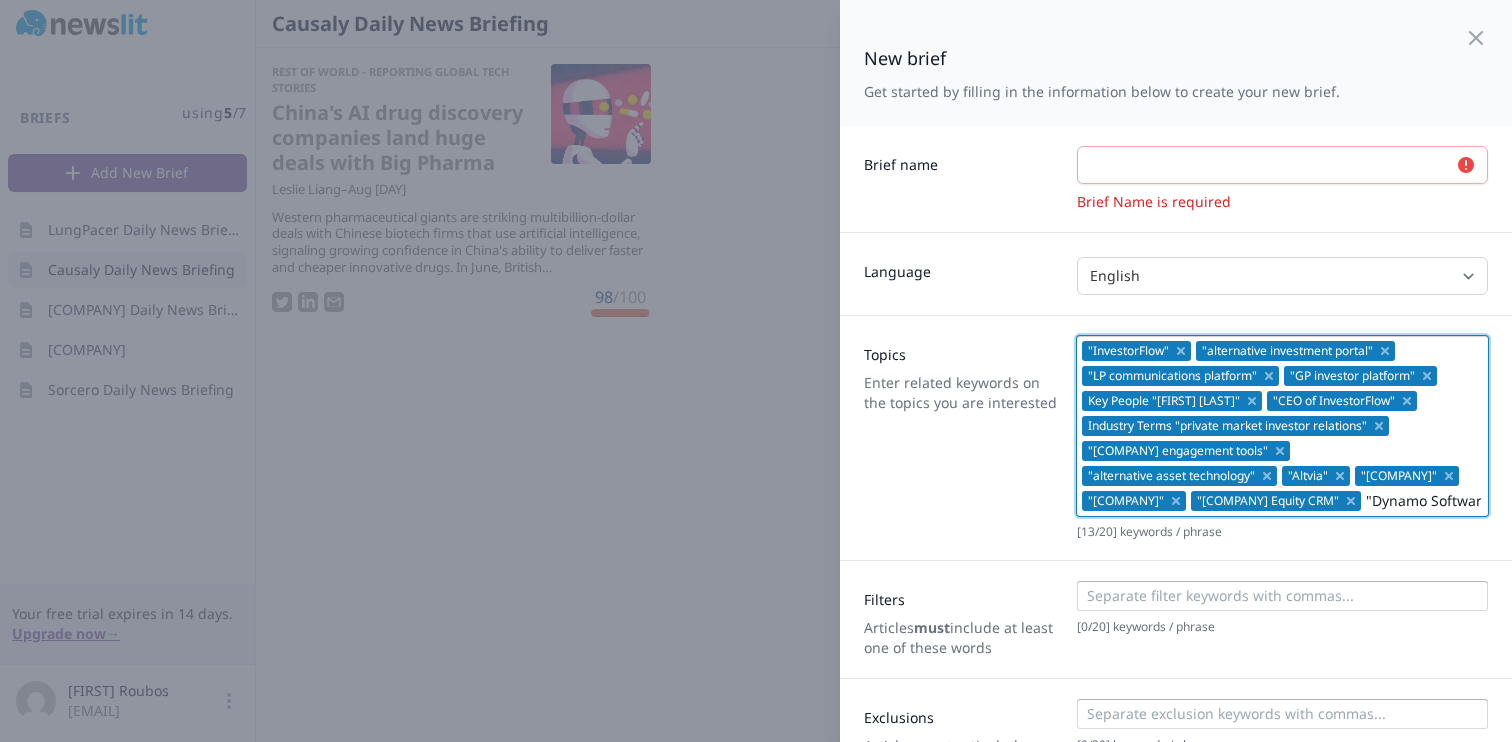 type on ""Dynamo Software"" 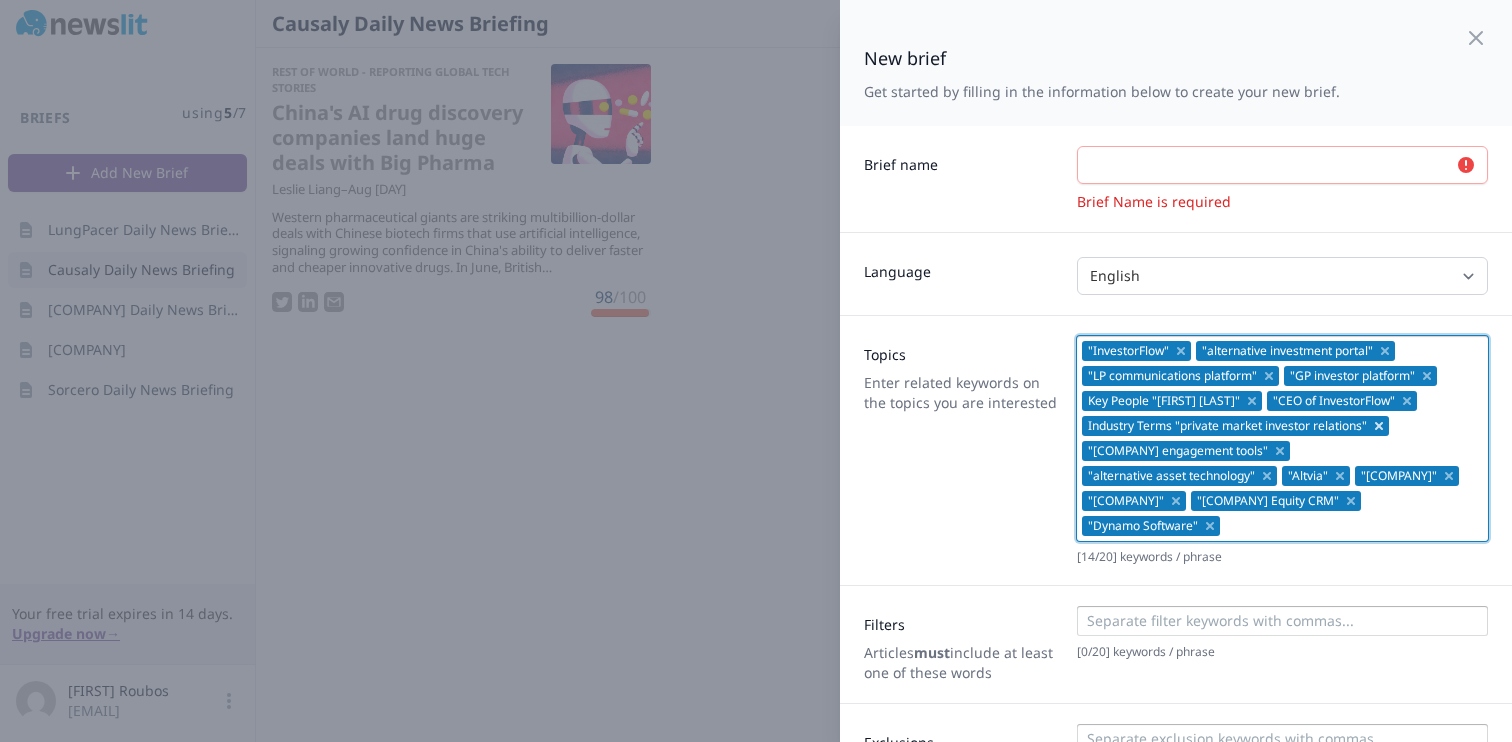 click 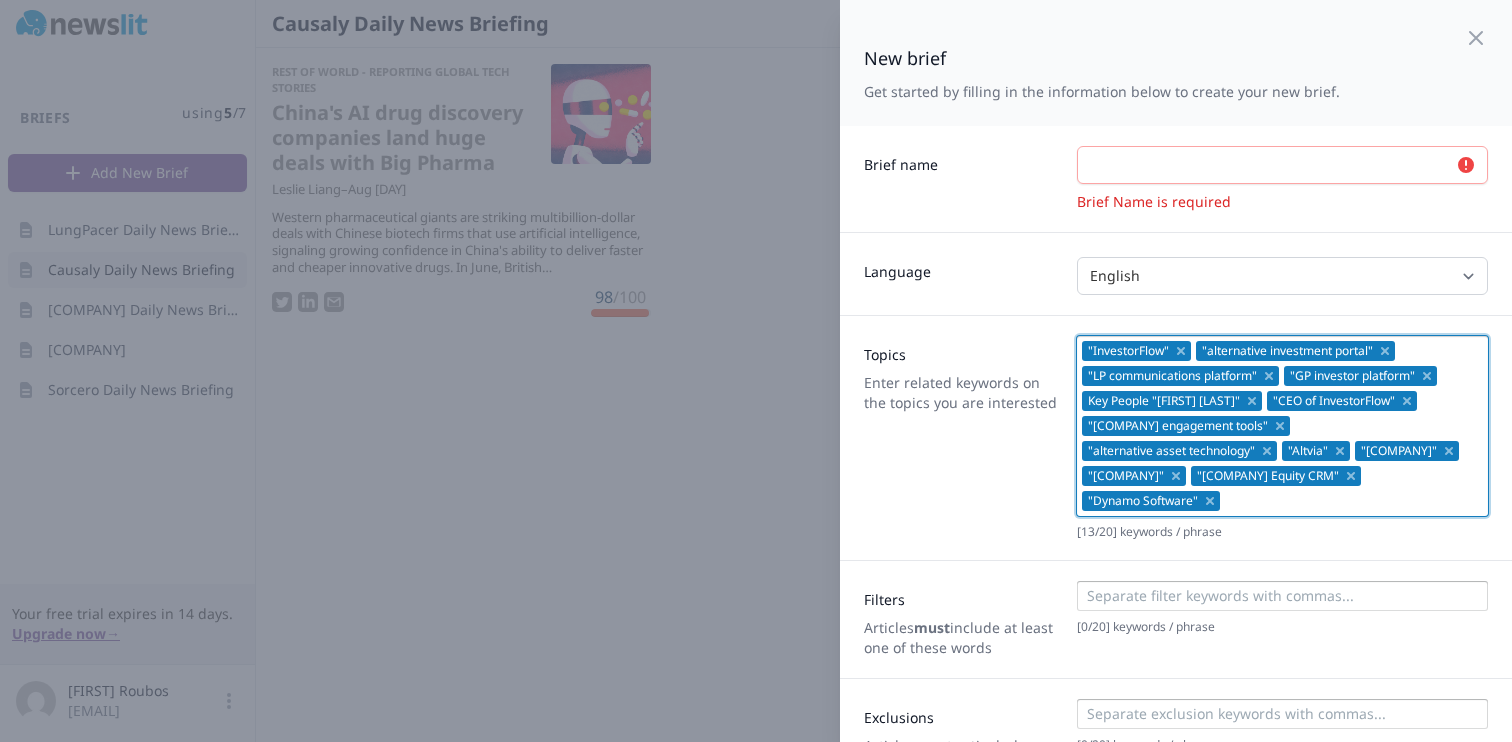 type on "P" 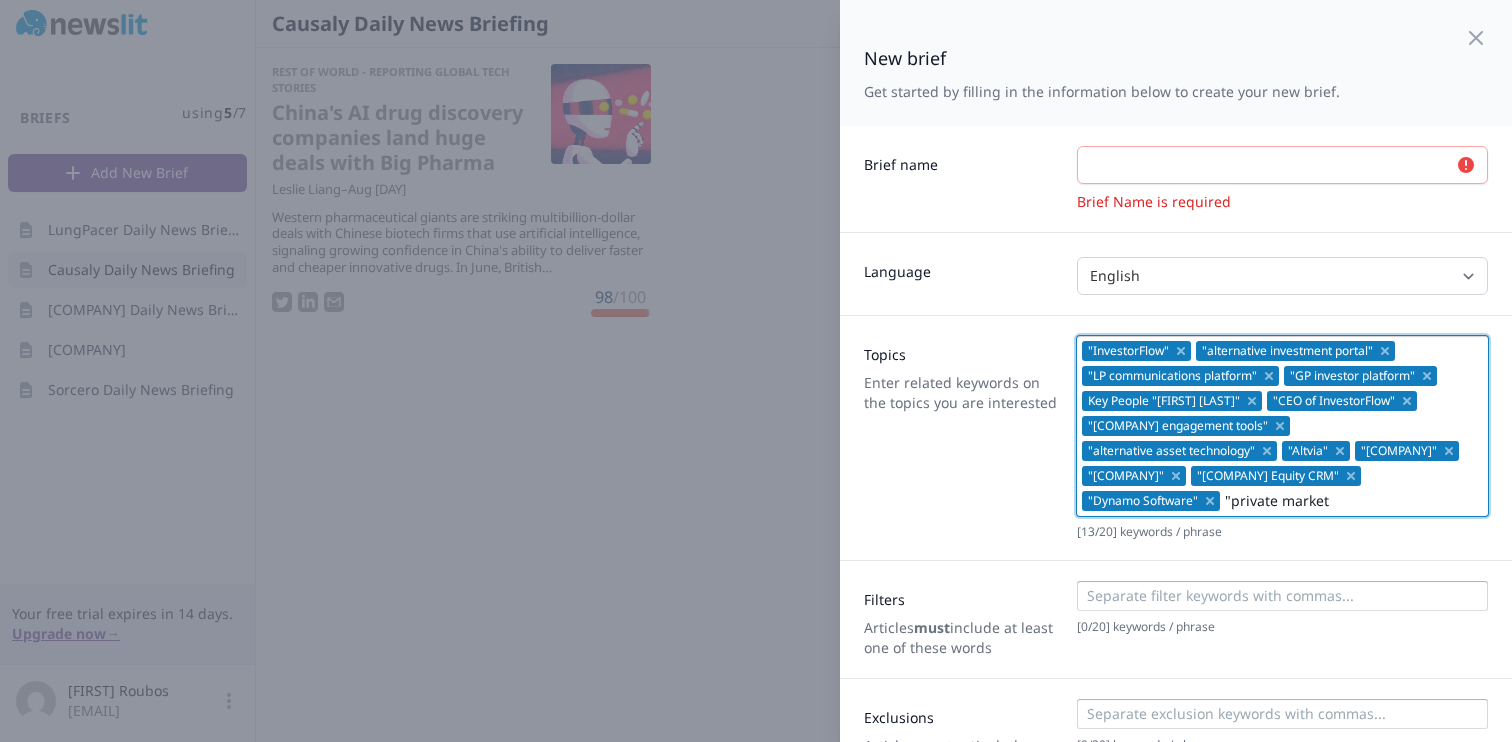 type on ""private market"" 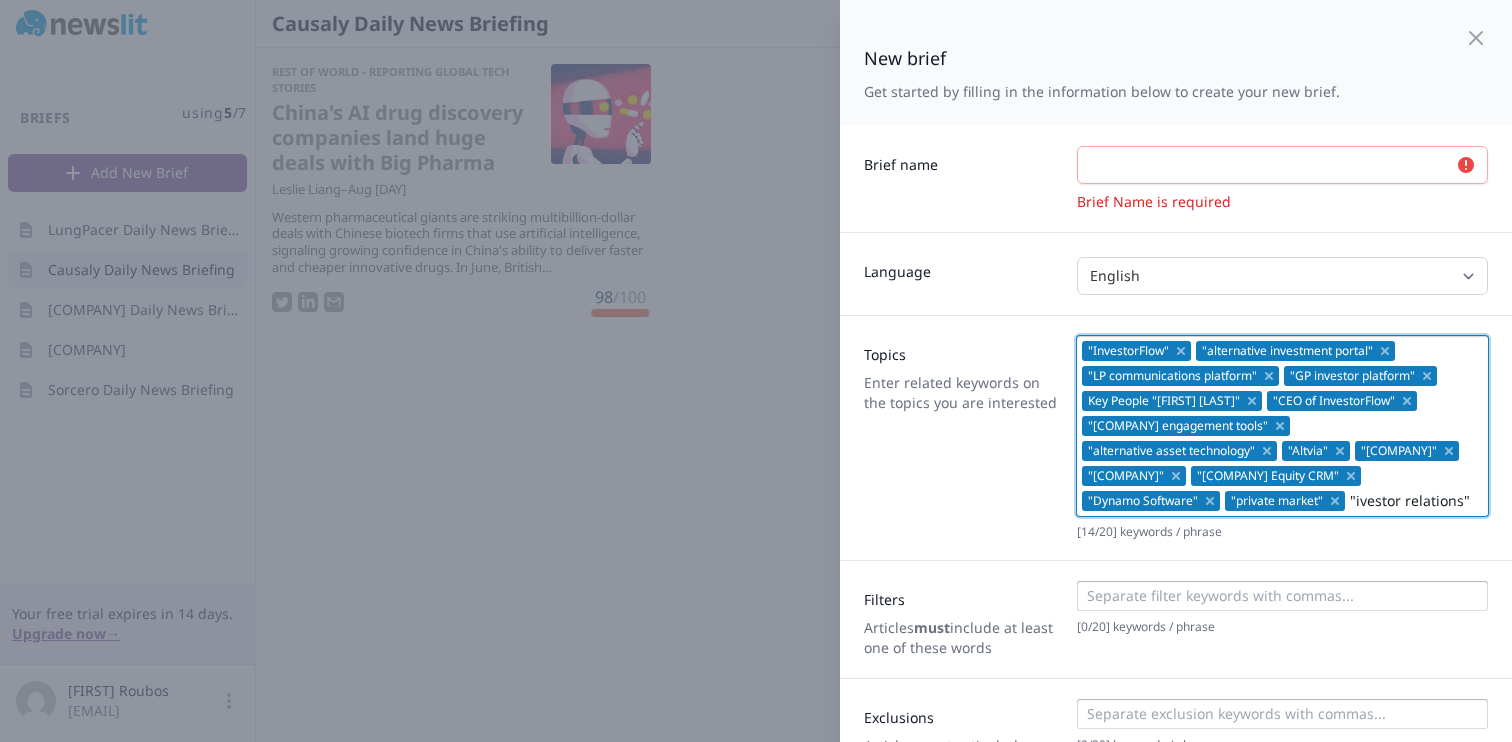 click on ""ivestor relations"" at bounding box center [1415, 501] 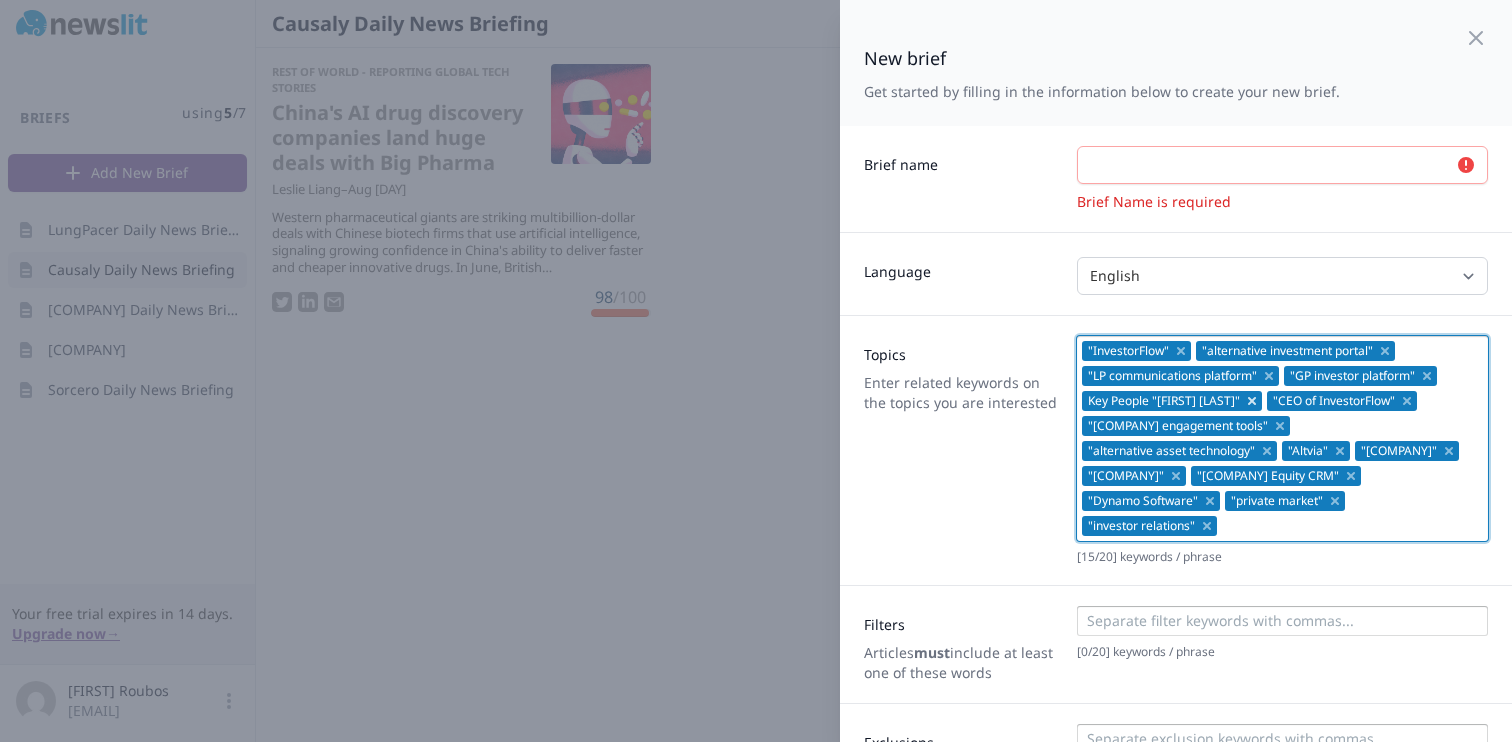 click 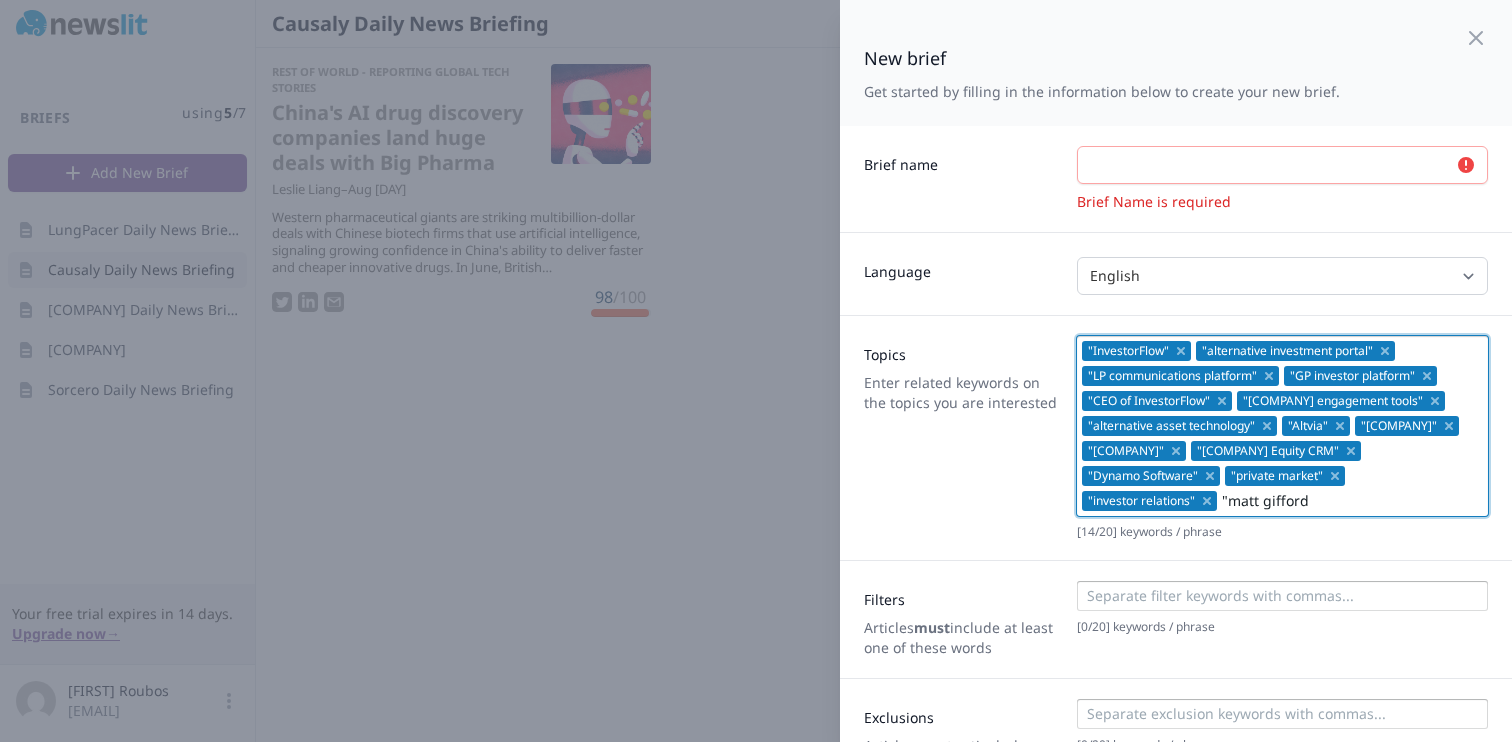 type on ""[FIRST] [LAST]"" 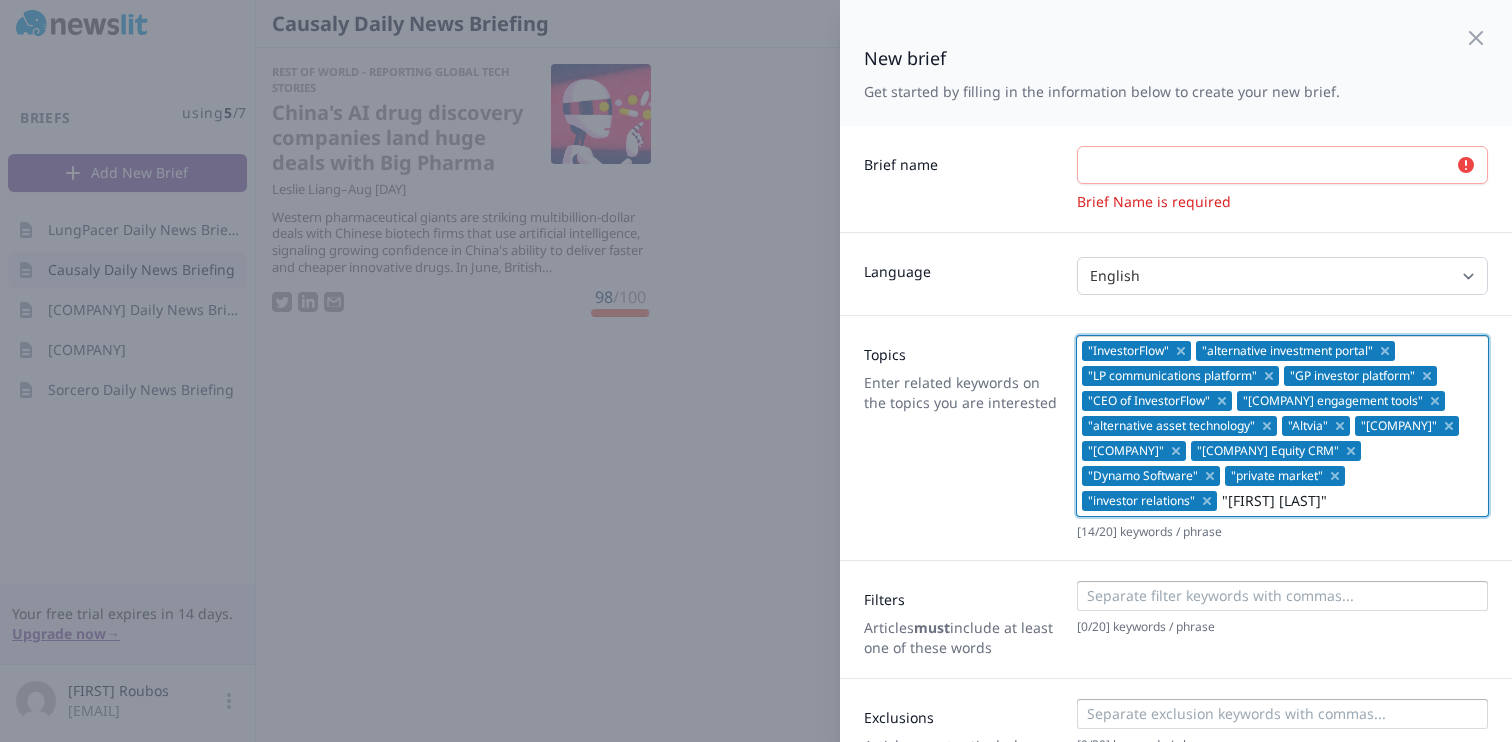 type 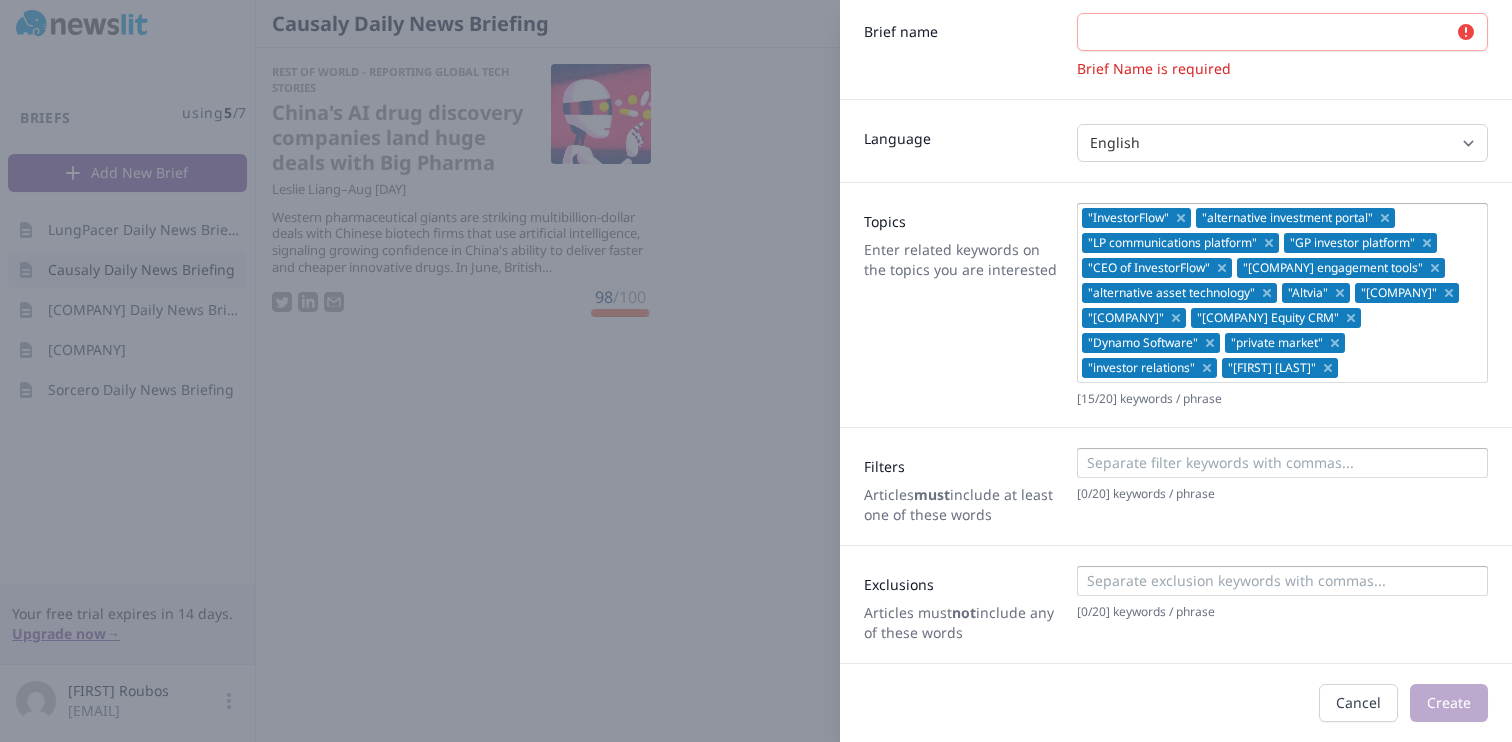scroll, scrollTop: 0, scrollLeft: 0, axis: both 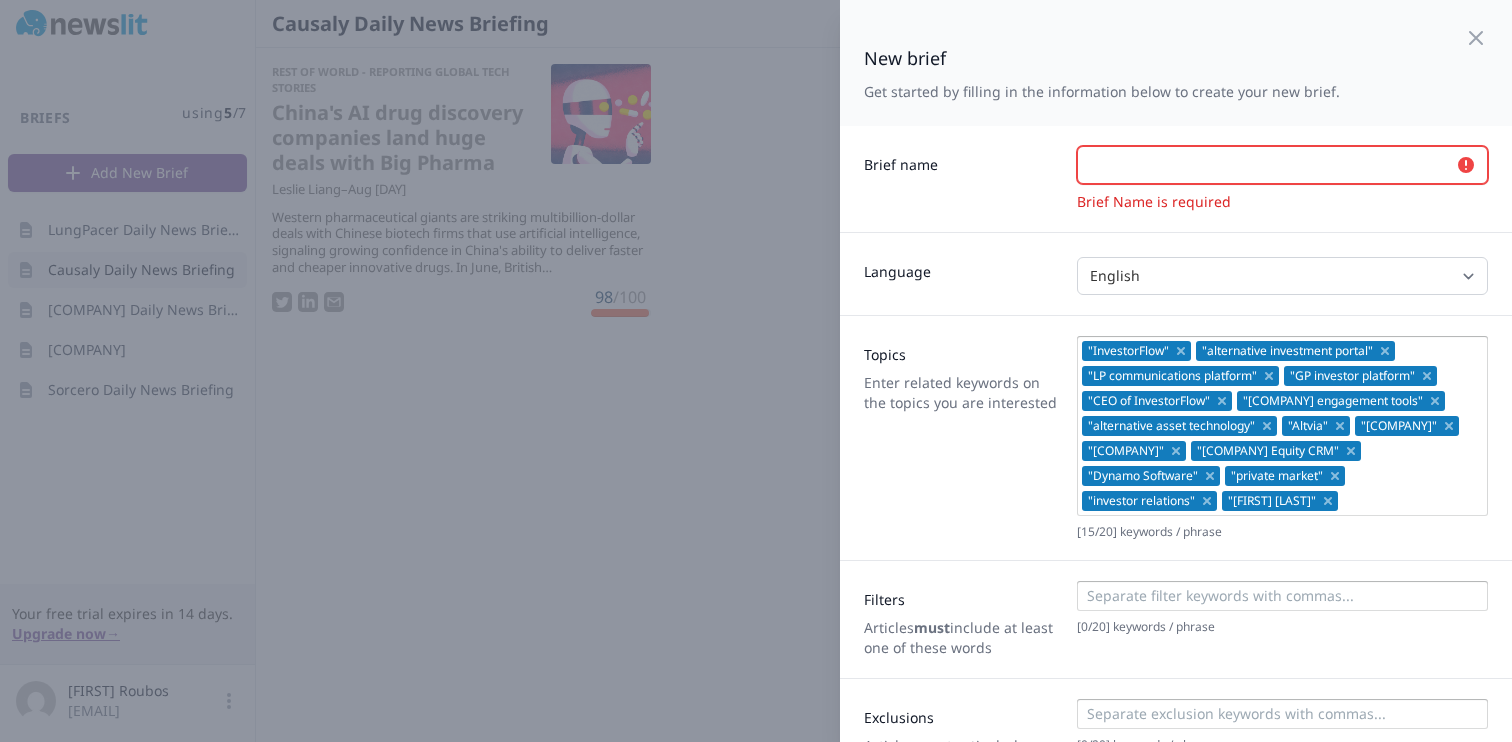 click at bounding box center (1282, 165) 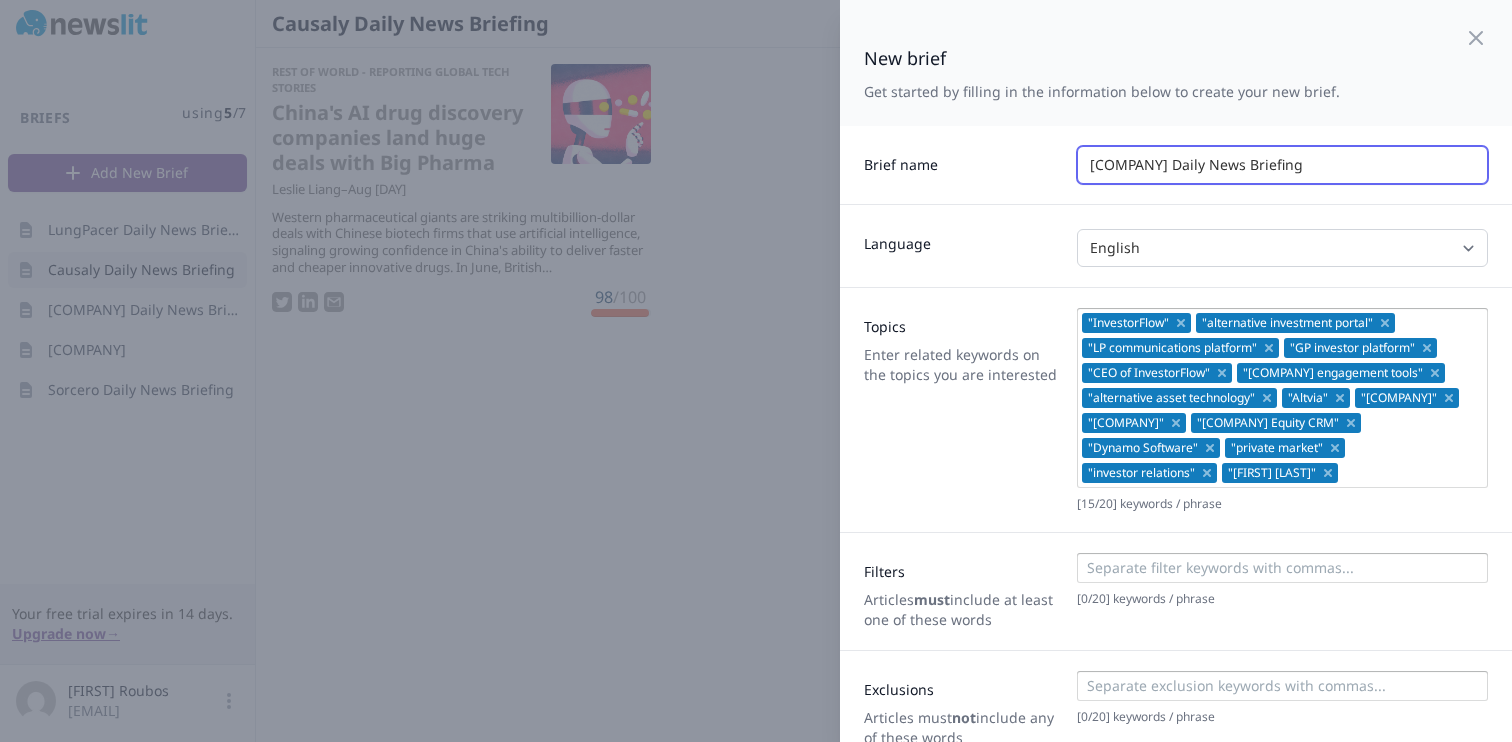 type on "[COMPANY] Daily News Briefing" 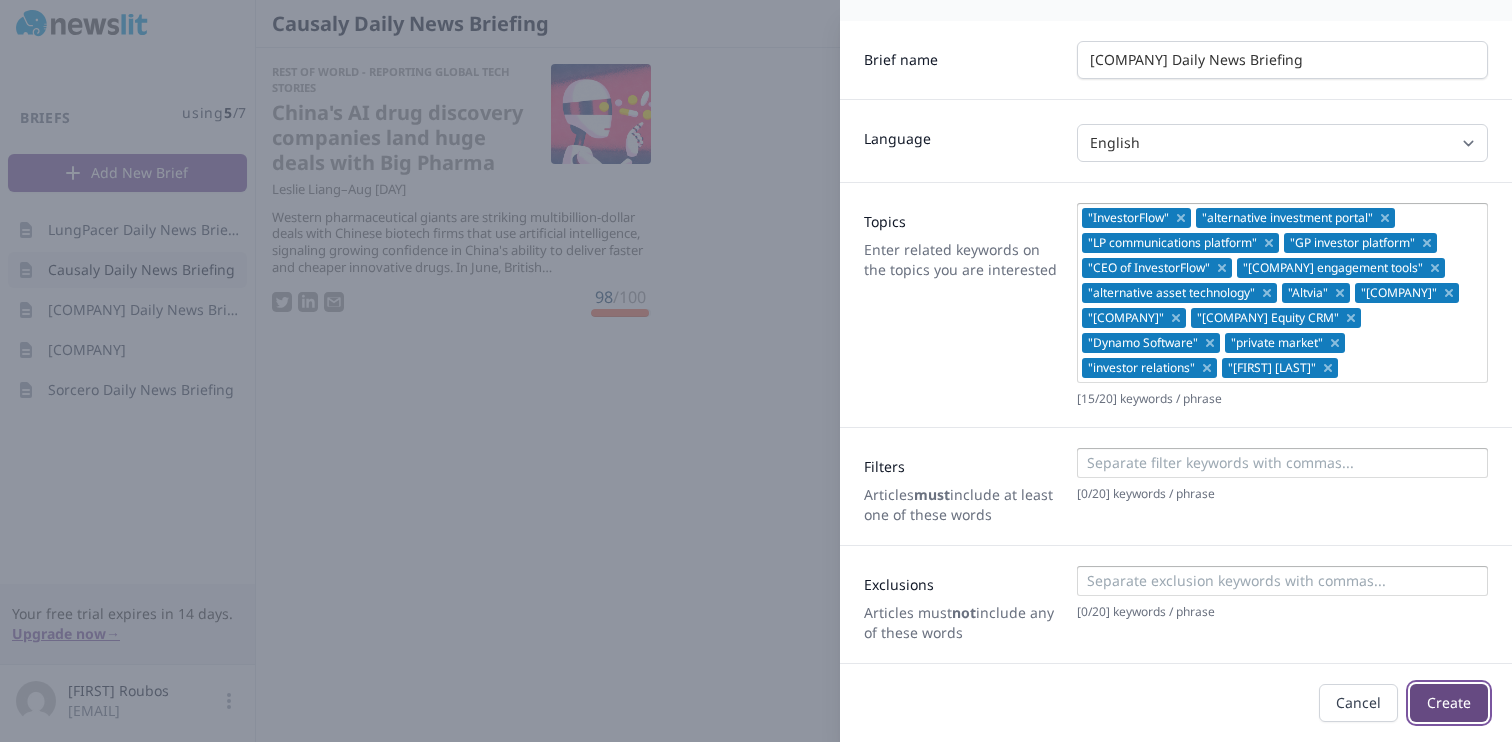 click on "Create" at bounding box center [1449, 703] 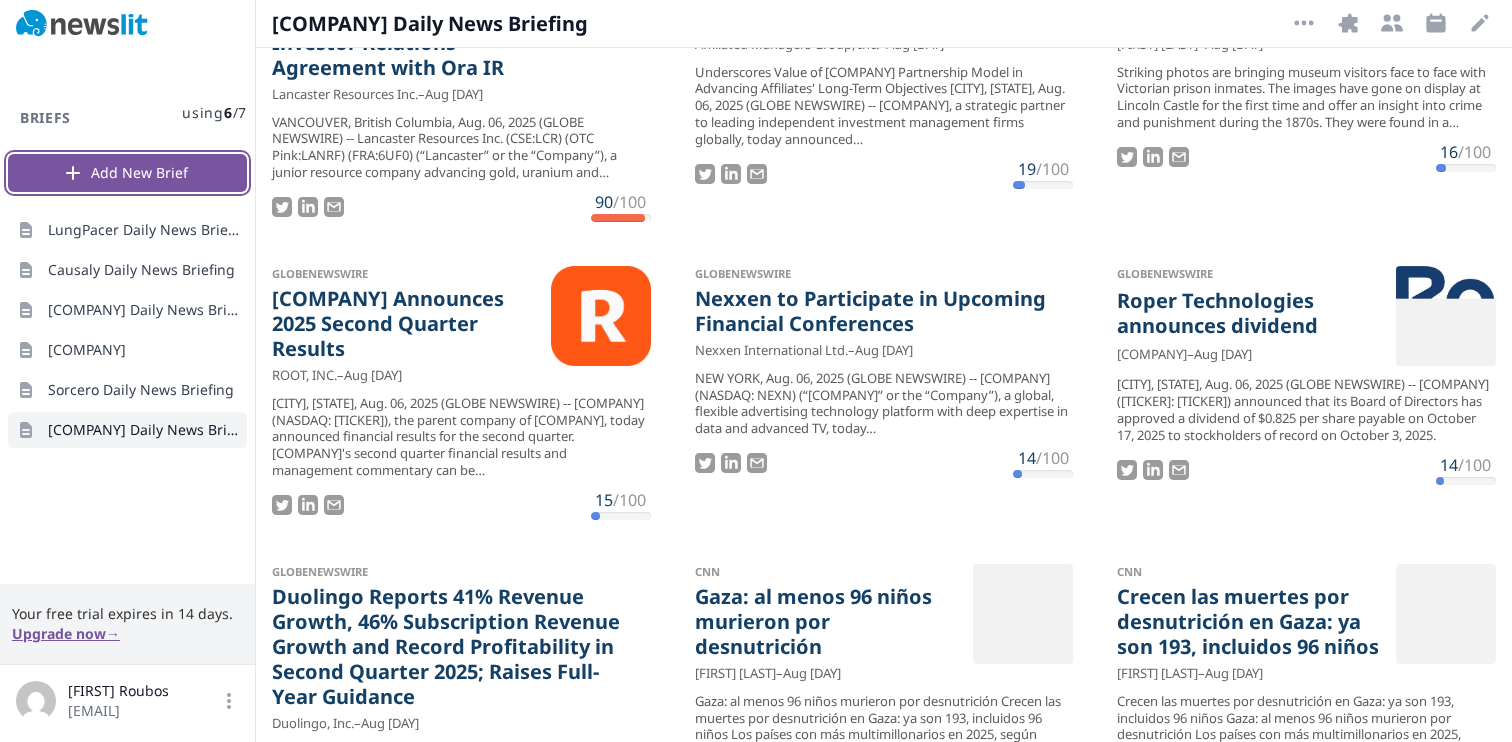 scroll, scrollTop: 0, scrollLeft: 0, axis: both 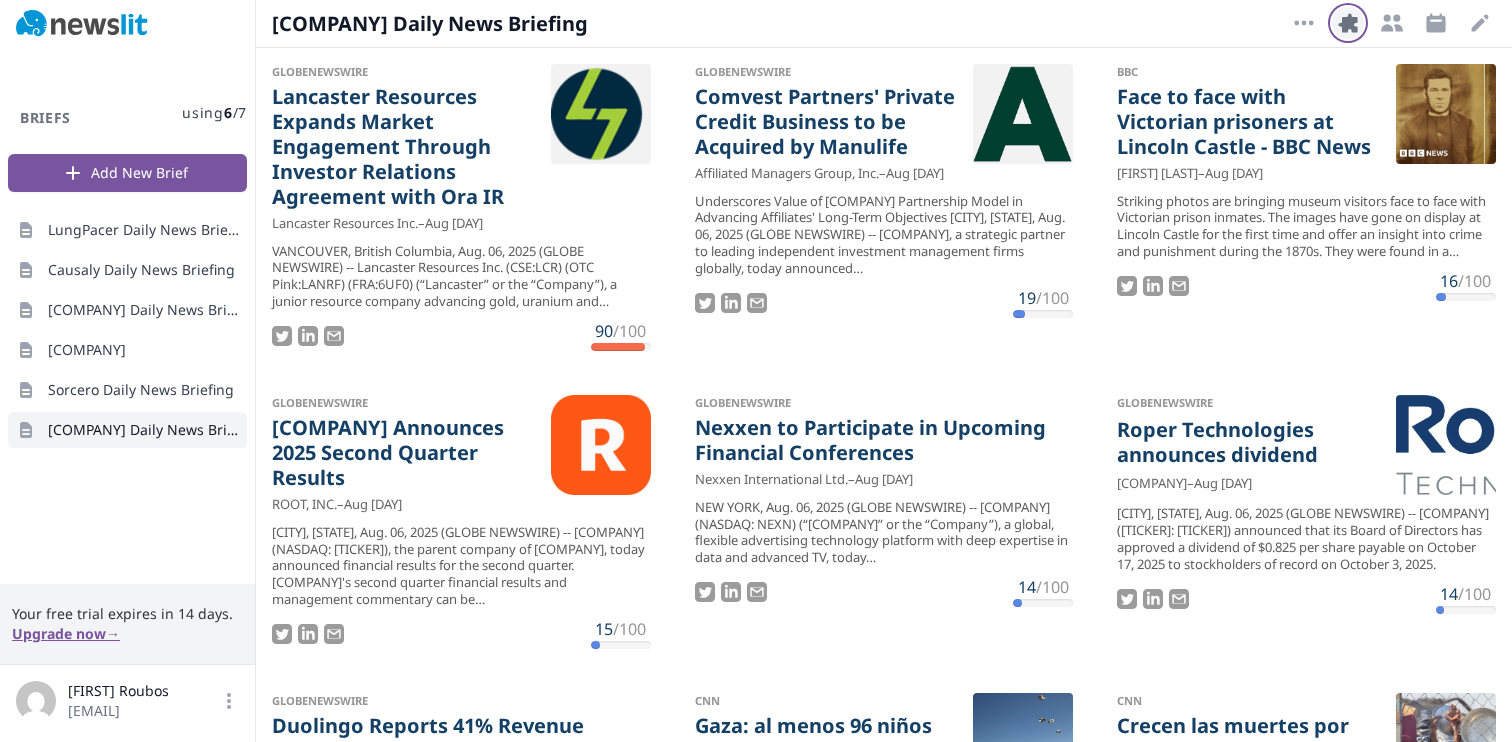 click 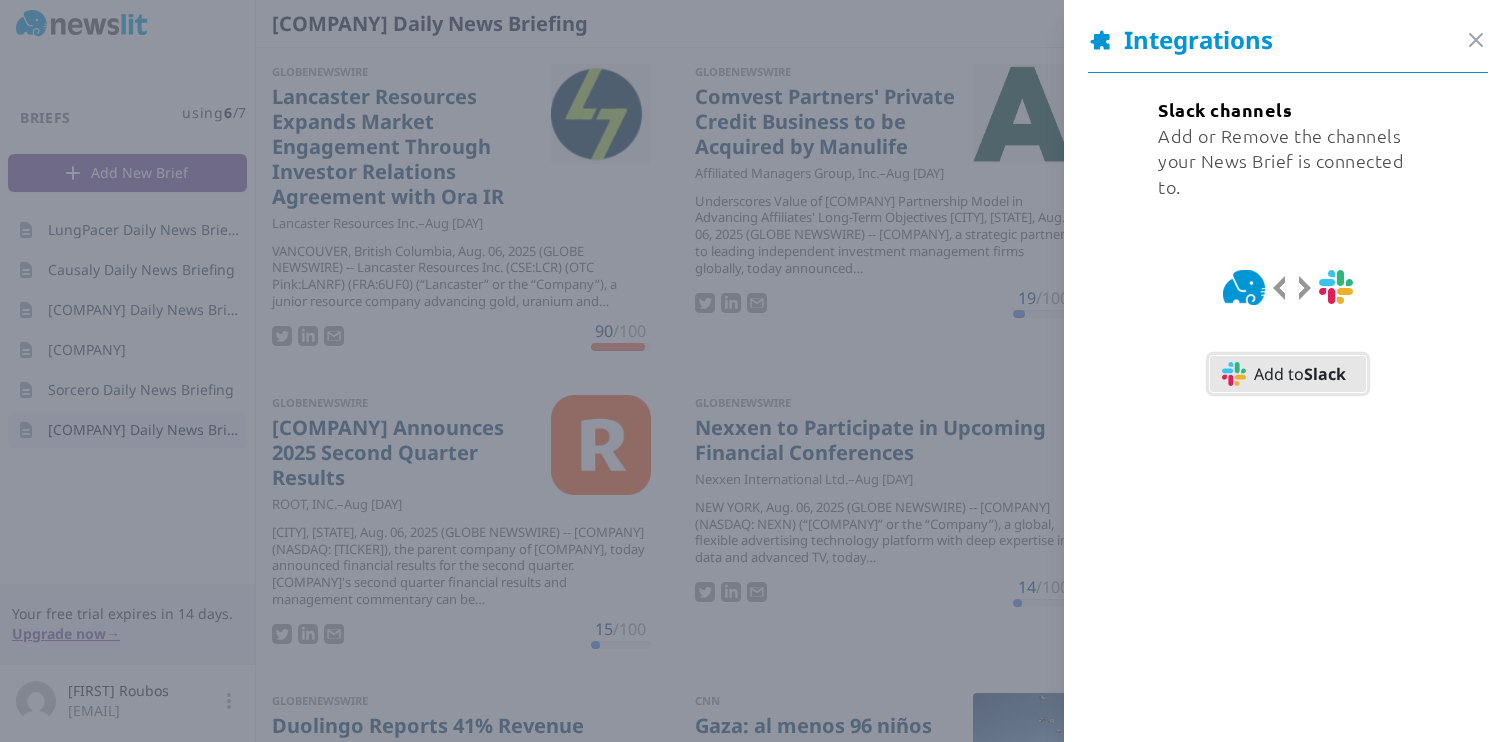 click on "Slack" at bounding box center [1325, 374] 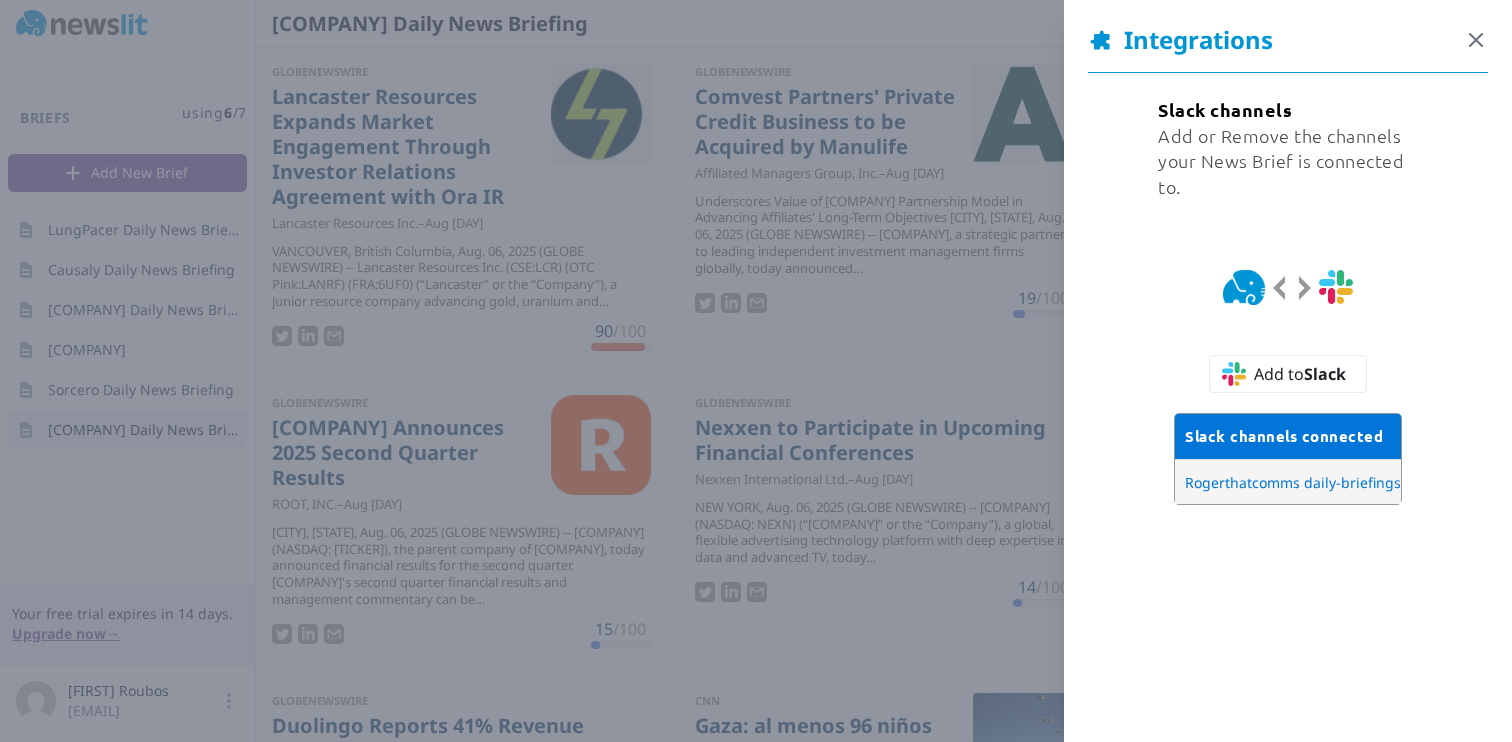 click 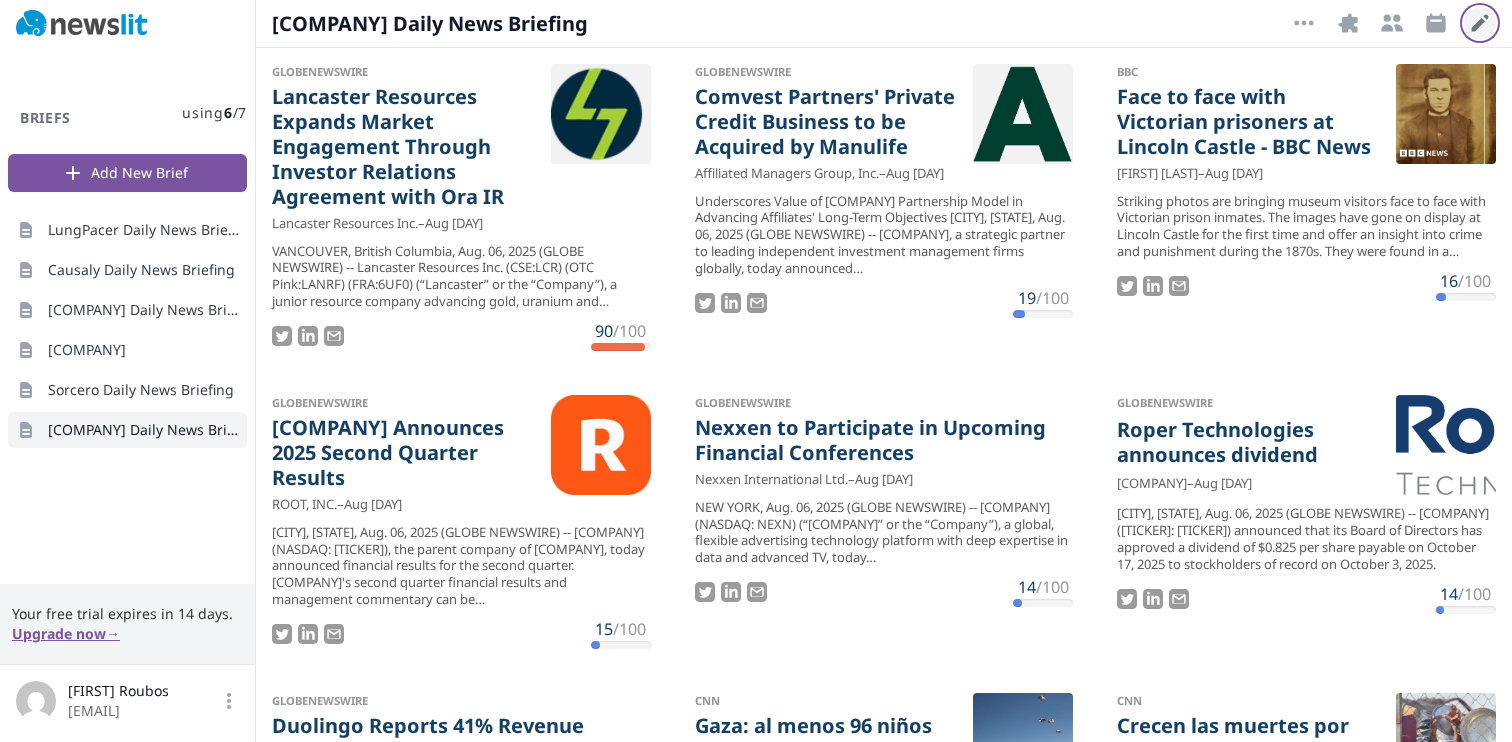 click 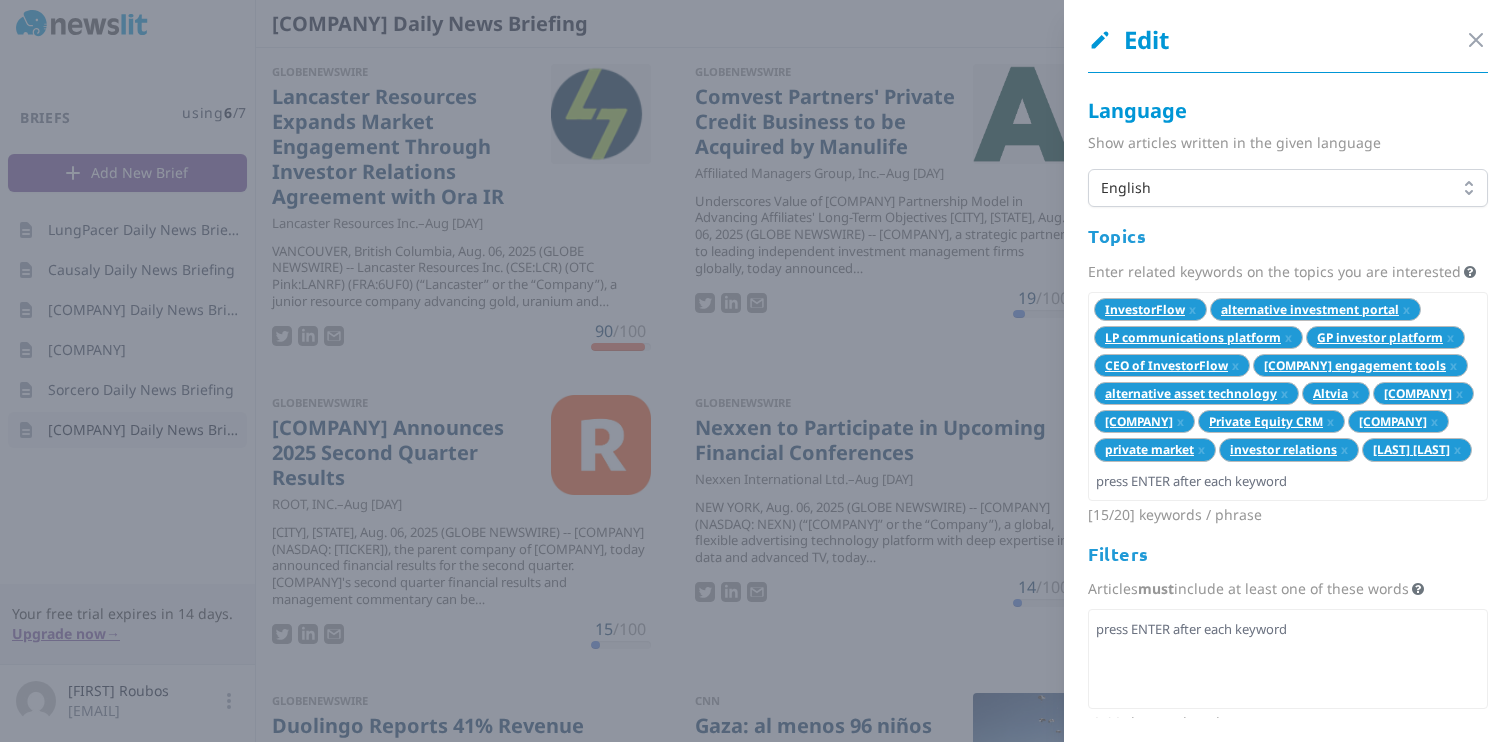 click at bounding box center [756, 371] 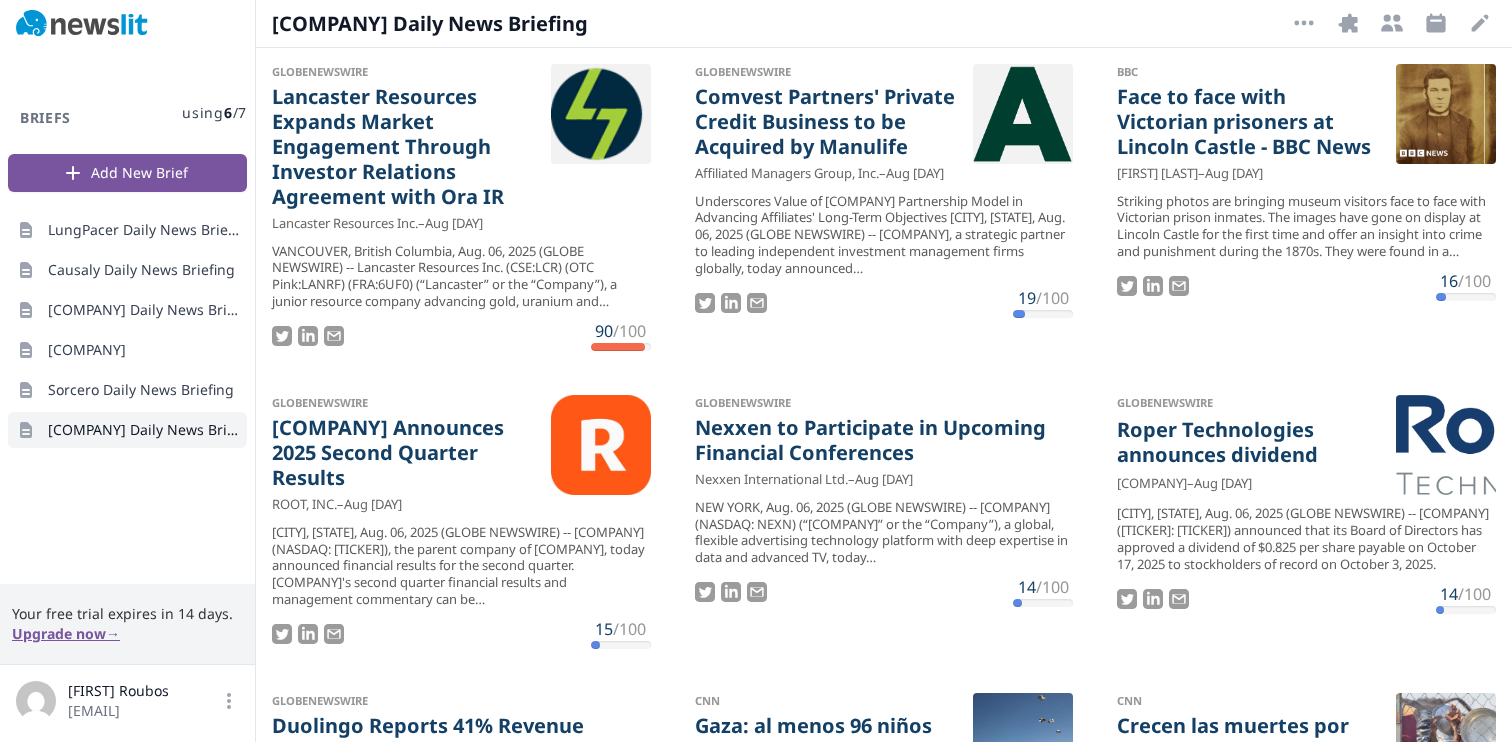 click 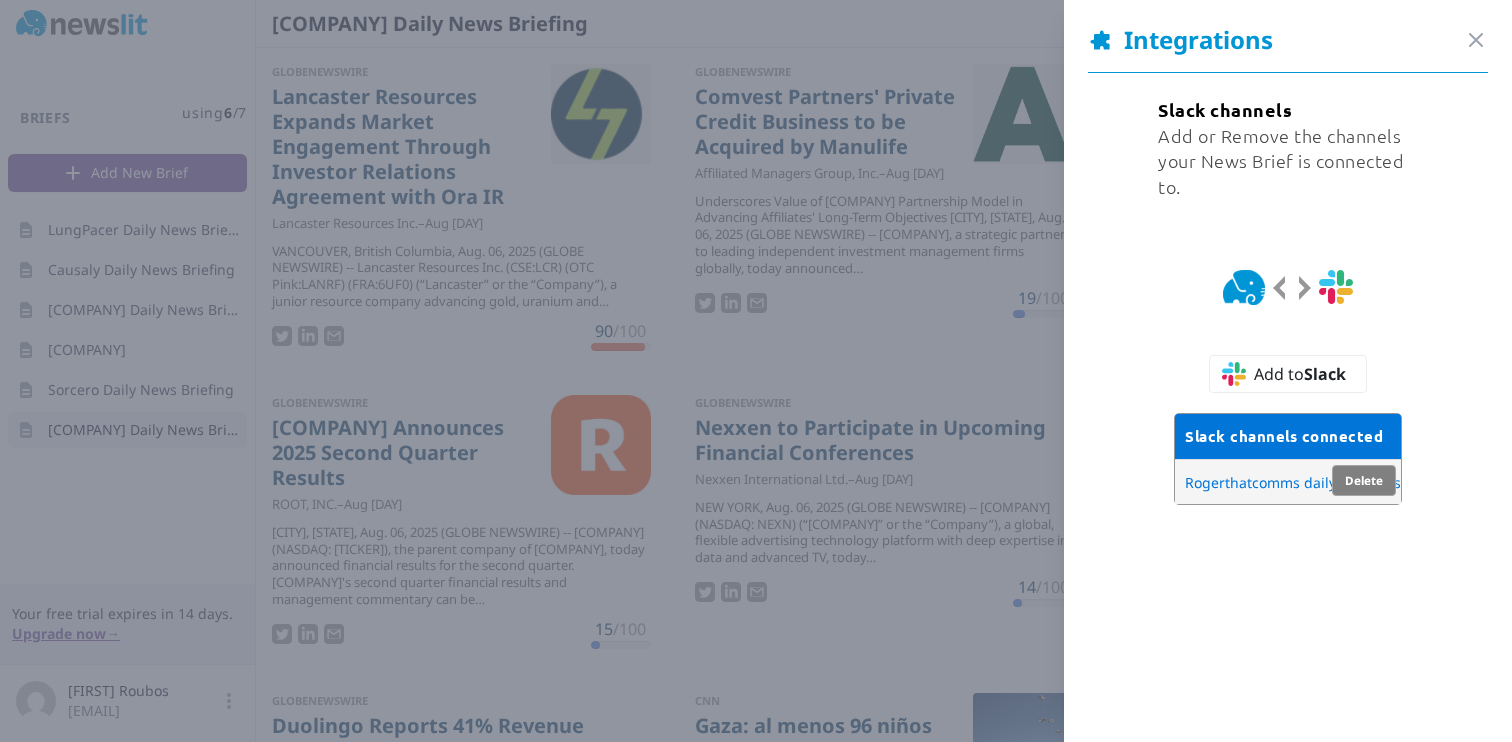 click on "Delete" at bounding box center (1364, 481) 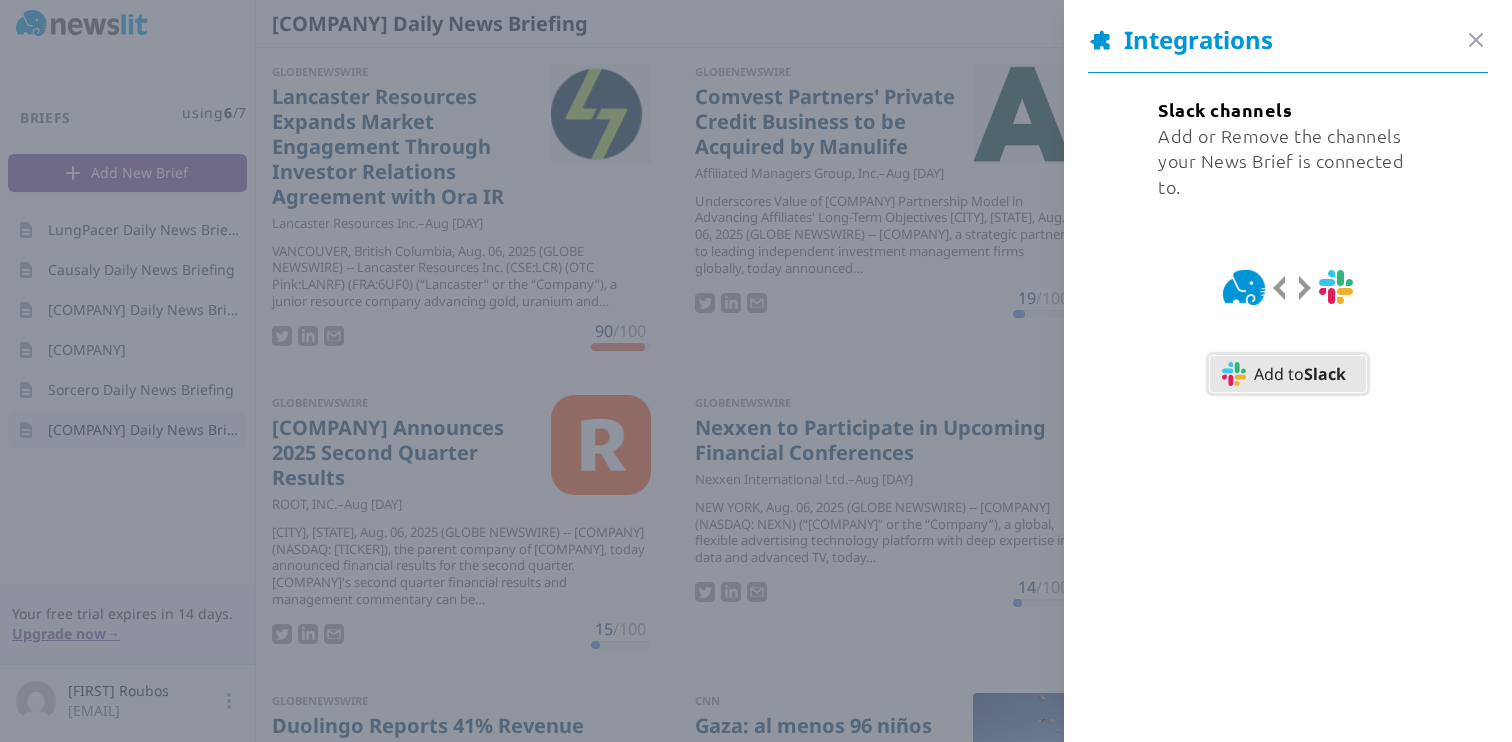 click on "Add to   Slack" at bounding box center [1288, 374] 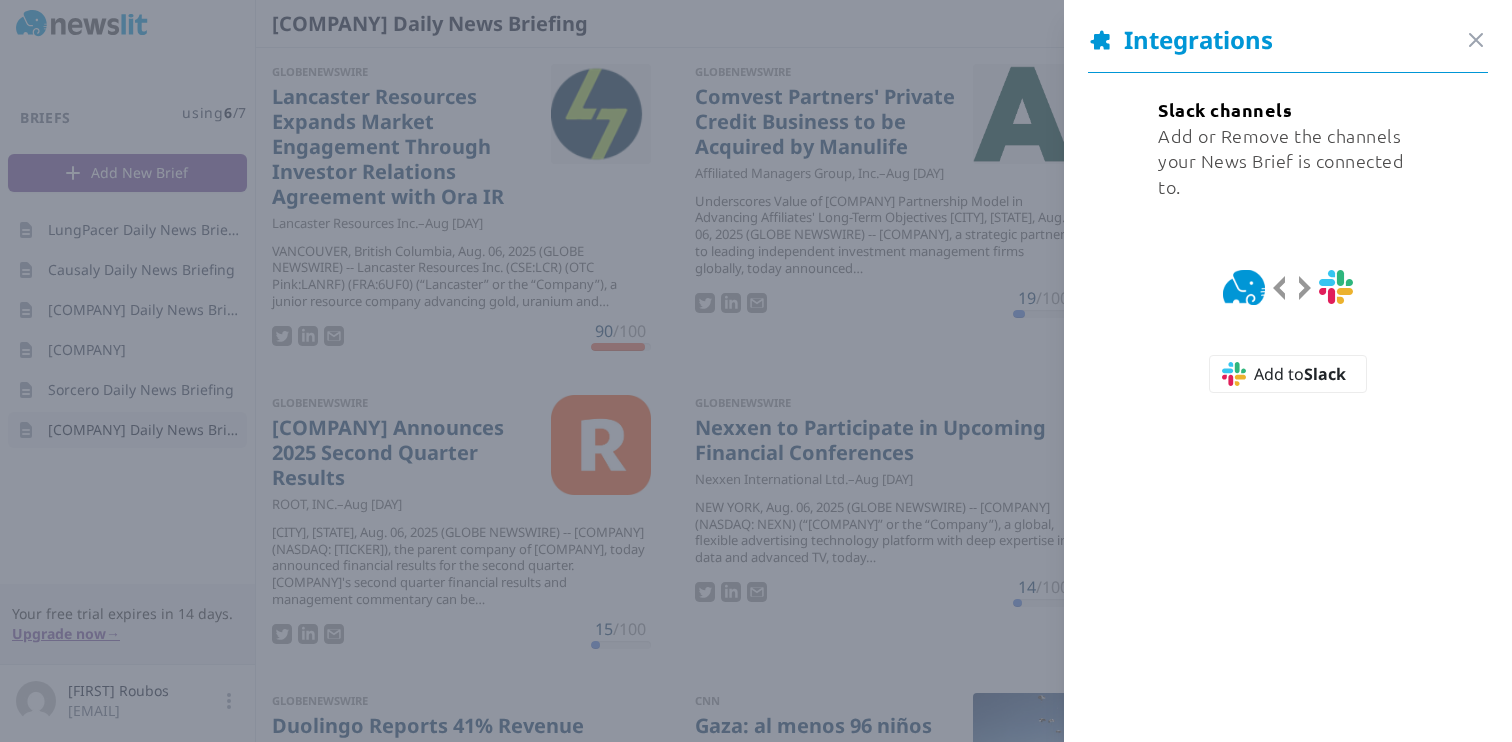 click at bounding box center [756, 371] 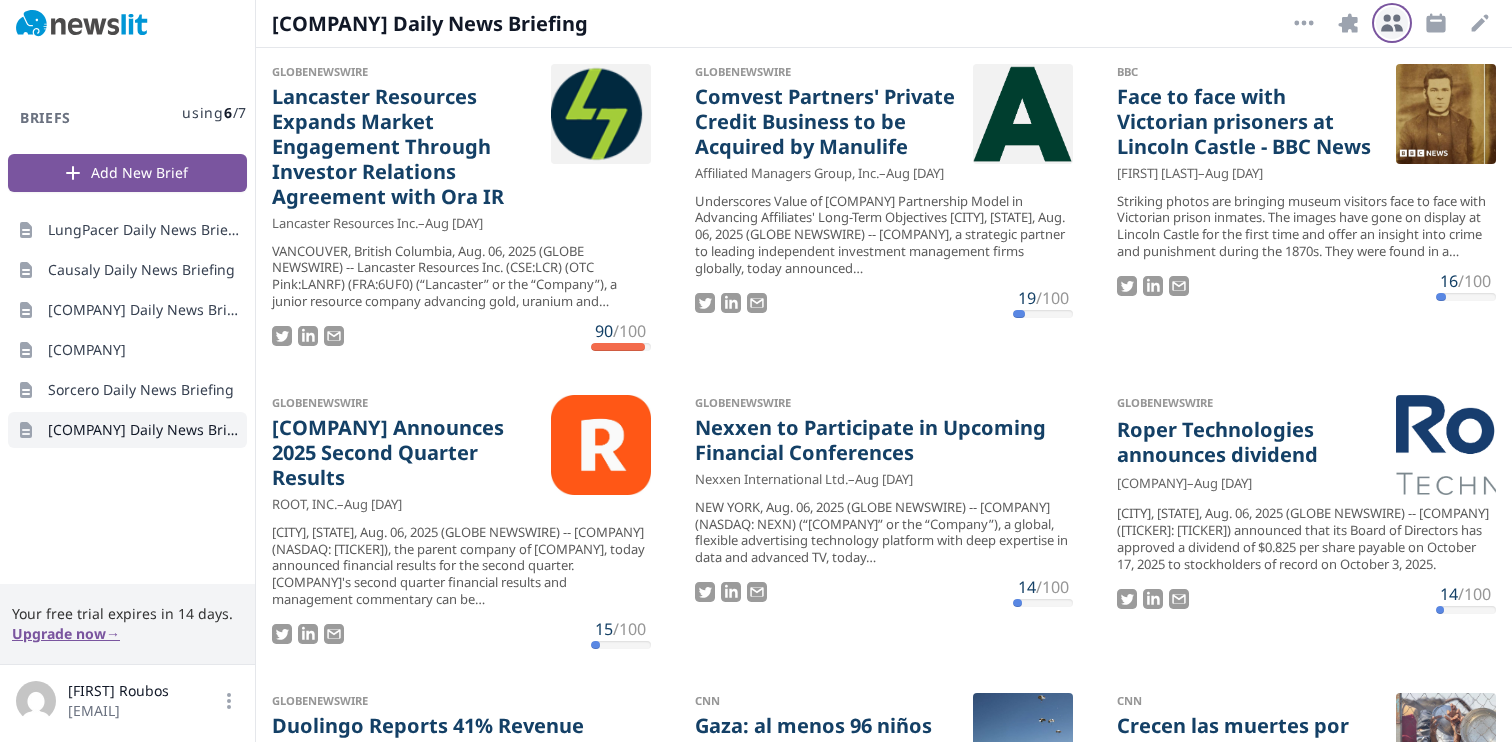 click on "Recipients" at bounding box center (1392, 23) 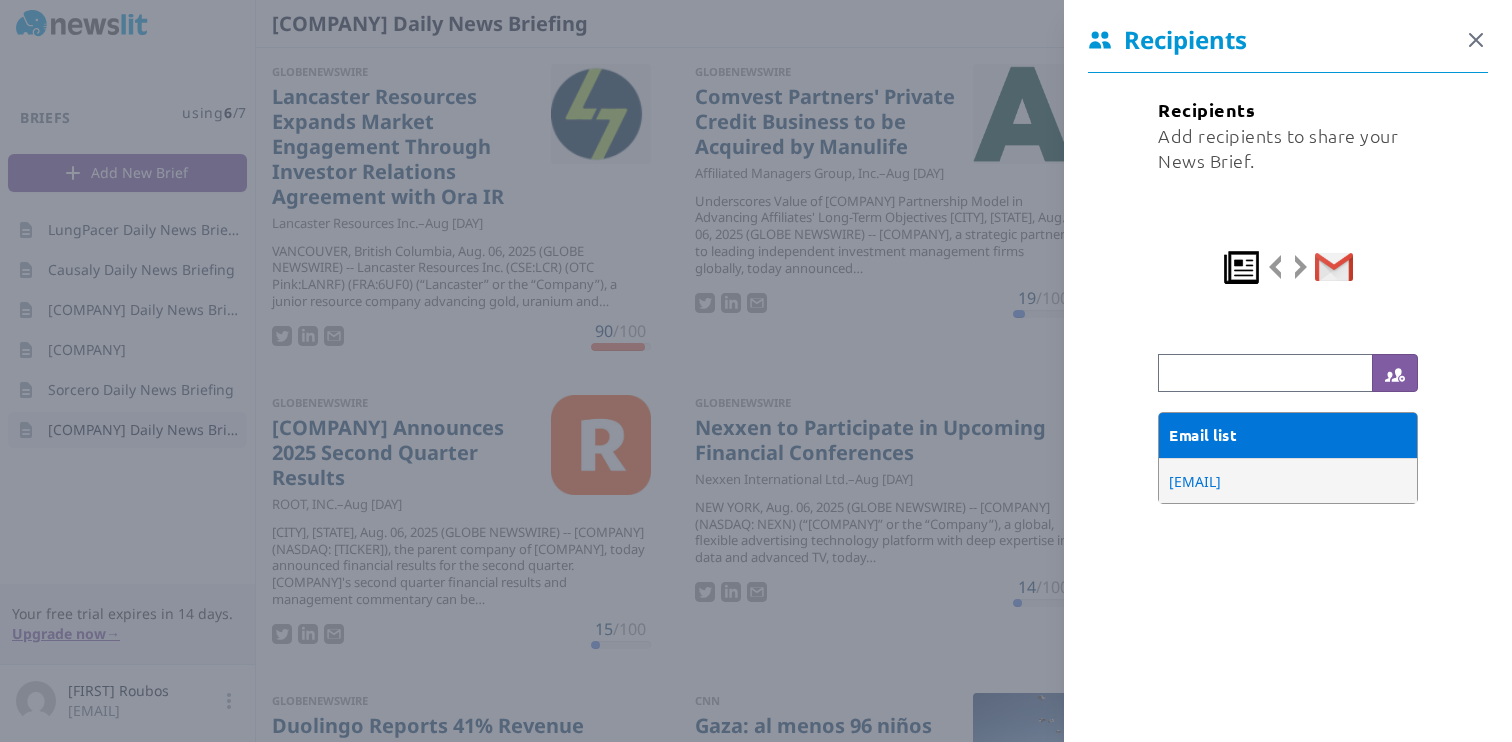 click 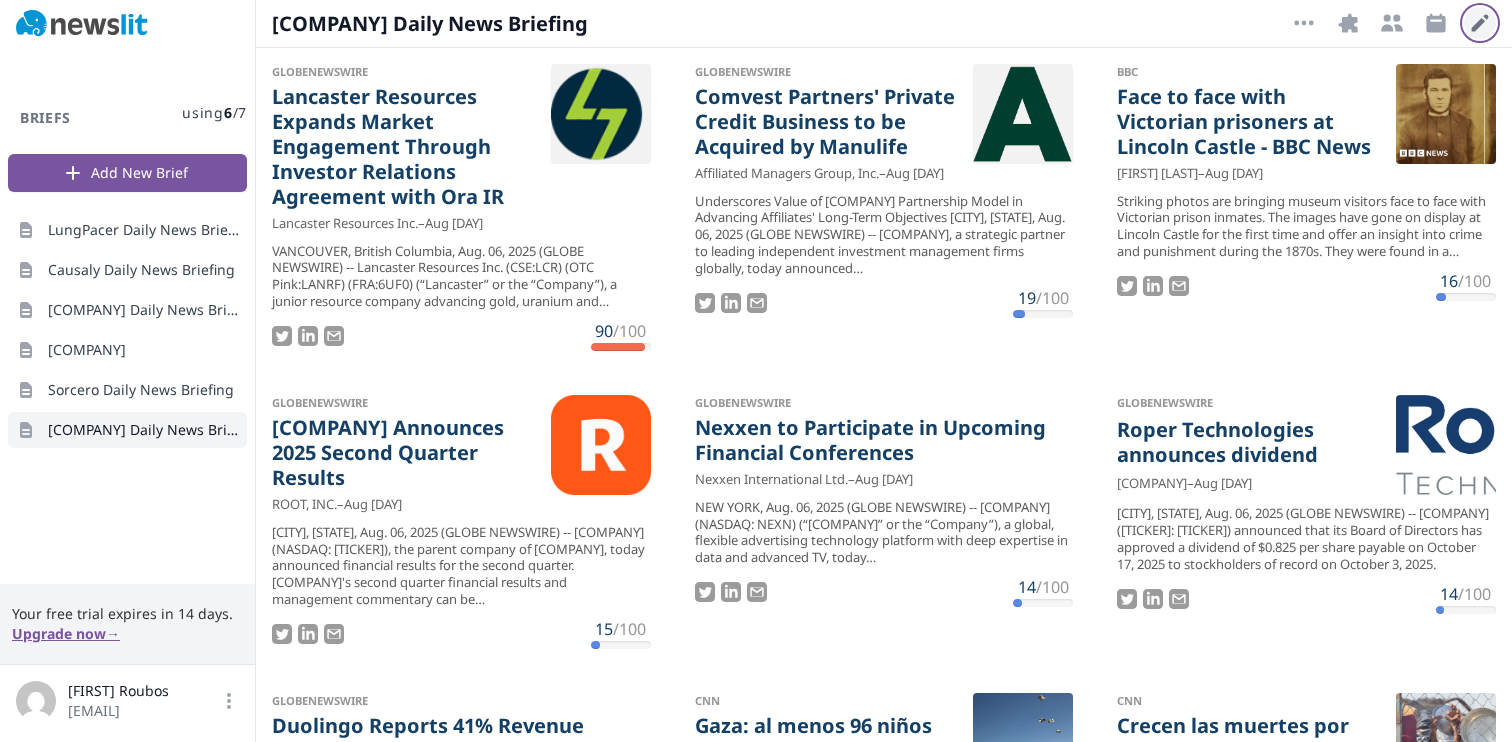 click 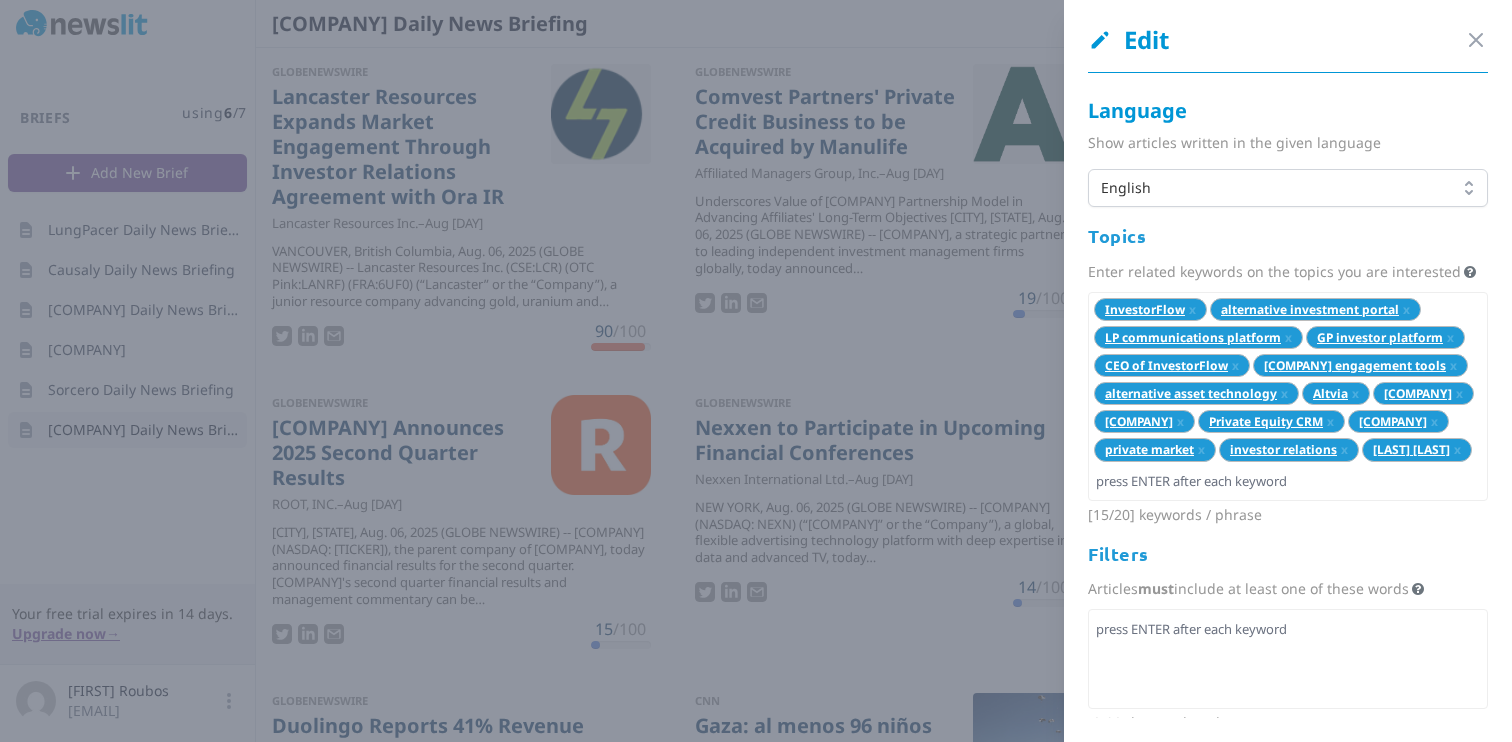 click on "Edit Close panel" at bounding box center (1288, 48) 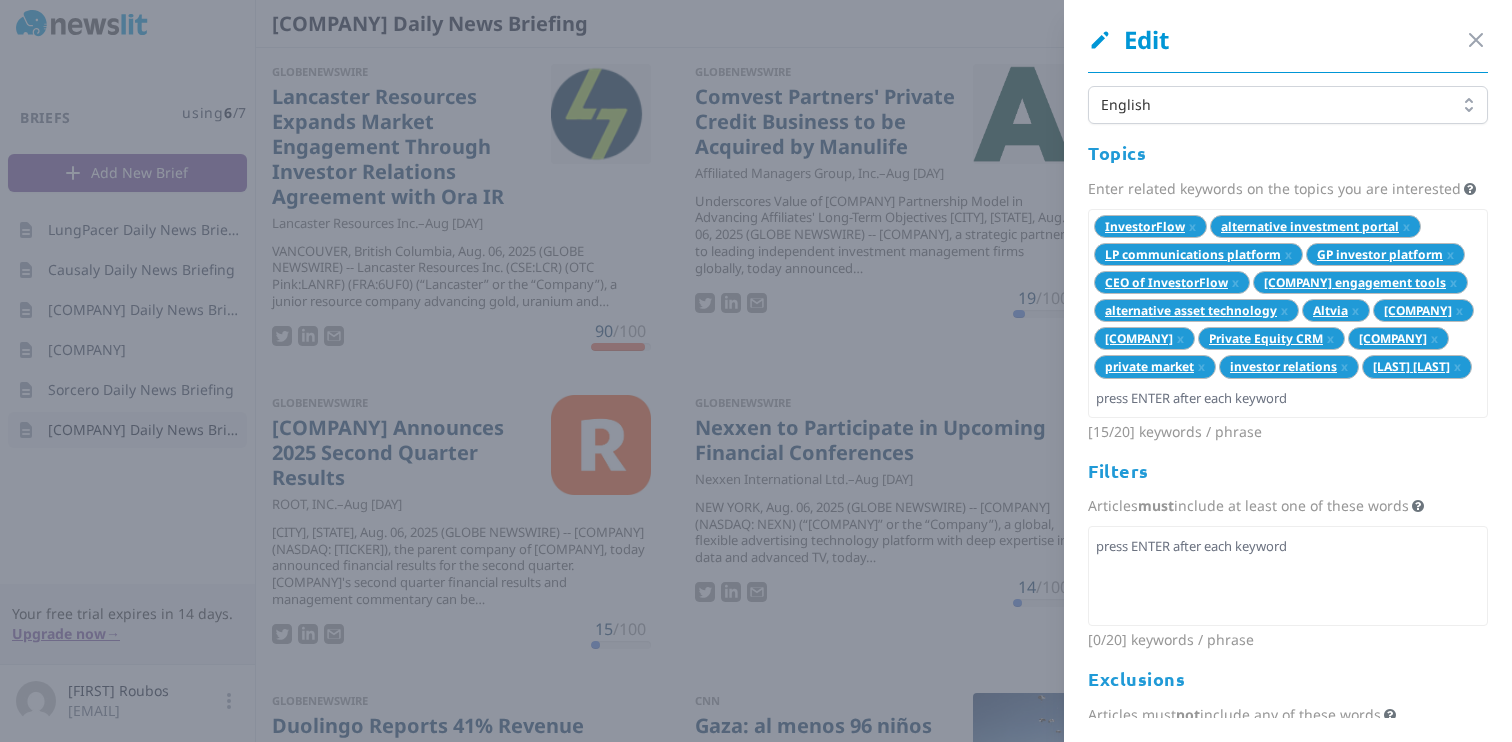 scroll, scrollTop: 0, scrollLeft: 0, axis: both 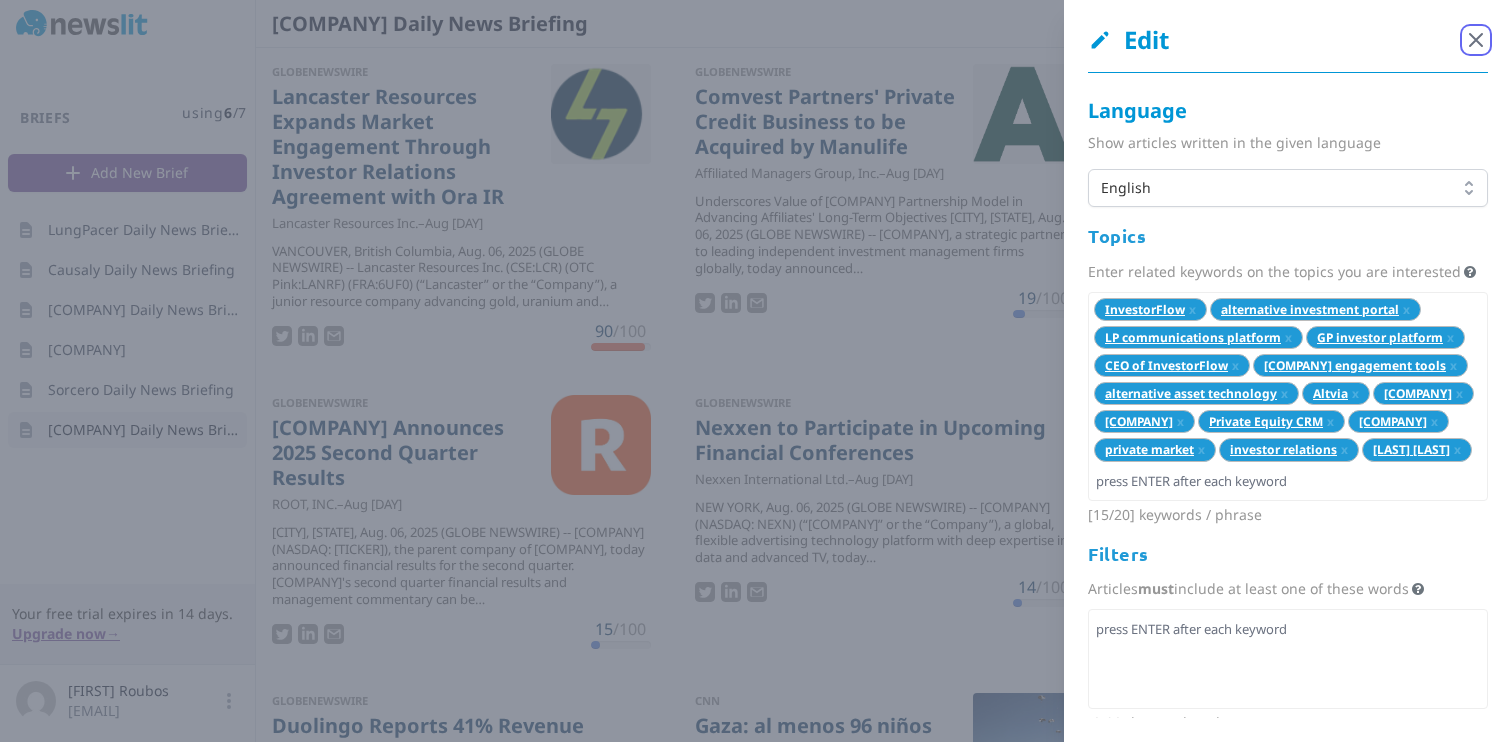 click 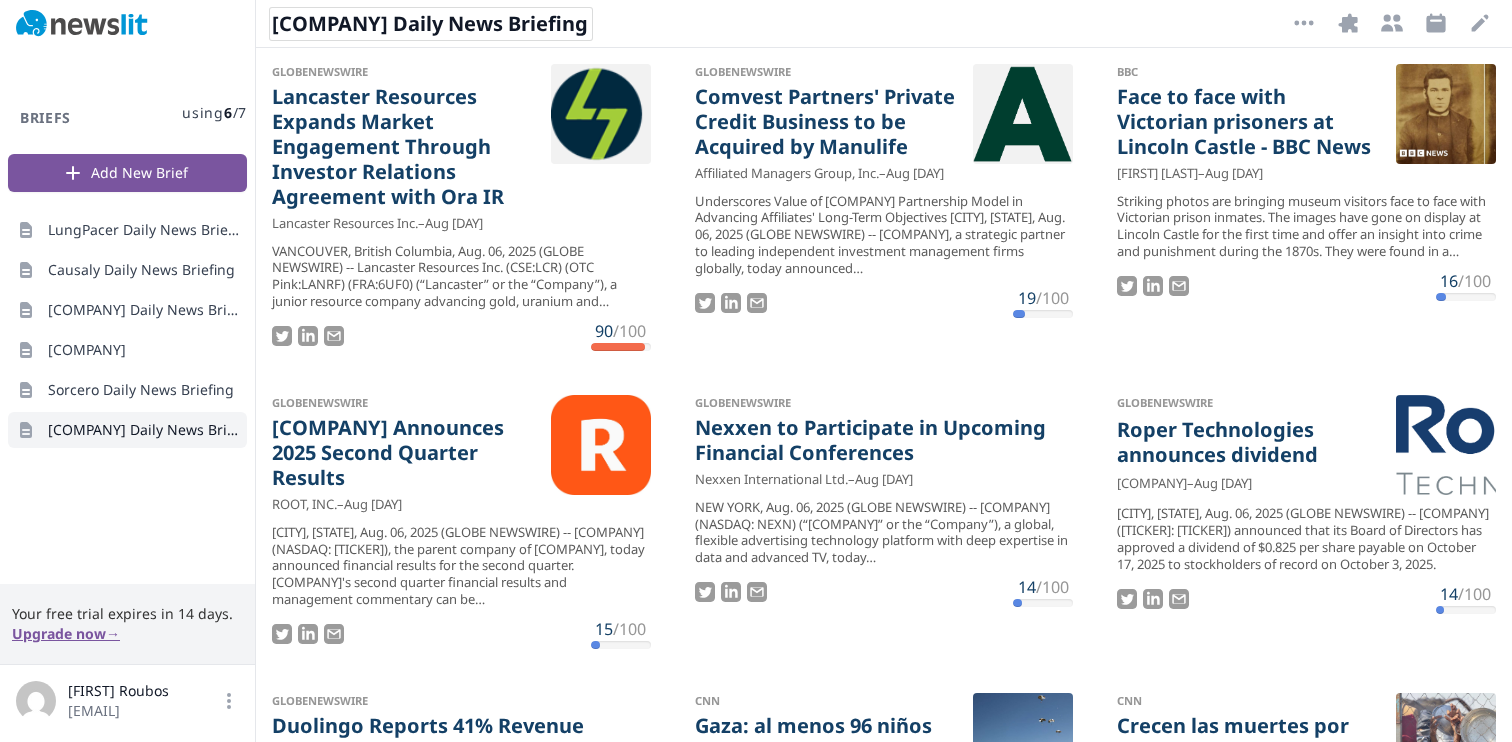 click on "[COMPANY] Daily News Briefing" at bounding box center [431, 24] 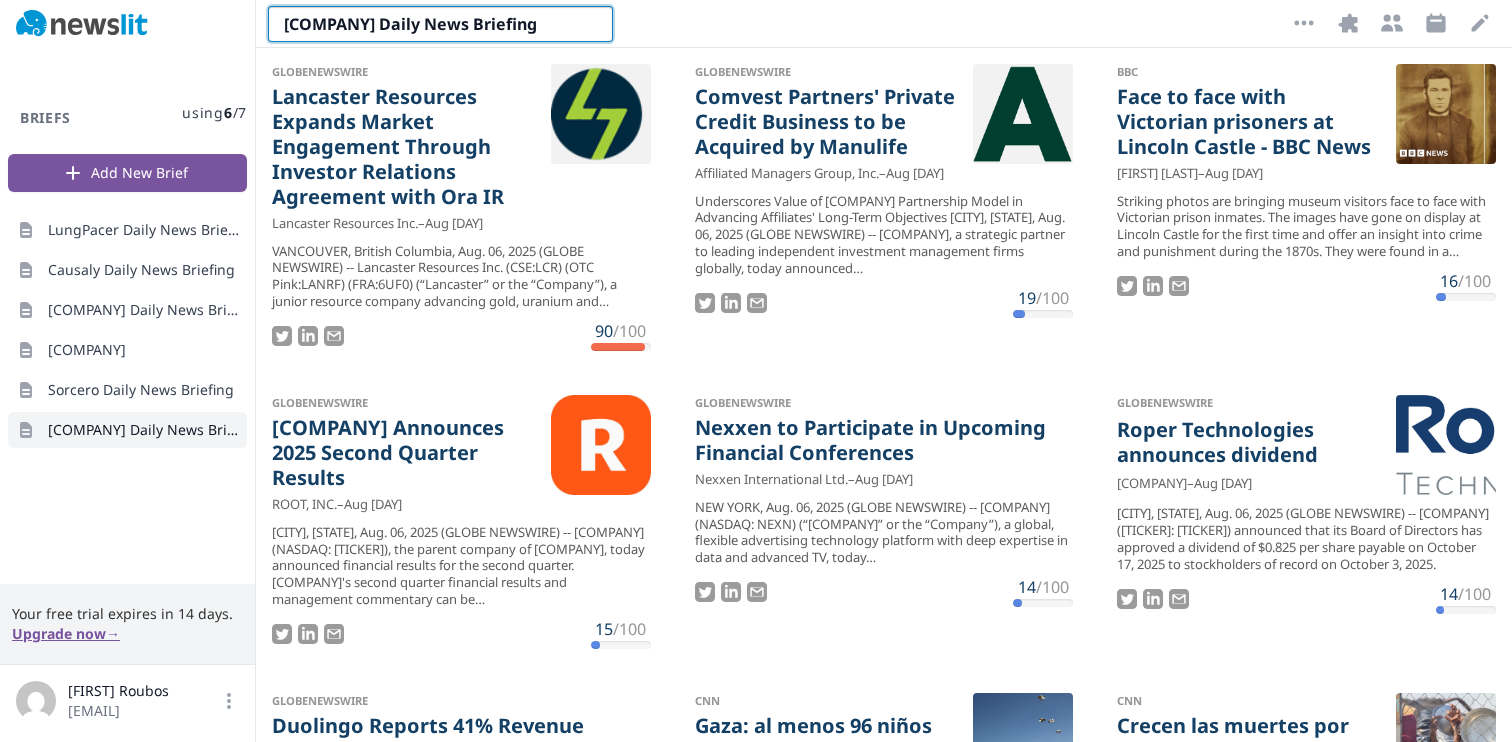 drag, startPoint x: 435, startPoint y: 27, endPoint x: 560, endPoint y: 28, distance: 125.004 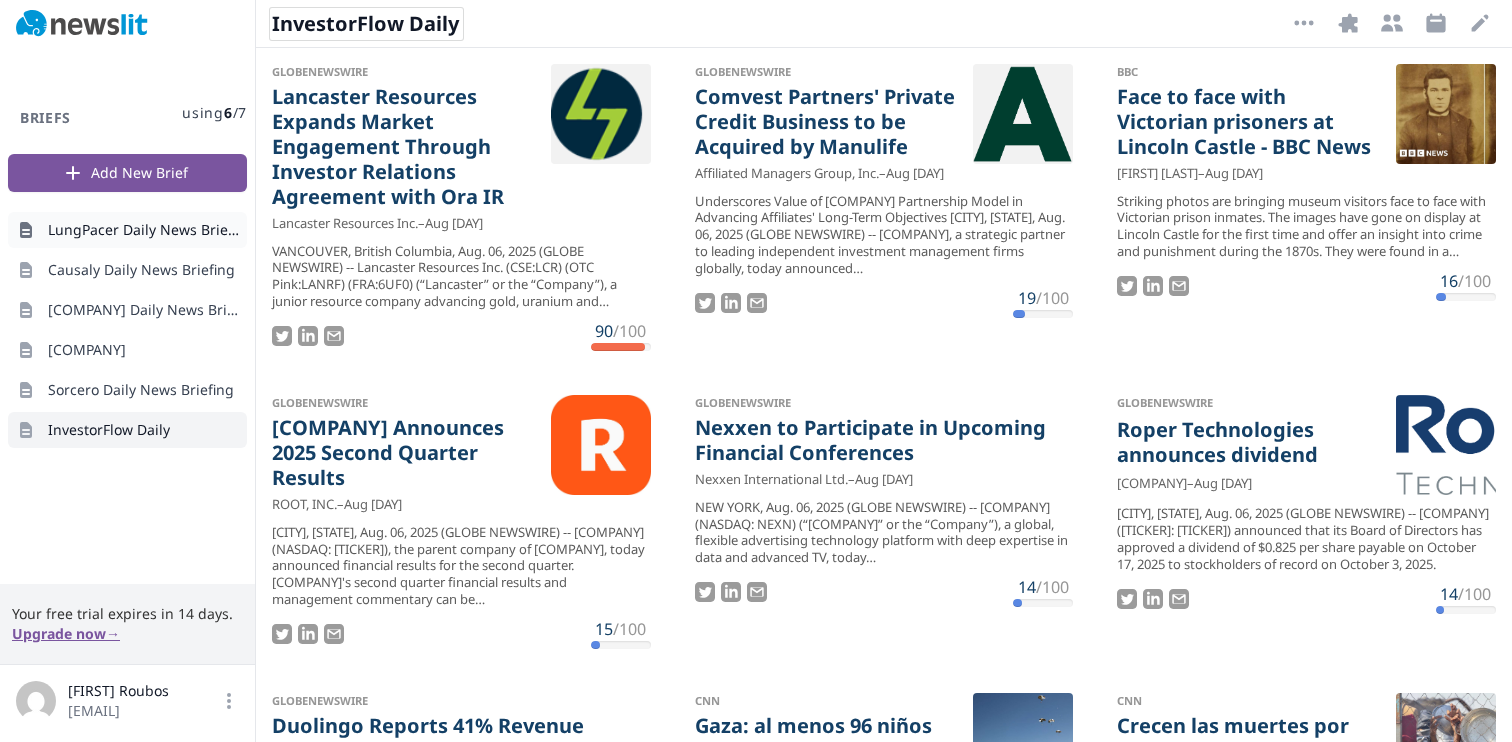 click on "LungPacer Daily News Briefing" at bounding box center [127, 230] 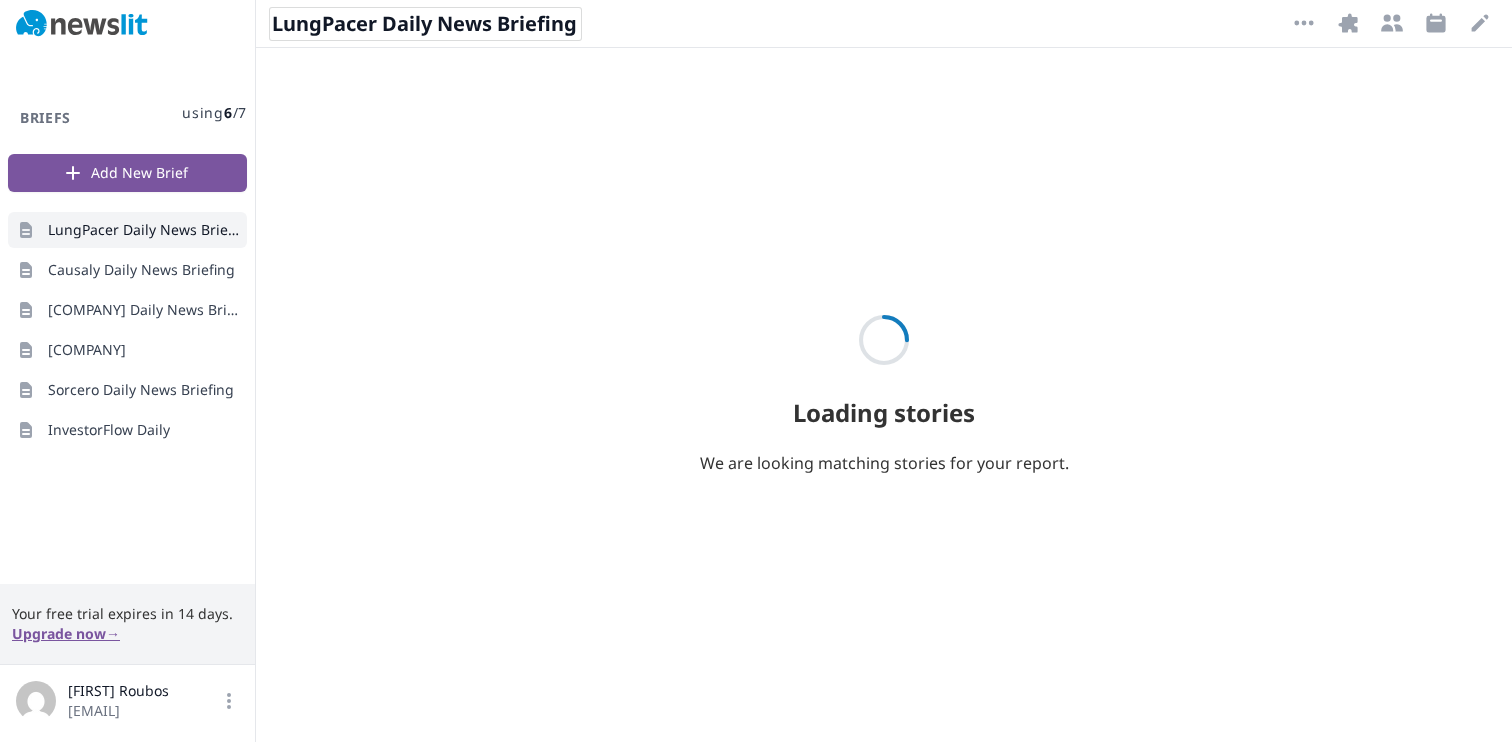 click on "LungPacer Daily News Briefing" at bounding box center [425, 24] 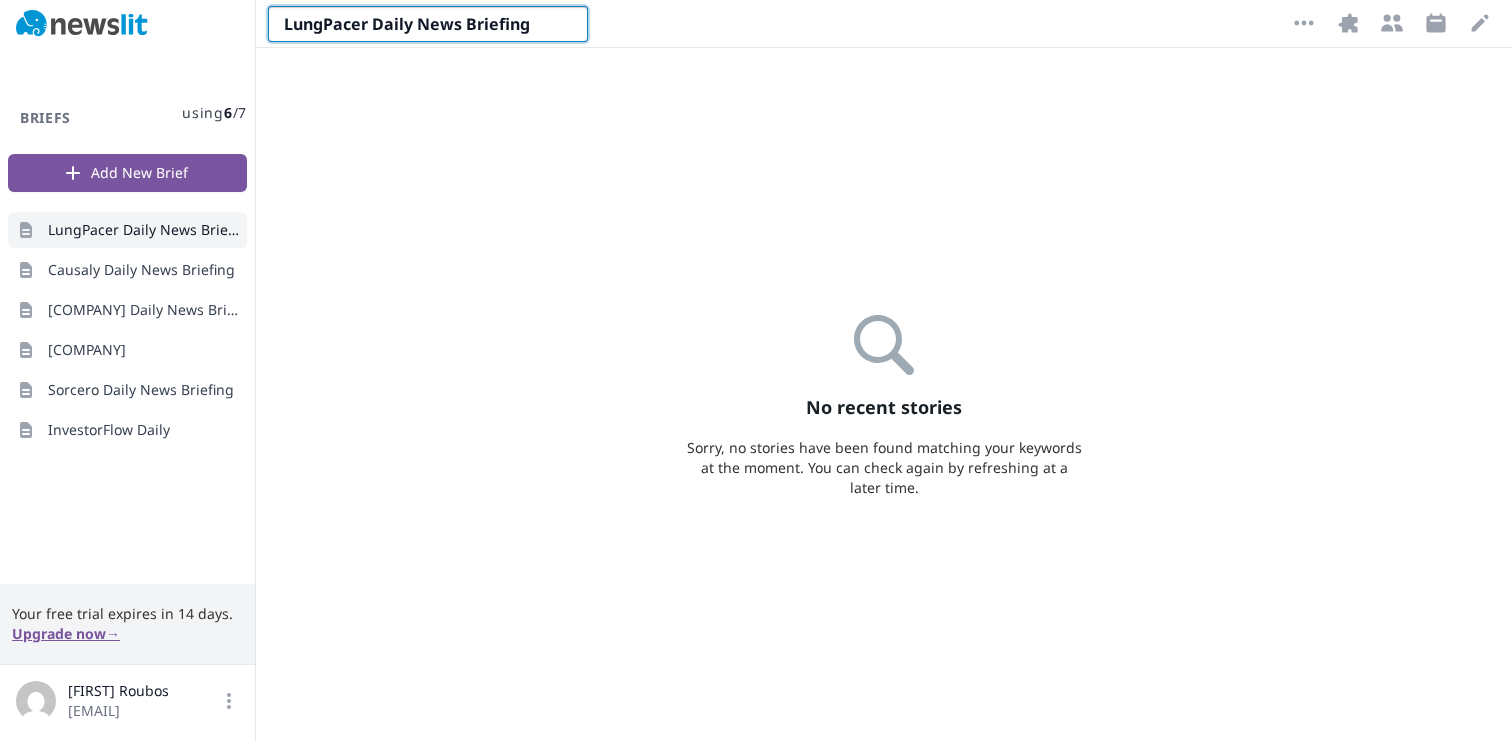 drag, startPoint x: 419, startPoint y: 23, endPoint x: 592, endPoint y: 23, distance: 173 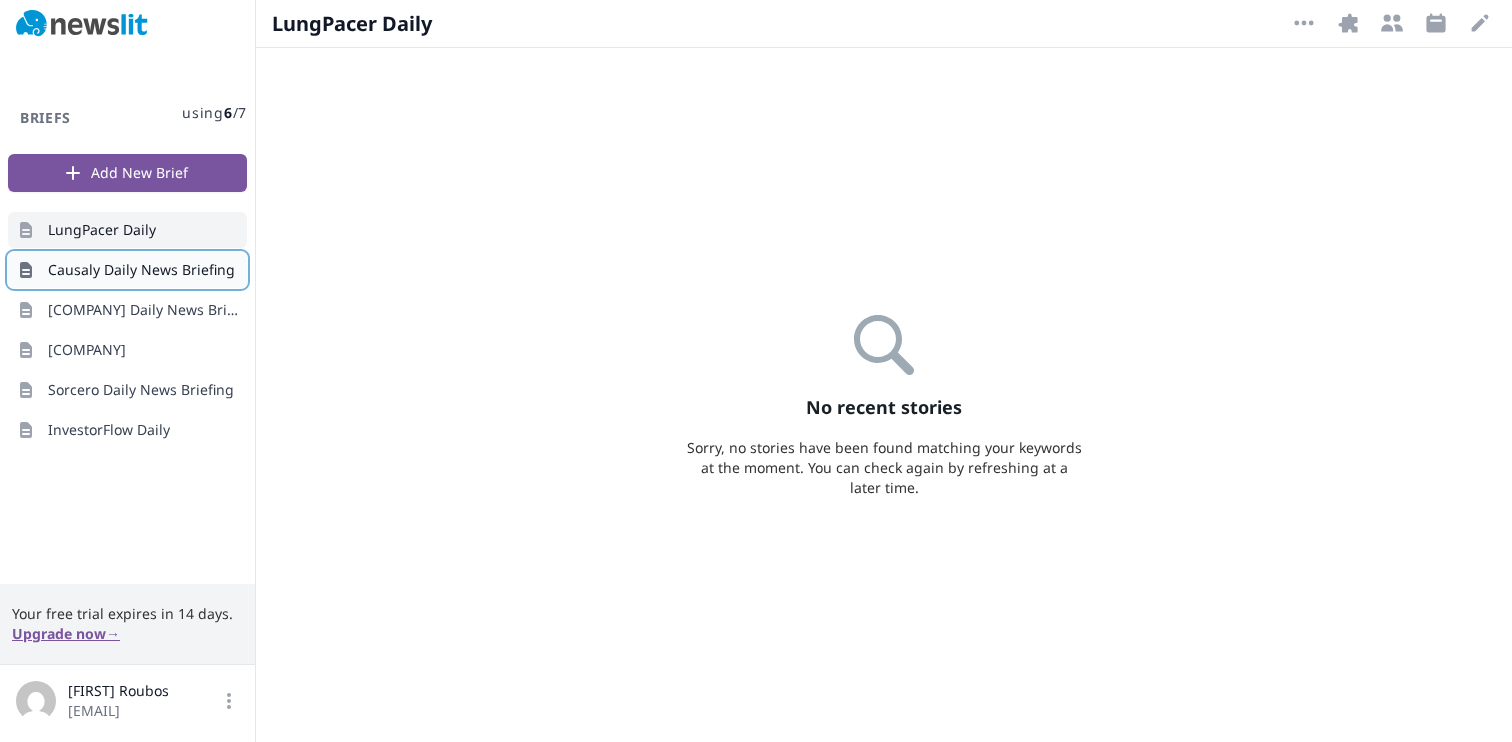 click on "Causaly Daily News Briefing" at bounding box center [141, 270] 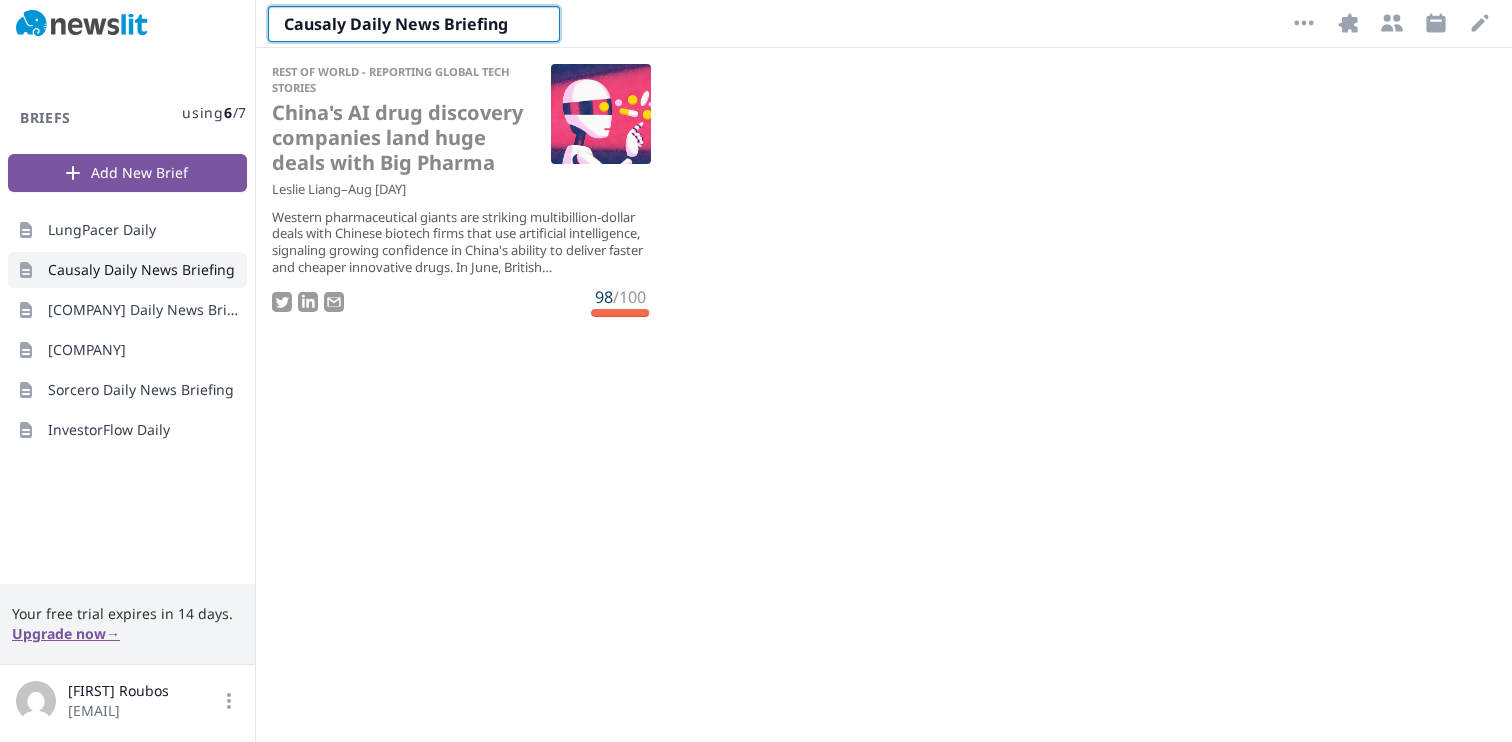 click on "Causaly Daily News Briefing Causaly Daily News Briefing" at bounding box center (414, 24) 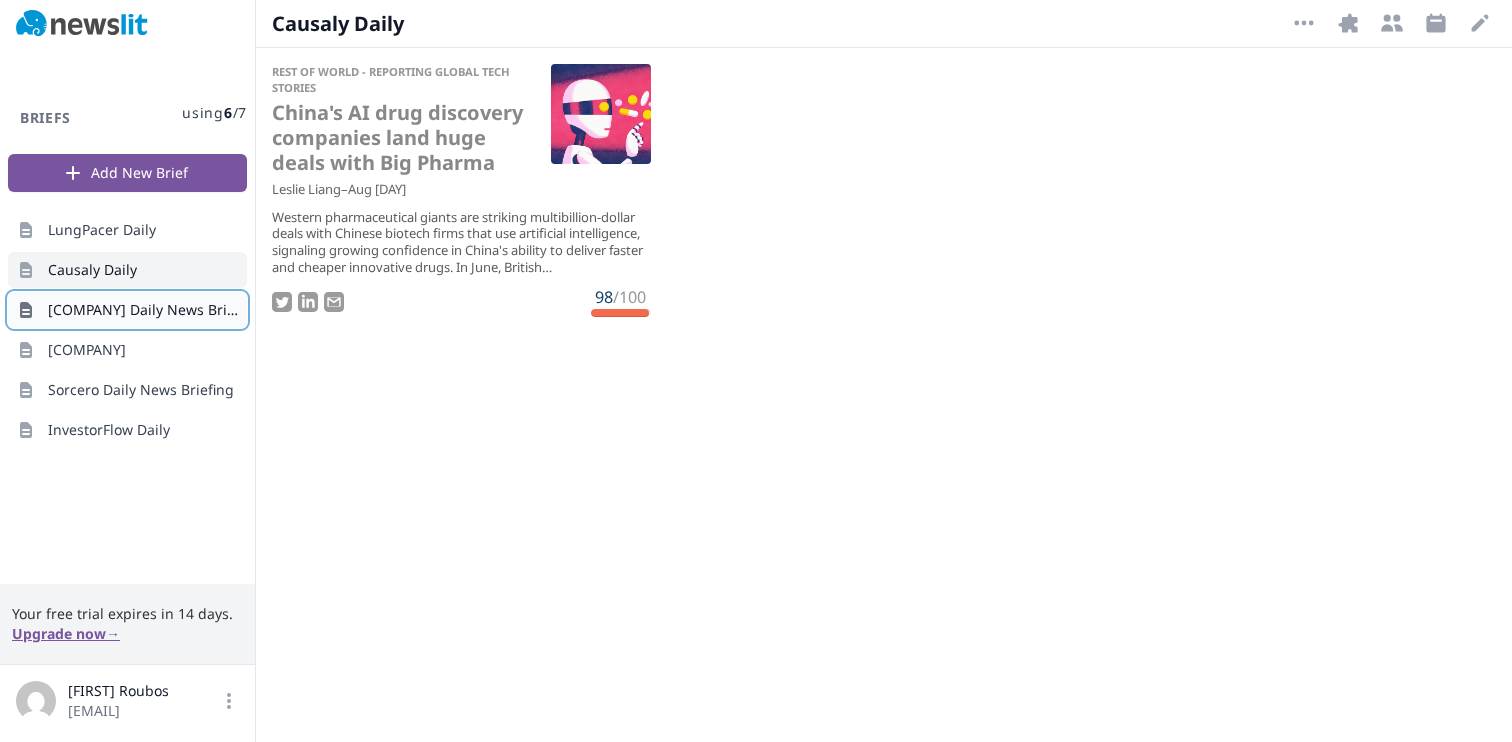 click on "[COMPANY] Daily News Briefing" at bounding box center [143, 310] 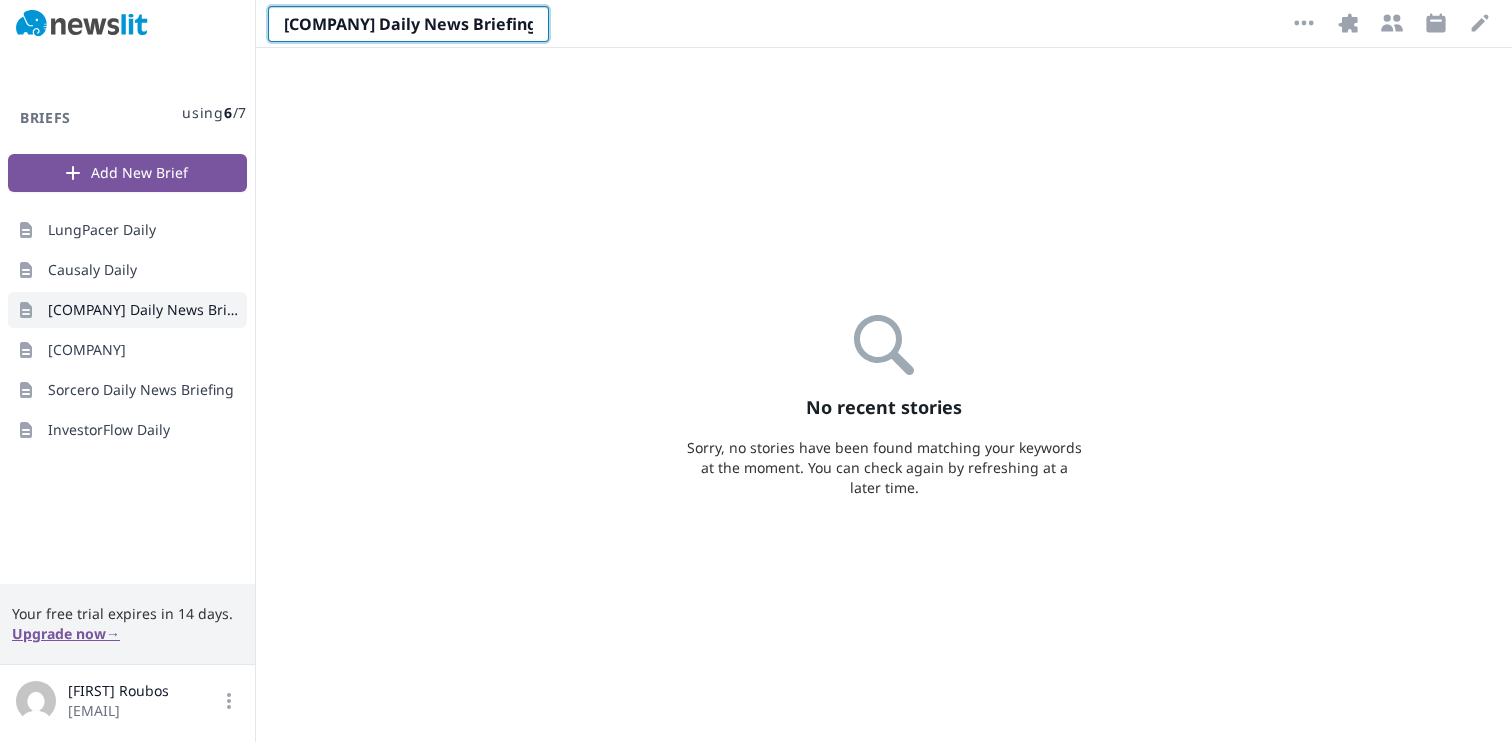 click on "ODAIA Daily News Briefing ODAIA Daily News Briefing" at bounding box center (408, 24) 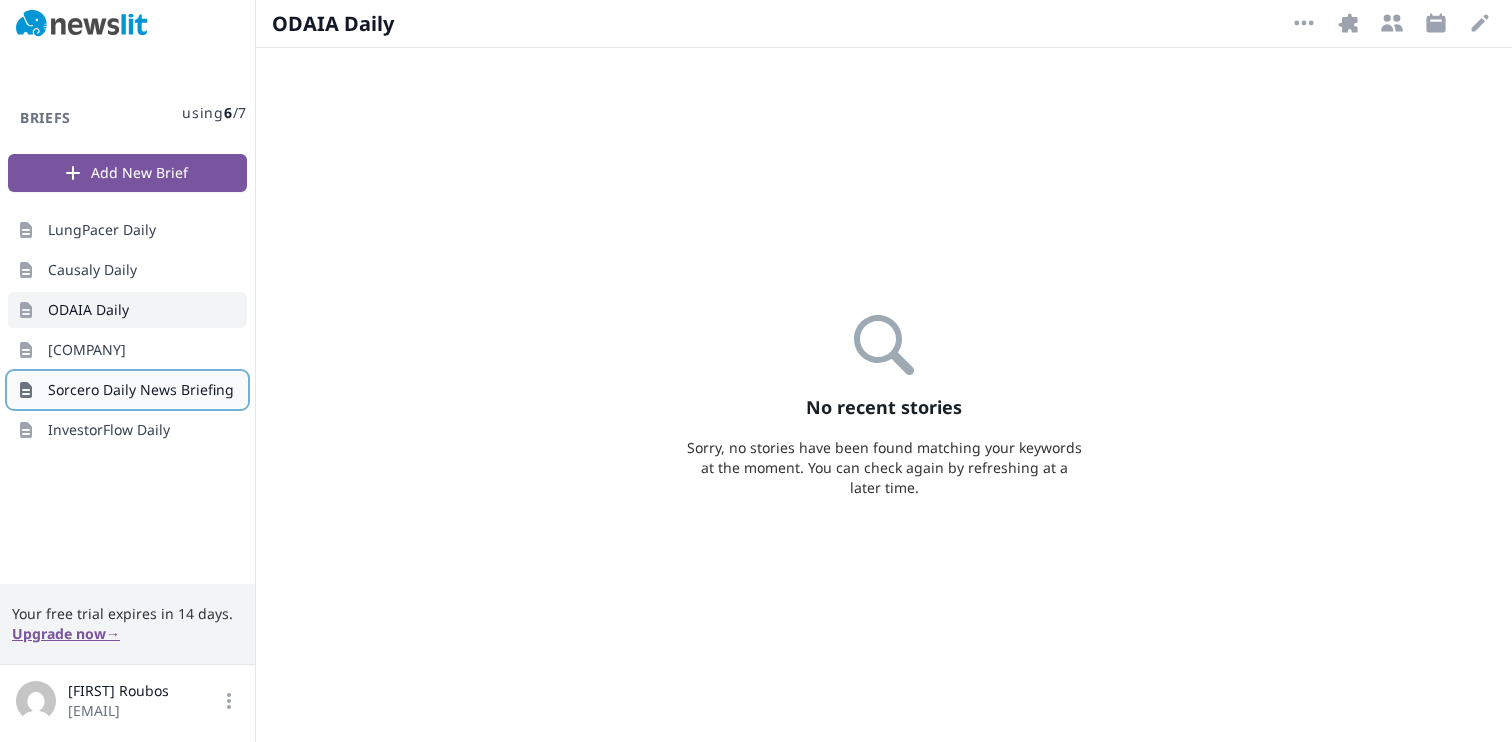 click on "Sorcero Daily News Briefing" at bounding box center (127, 390) 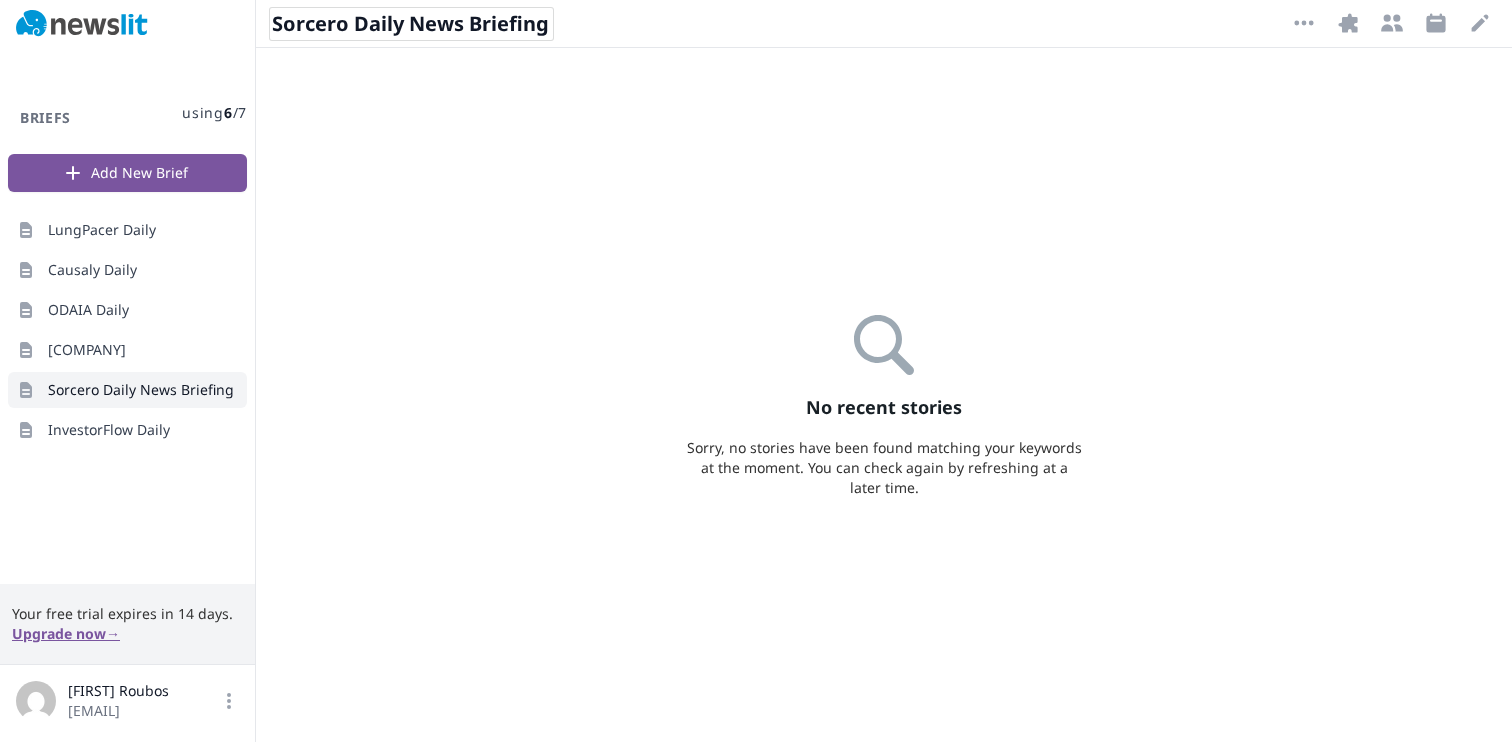 click on "Sorcero Daily News Briefing" at bounding box center [411, 24] 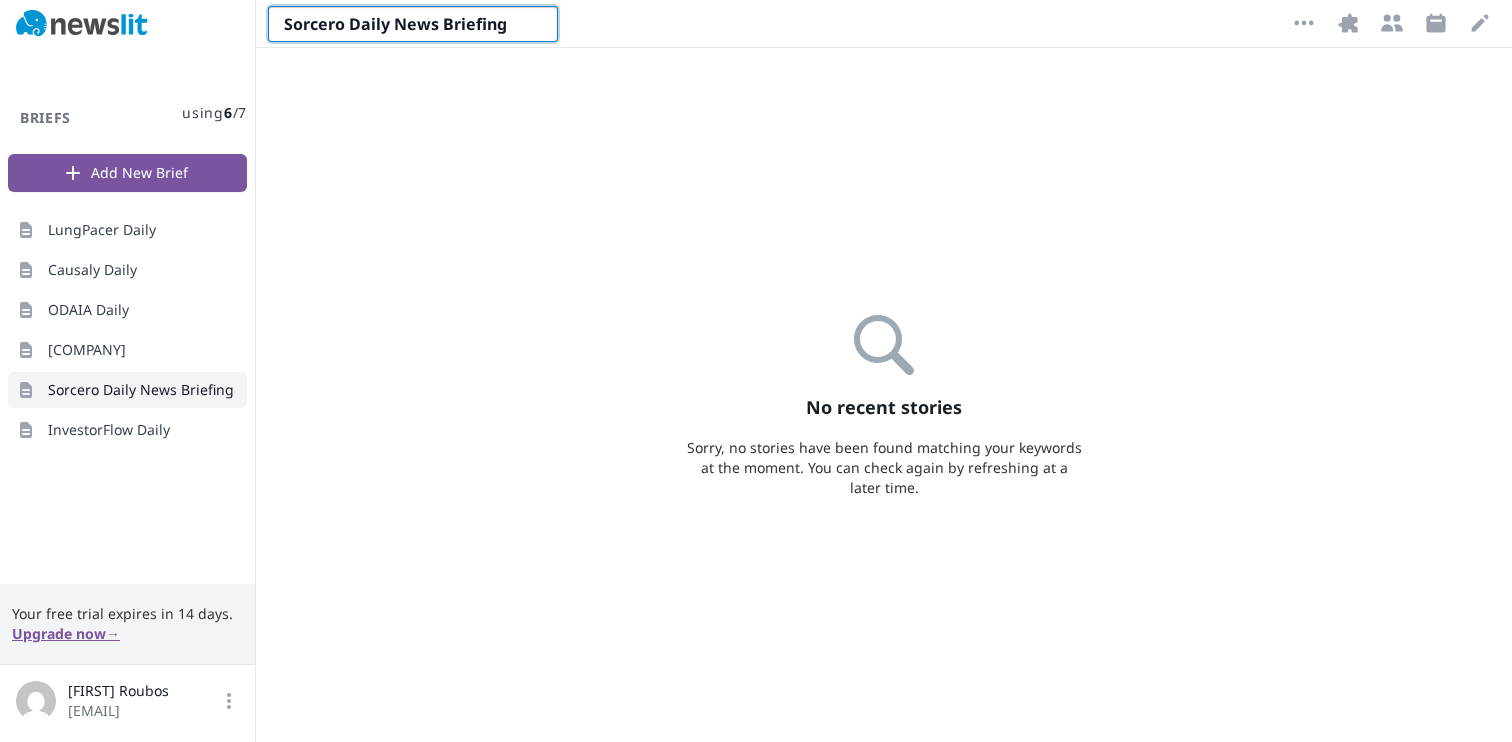 drag, startPoint x: 396, startPoint y: 24, endPoint x: 532, endPoint y: 34, distance: 136.36716 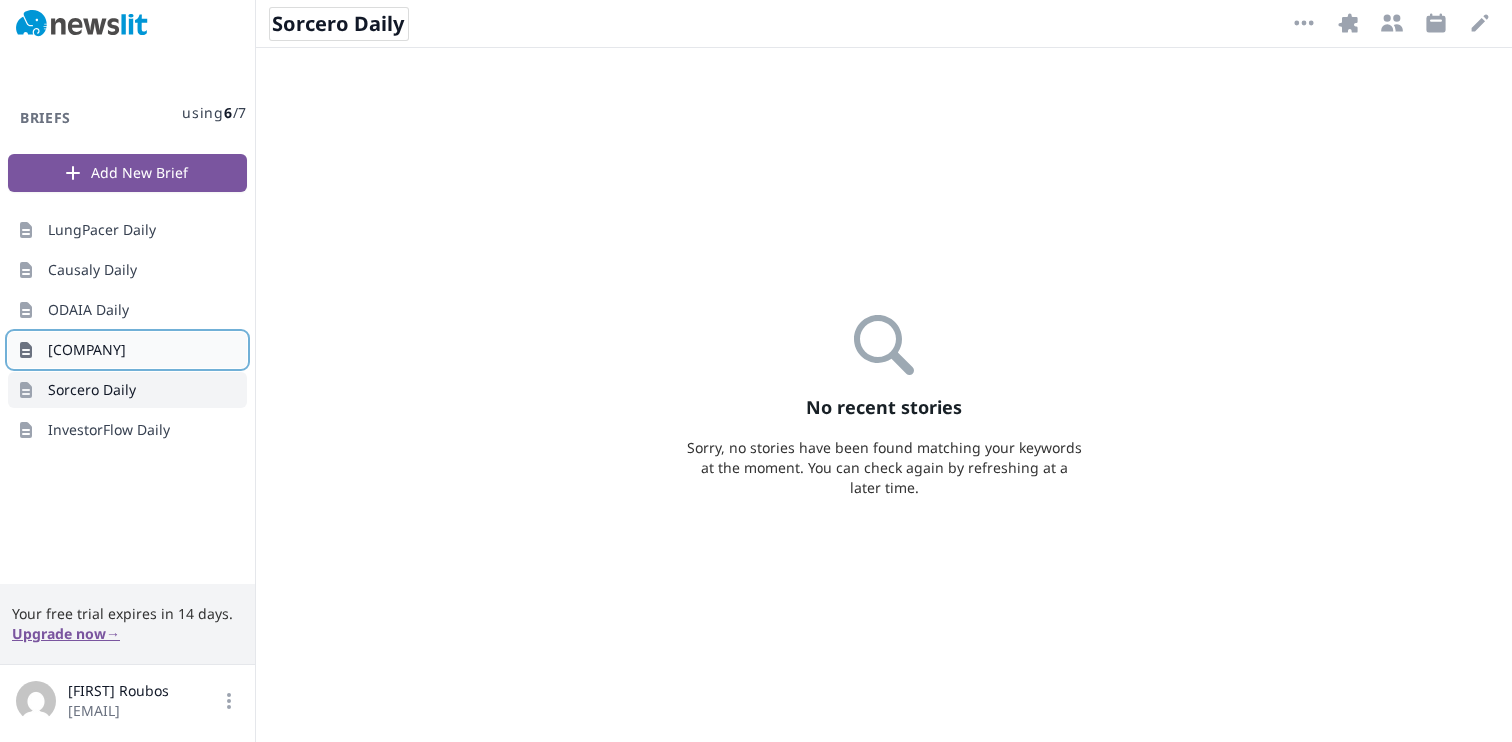 click on "[COMPANY]" at bounding box center [127, 350] 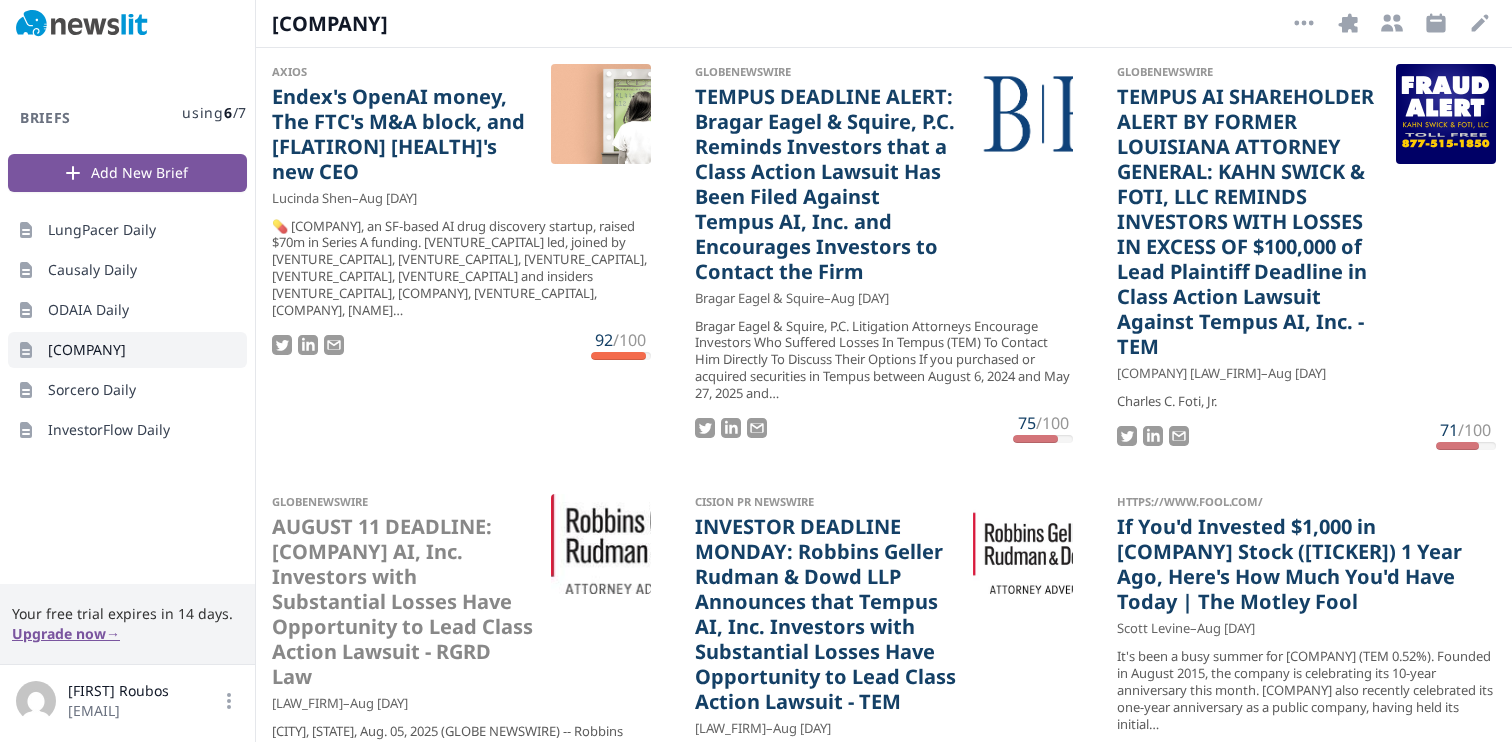 click on "[COMPANY]" at bounding box center (772, 24) 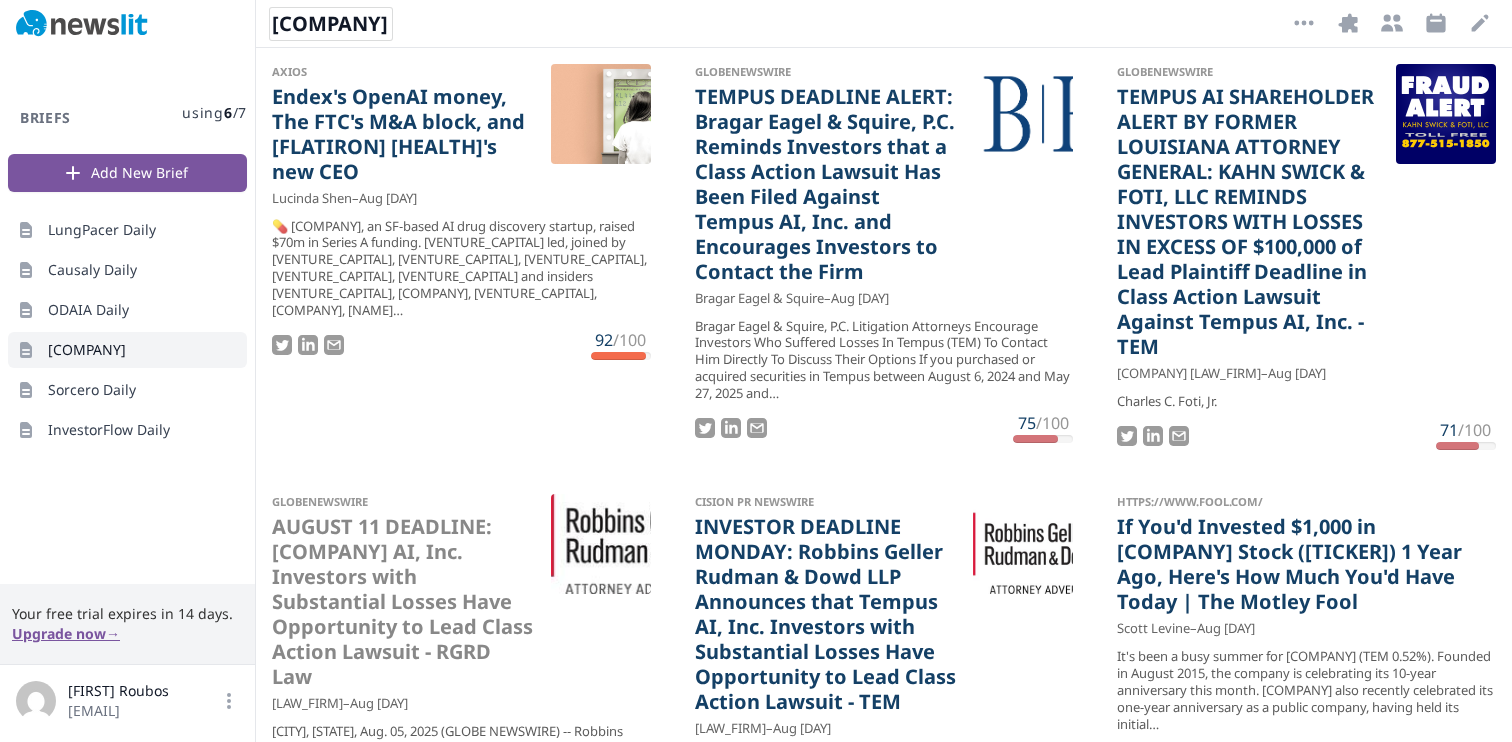 click on "[COMPANY]" at bounding box center (331, 24) 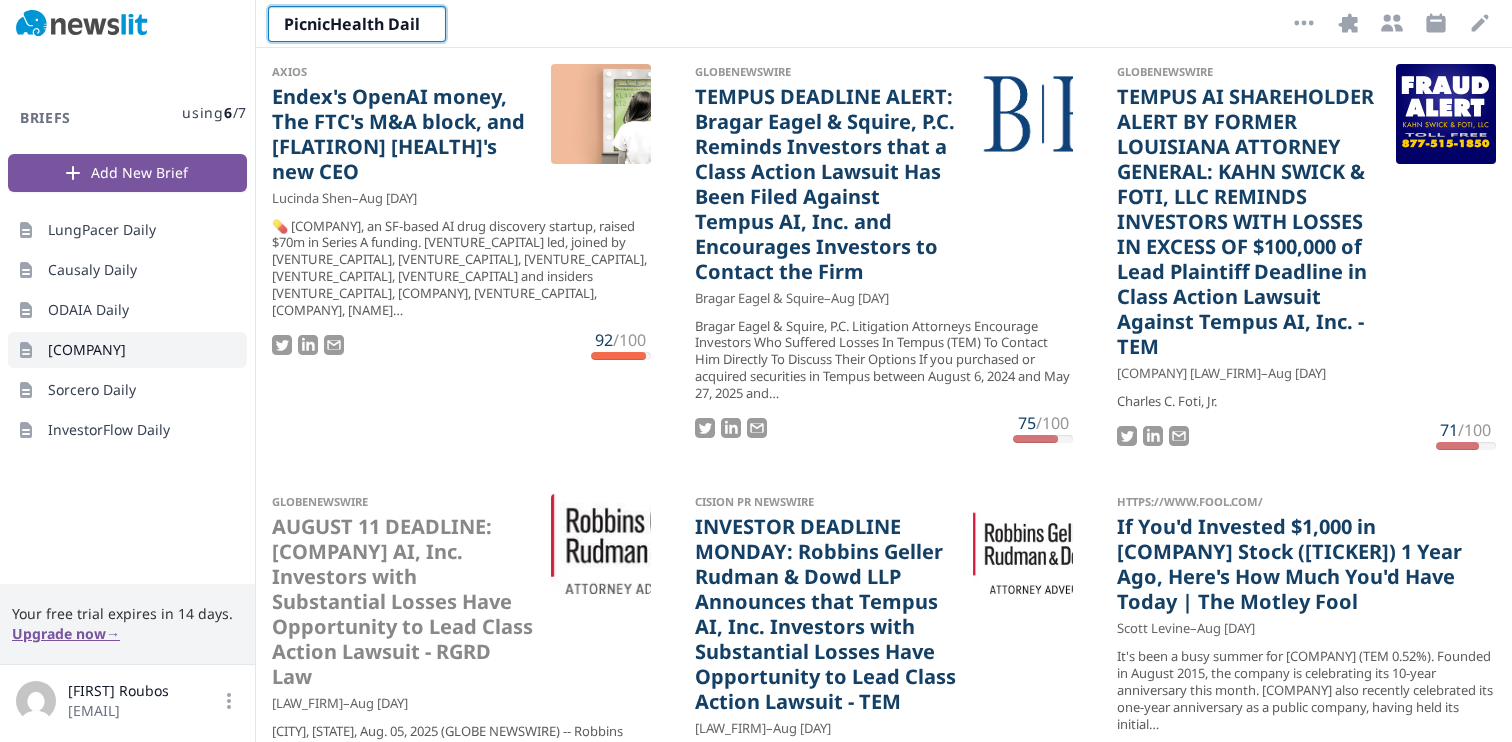 type on "[COMPANY] Daily" 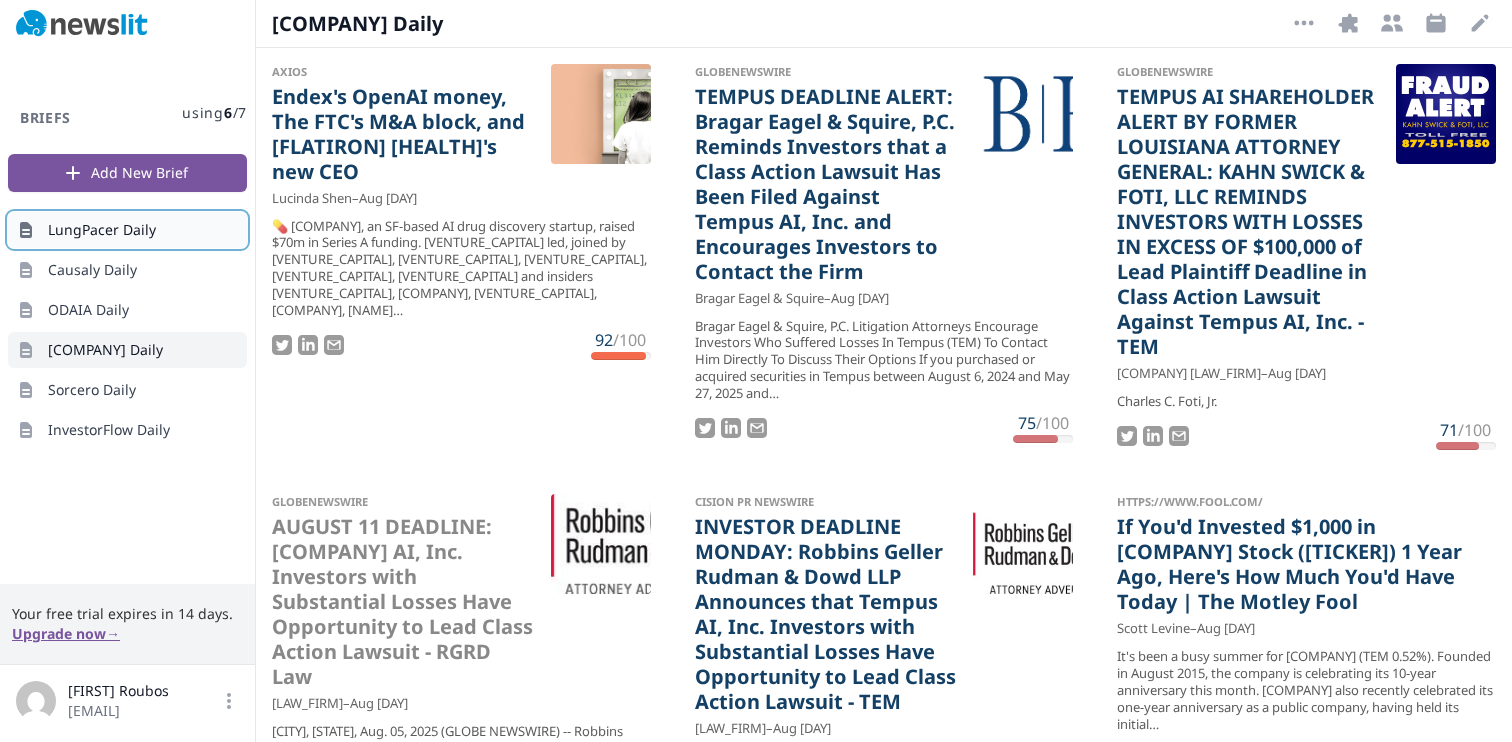 click on "LungPacer Daily" at bounding box center (102, 230) 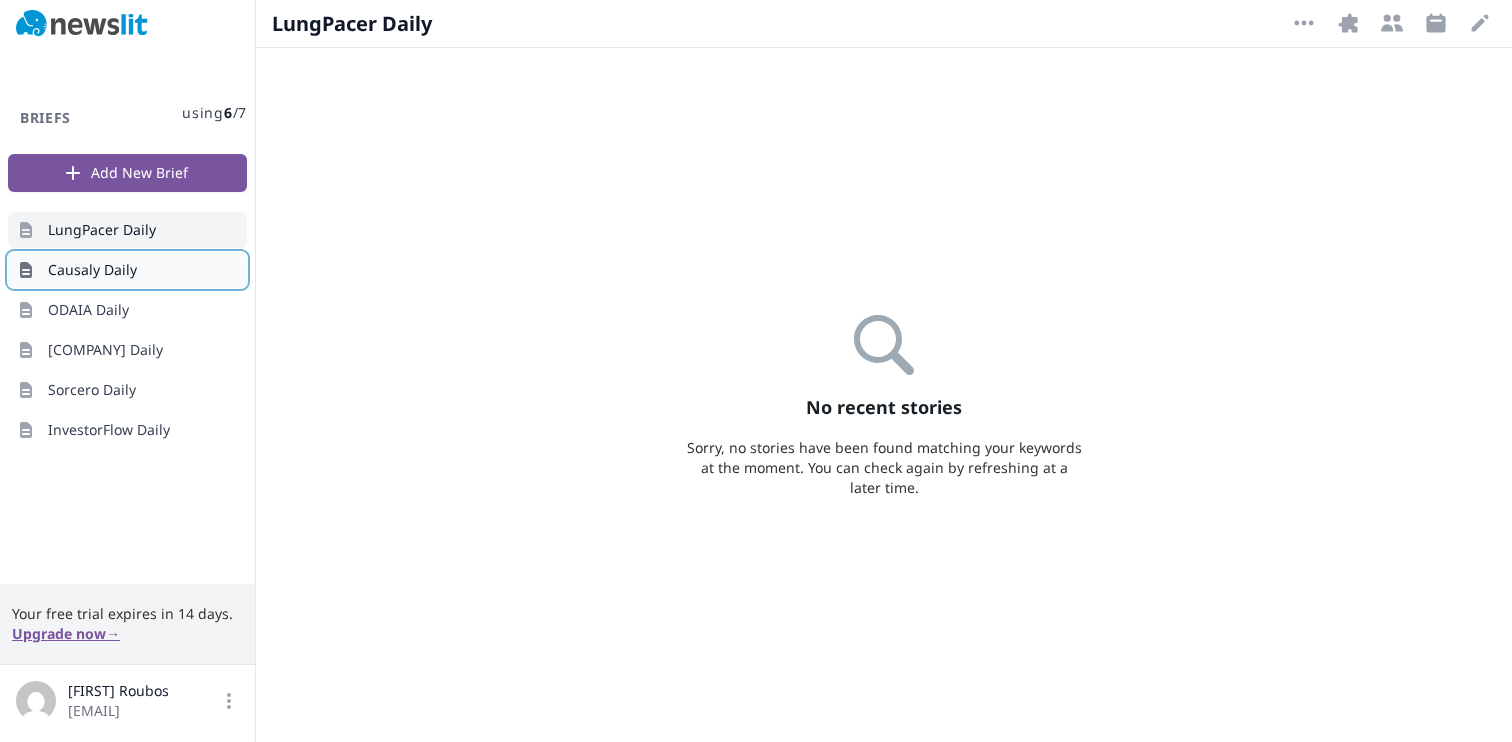 click on "Causaly Daily" at bounding box center [127, 270] 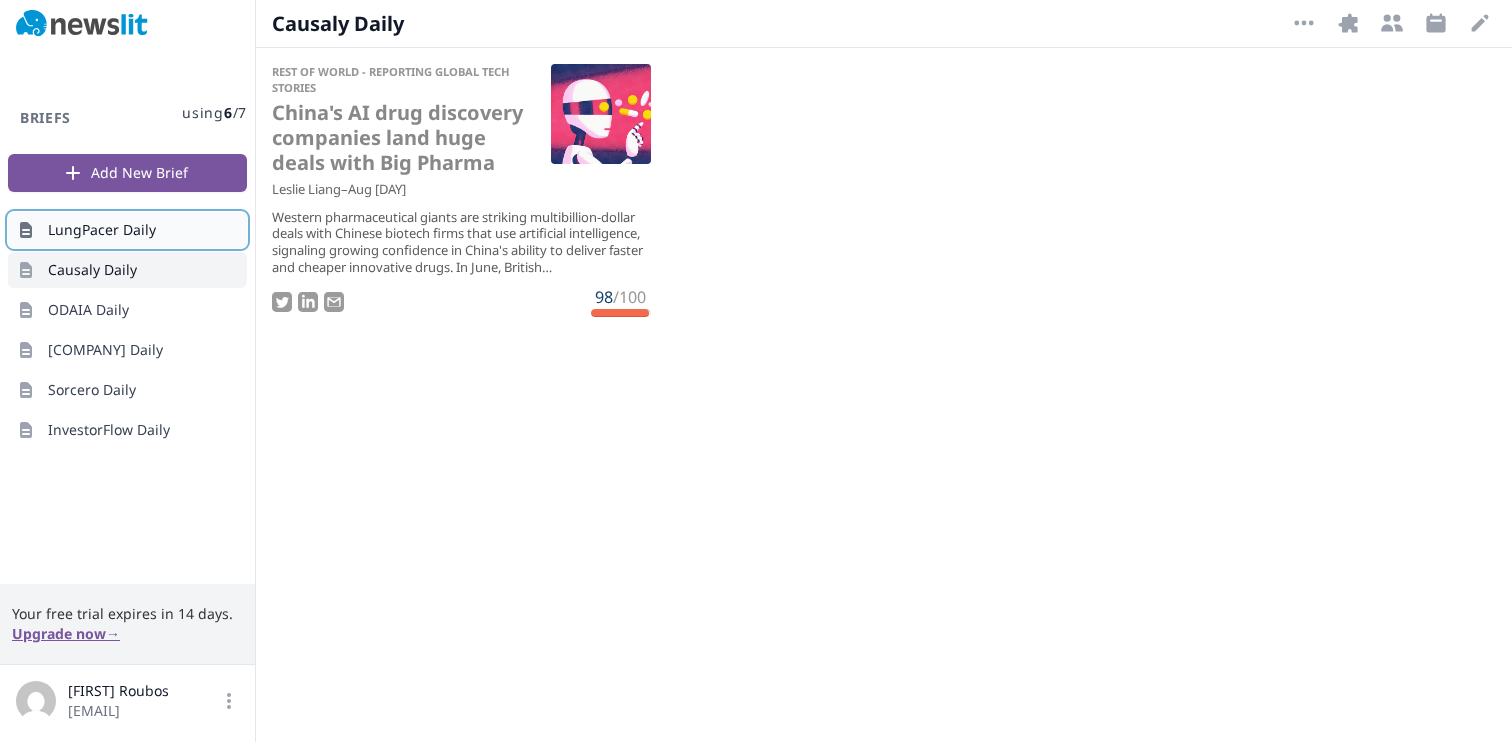 click on "LungPacer Daily" at bounding box center (127, 230) 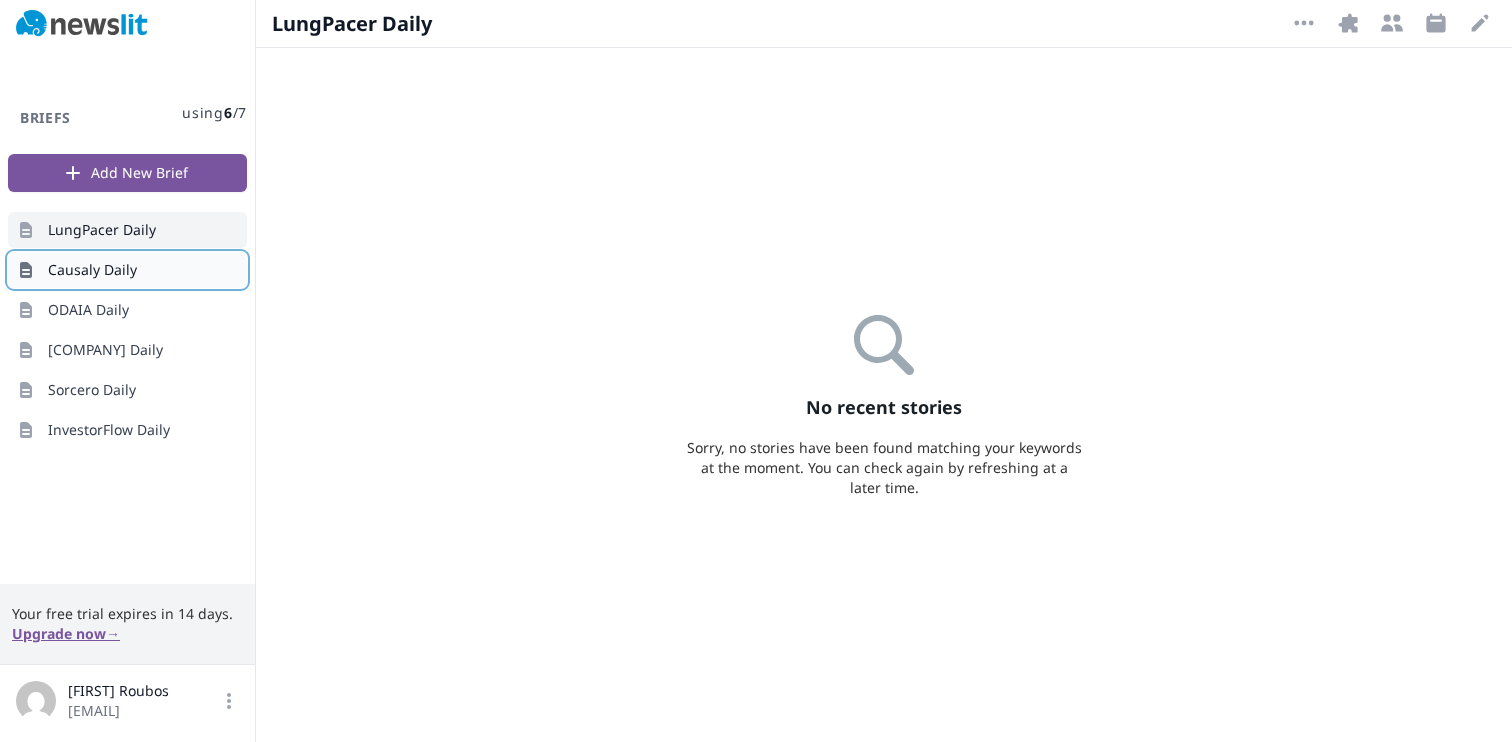 click on "Causaly Daily" at bounding box center (127, 270) 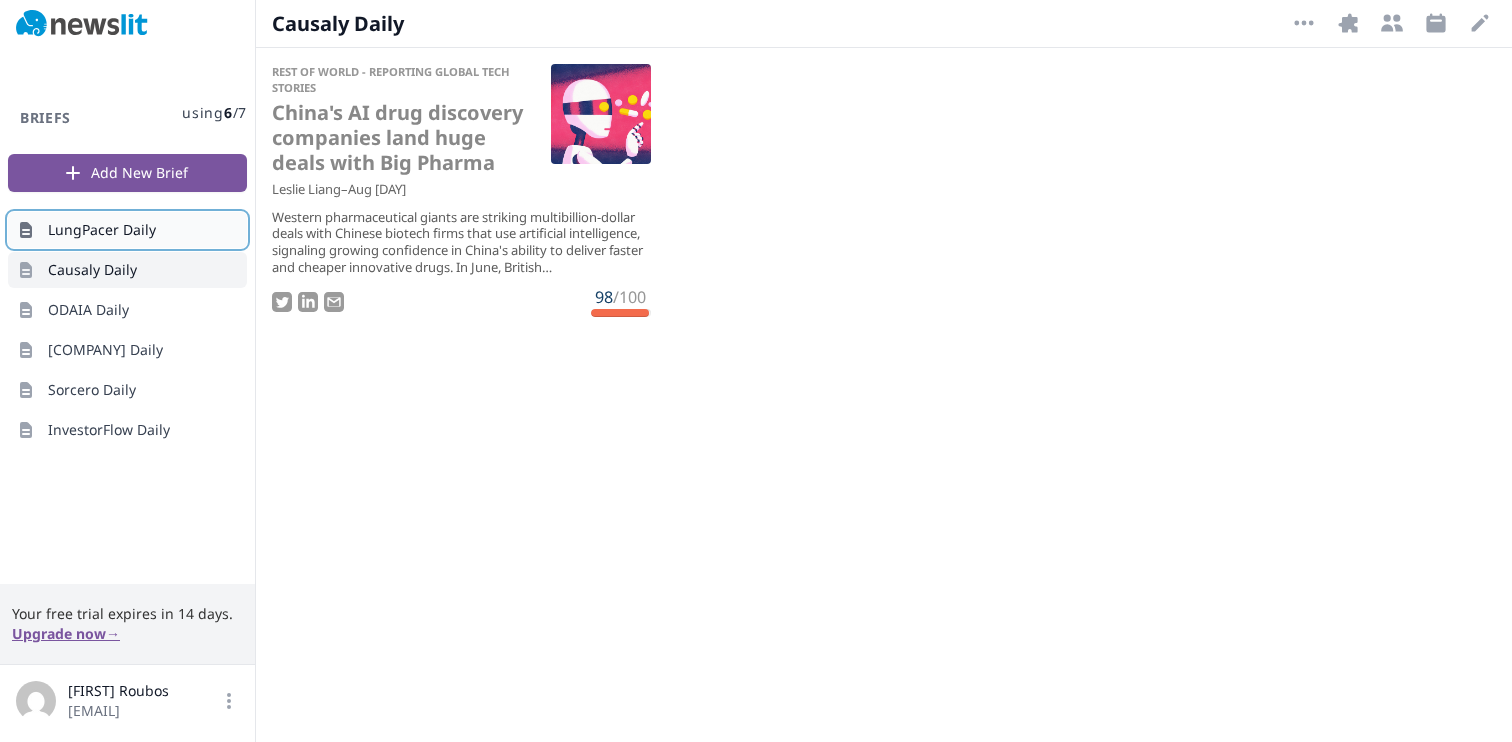 click on "LungPacer Daily" at bounding box center [127, 230] 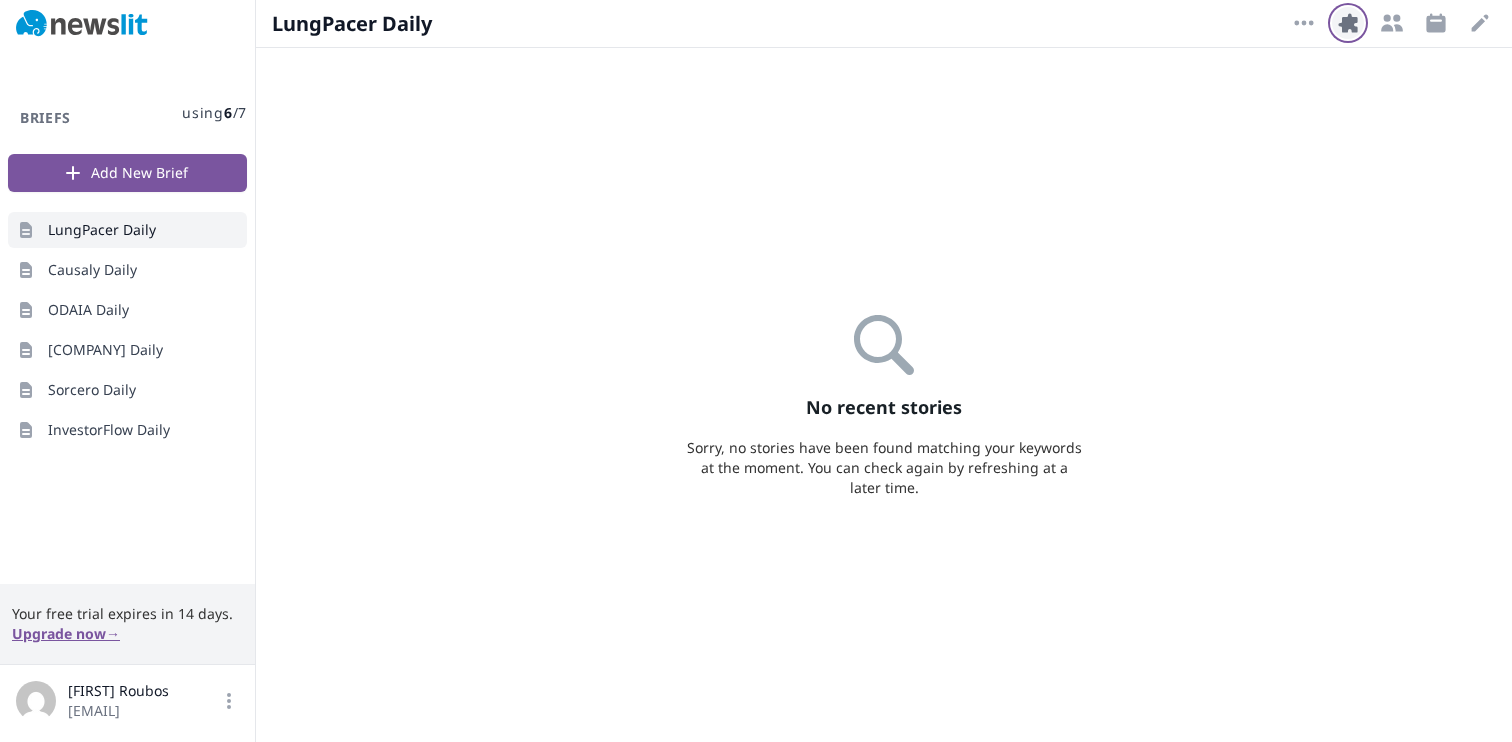 click 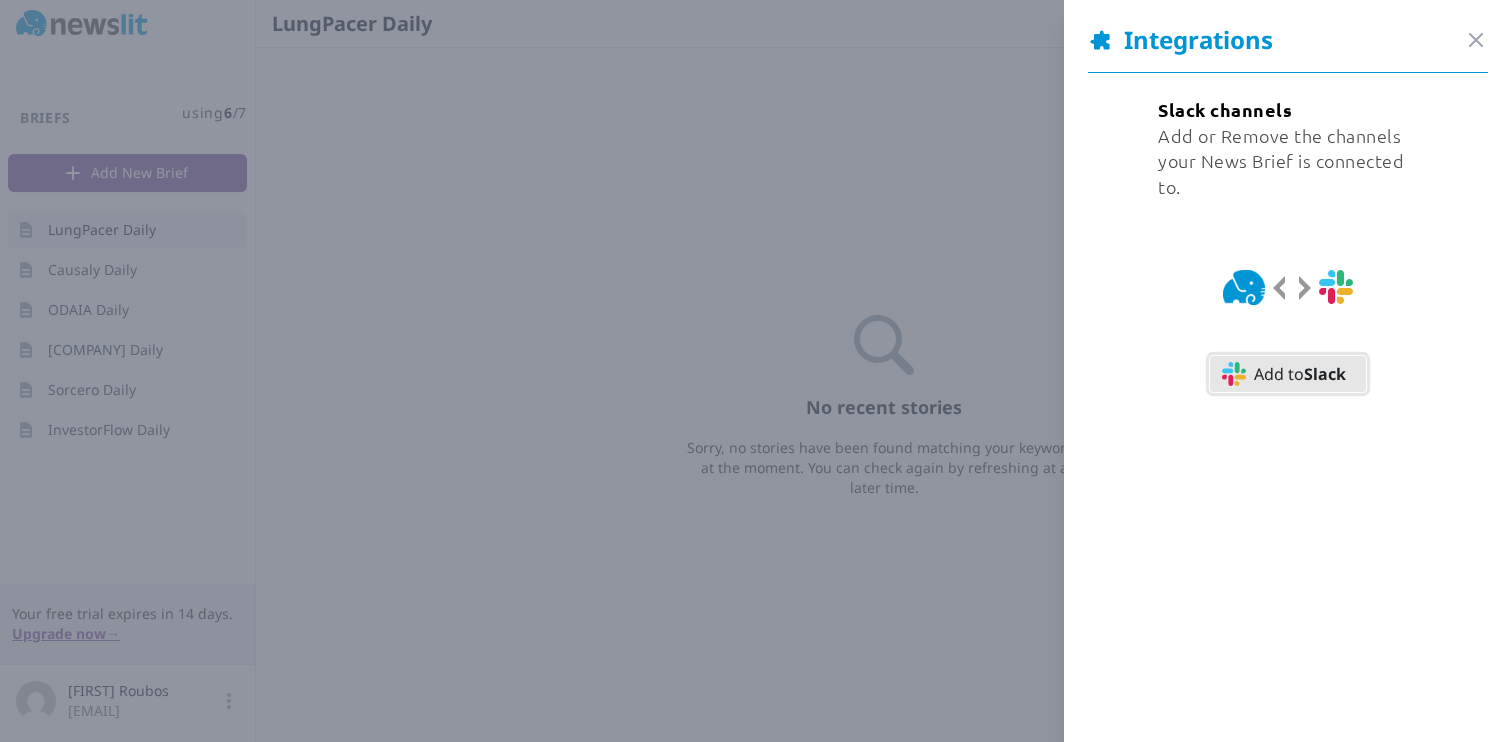 click on "Slack" at bounding box center [1325, 374] 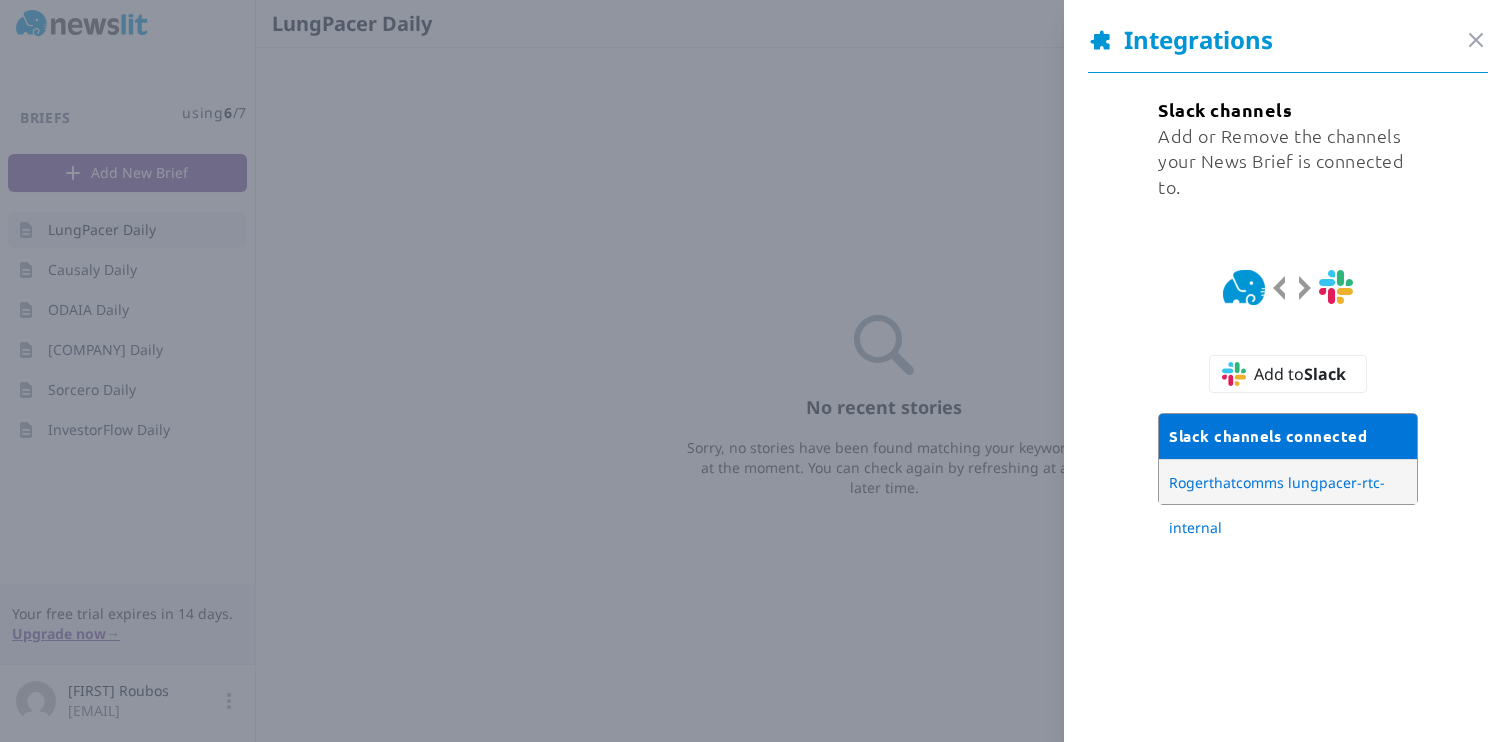 click on "Integrations Close panel" at bounding box center (1288, 48) 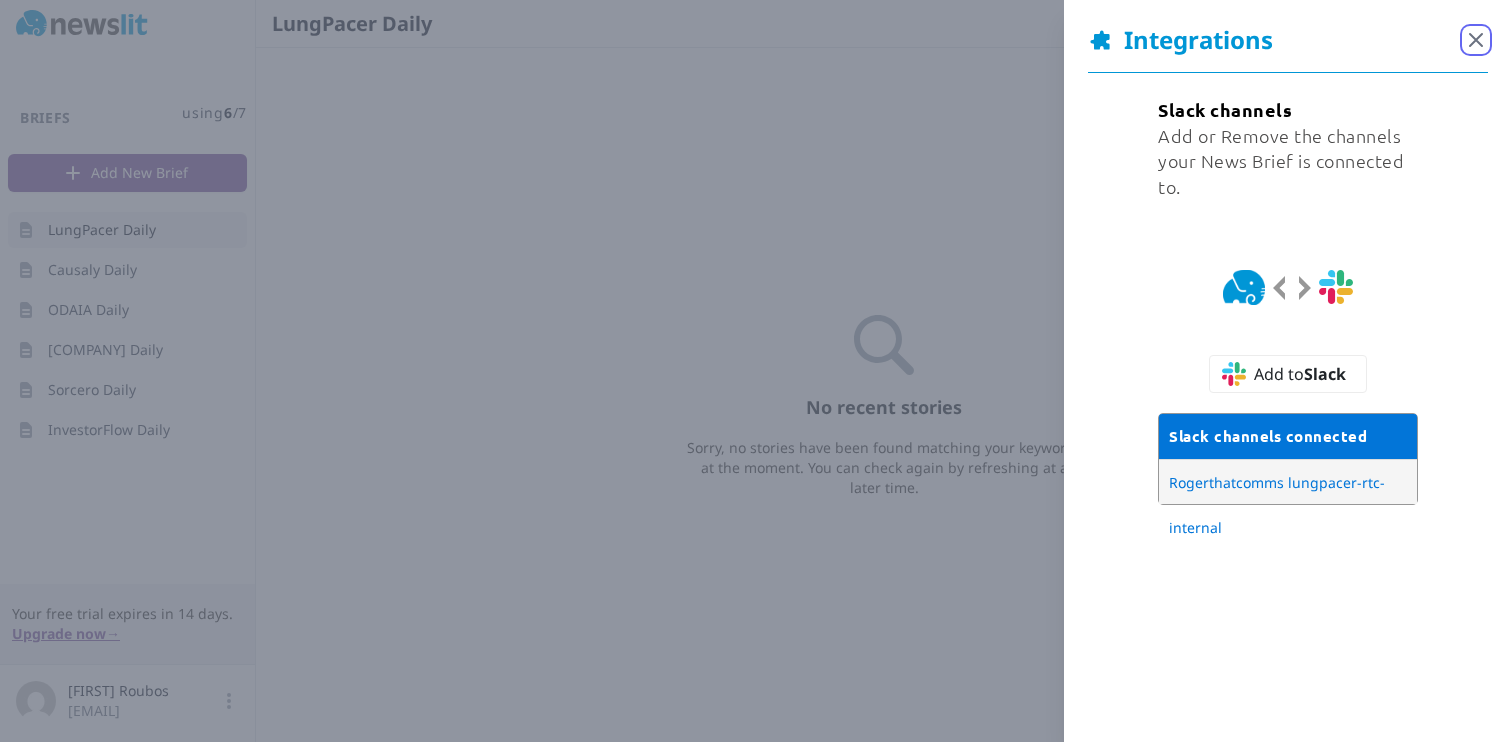 click 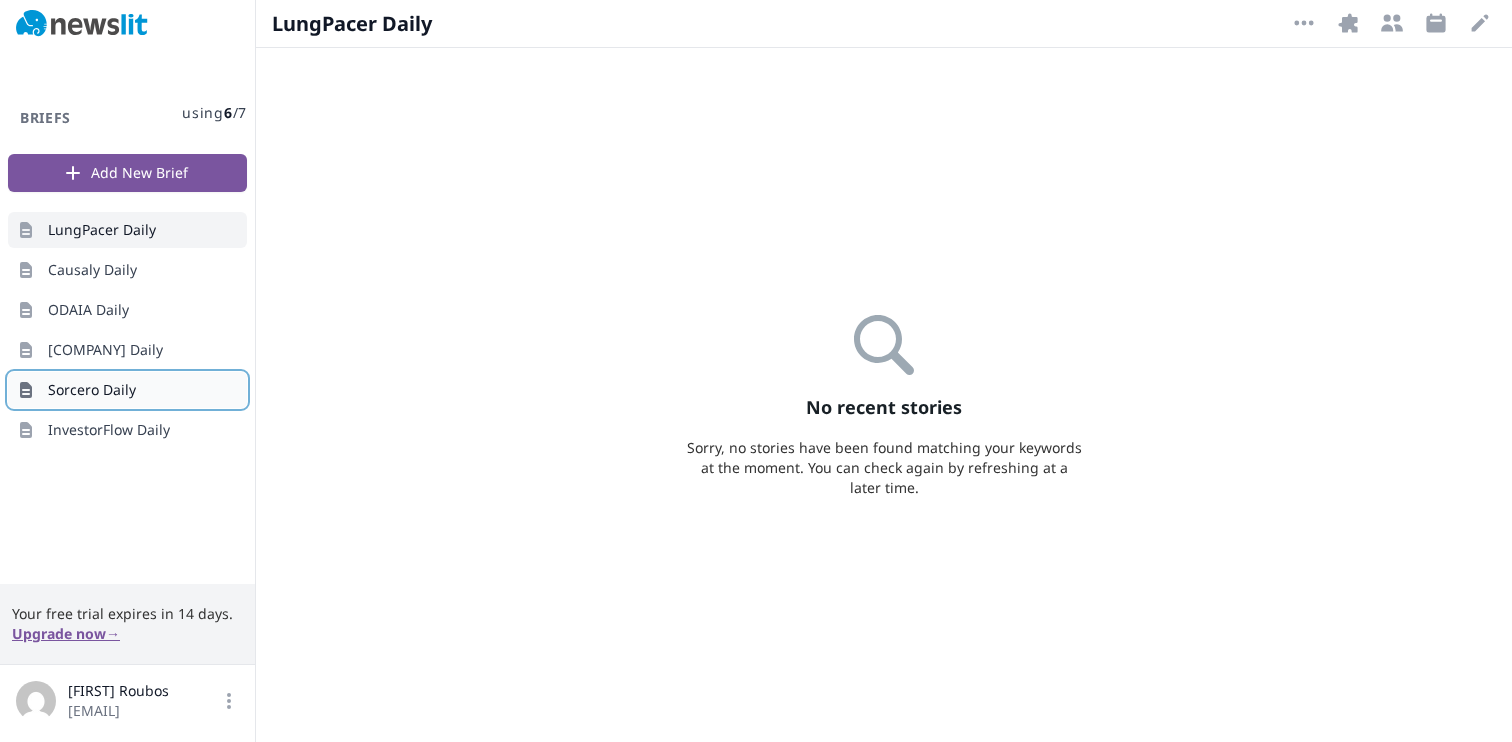 click on "Sorcero Daily" at bounding box center [127, 390] 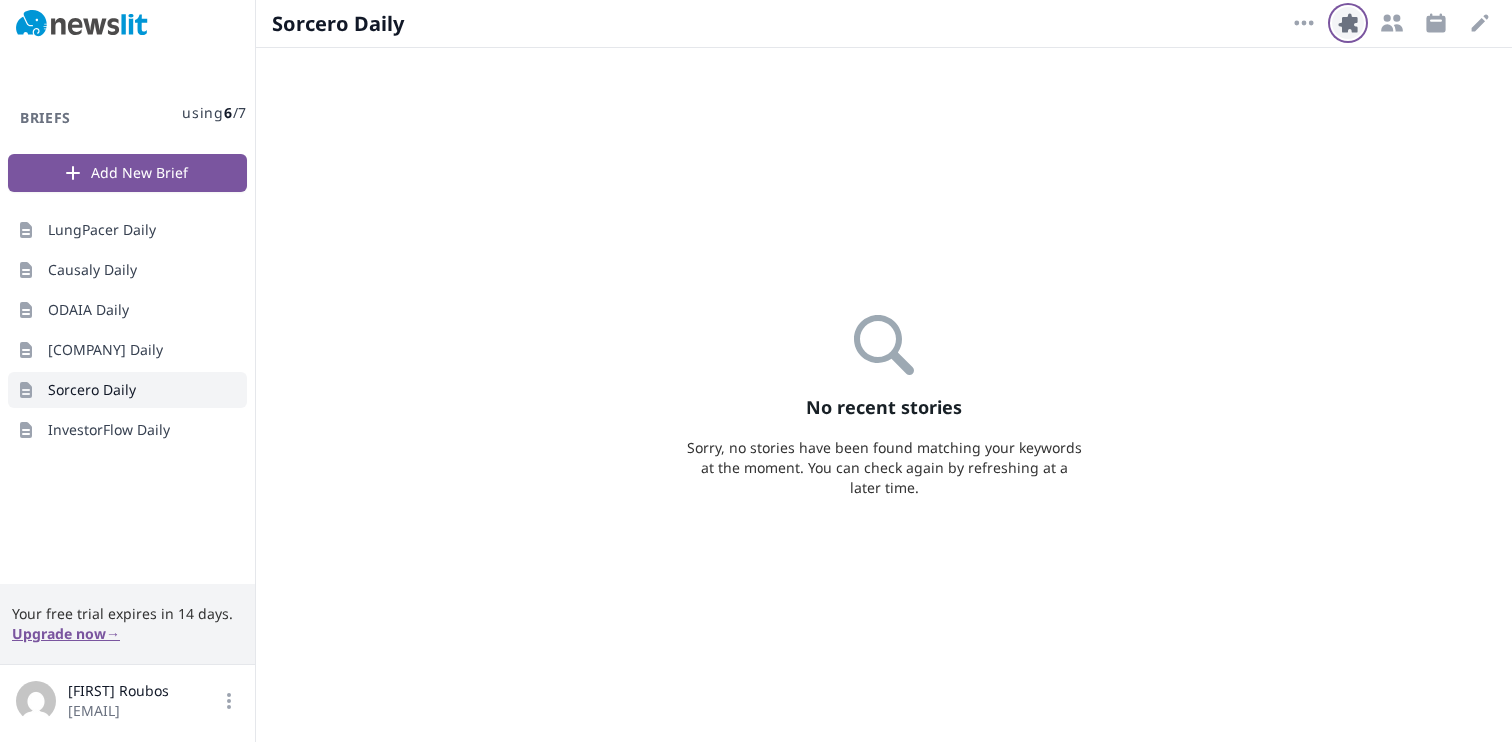 click 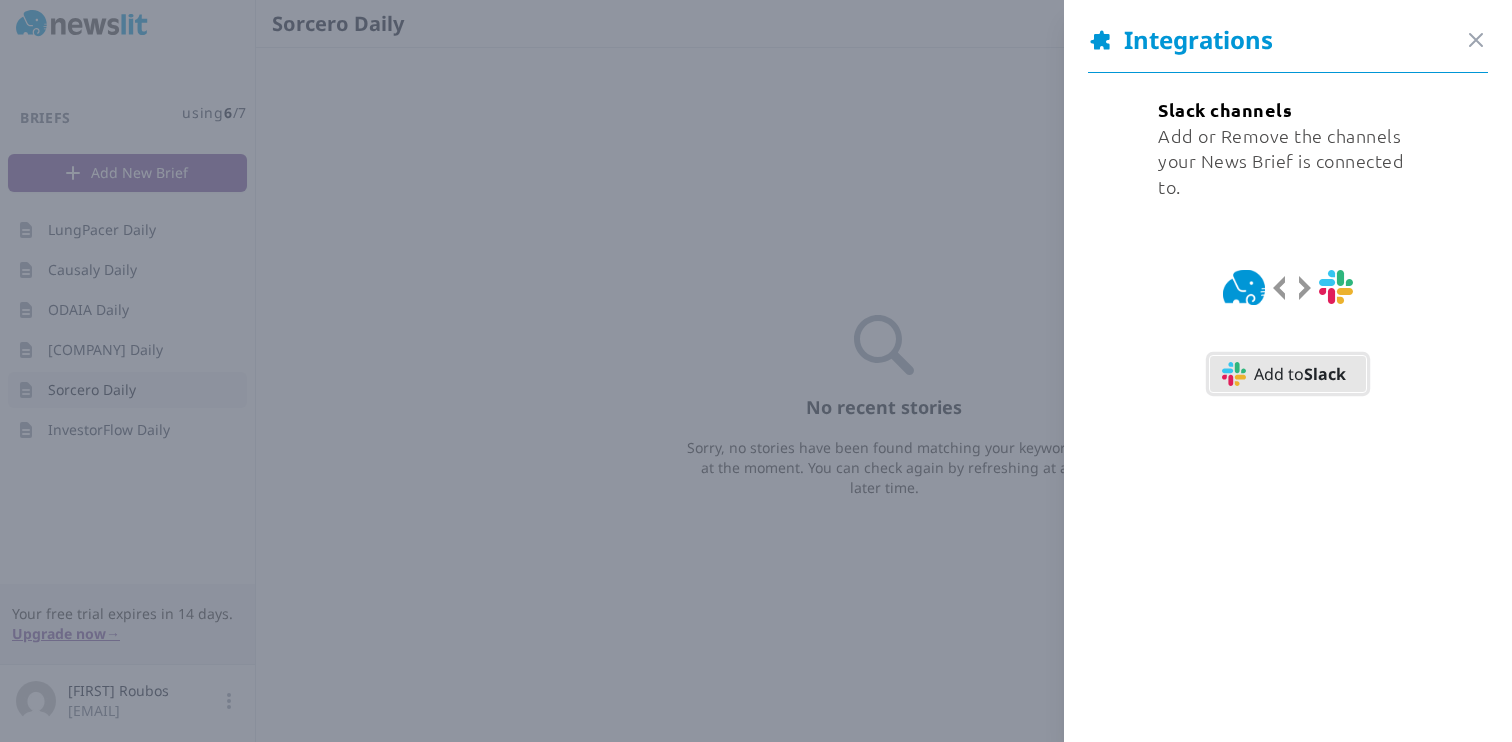 click on "Add to   Slack" at bounding box center [1300, 374] 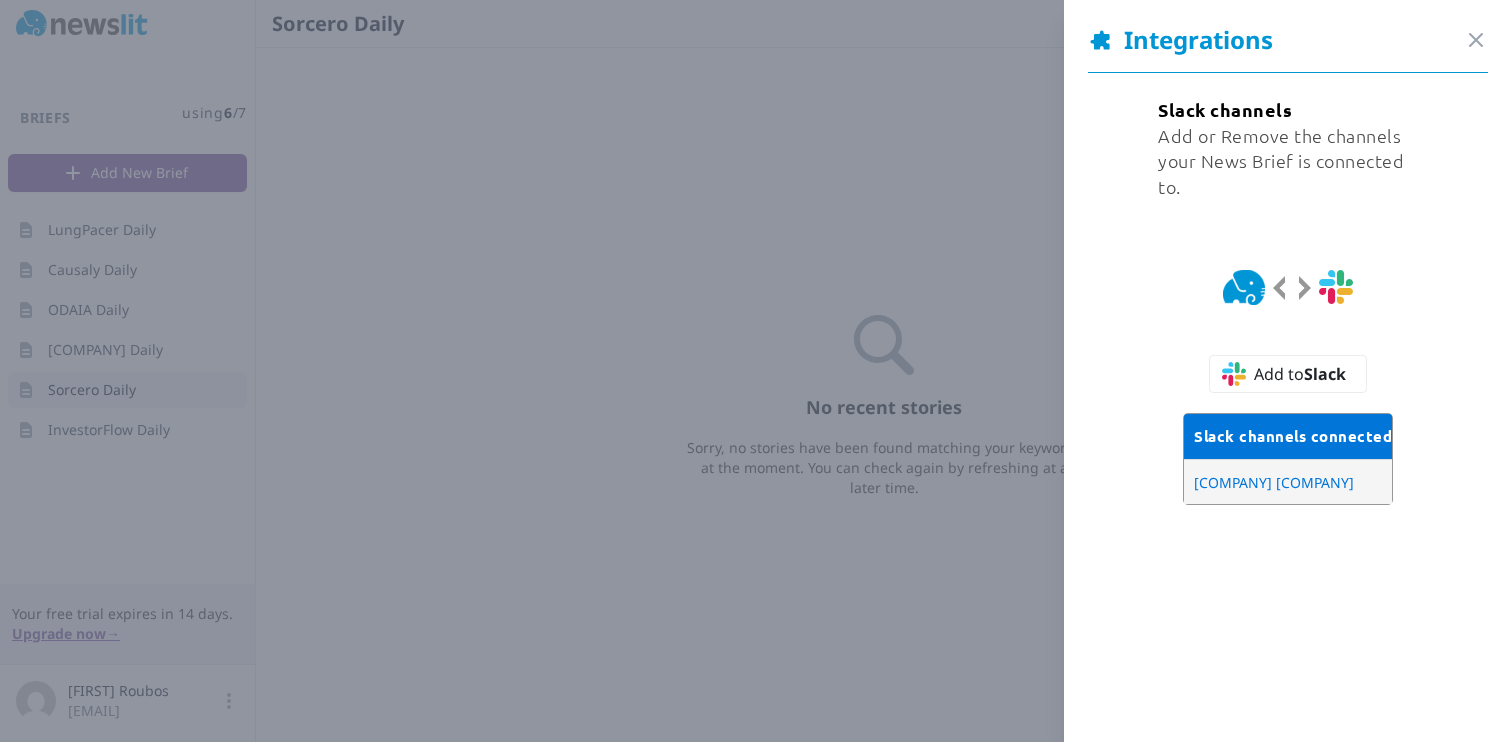click on "Integrations Close panel" at bounding box center [1288, 48] 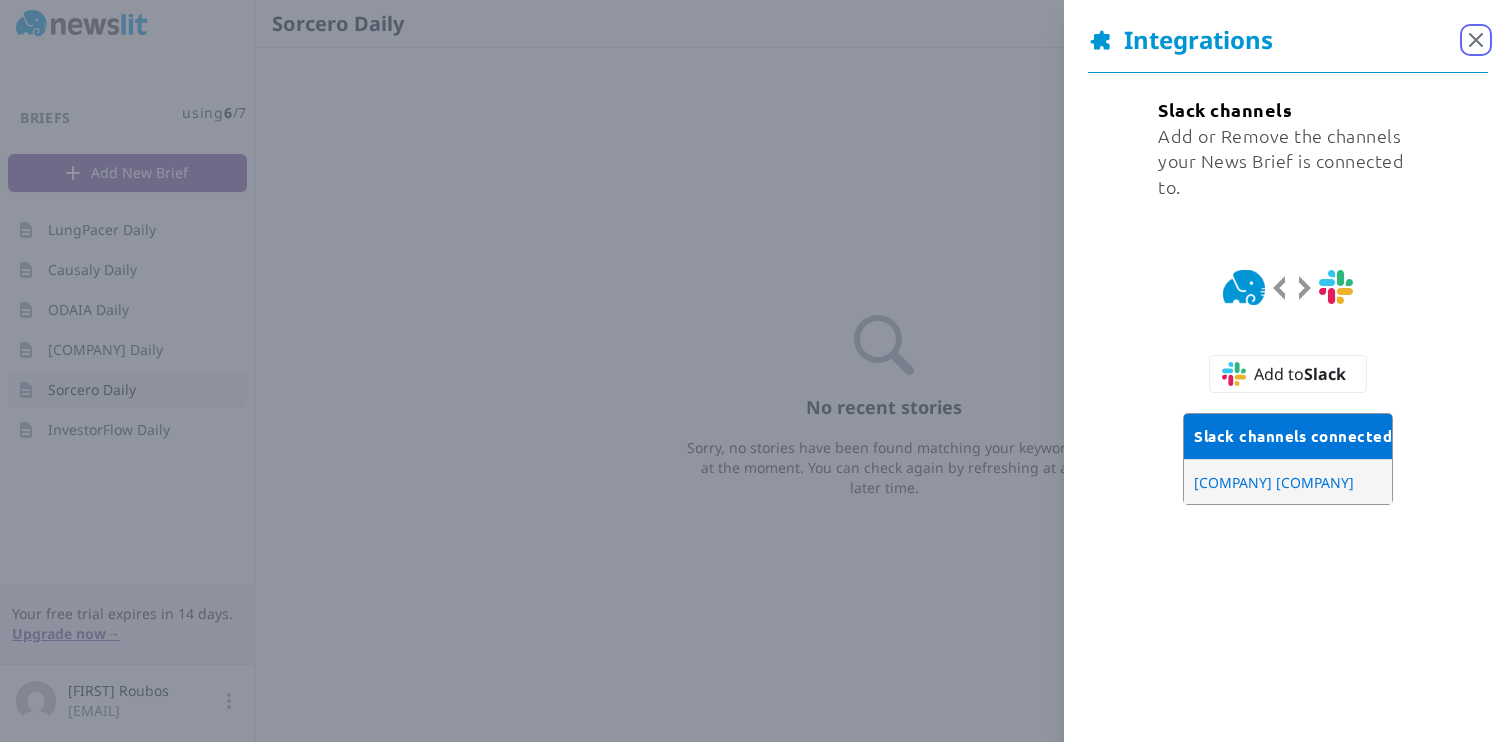 click 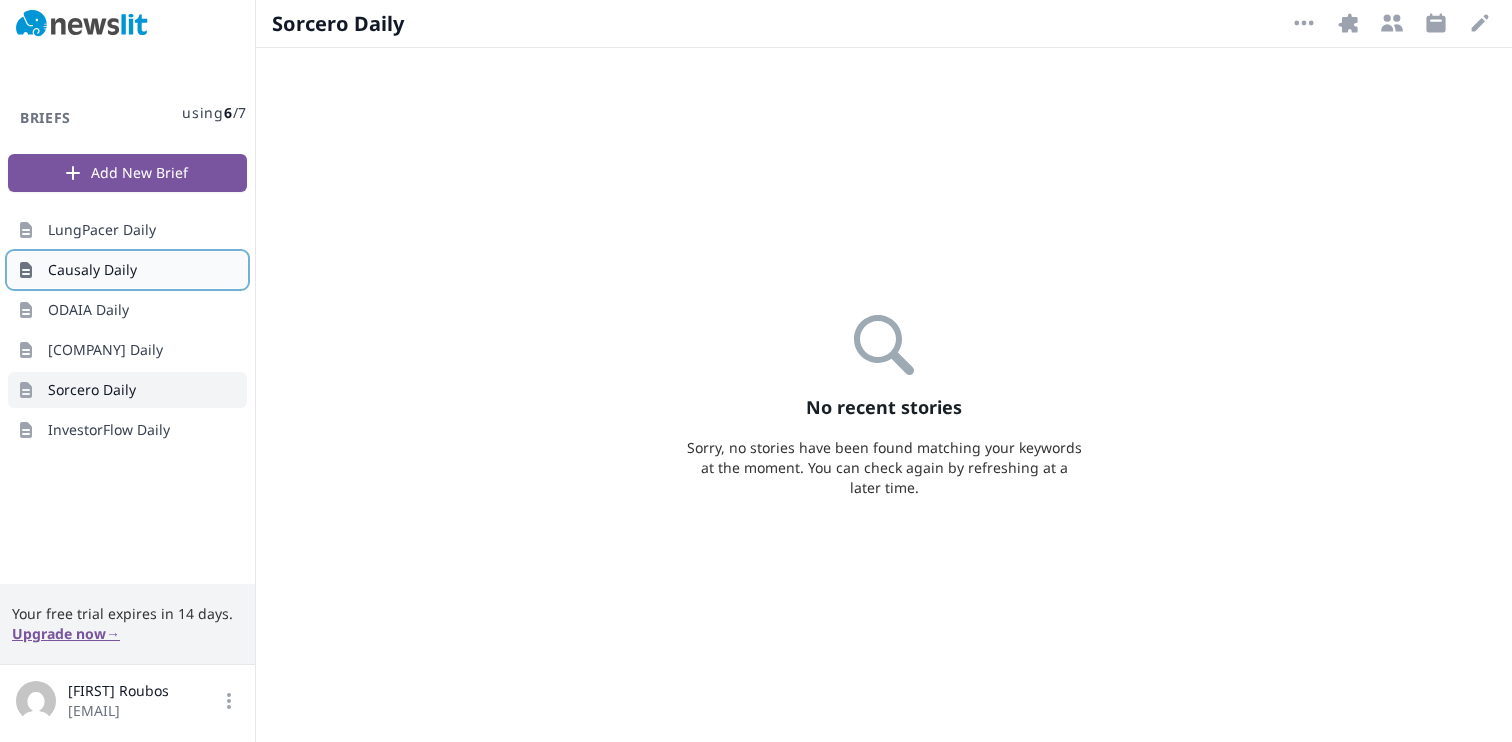 click on "Causaly Daily" at bounding box center [127, 270] 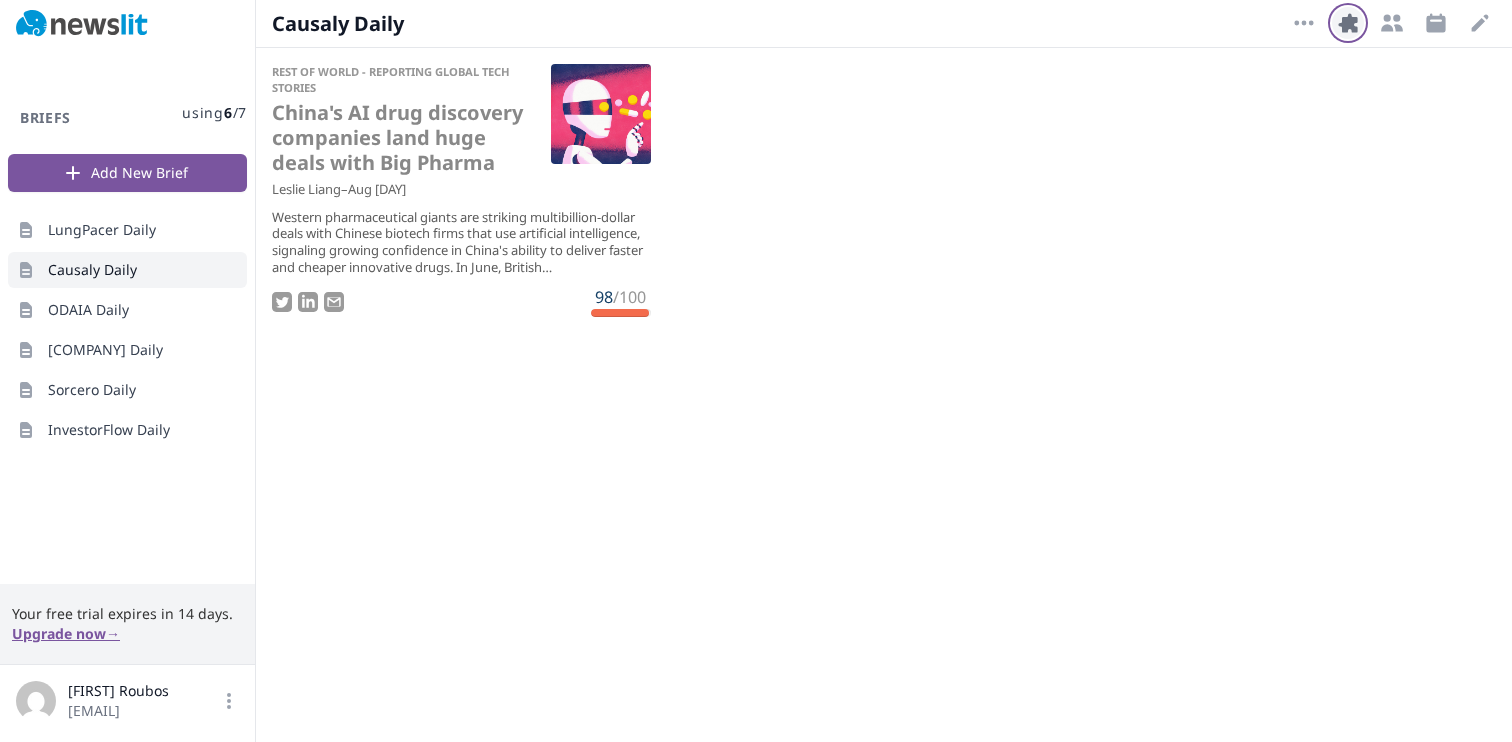click 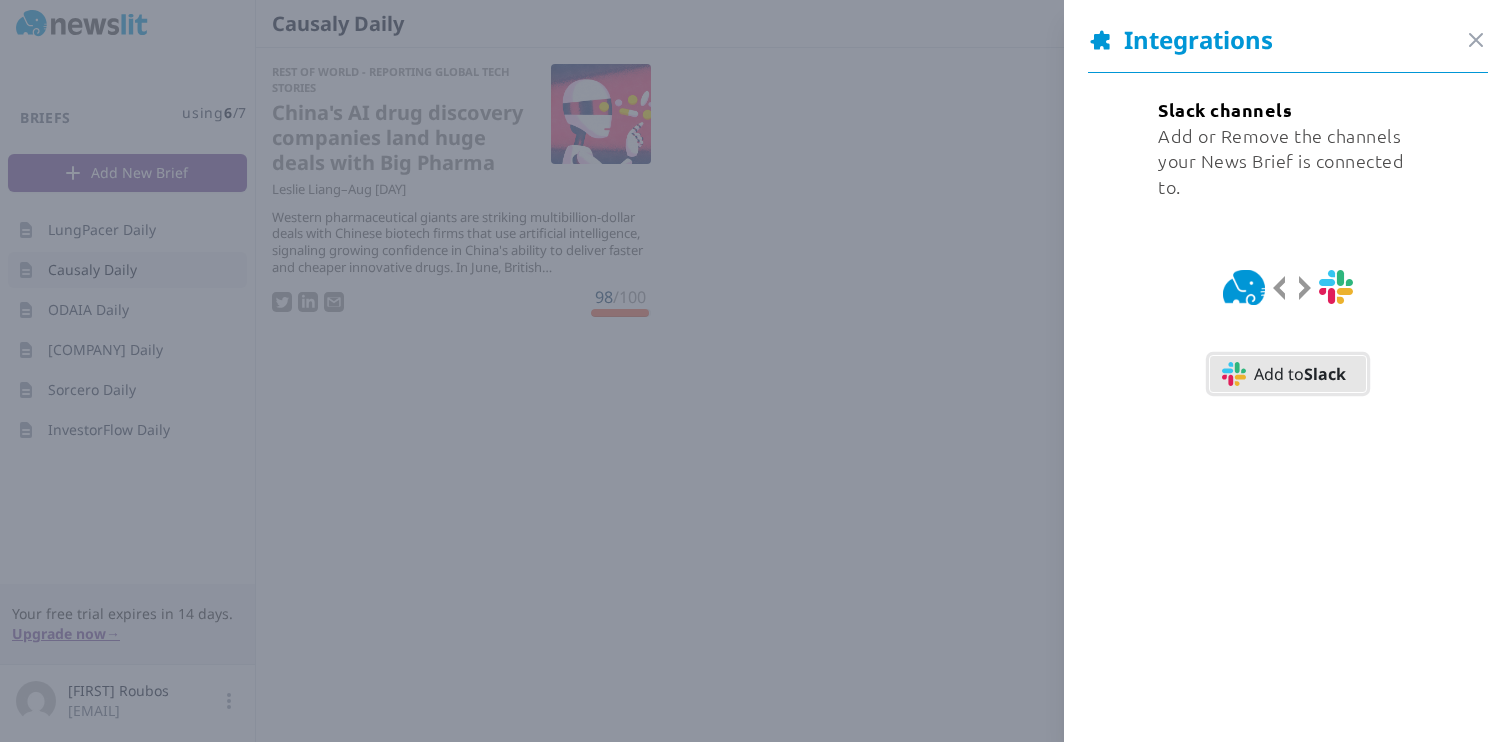 click on "Add to   Slack" at bounding box center [1288, 374] 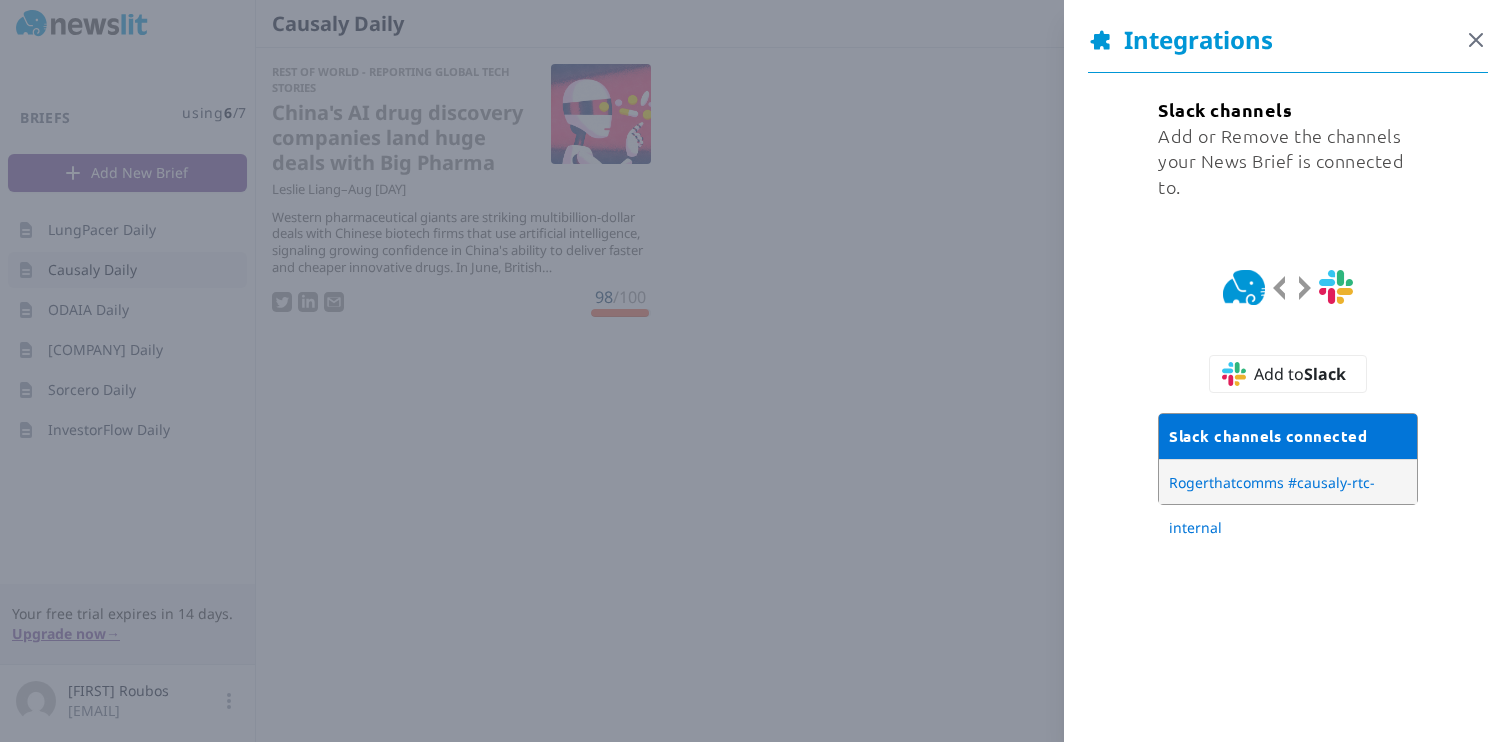click 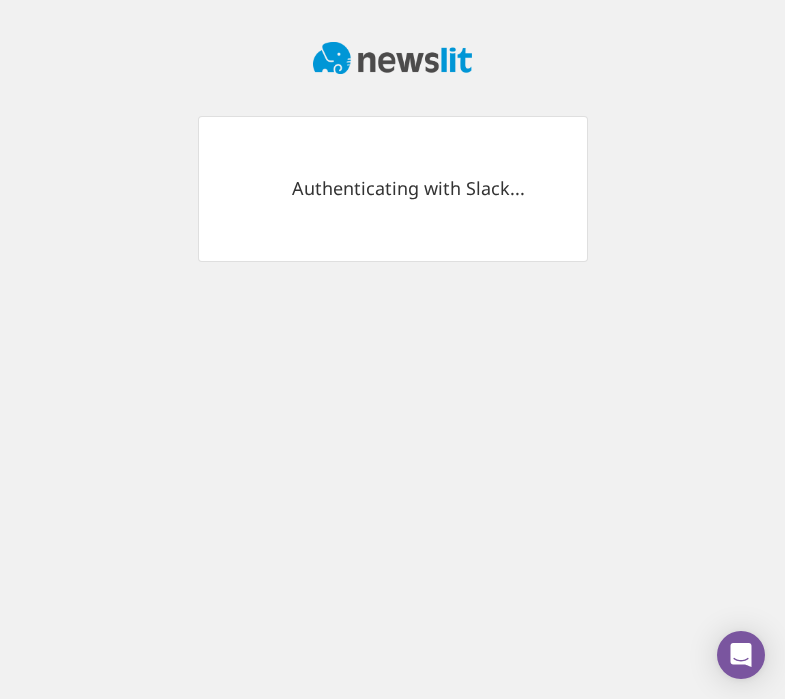 scroll, scrollTop: 0, scrollLeft: 0, axis: both 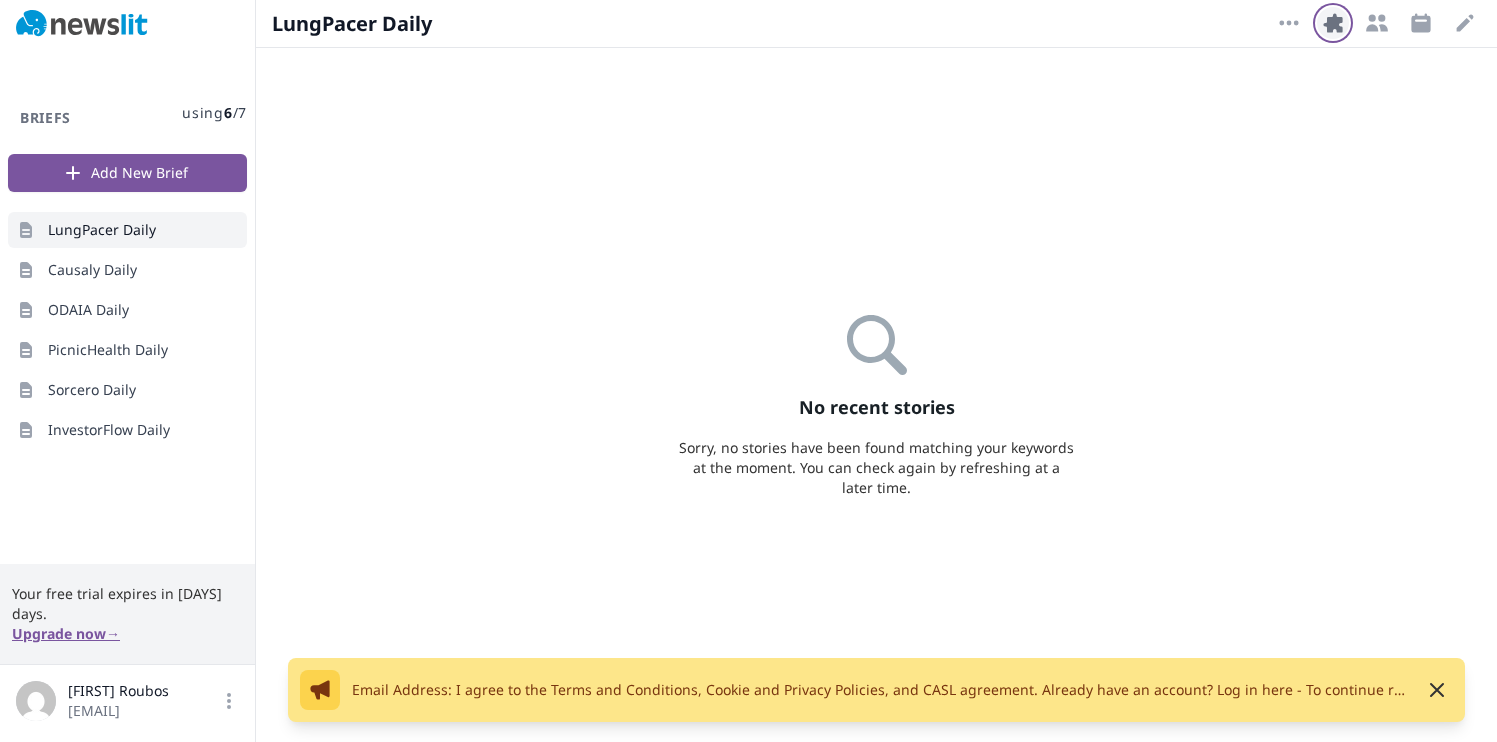 click on "Integrations" at bounding box center [1333, 23] 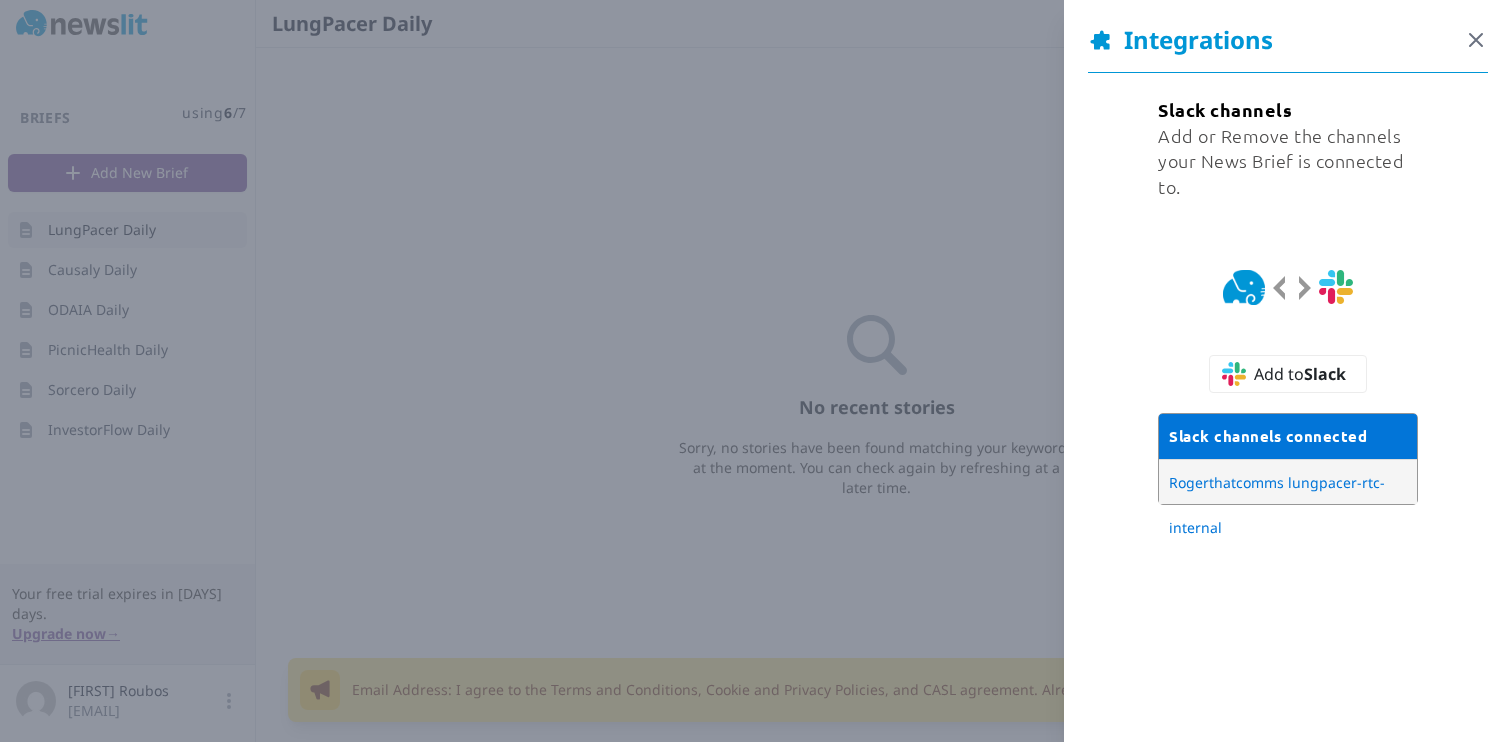 click 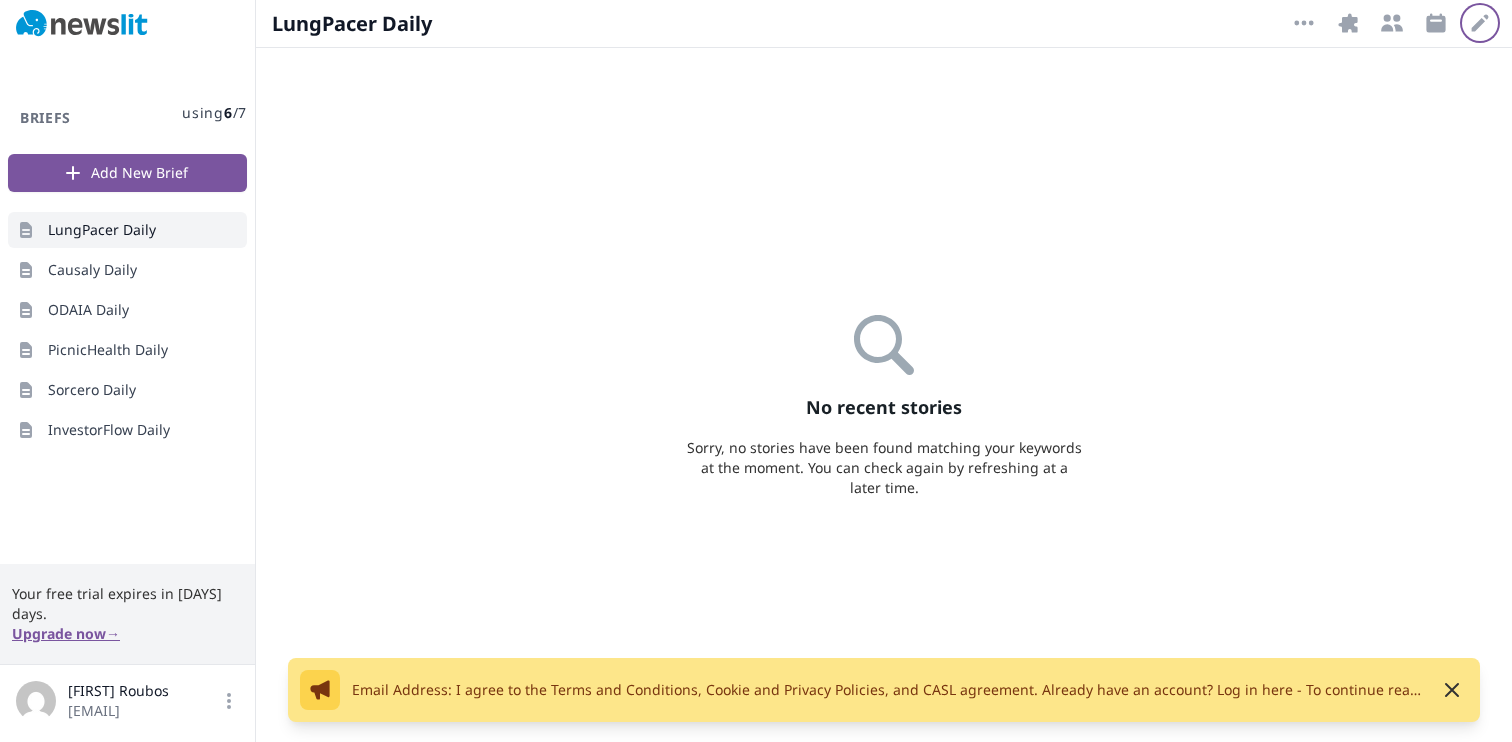 click 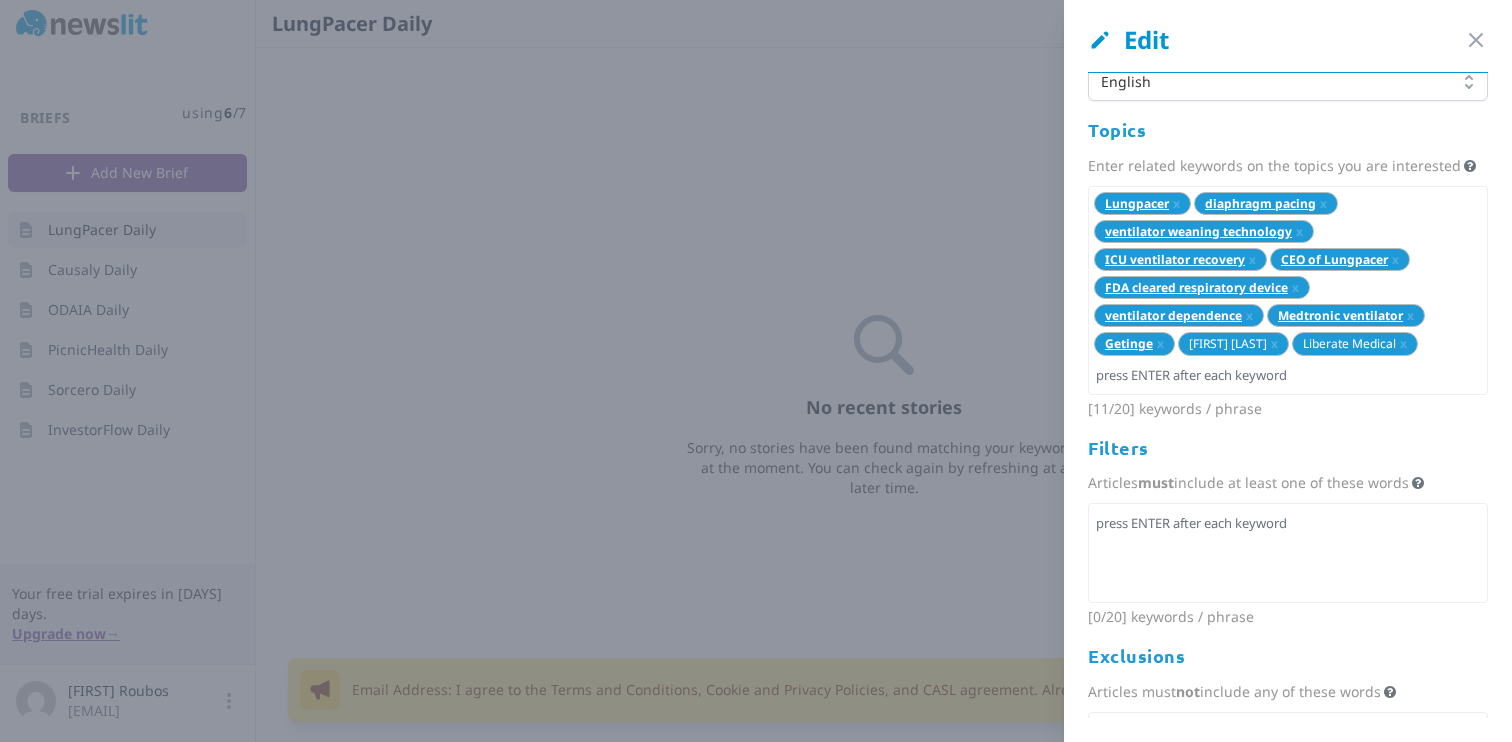 scroll, scrollTop: 52, scrollLeft: 0, axis: vertical 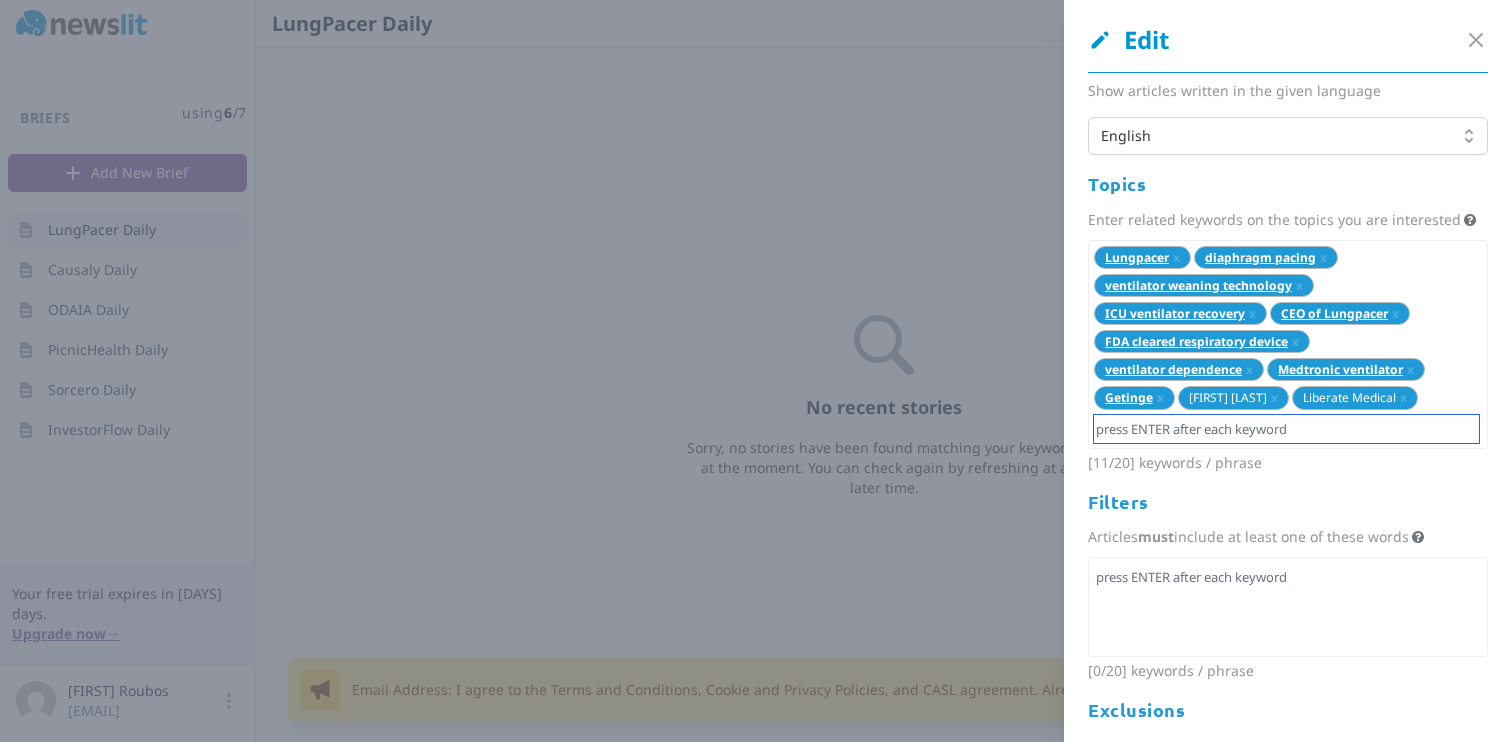 drag, startPoint x: 1425, startPoint y: 436, endPoint x: 1105, endPoint y: 285, distance: 353.83752 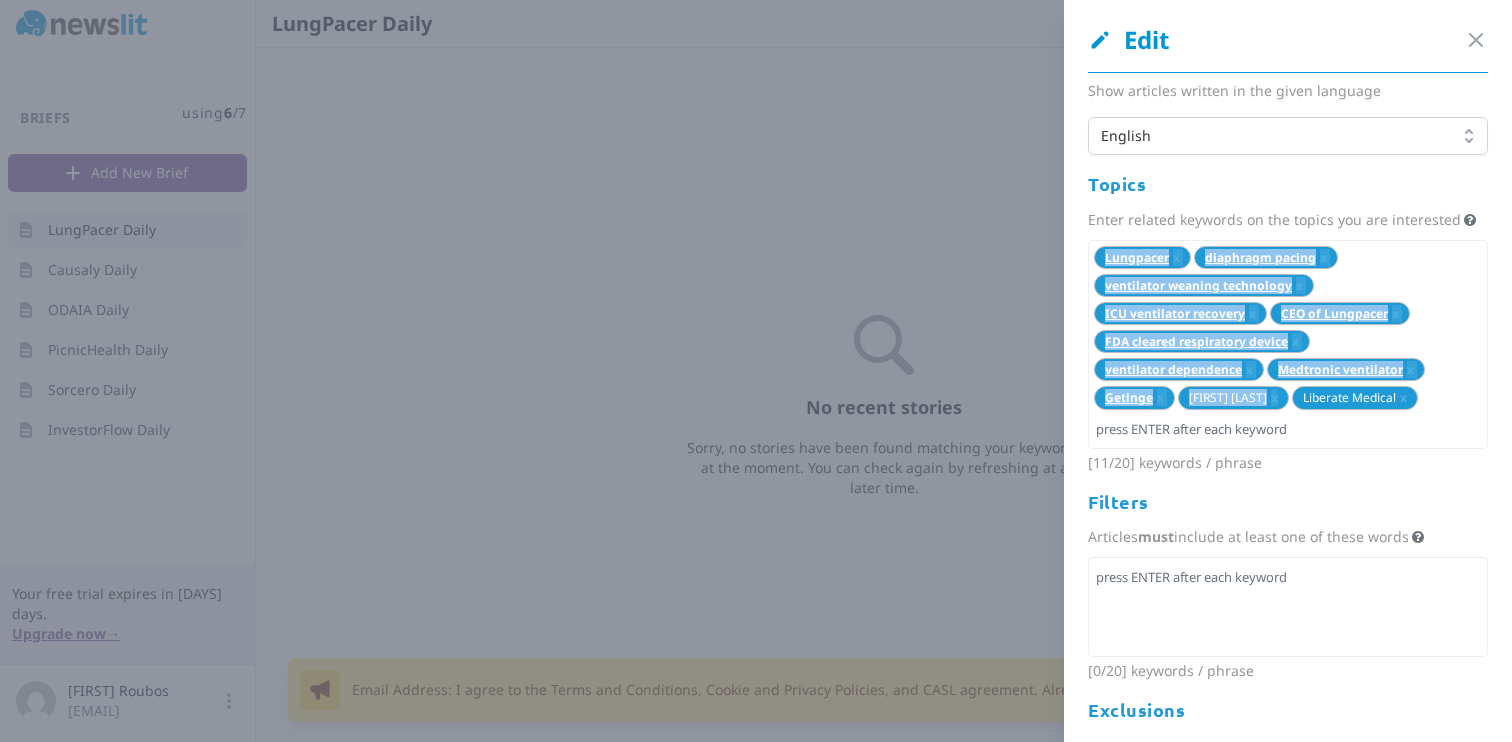 drag, startPoint x: 1096, startPoint y: 268, endPoint x: 1417, endPoint y: 424, distance: 356.89914 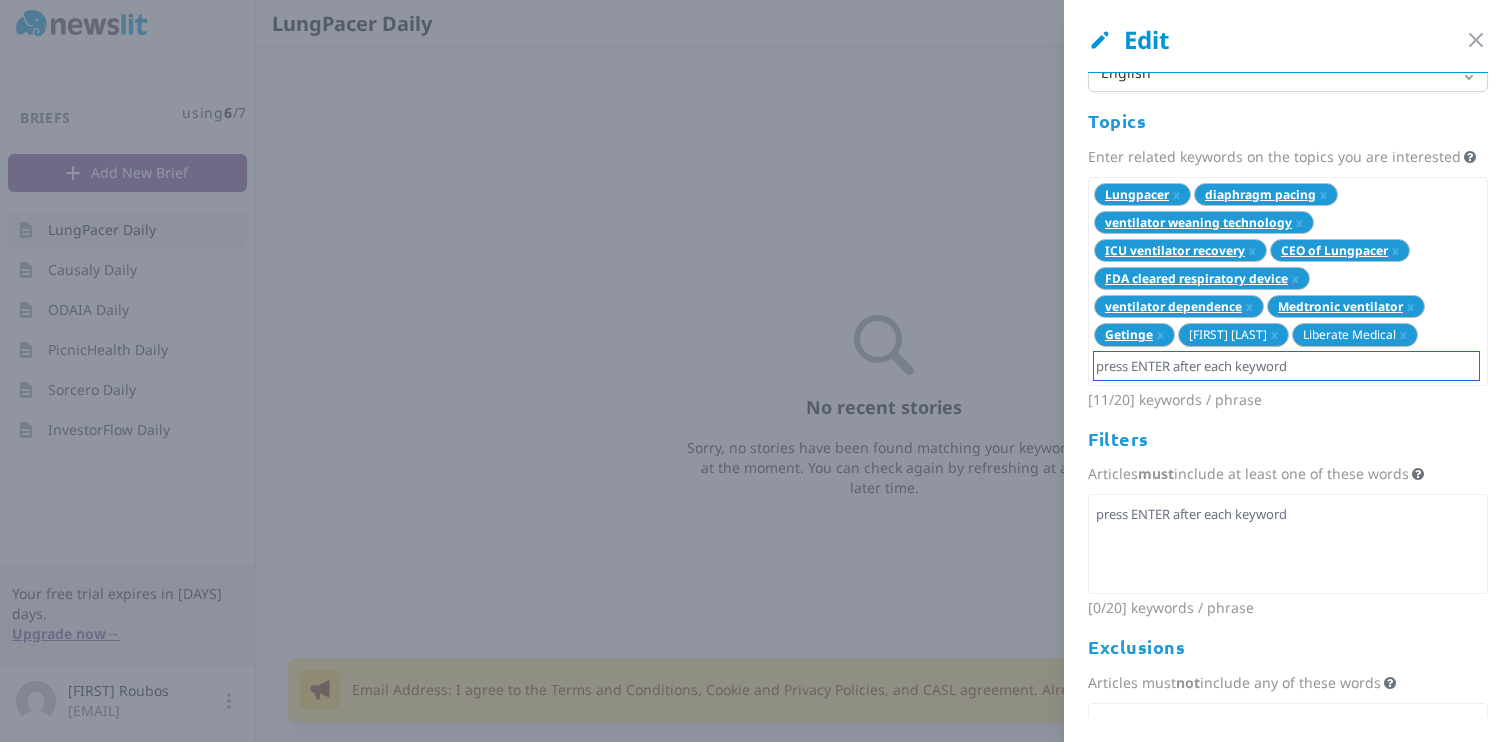 scroll, scrollTop: 244, scrollLeft: 0, axis: vertical 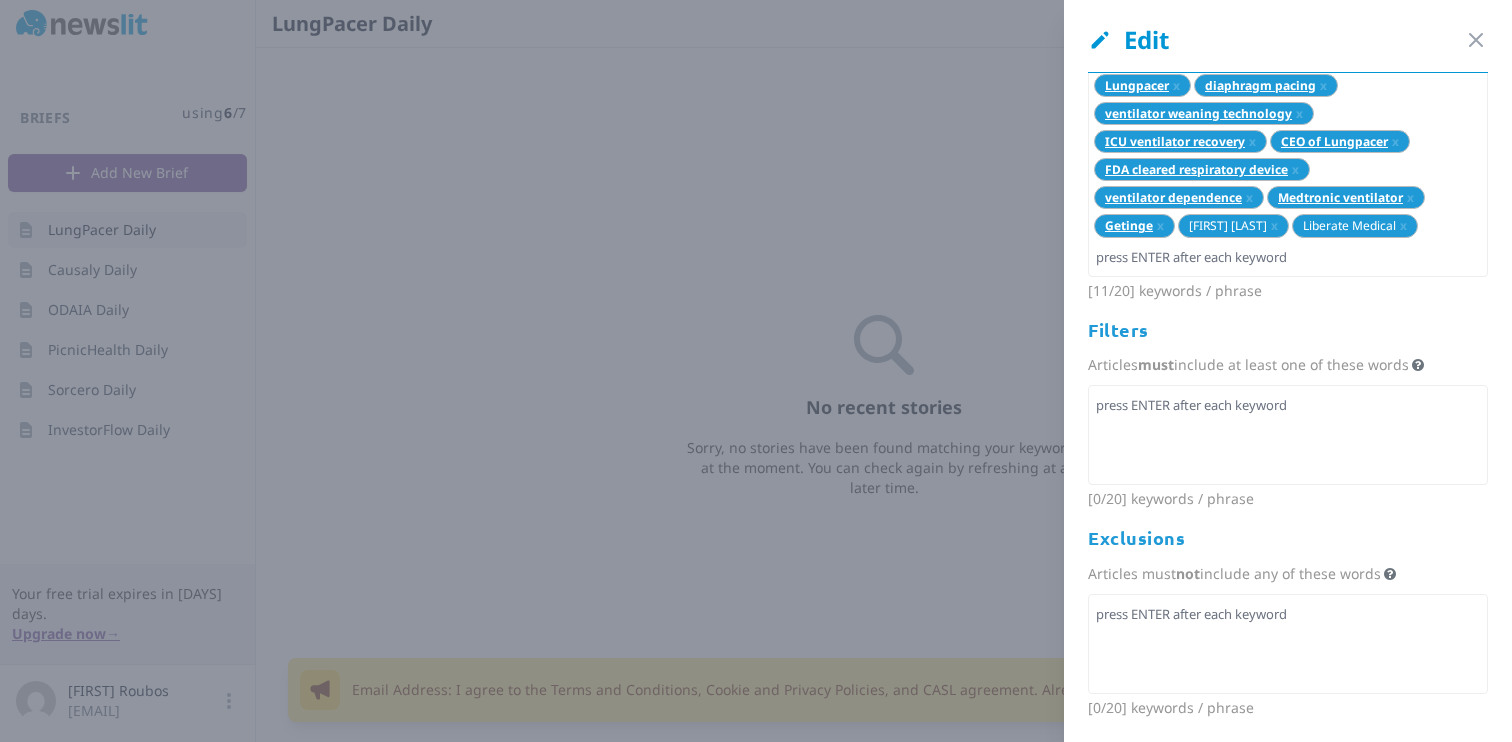 click at bounding box center [756, 371] 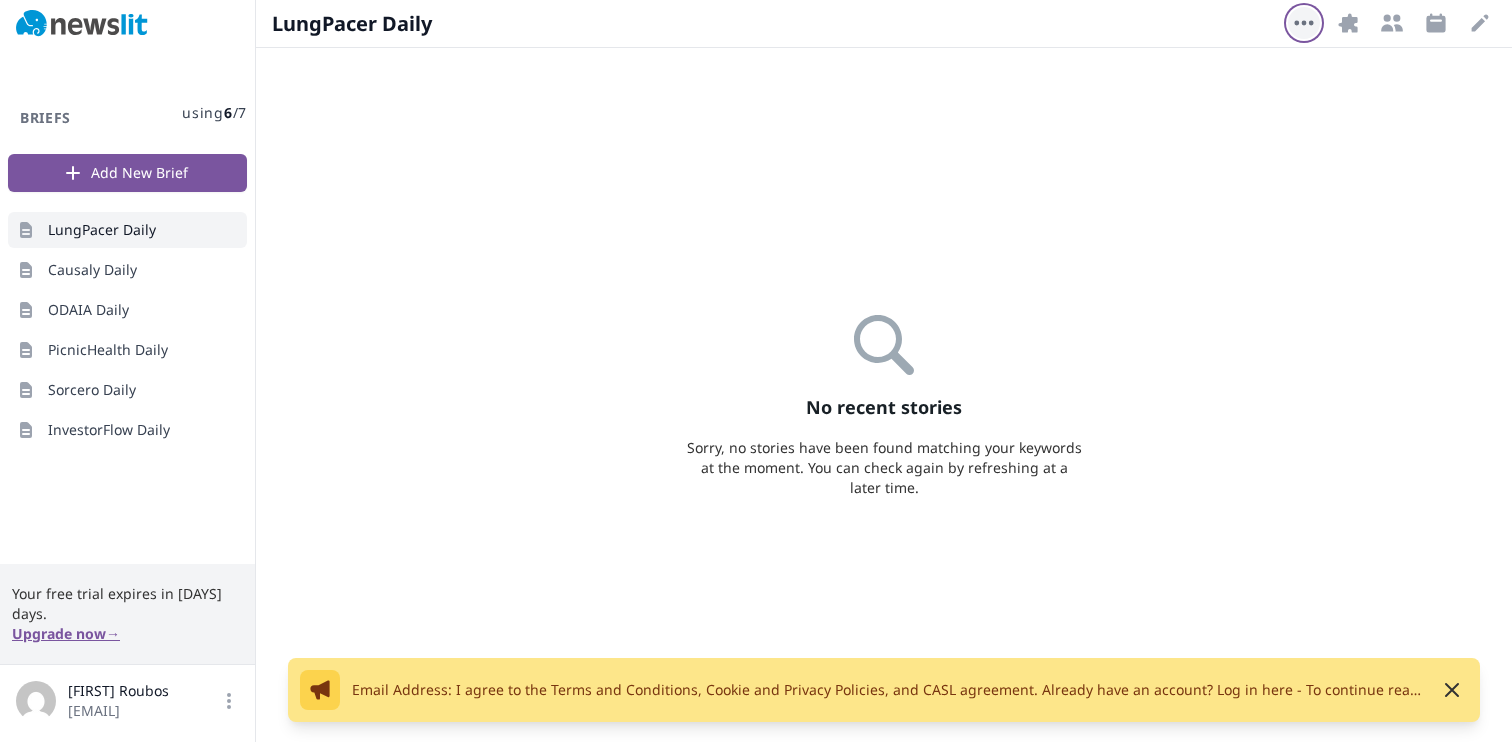click on "More Options" at bounding box center (1304, 23) 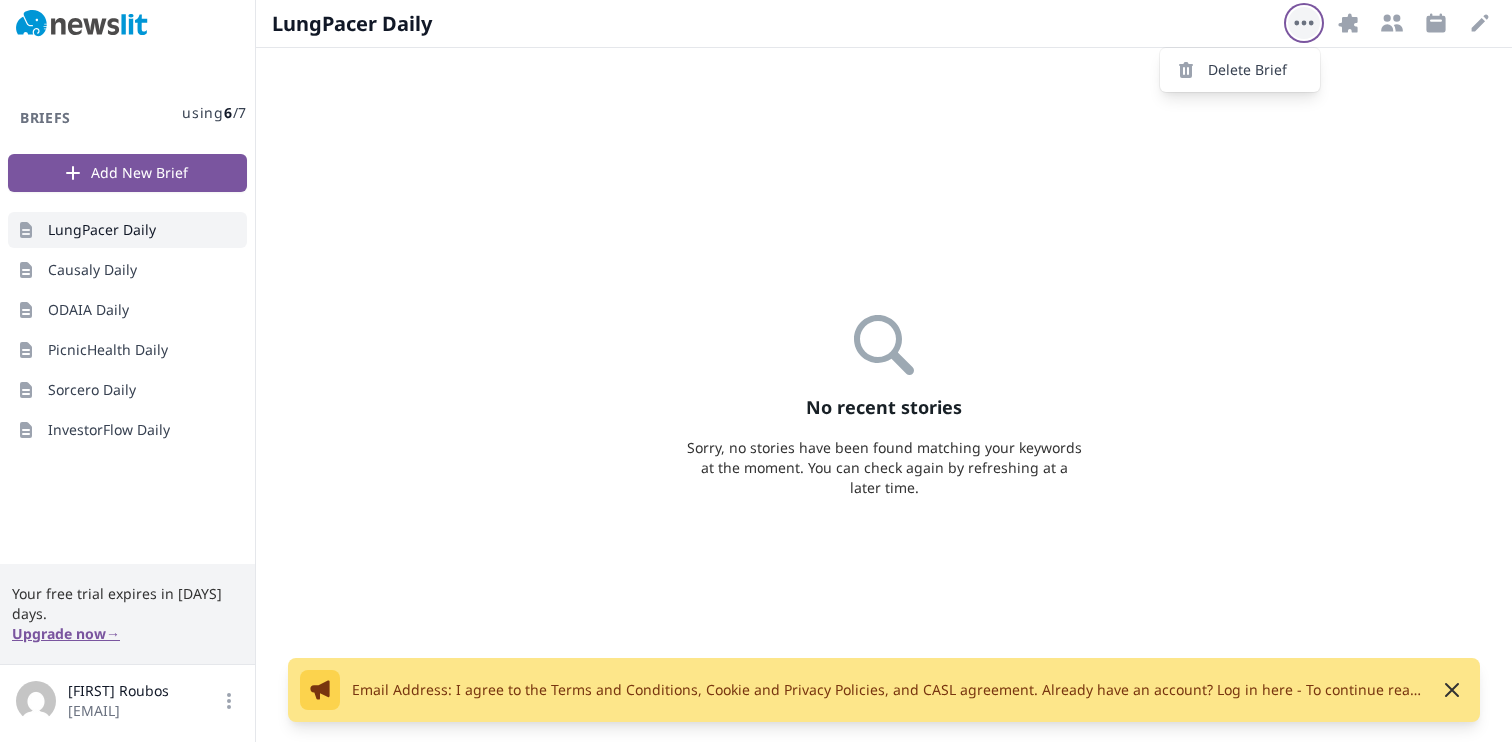click on "More Options" at bounding box center (1304, 23) 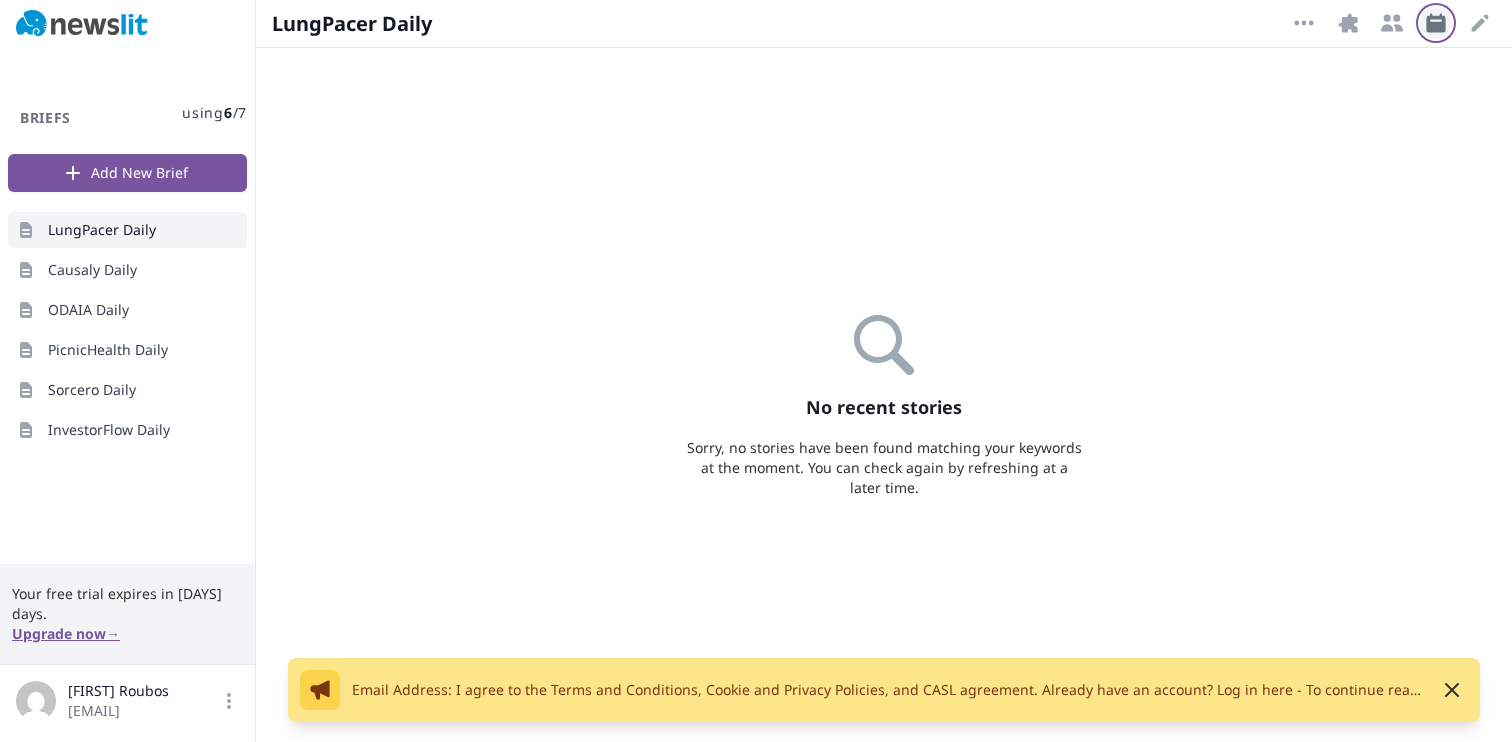 click 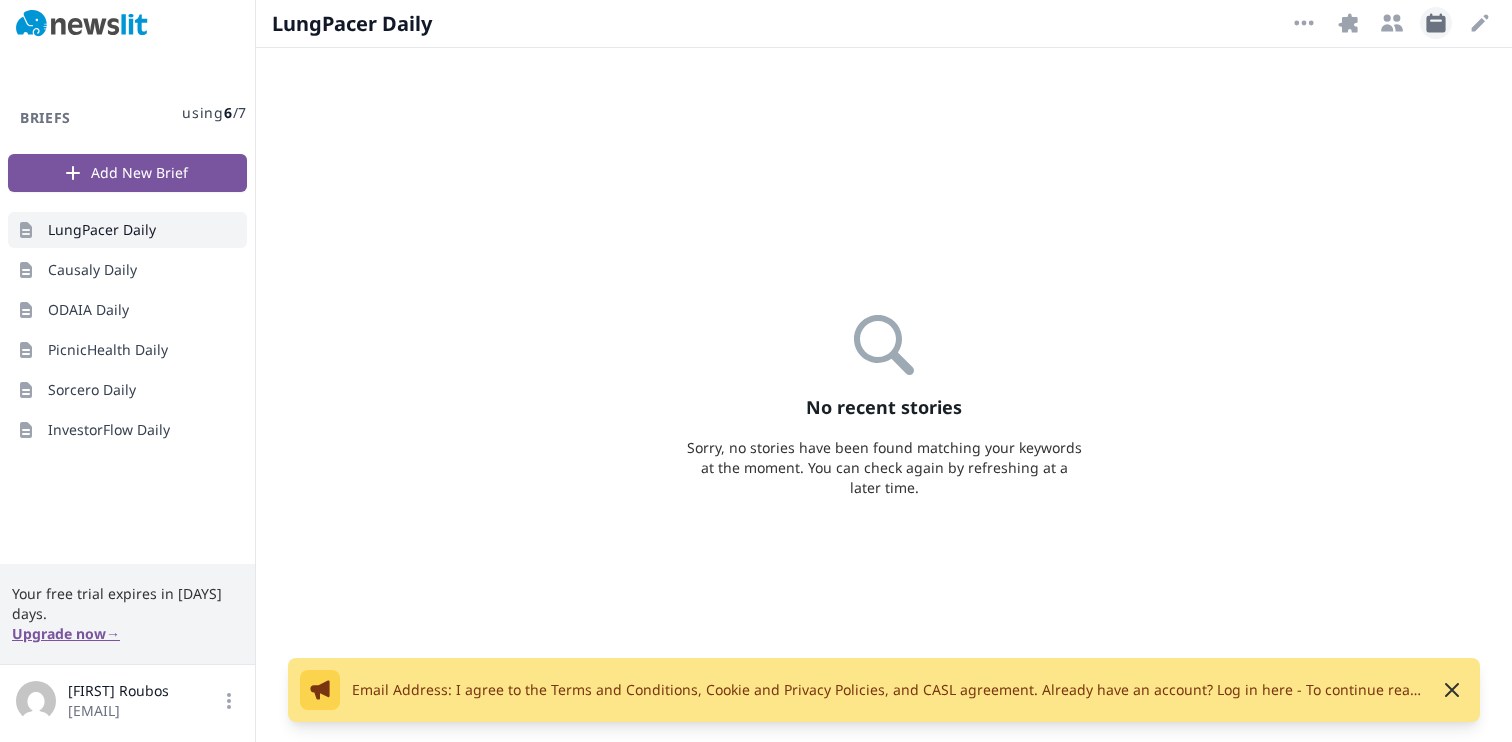 select on "9" 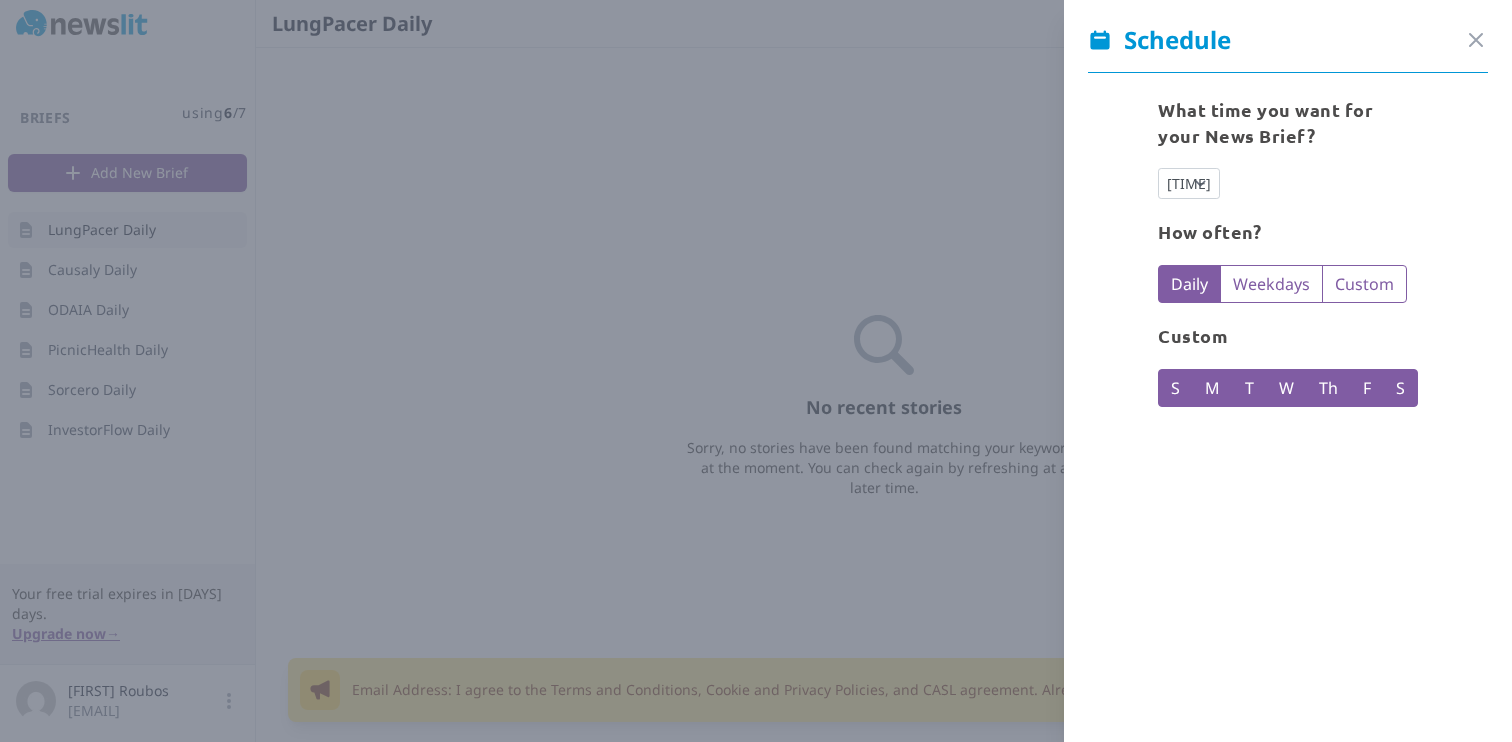 click at bounding box center (756, 371) 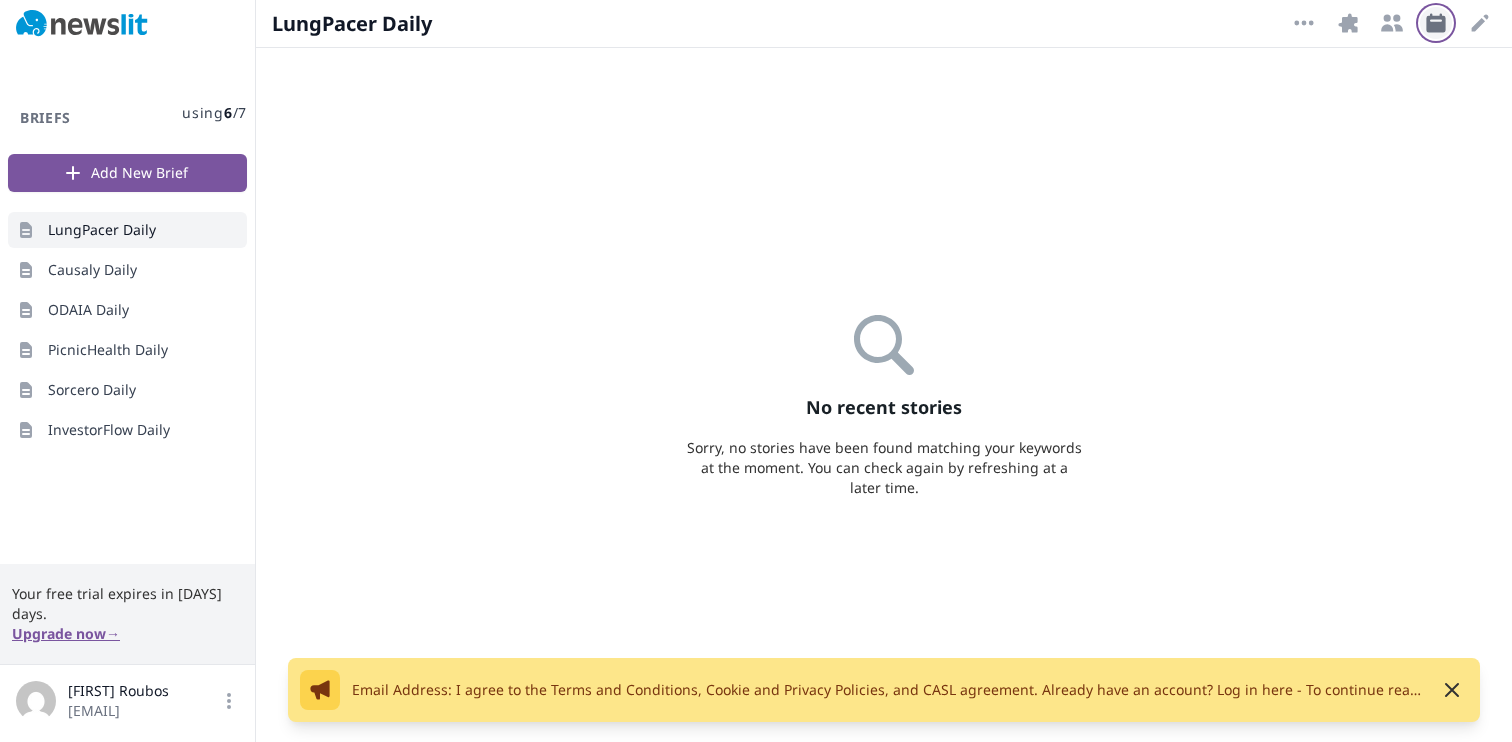 click 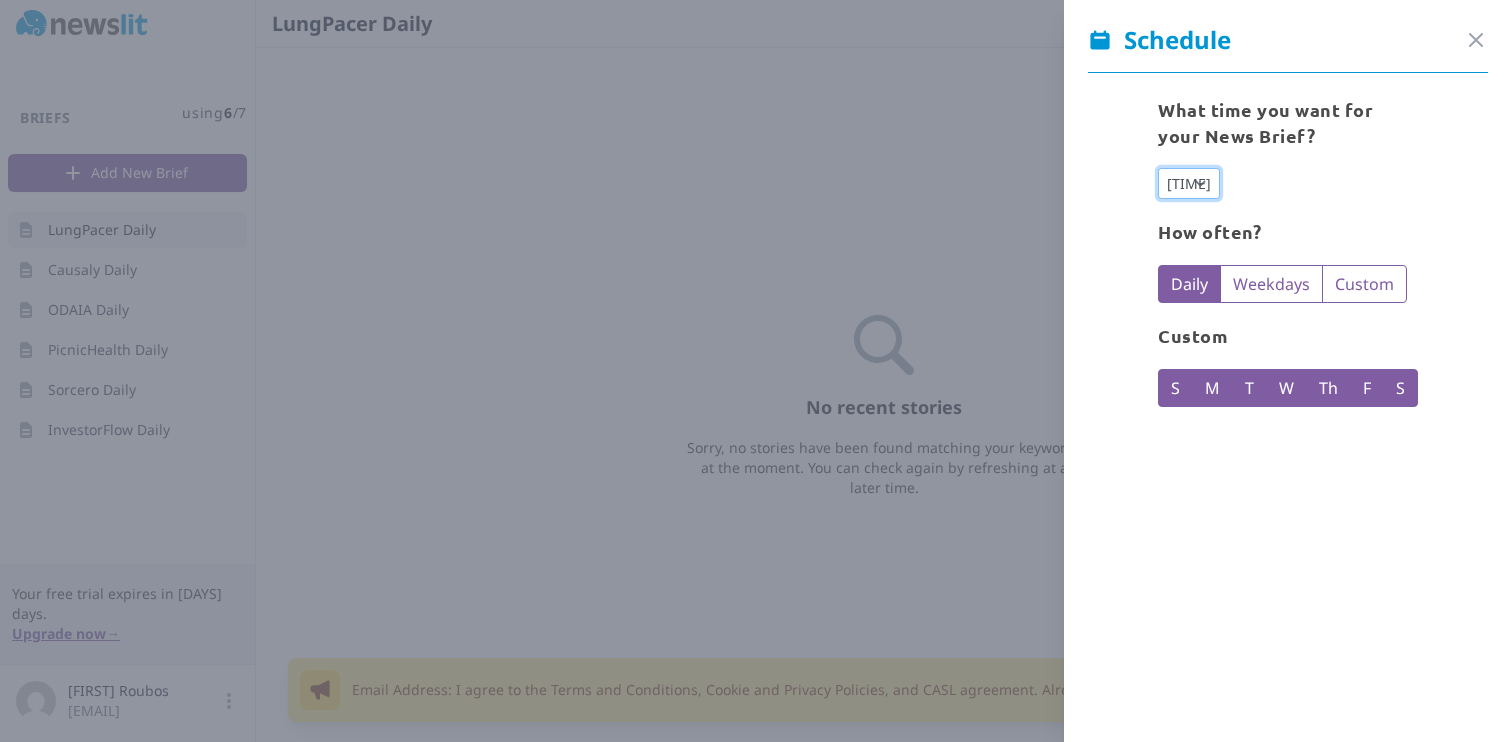 click on "12 am 1 am 2 am 3 am 4 am 5 am 6 am 7 am 8 am 9 am 10 am 11 am 12 pm 1 pm 2 pm 3 pm 4 pm 5 pm 6 pm 7 pm 8 pm 9 pm 10 pm 11 pm" at bounding box center [1189, 183] 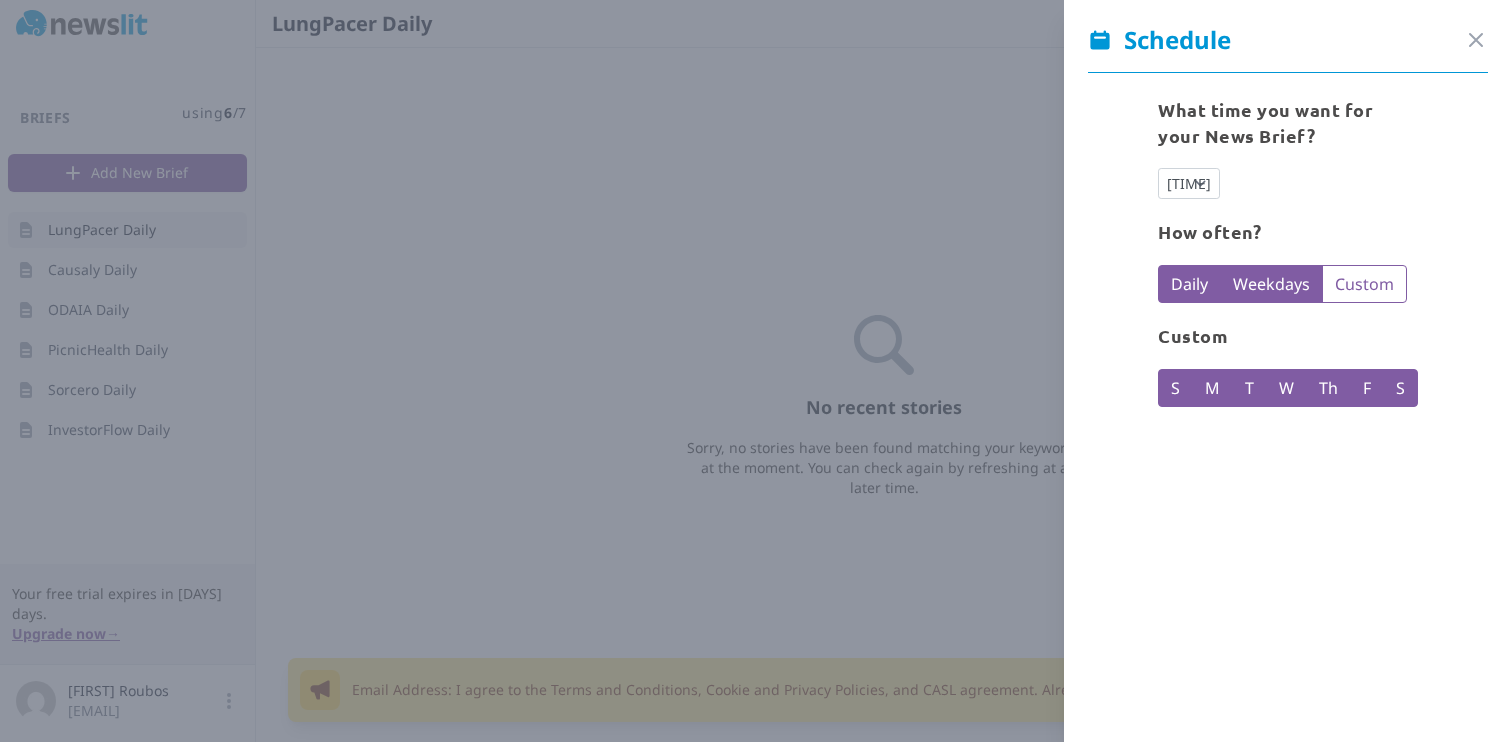click on "Weekdays" at bounding box center [1271, 284] 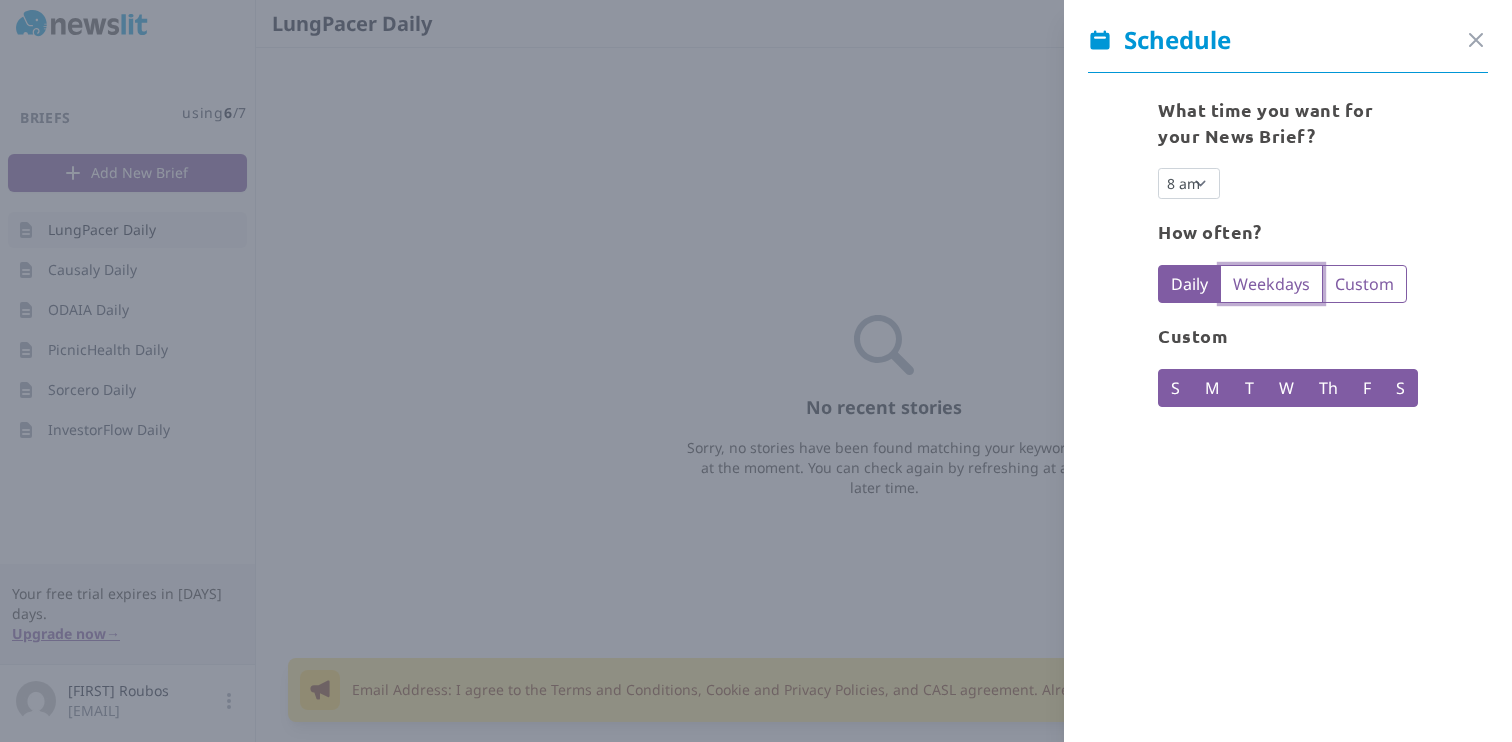 select on "9" 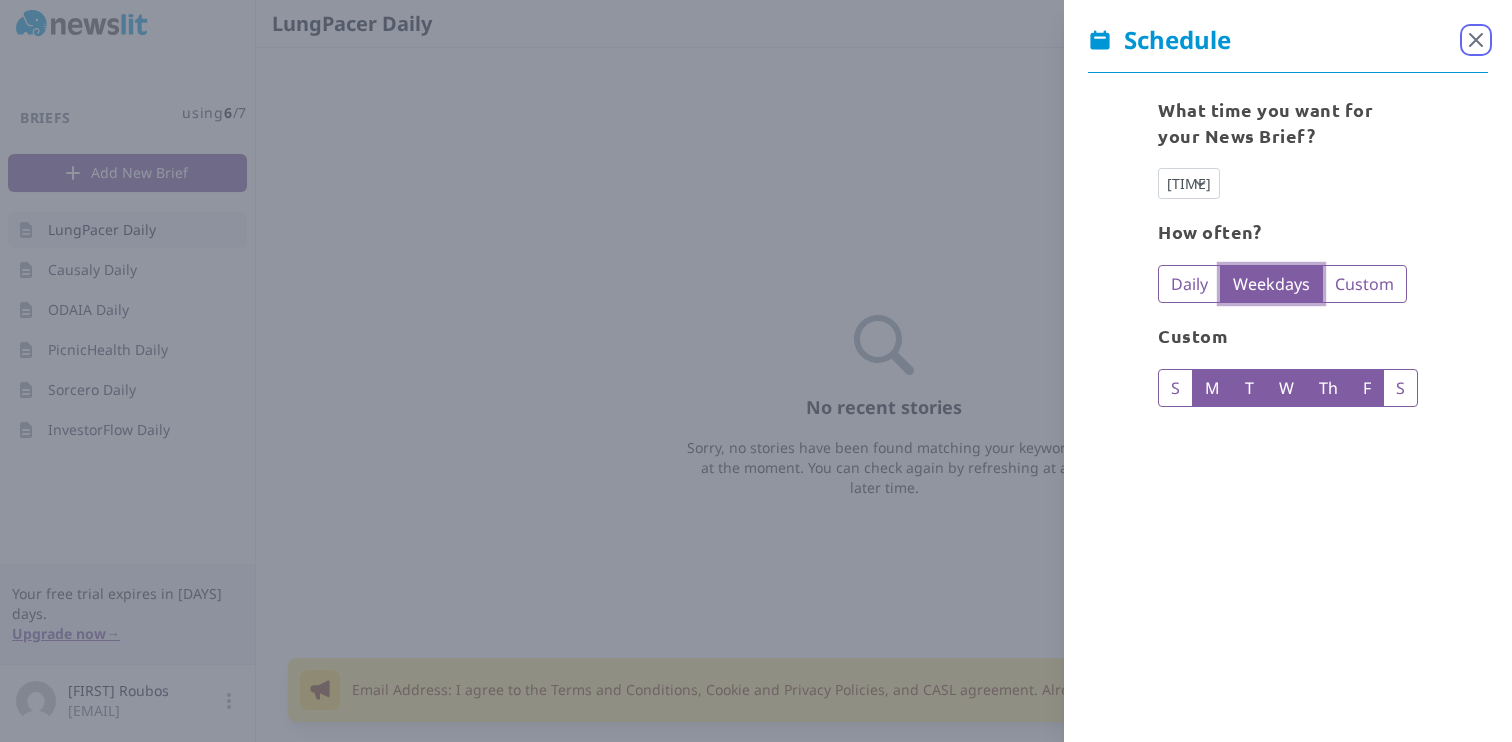 click 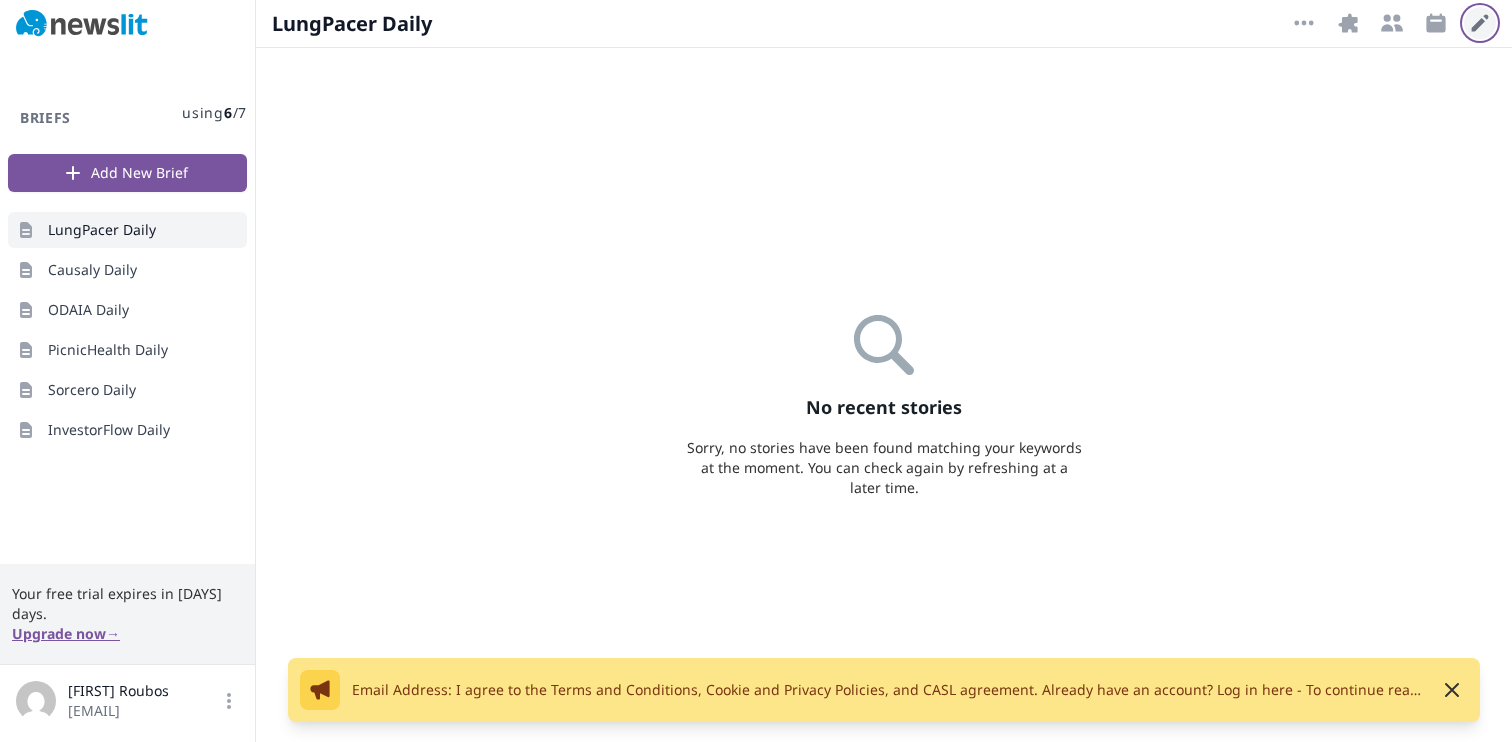 click 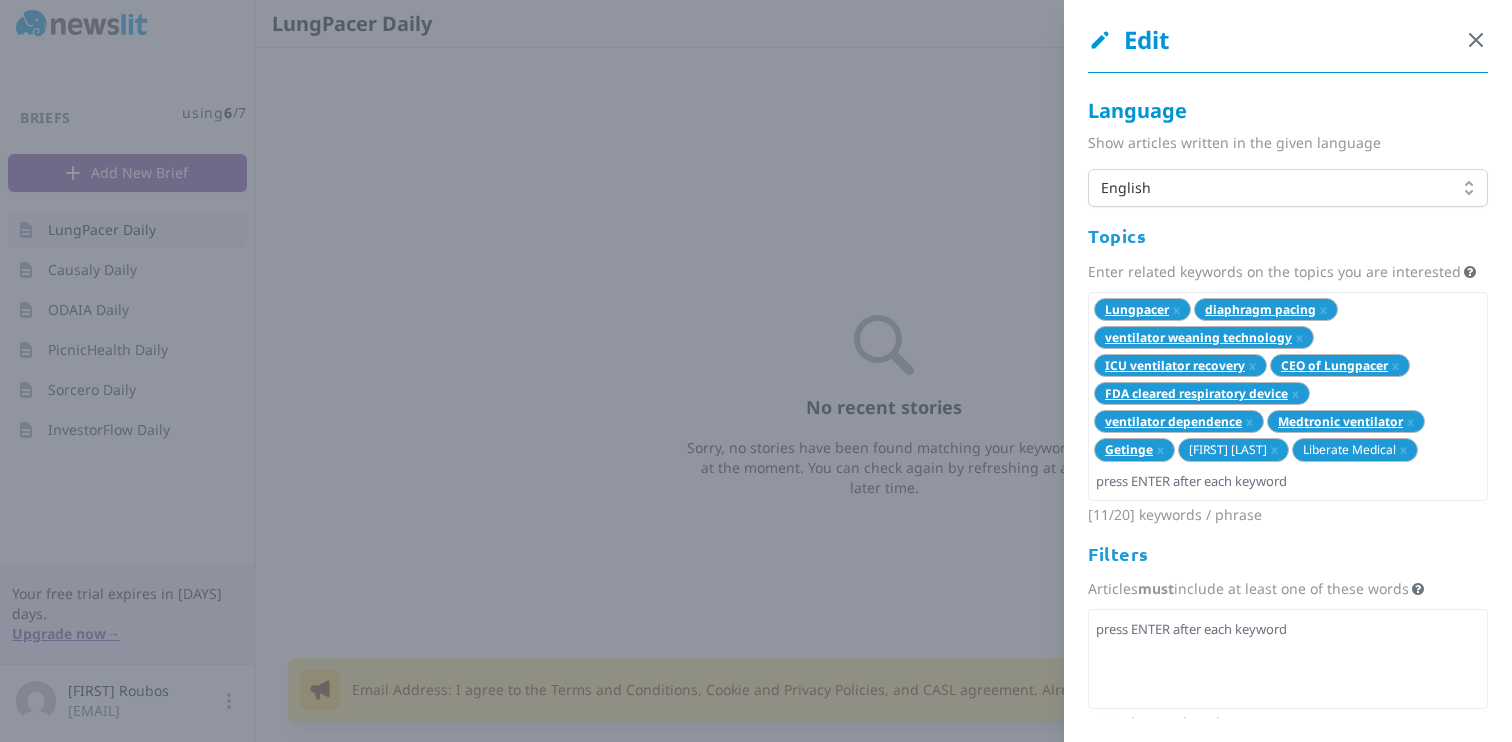 click 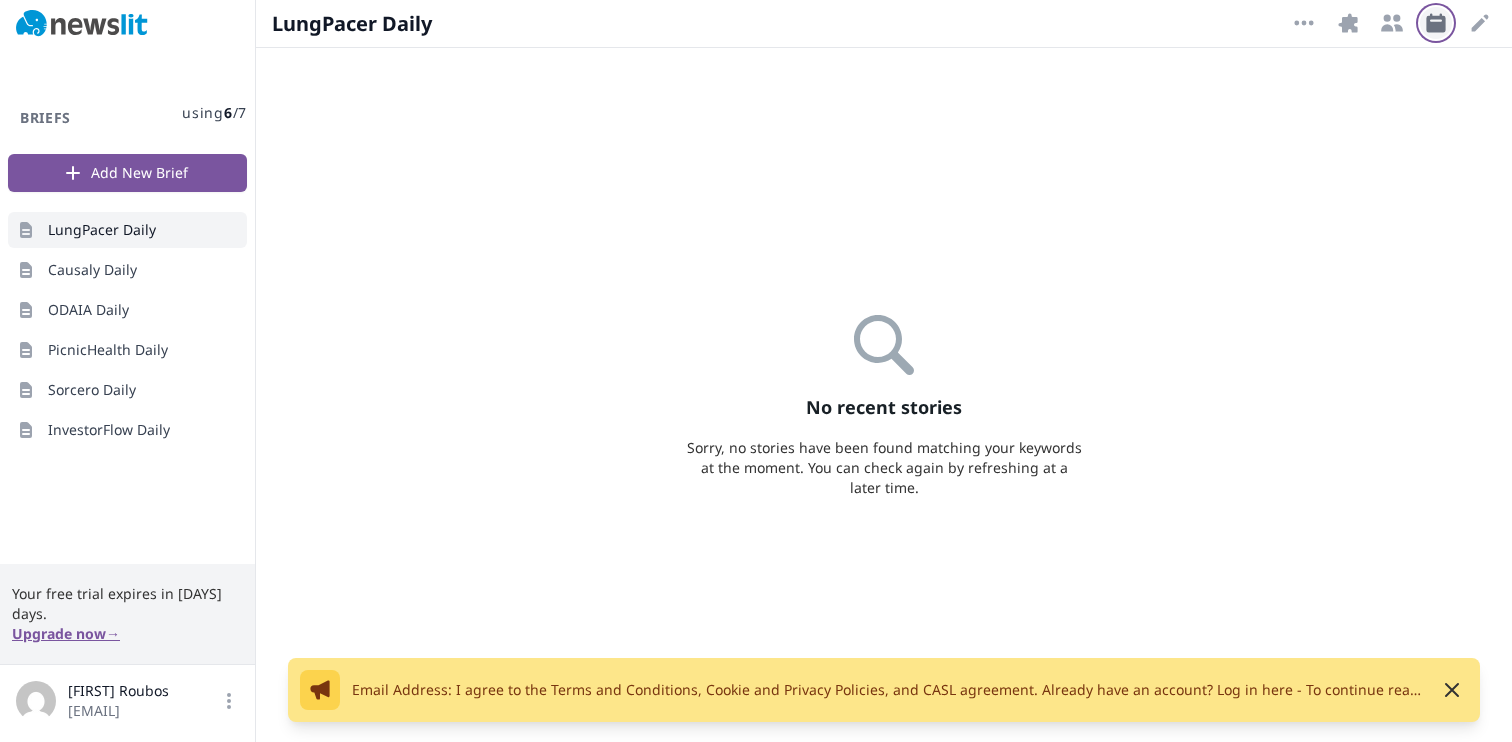 click 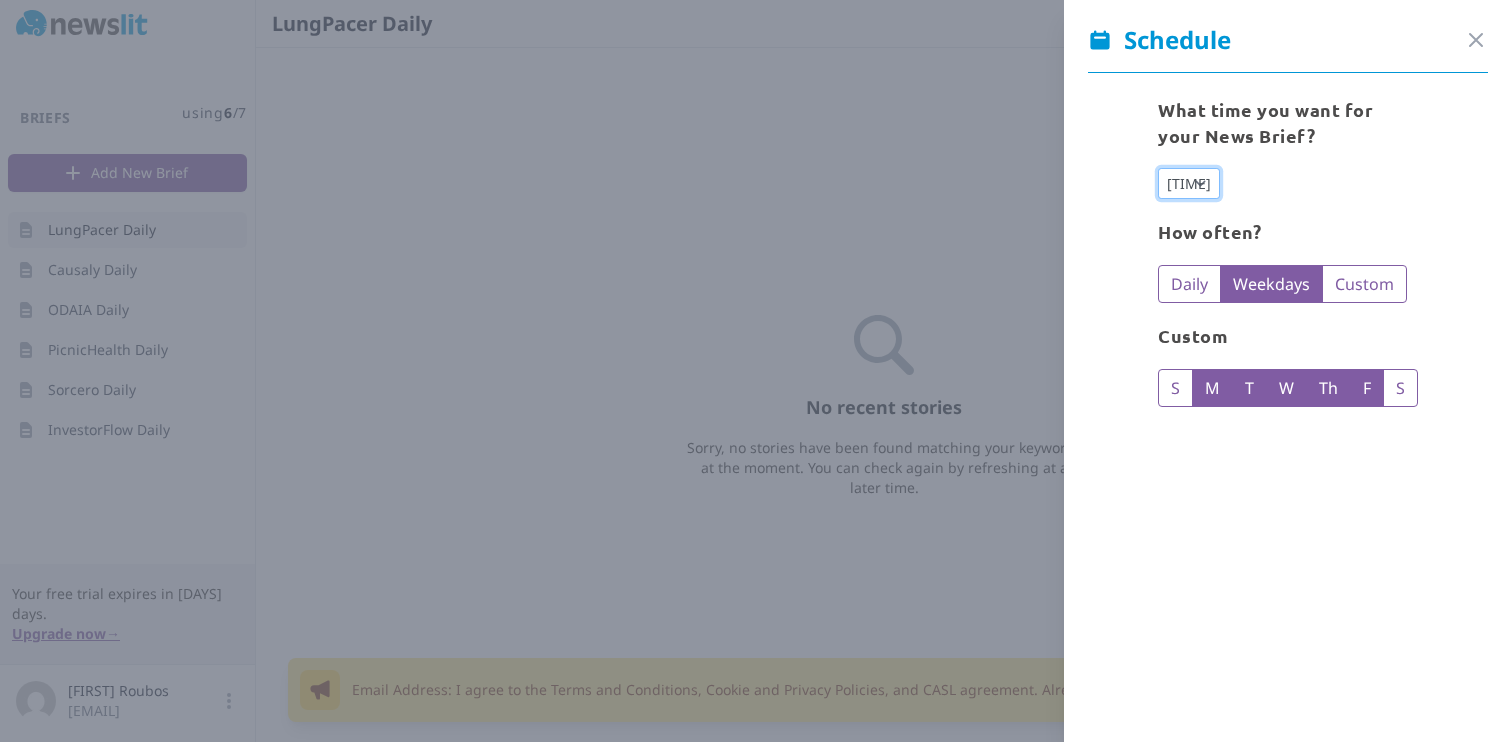 click on "12 am 1 am 2 am 3 am 4 am 5 am 6 am 7 am 8 am 9 am 10 am 11 am 12 pm 1 pm 2 pm 3 pm 4 pm 5 pm 6 pm 7 pm 8 pm 9 pm 10 pm 11 pm" at bounding box center [1189, 183] 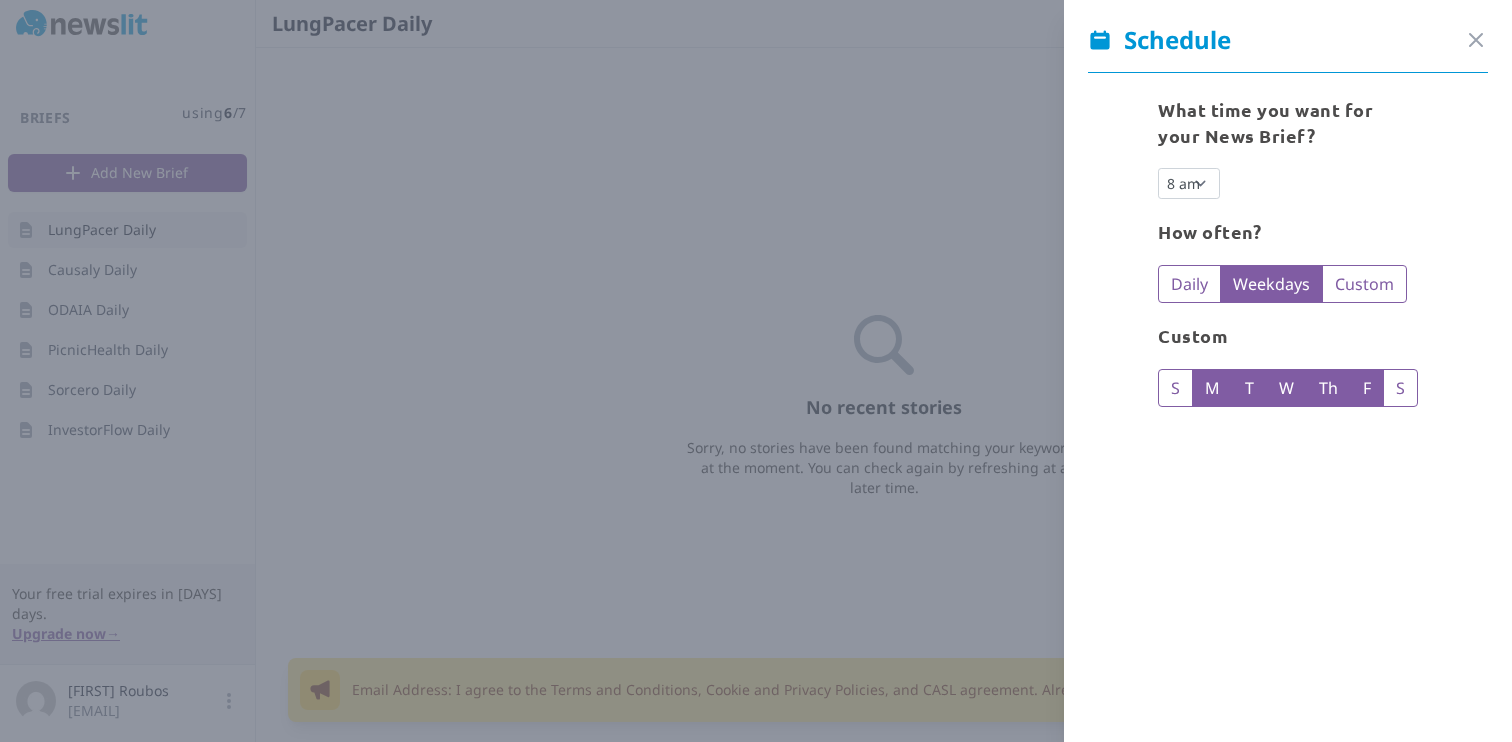 click on "What time you want for your News Brief? 12 am 1 am 2 am 3 am 4 am 5 am 6 am 7 am 8 am 9 am 10 am 11 am 12 pm 1 pm 2 pm 3 pm 4 pm 5 pm 6 pm 7 pm 8 pm 9 pm 10 pm 11 pm" at bounding box center [1288, 148] 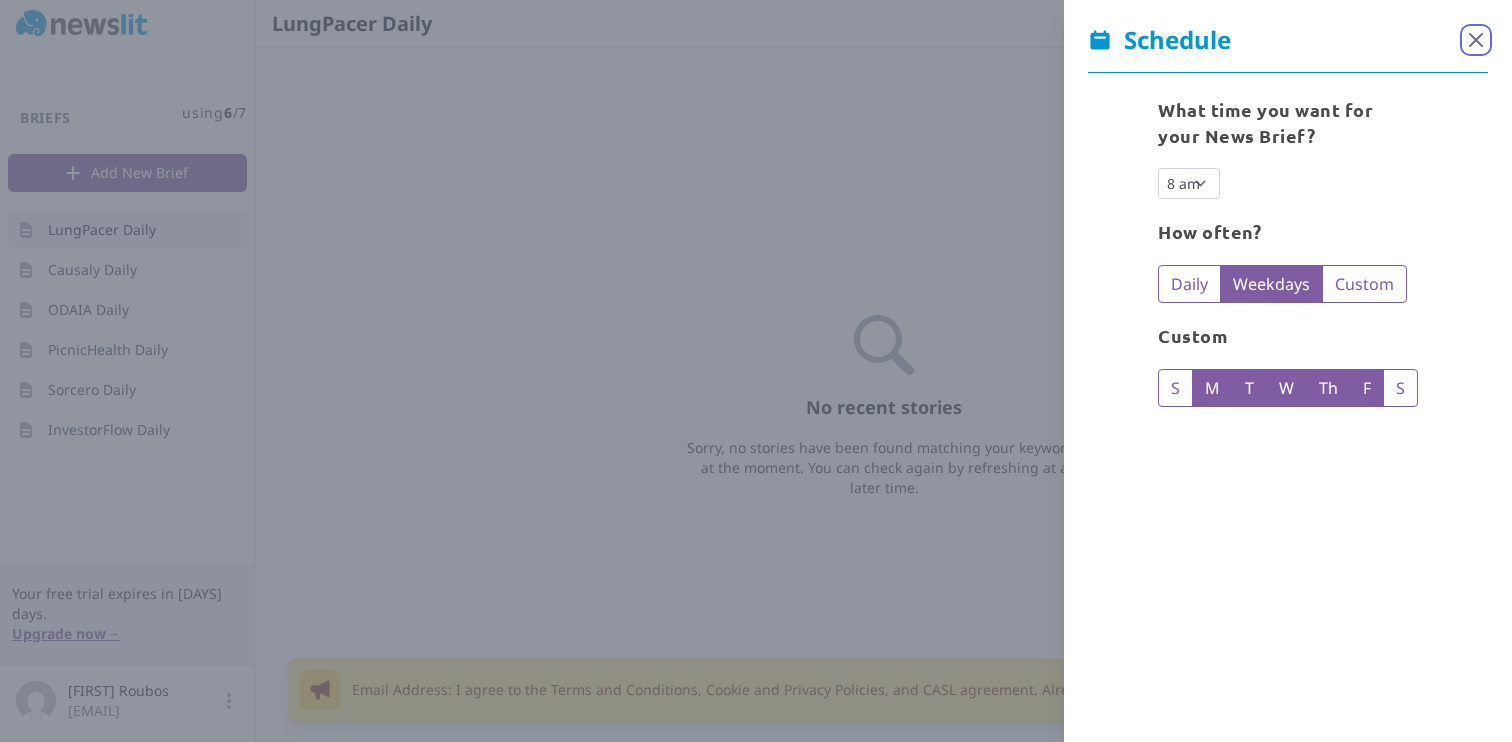click 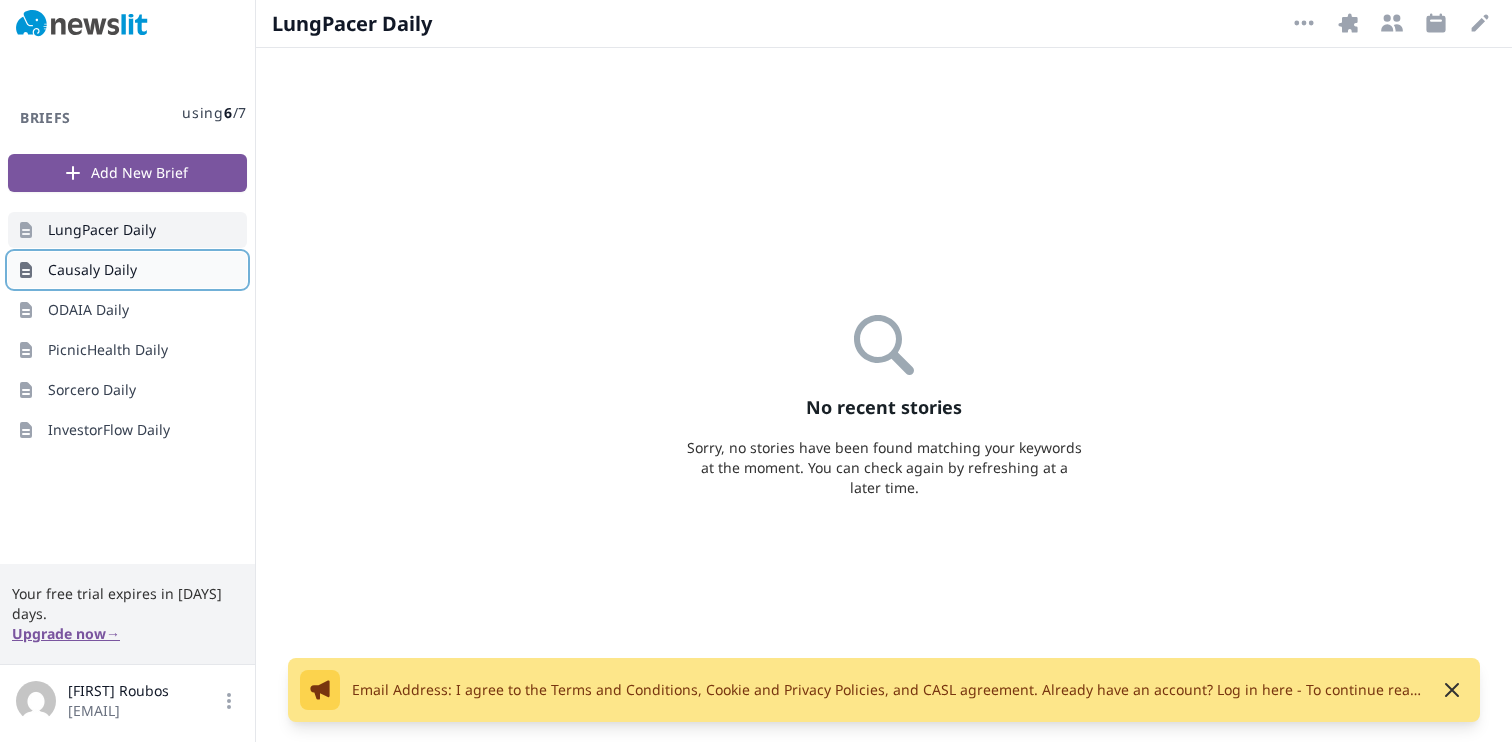 click on "Causaly Daily" at bounding box center [92, 270] 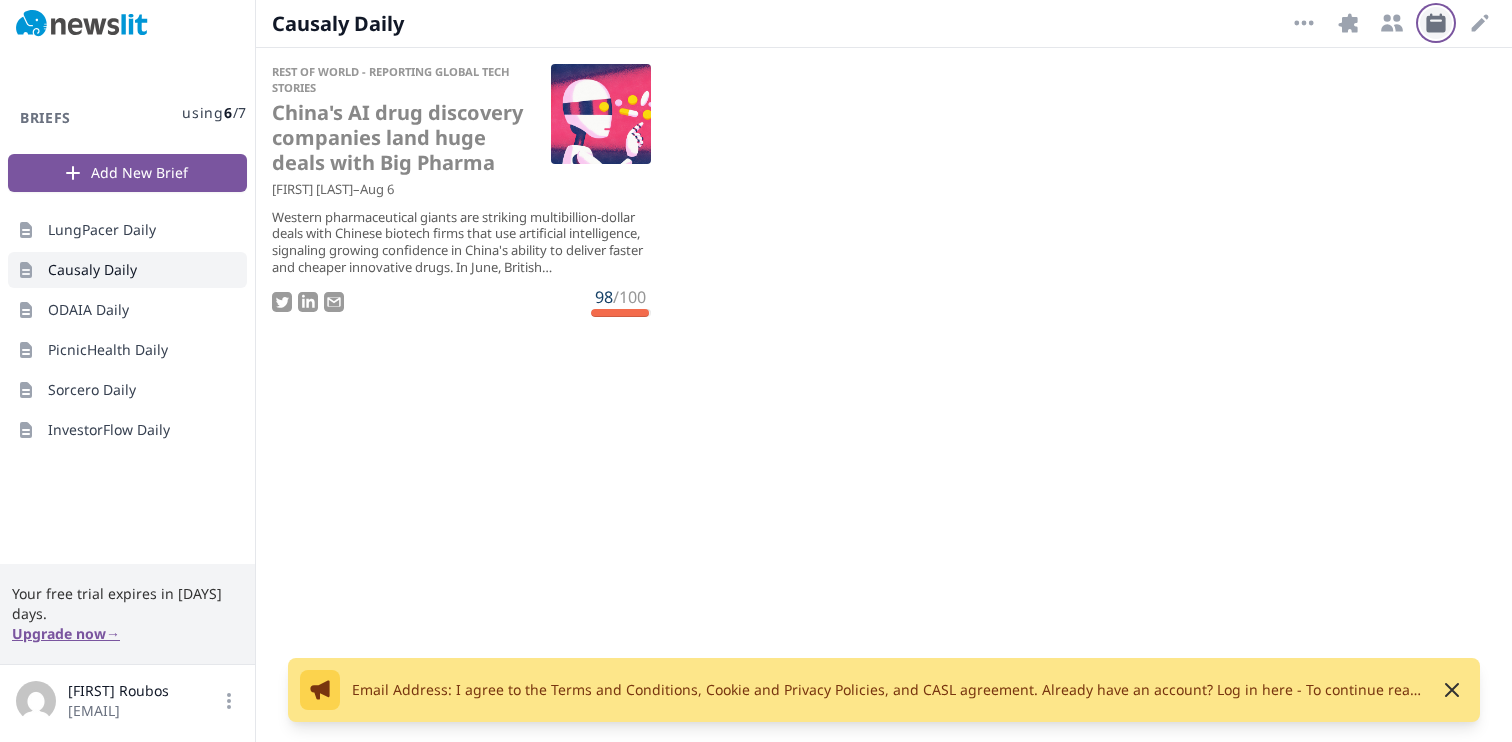 click 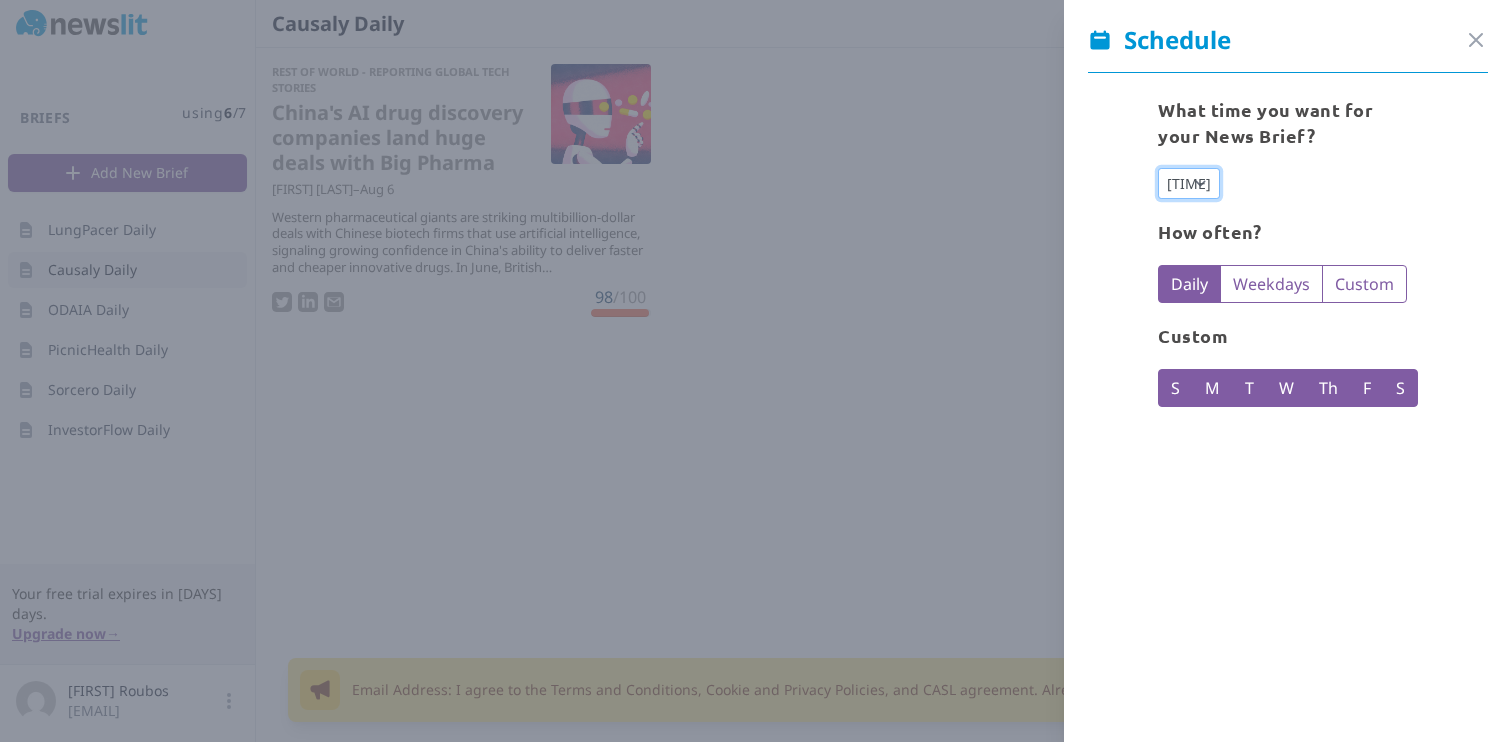 click on "12 am 1 am 2 am 3 am 4 am 5 am 6 am 7 am 8 am 9 am 10 am 11 am 12 pm 1 pm 2 pm 3 pm 4 pm 5 pm 6 pm 7 pm 8 pm 9 pm 10 pm 11 pm" at bounding box center (1189, 183) 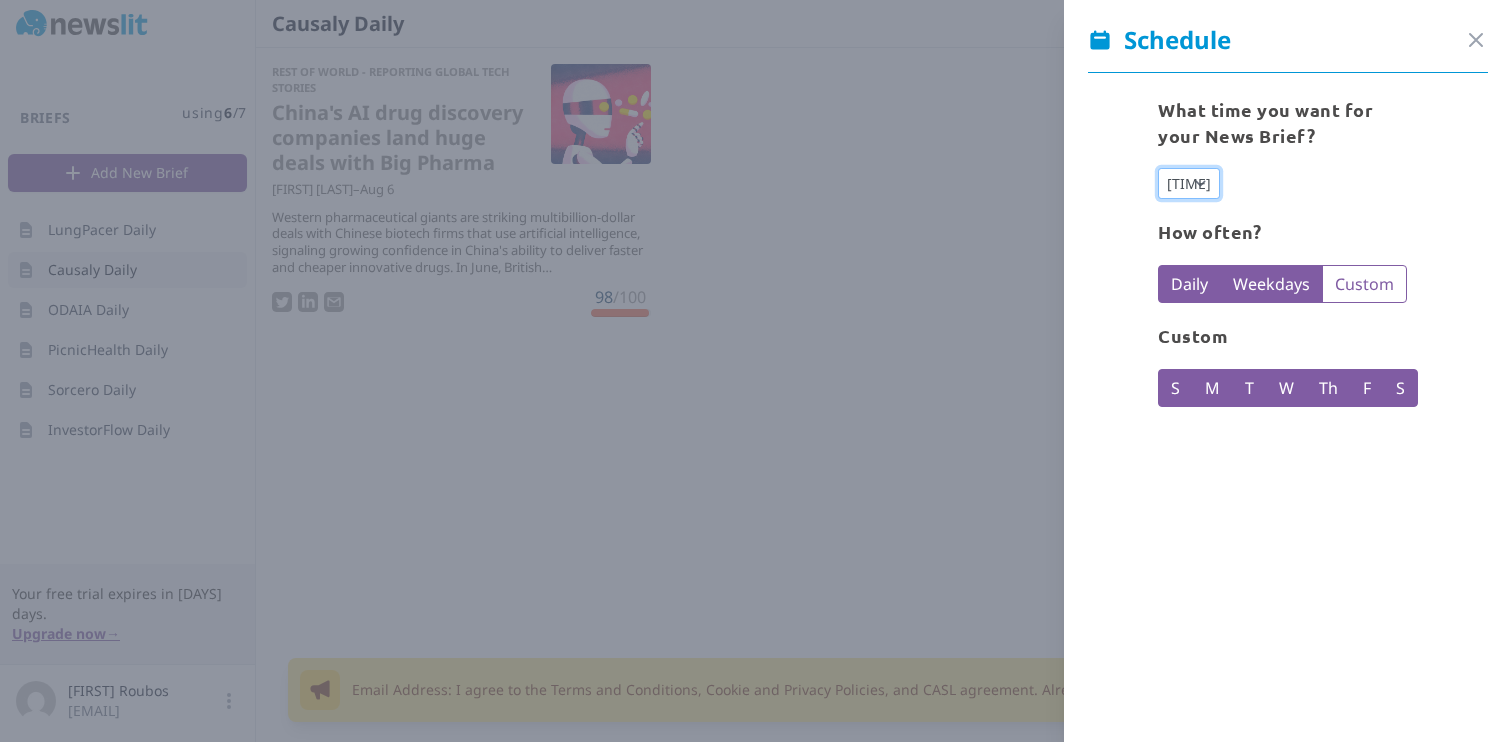 select on "8" 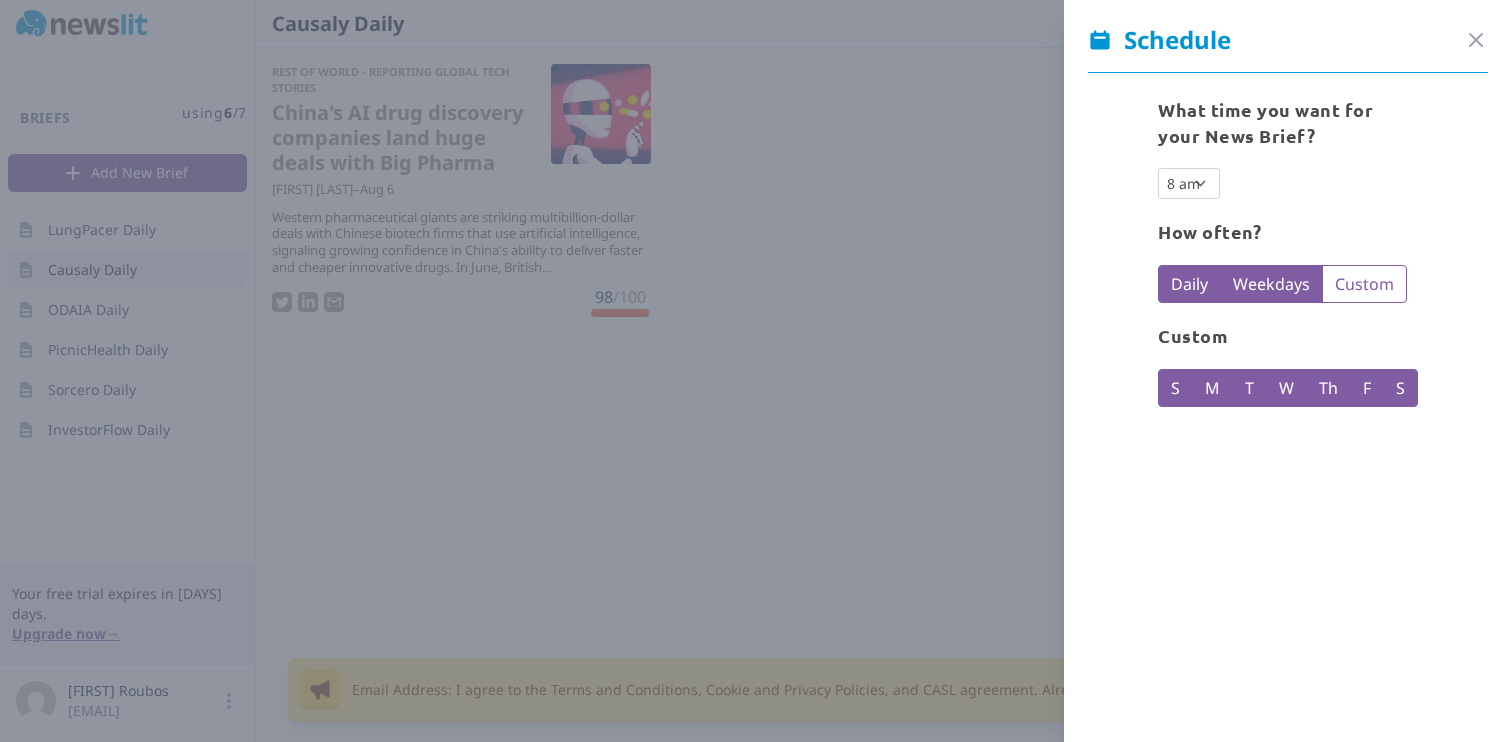 click on "Weekdays" at bounding box center (1271, 284) 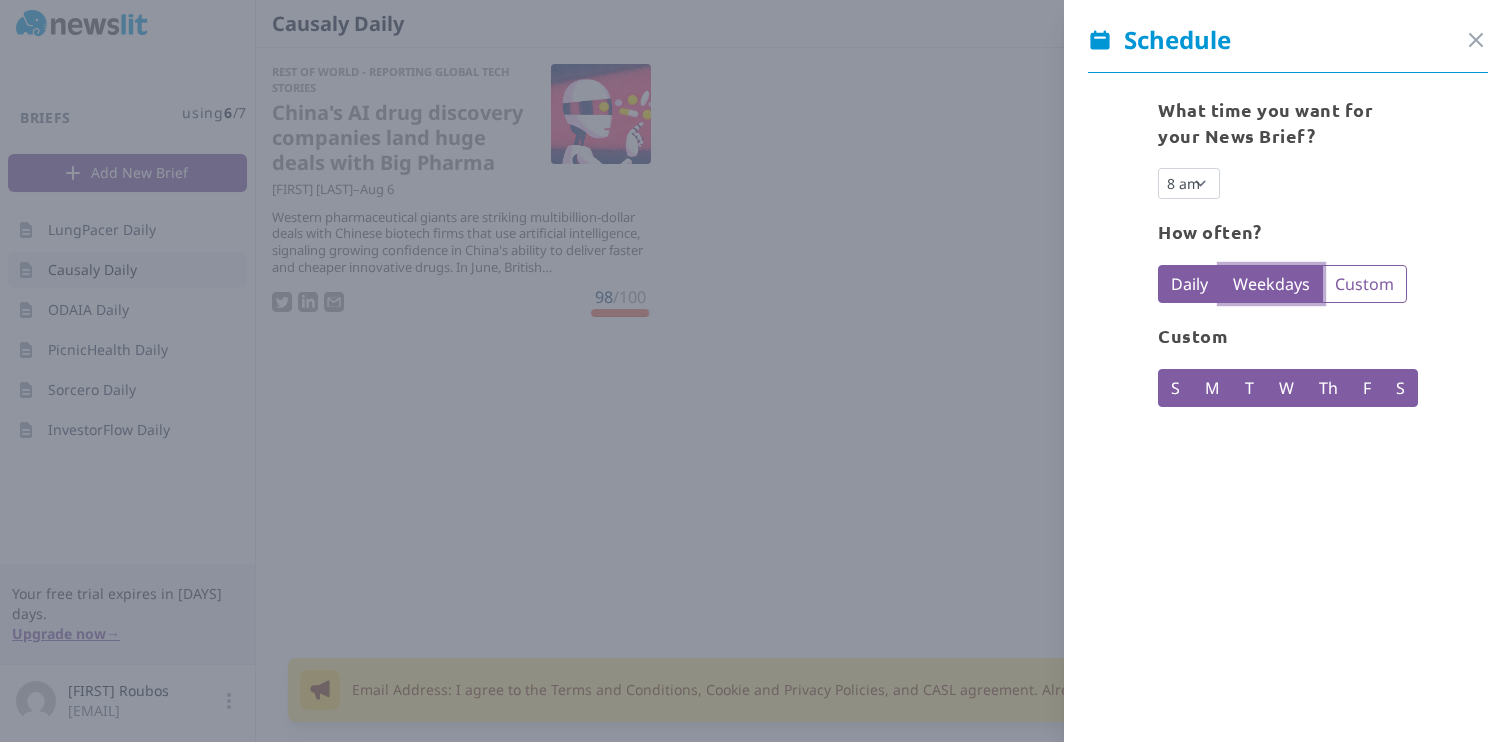 radio on "false" 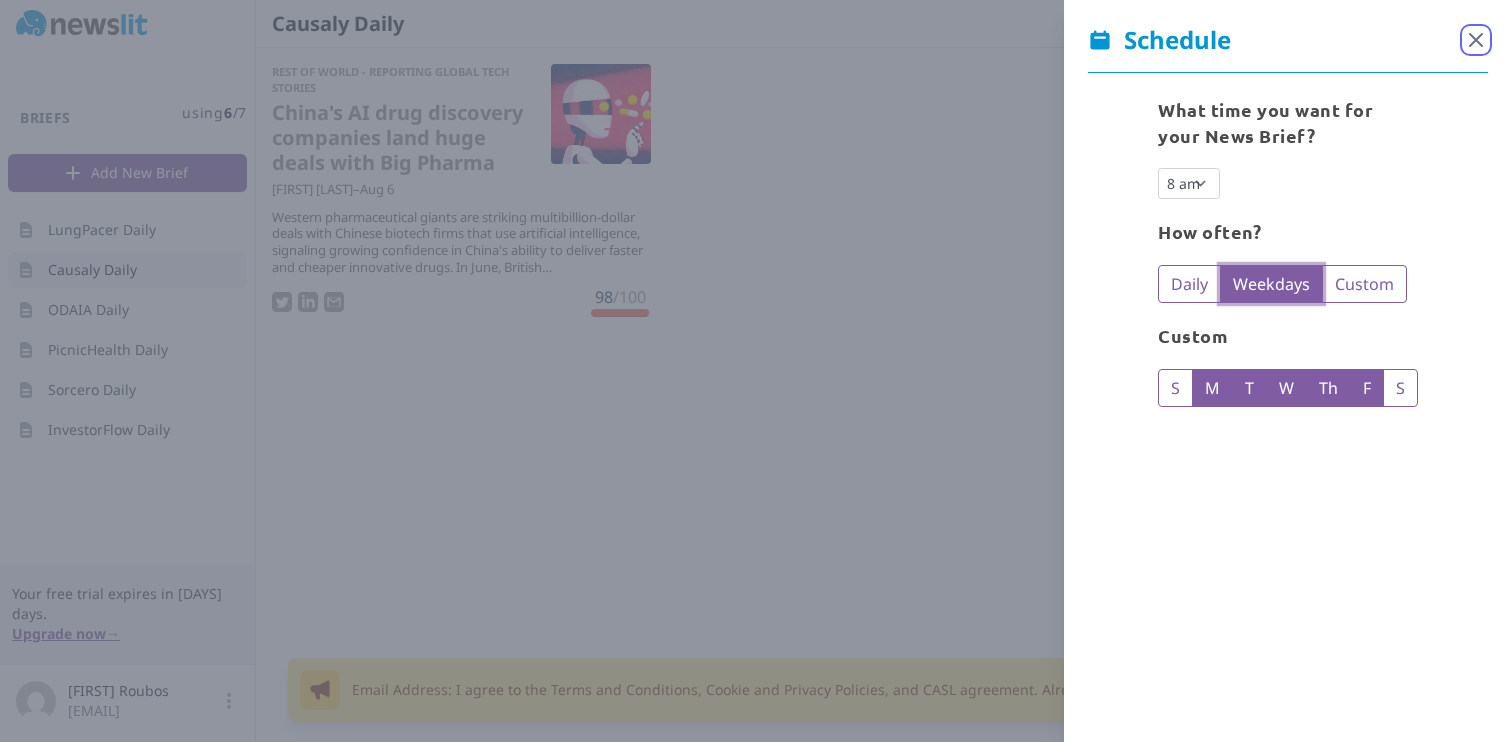 click 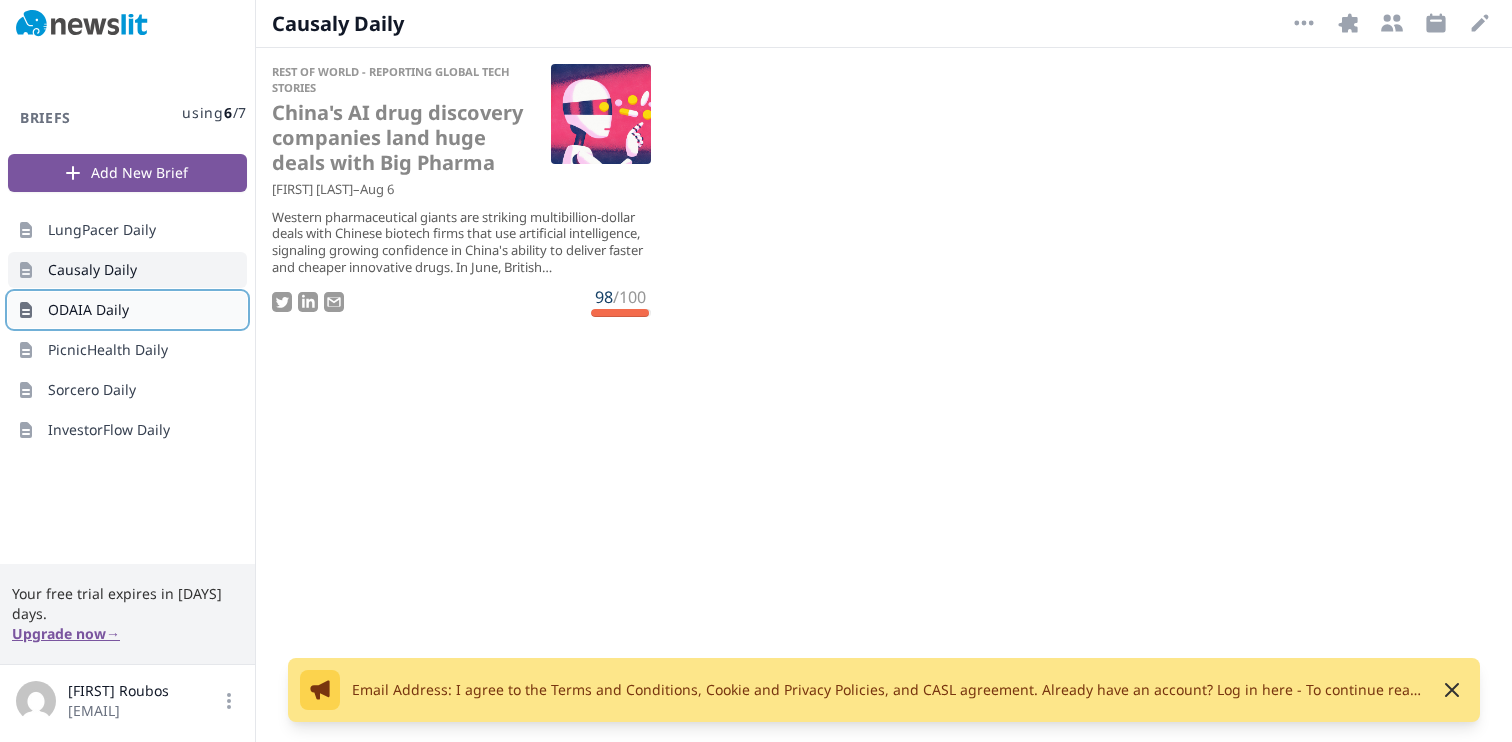 click on "ODAIA Daily" at bounding box center [88, 310] 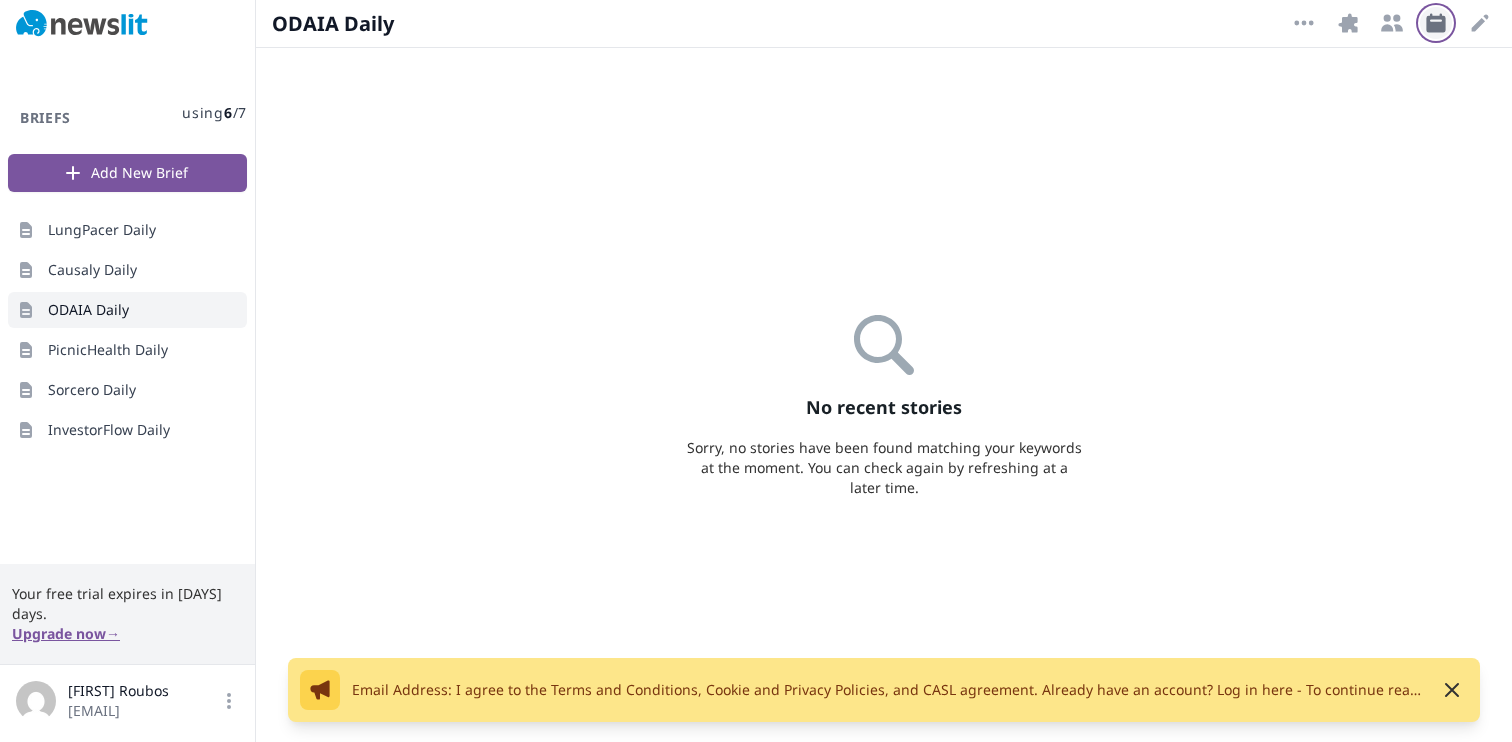 click 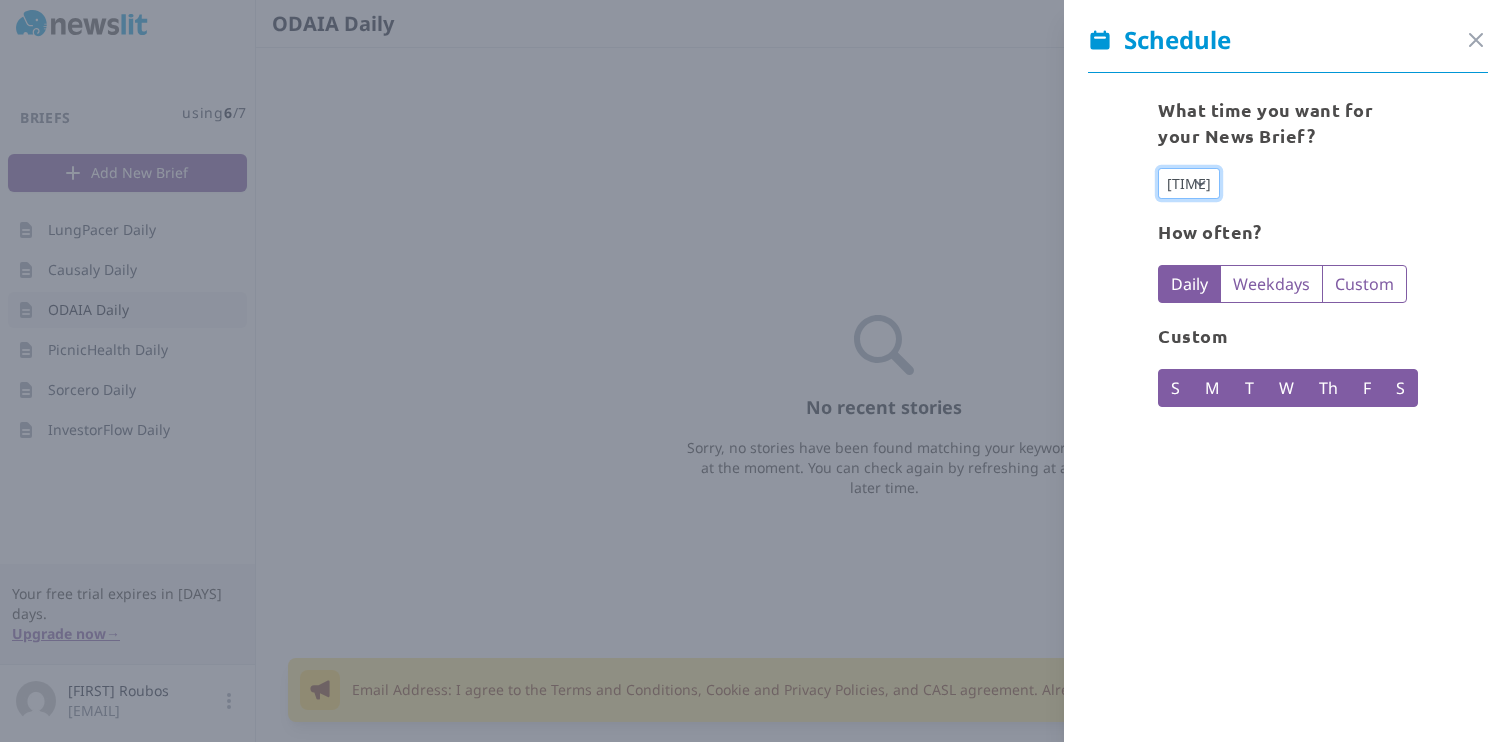 click on "12 am 1 am 2 am 3 am 4 am 5 am 6 am 7 am 8 am 9 am 10 am 11 am 12 pm 1 pm 2 pm 3 pm 4 pm 5 pm 6 pm 7 pm 8 pm 9 pm 10 pm 11 pm" at bounding box center (1189, 183) 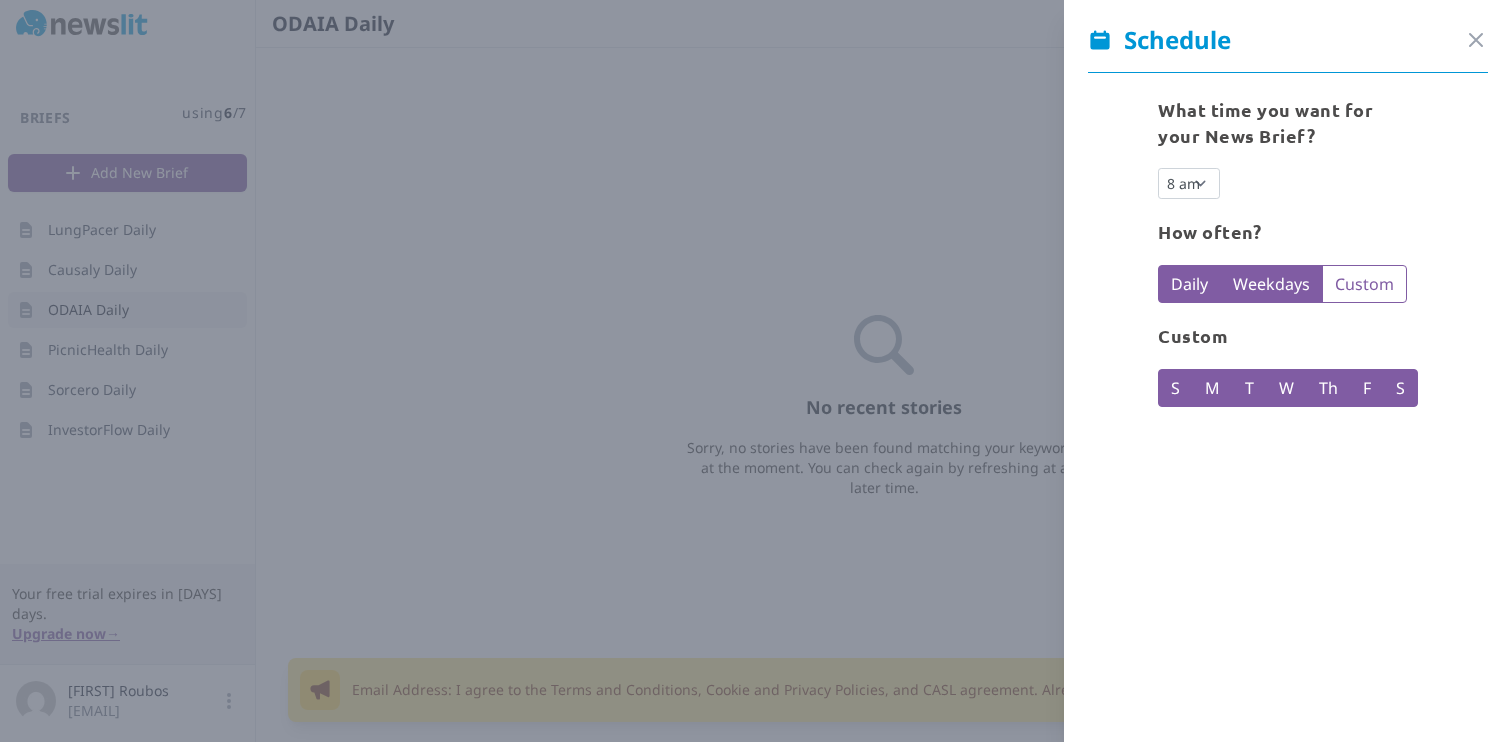 click on "Weekdays" at bounding box center [1271, 284] 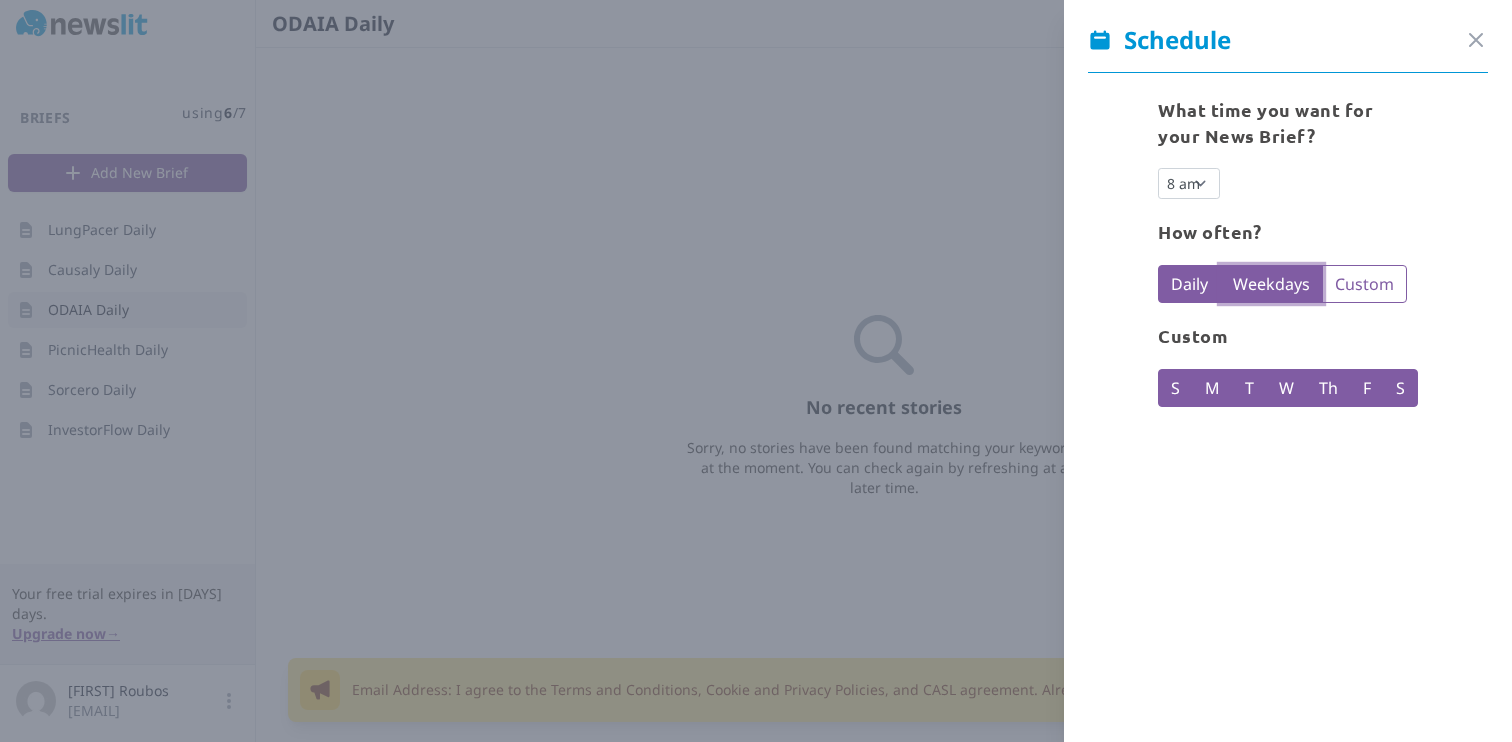 radio on "false" 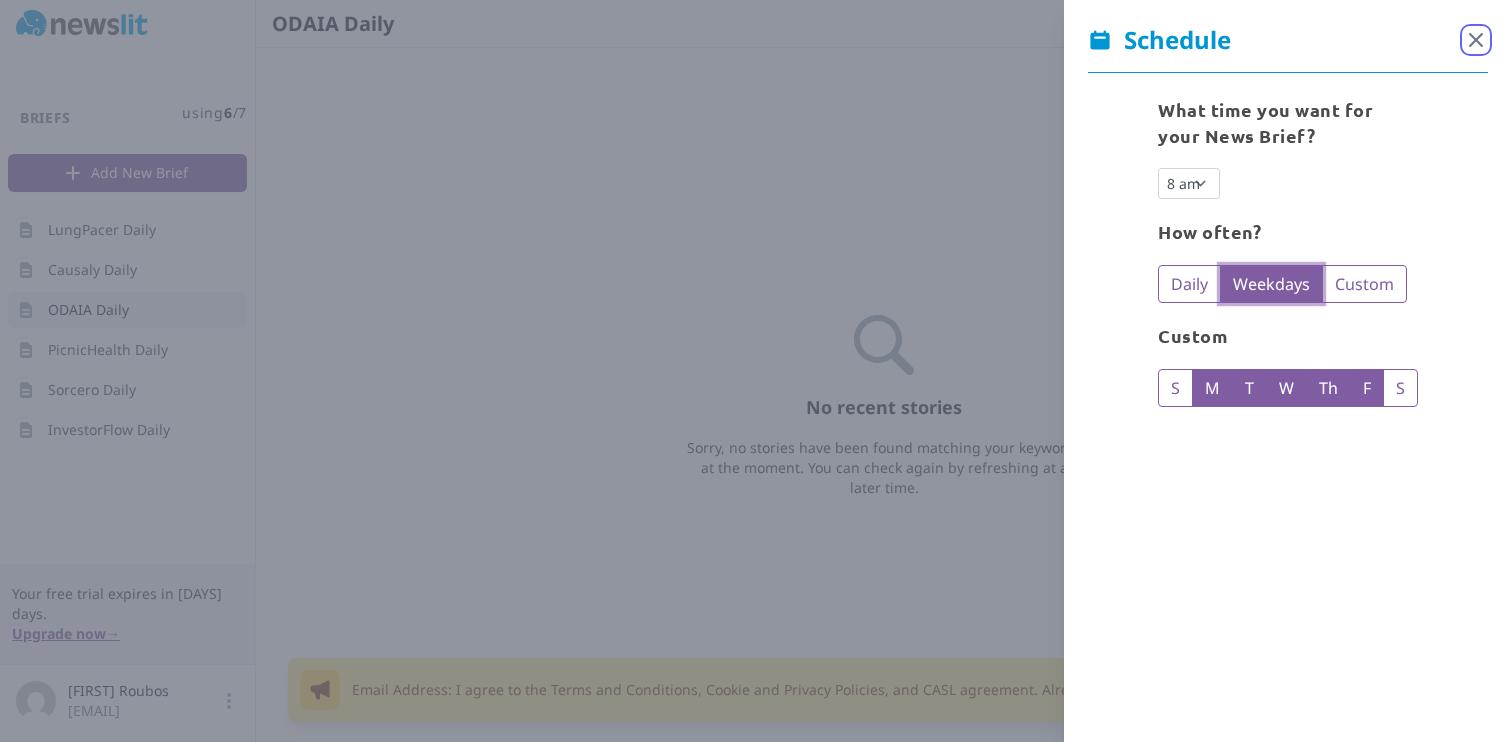click 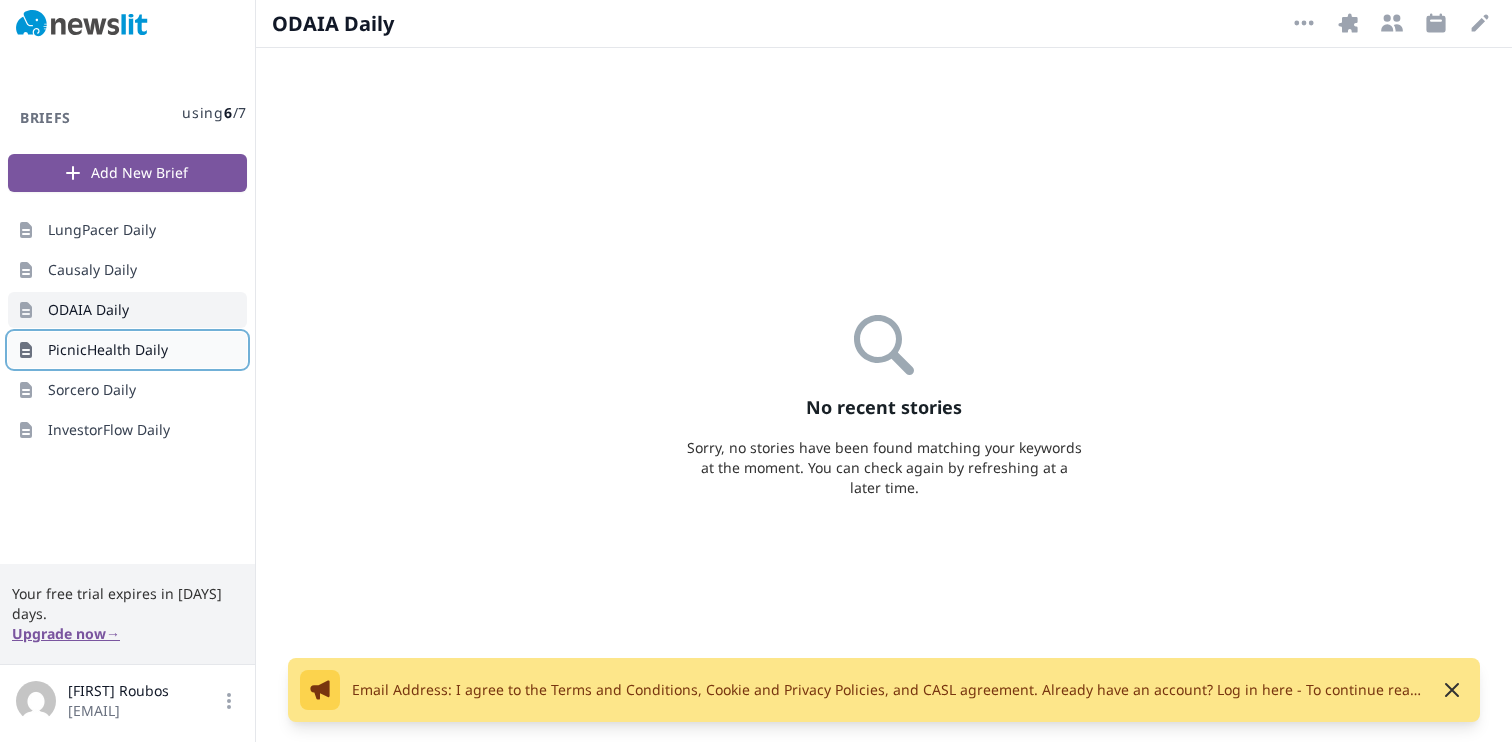 click on "[COMPANY] Daily" at bounding box center [127, 350] 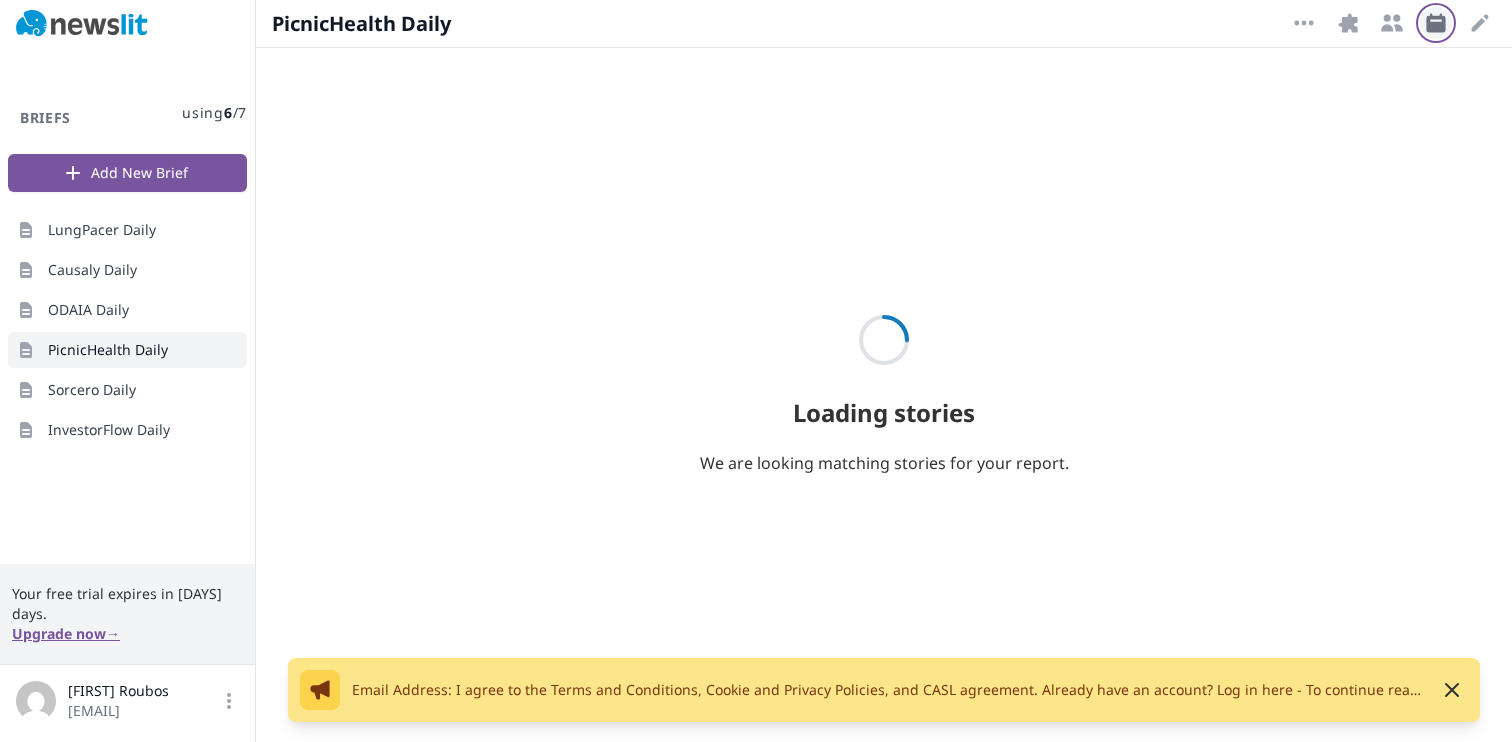 click 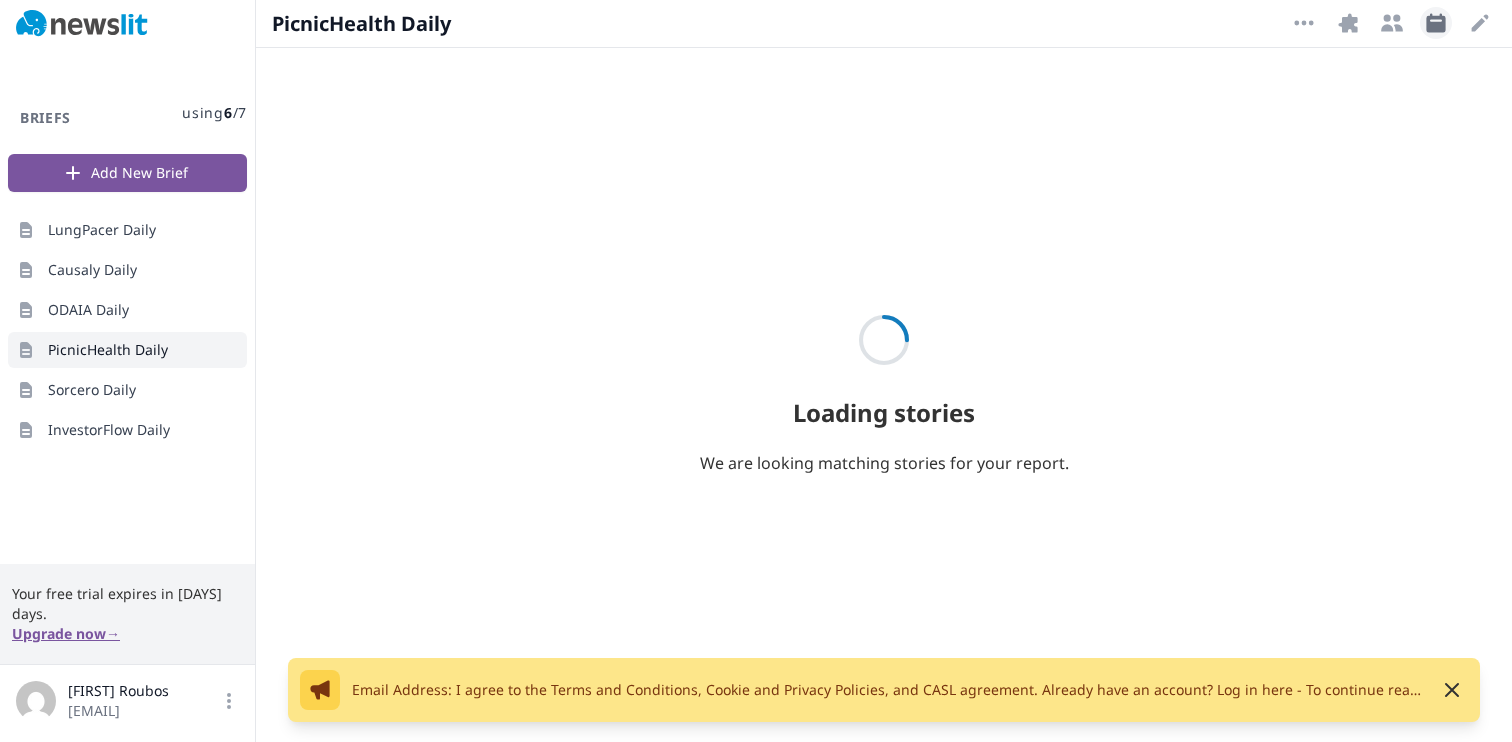 select on "8" 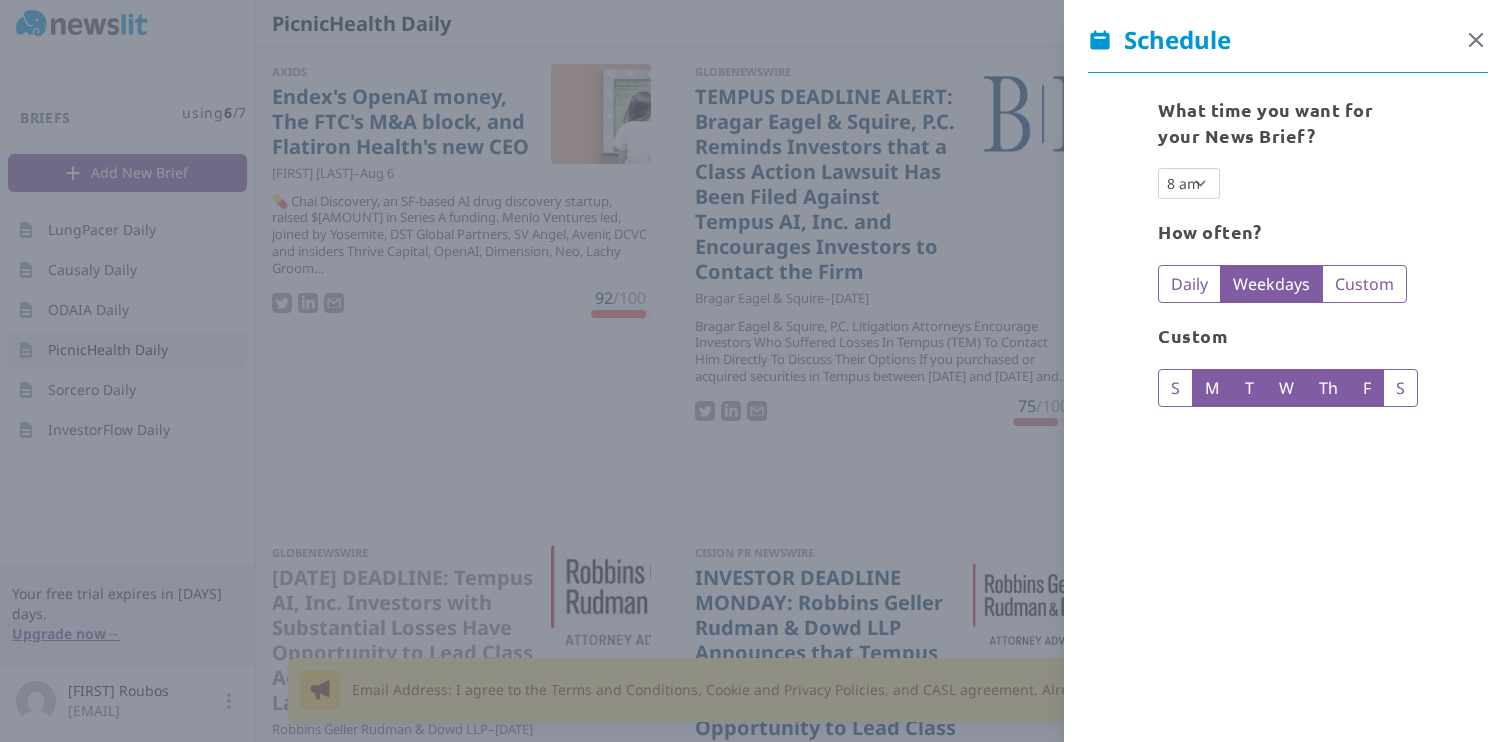 click 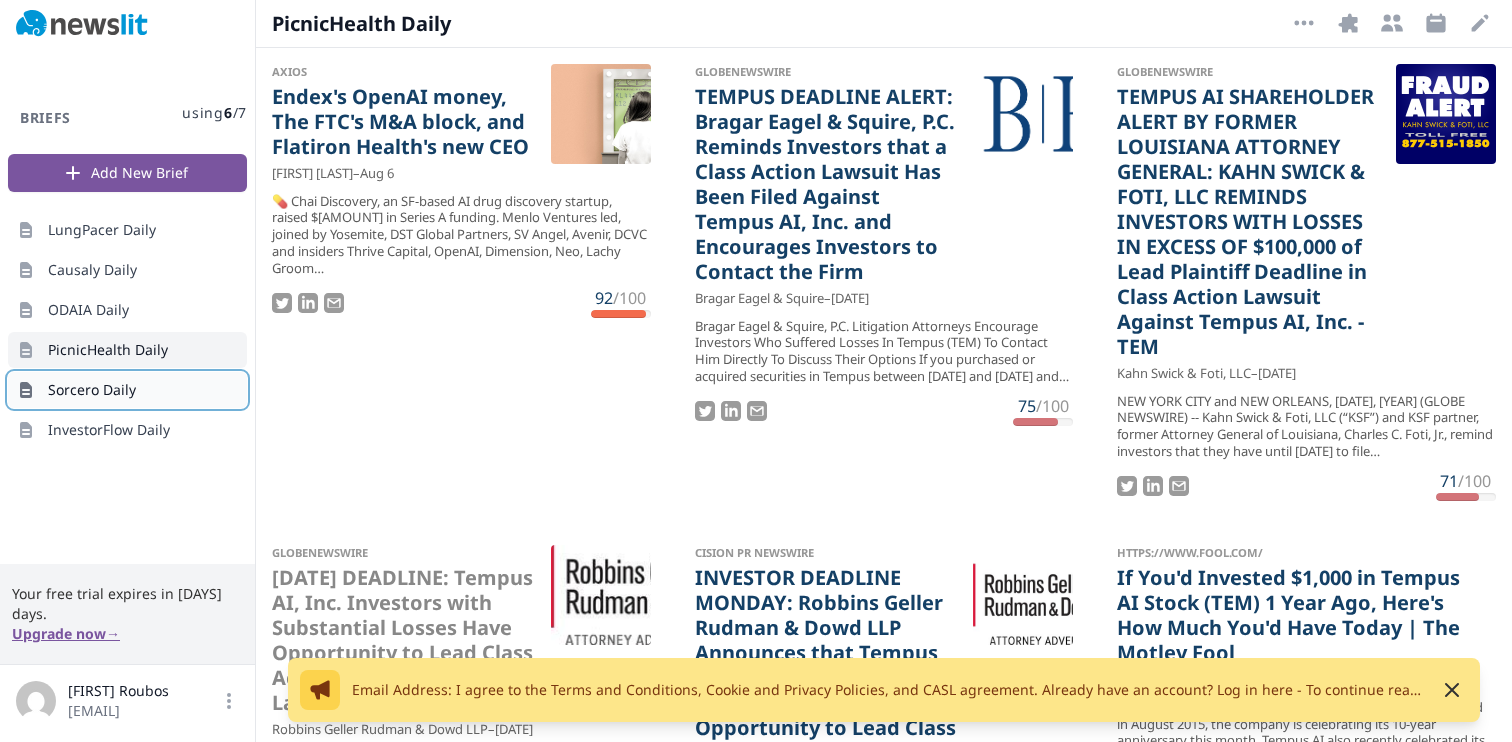click on "Sorcero Daily" at bounding box center (127, 390) 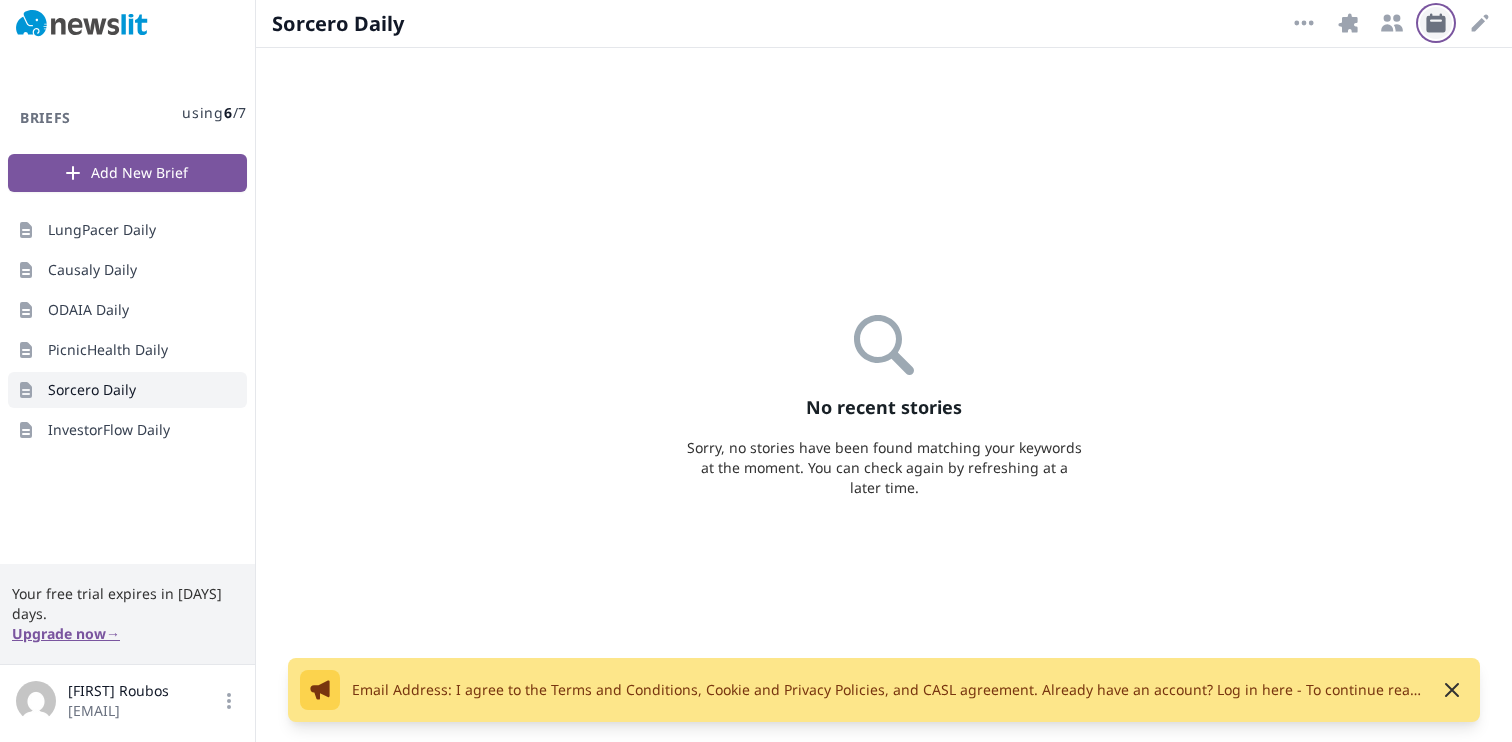 click on "Schedule" at bounding box center [1436, 23] 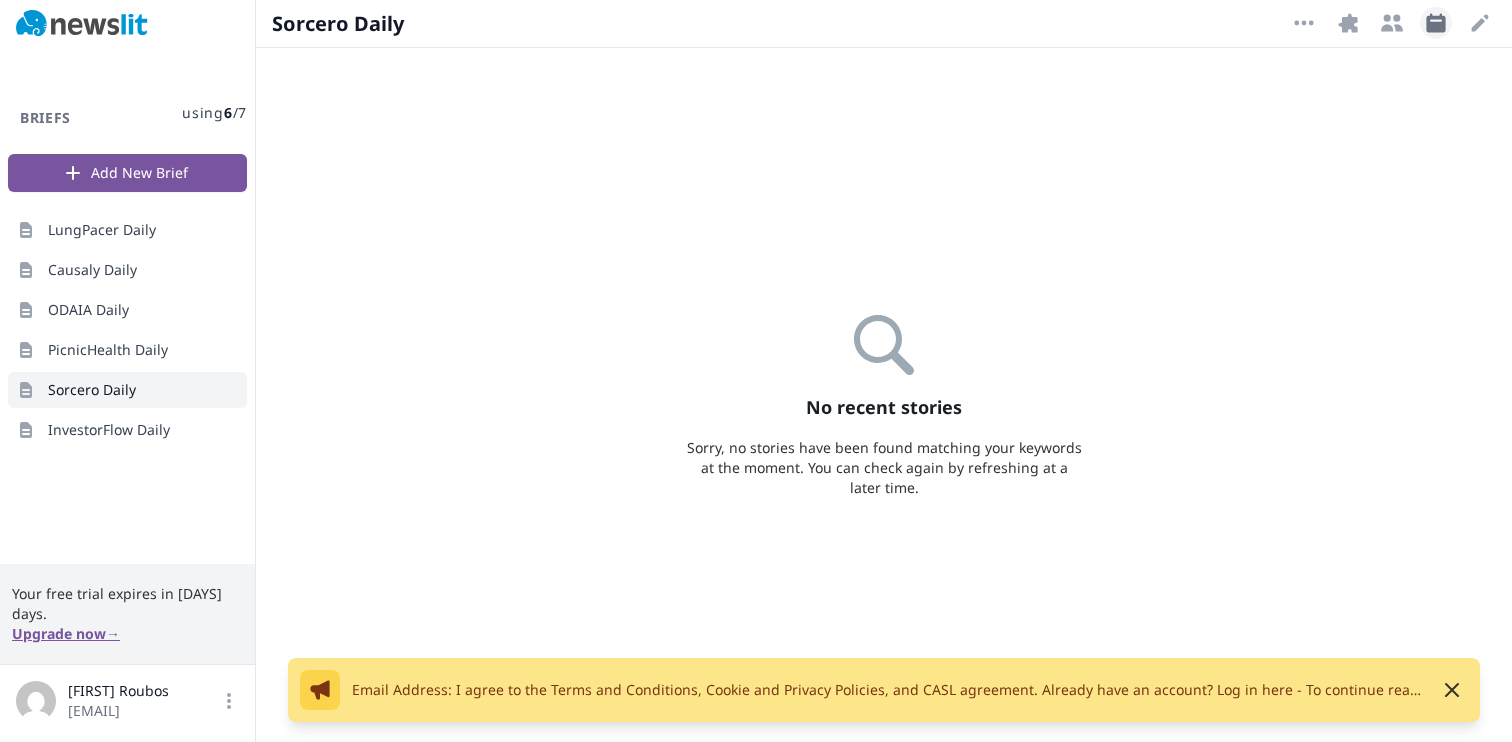select on "9" 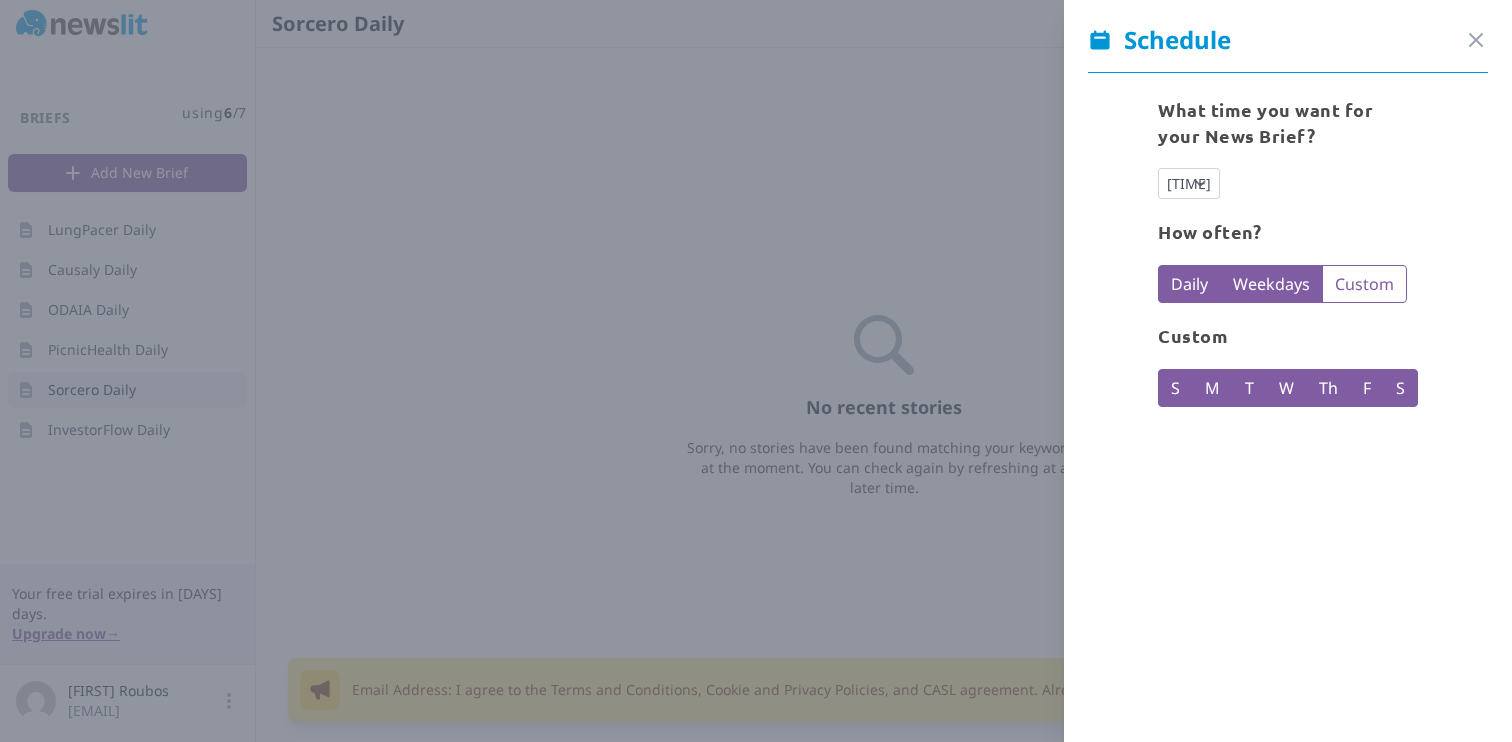 click on "Weekdays" at bounding box center (1271, 284) 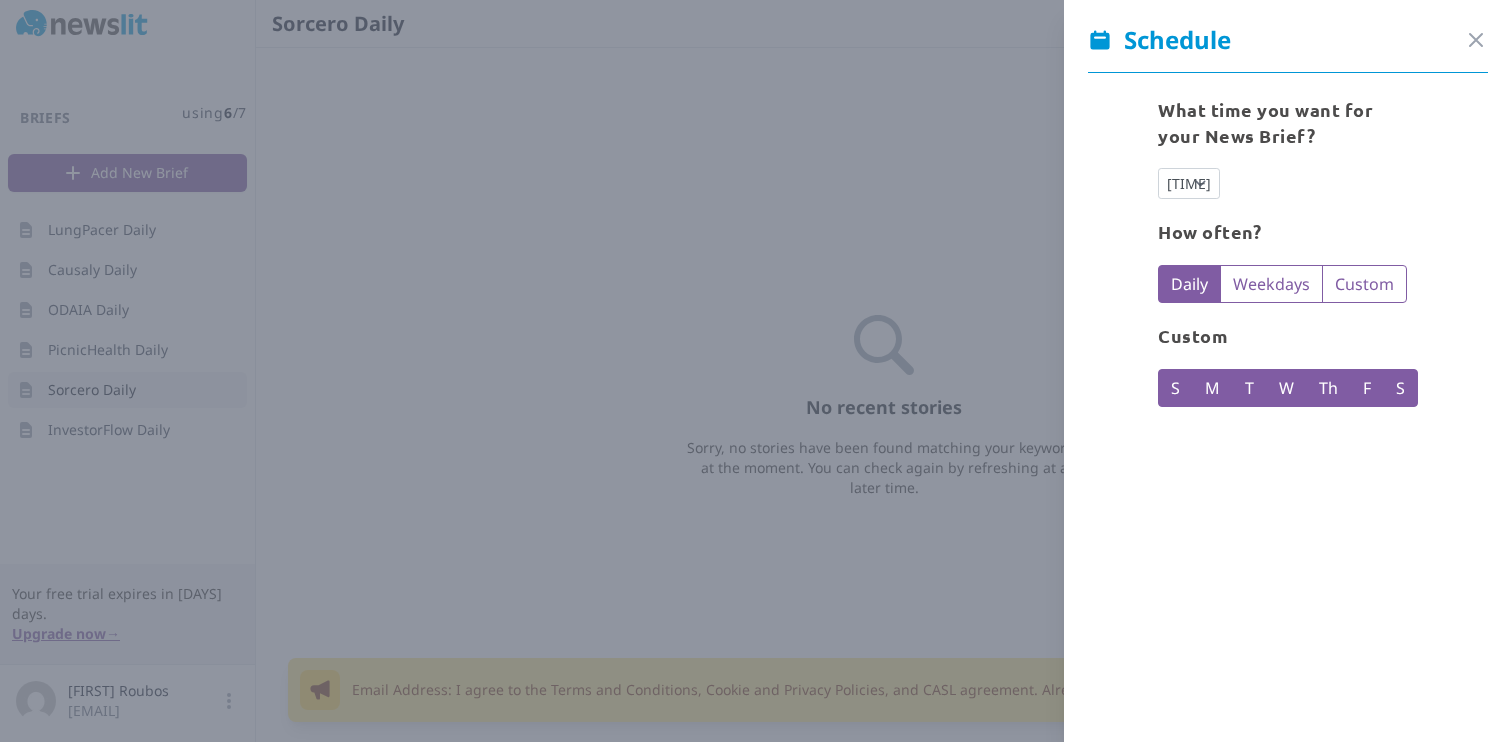 radio on "false" 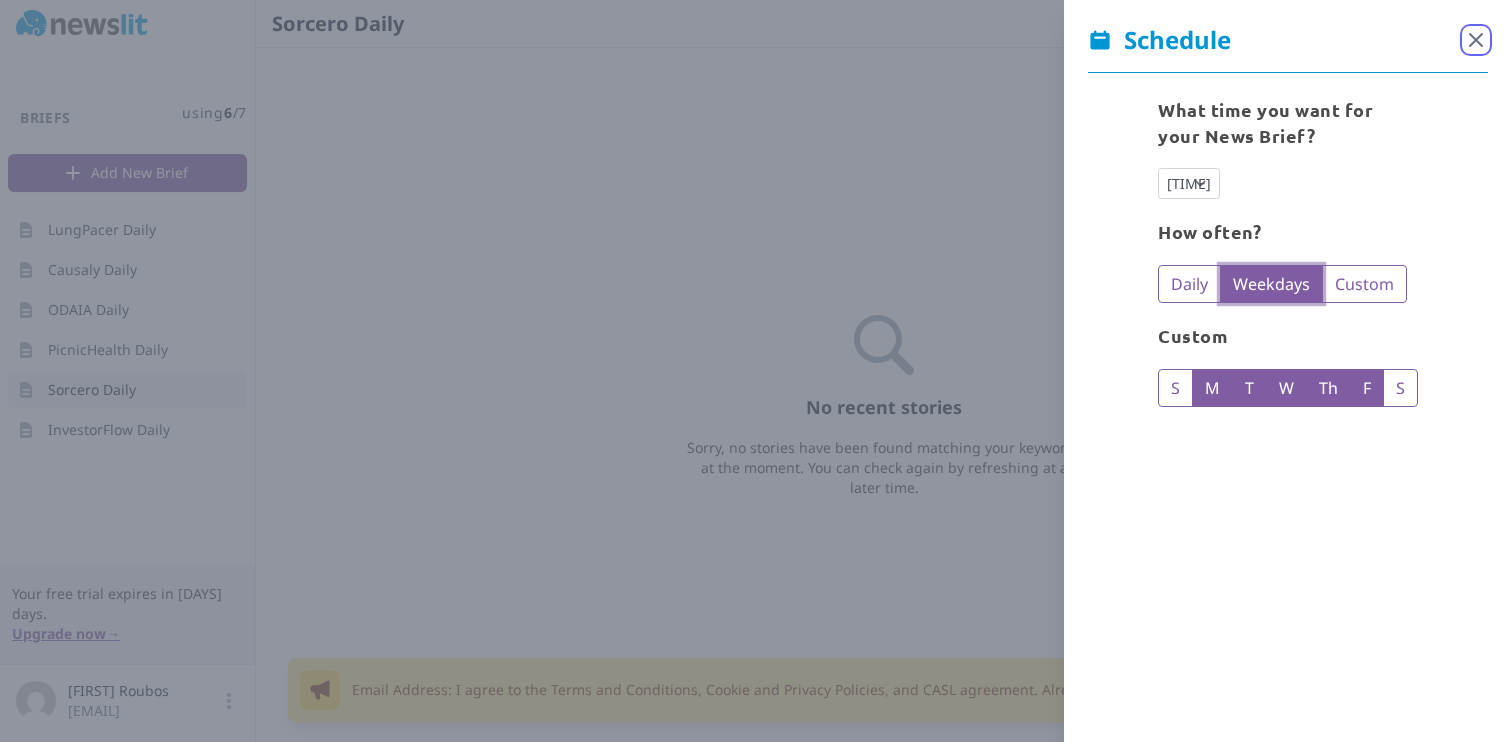 click 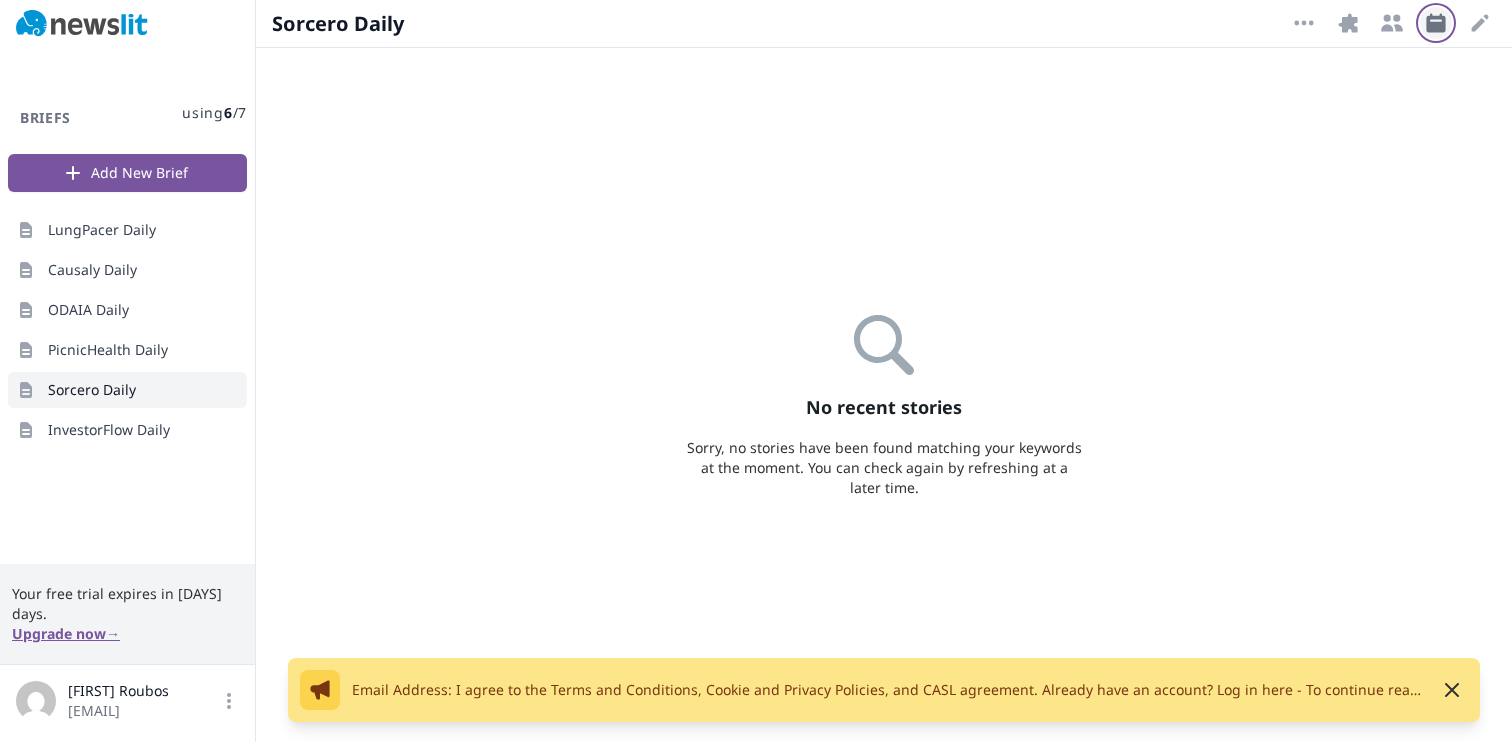 click 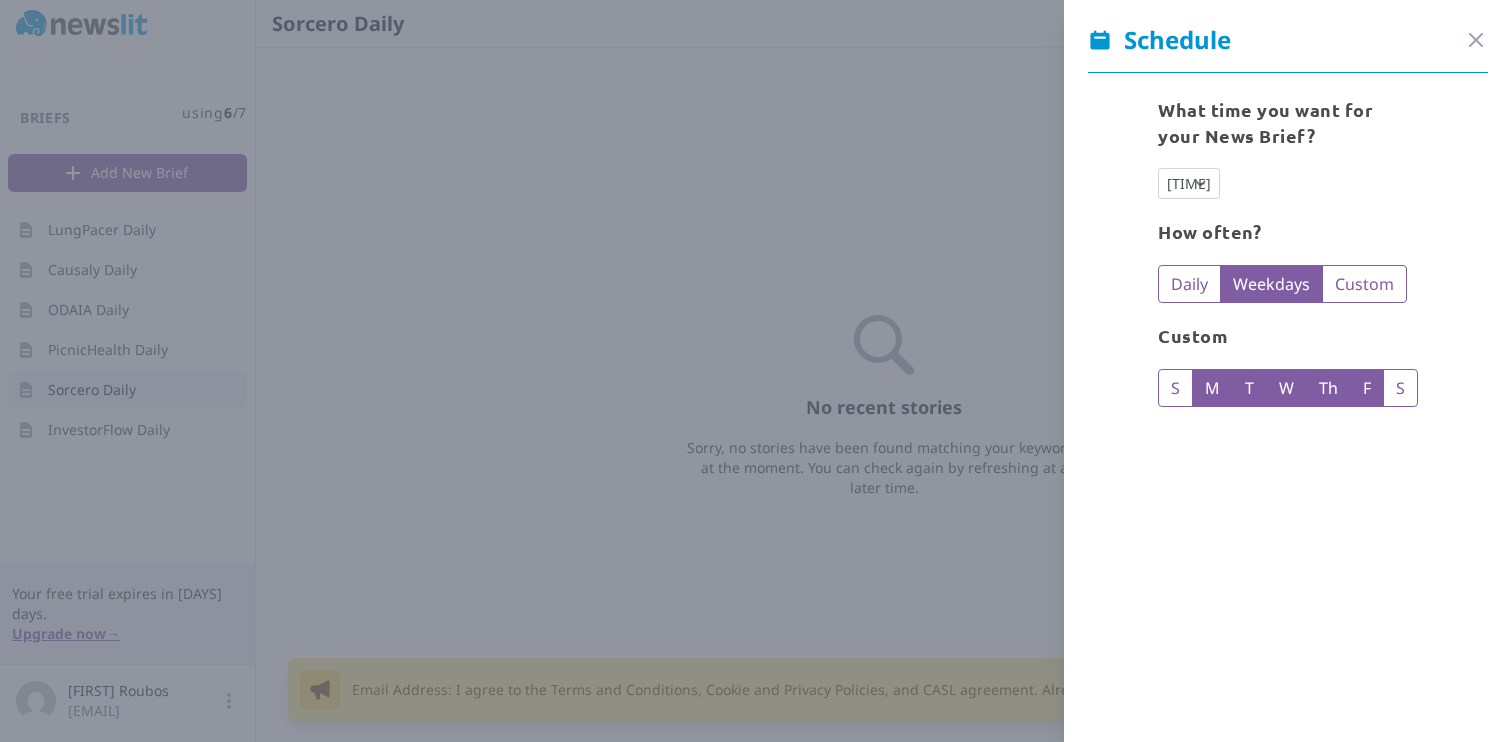 click on "12 am 1 am 2 am 3 am 4 am 5 am 6 am 7 am 8 am 9 am 10 am 11 am 12 pm 1 pm 2 pm 3 pm 4 pm 5 pm 6 pm 7 pm 8 pm 9 pm 10 pm 11 pm" at bounding box center [1189, 183] 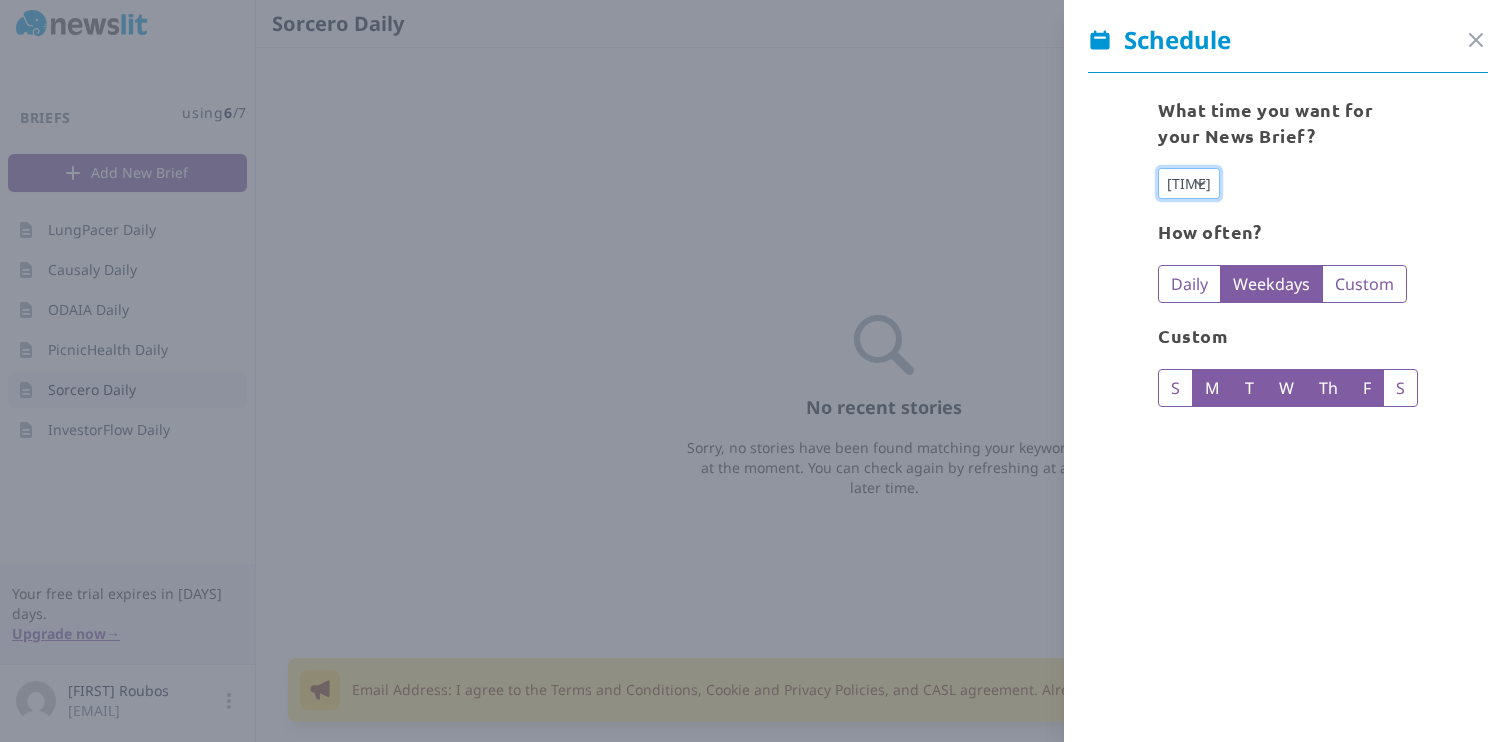 select on "8" 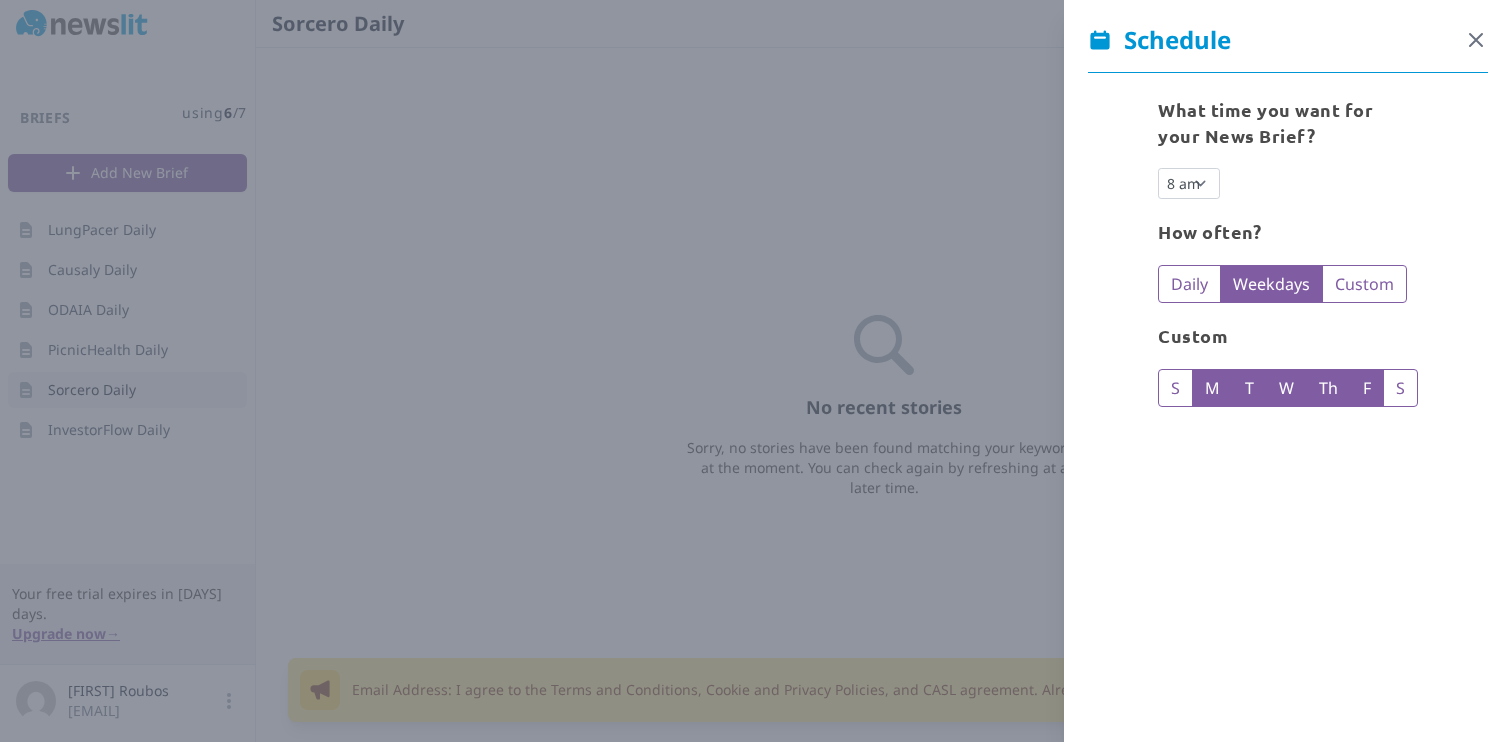 click 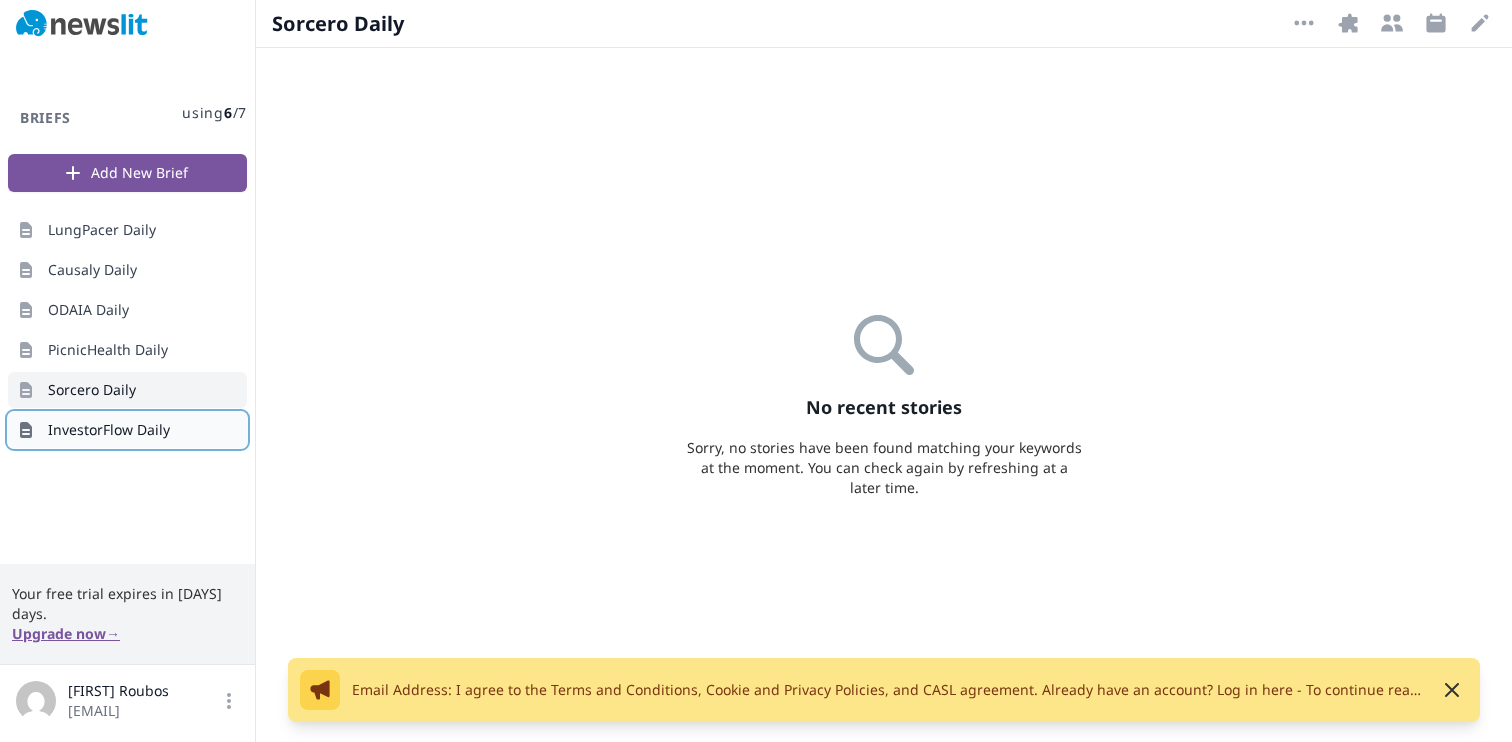 click on "InvestorFlow Daily" at bounding box center [109, 430] 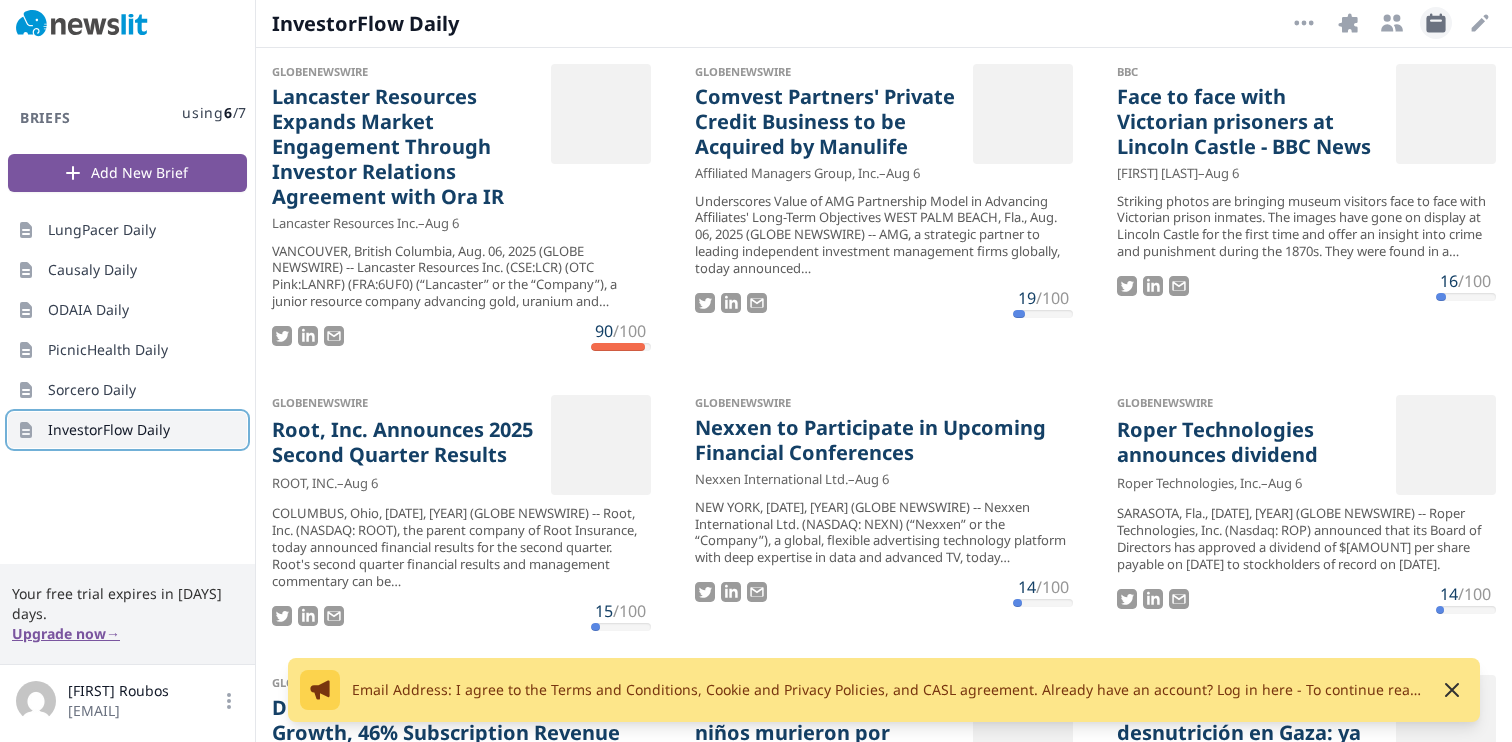 click 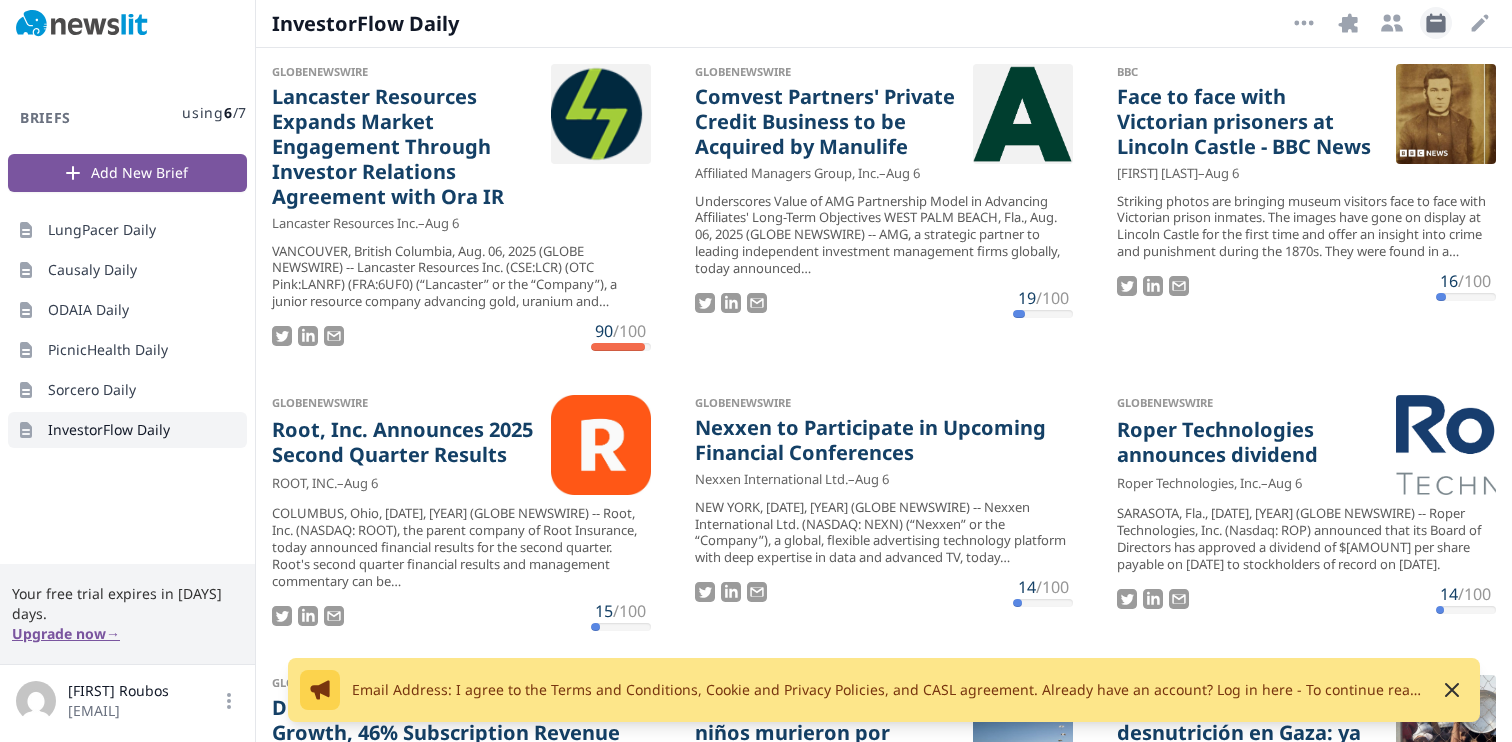 select on "9" 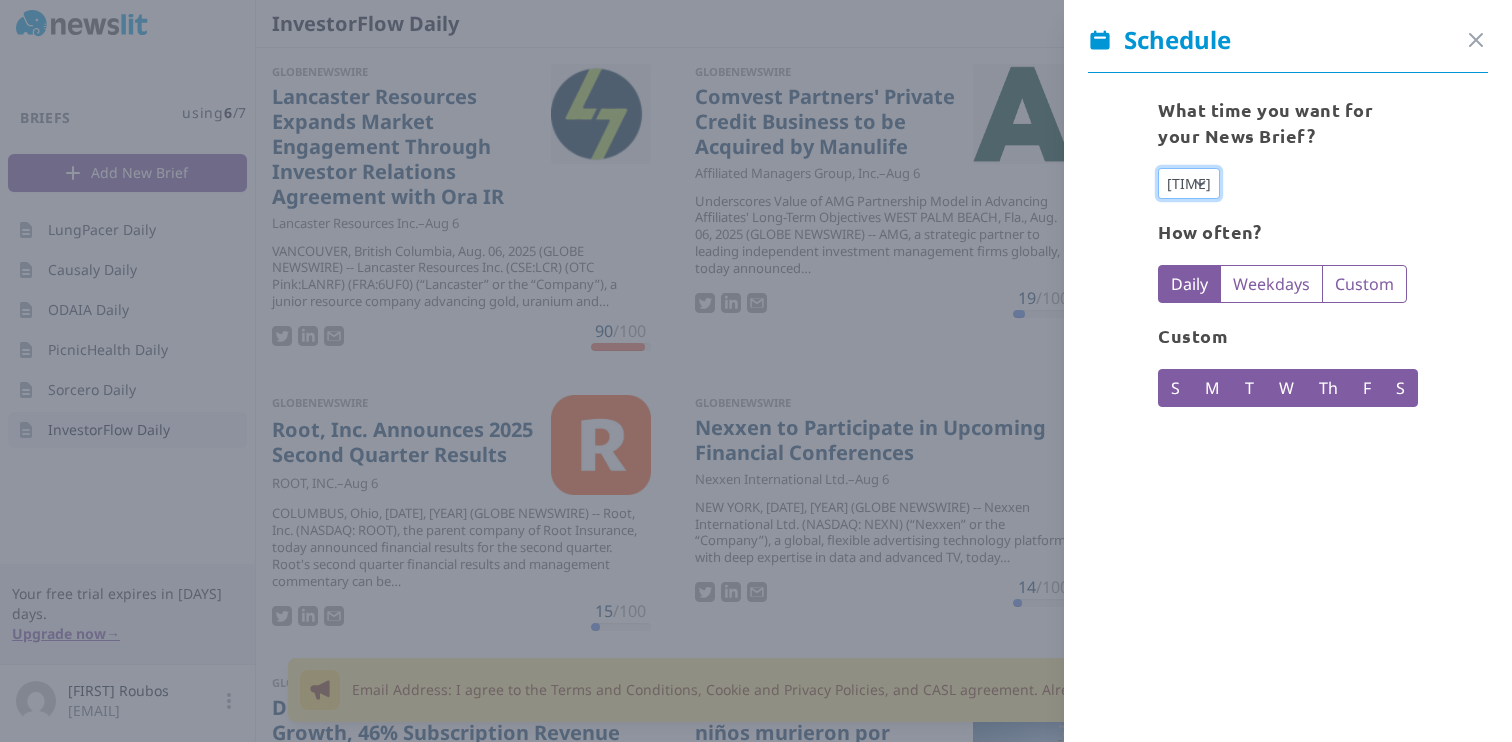 click on "12 am 1 am 2 am 3 am 4 am 5 am 6 am 7 am 8 am 9 am 10 am 11 am 12 pm 1 pm 2 pm 3 pm 4 pm 5 pm 6 pm 7 pm 8 pm 9 pm 10 pm 11 pm" at bounding box center (1189, 183) 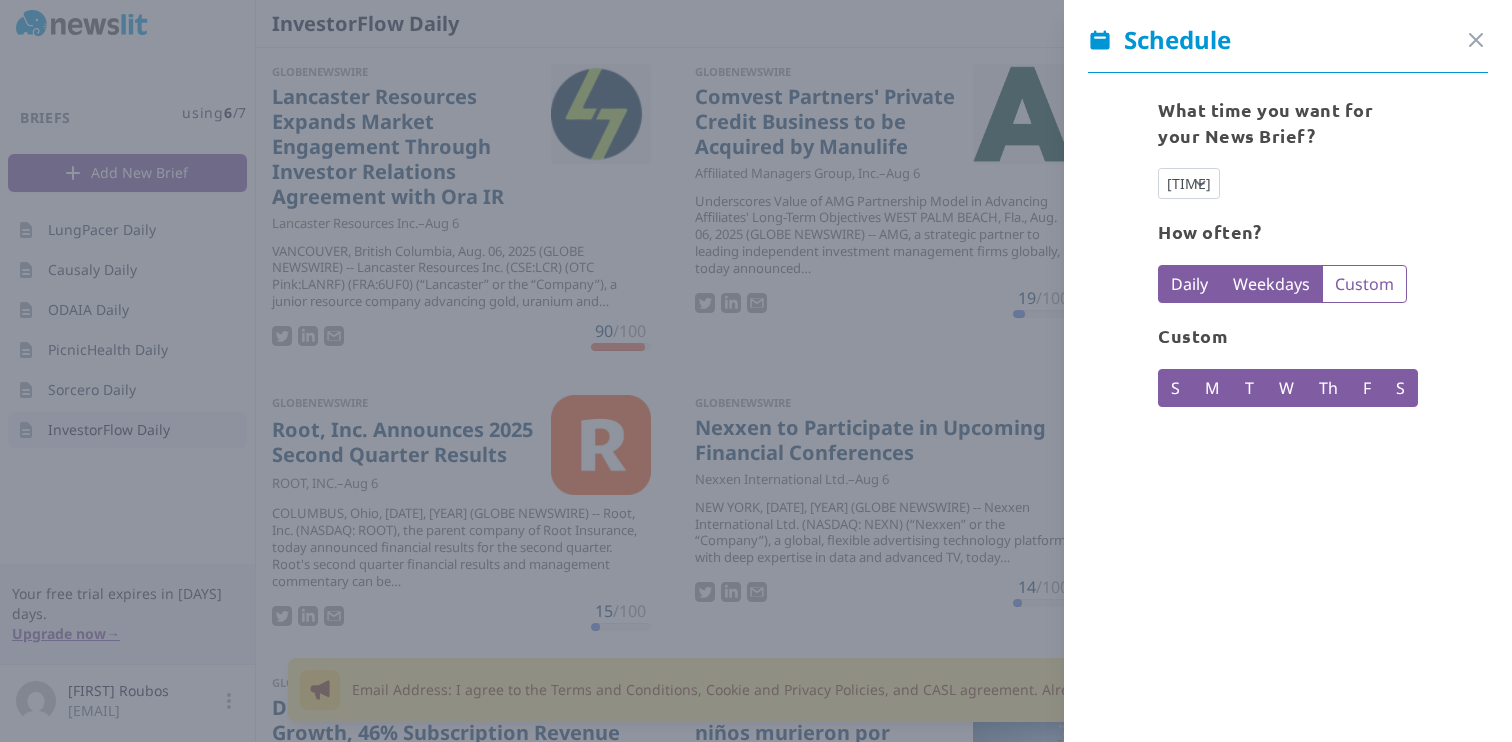 click on "Weekdays" at bounding box center [1271, 284] 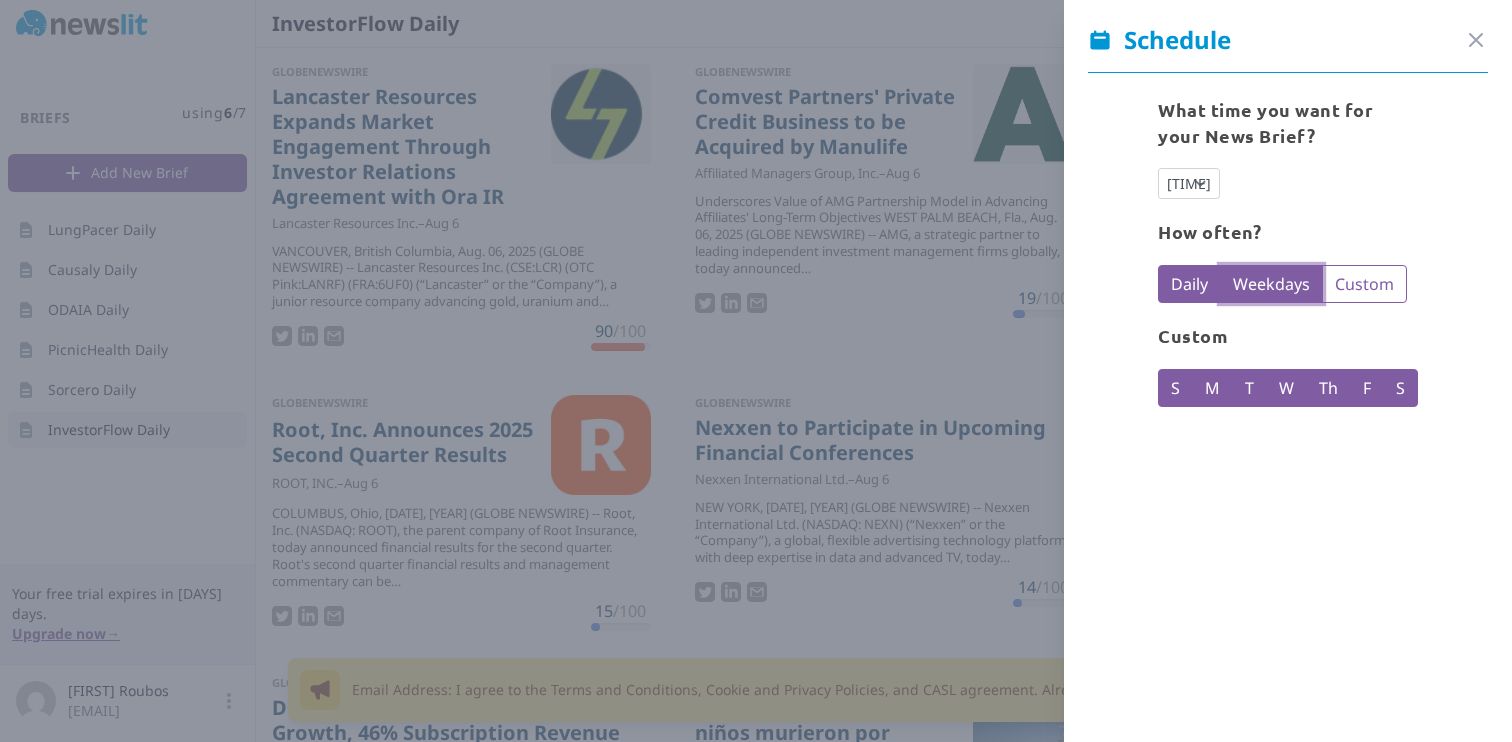 radio on "false" 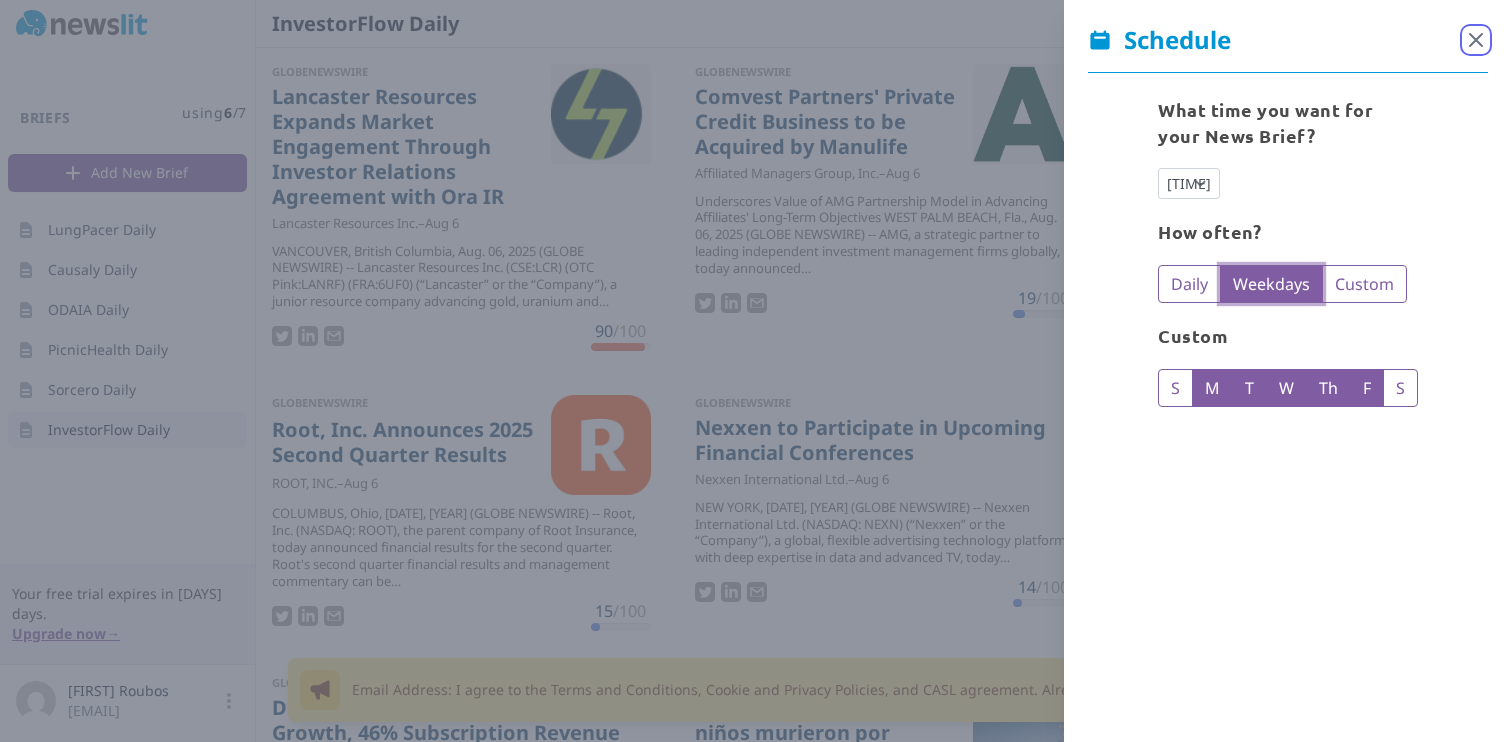 click 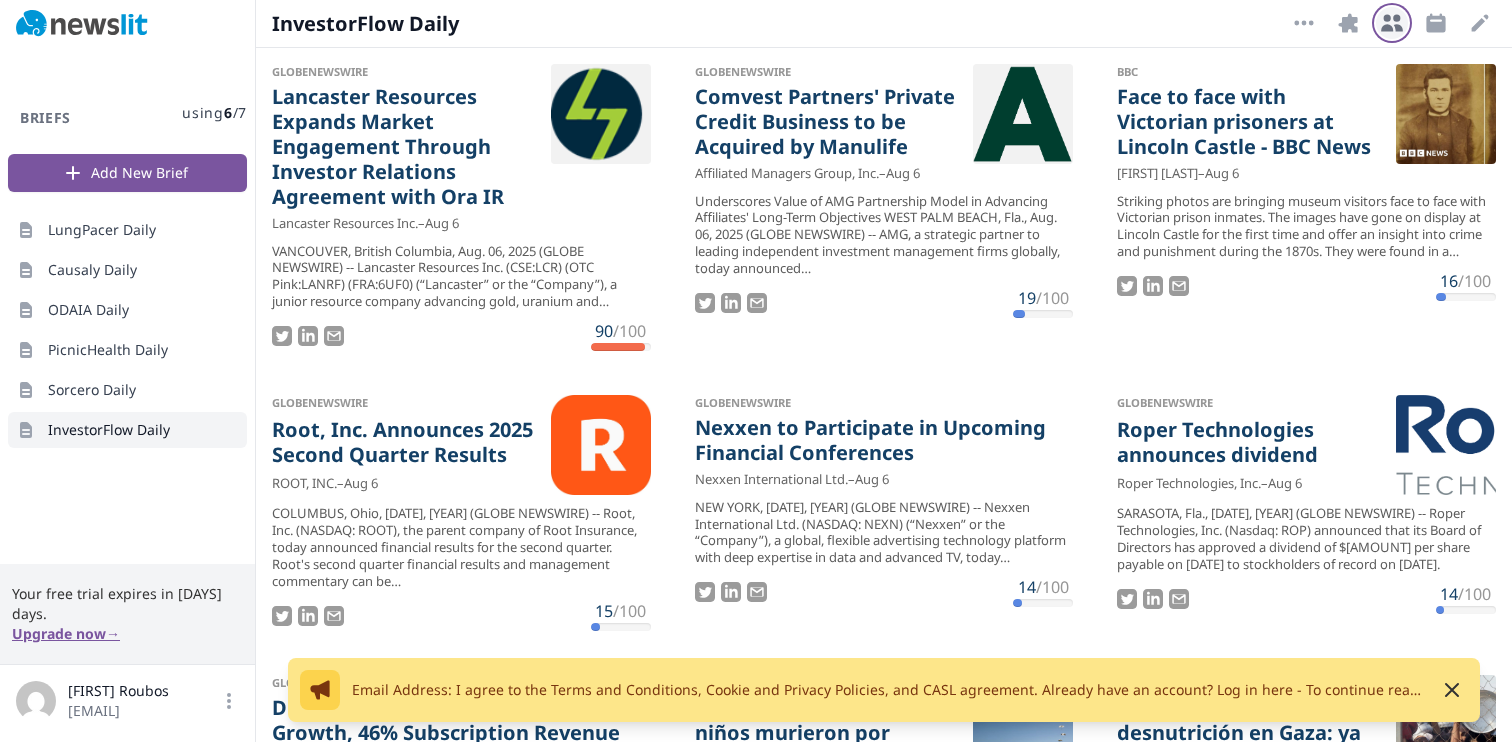 click 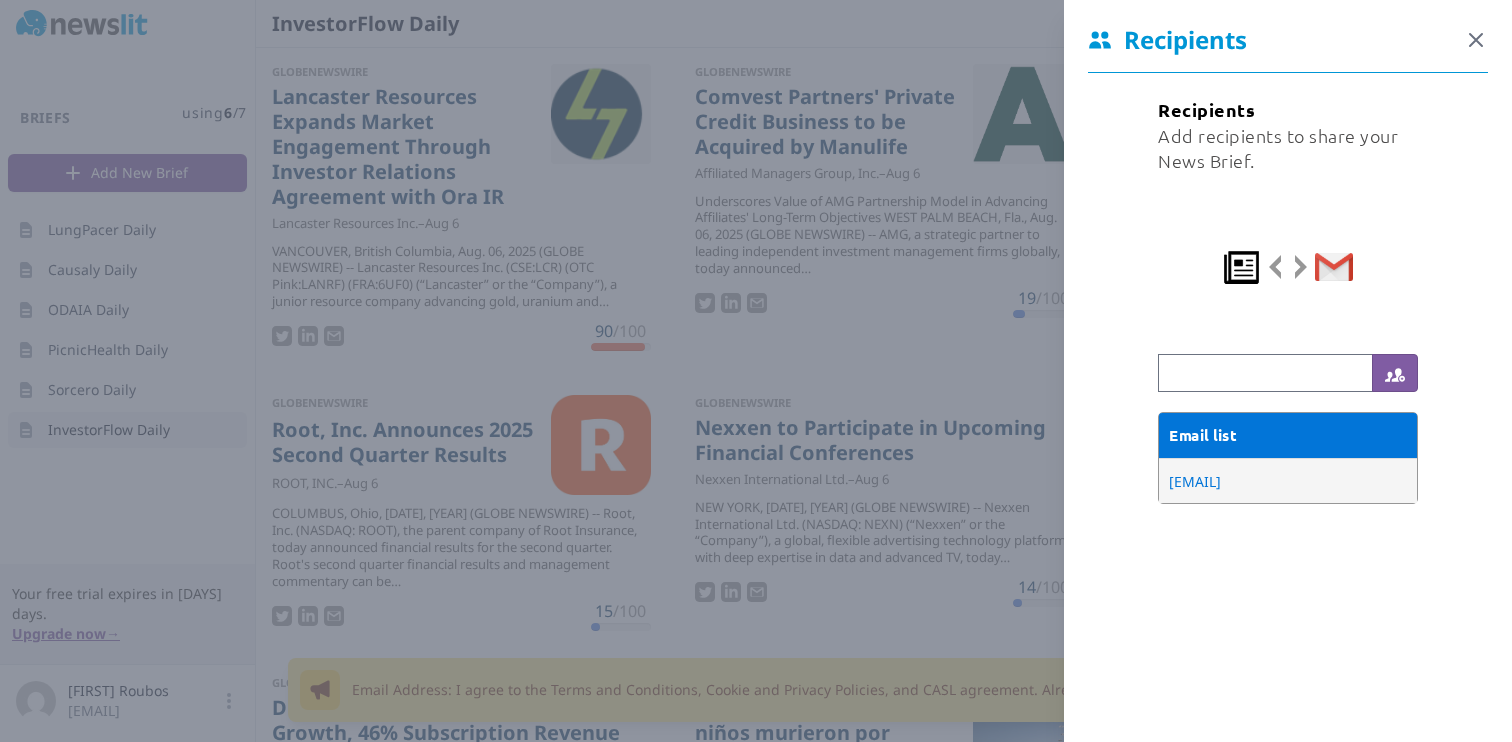 click 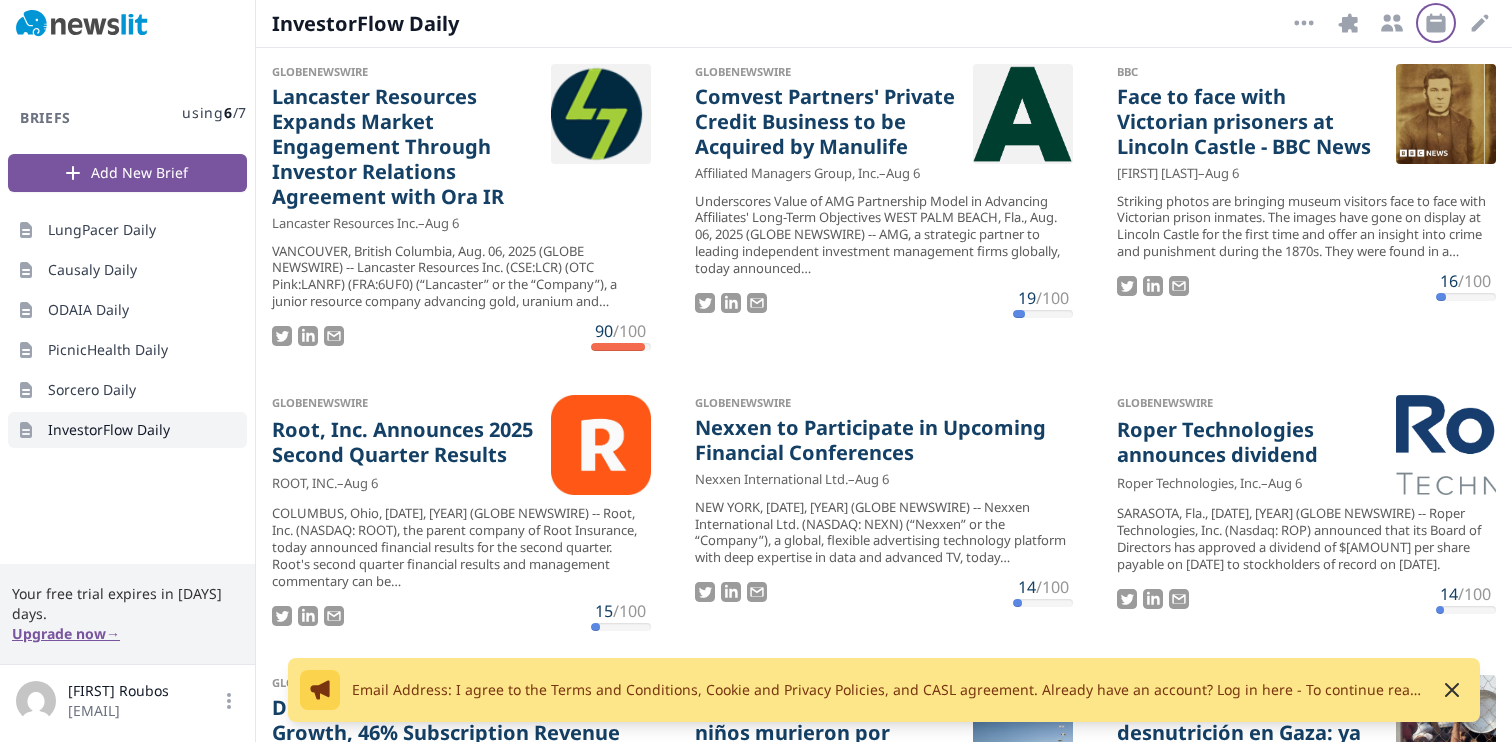 click 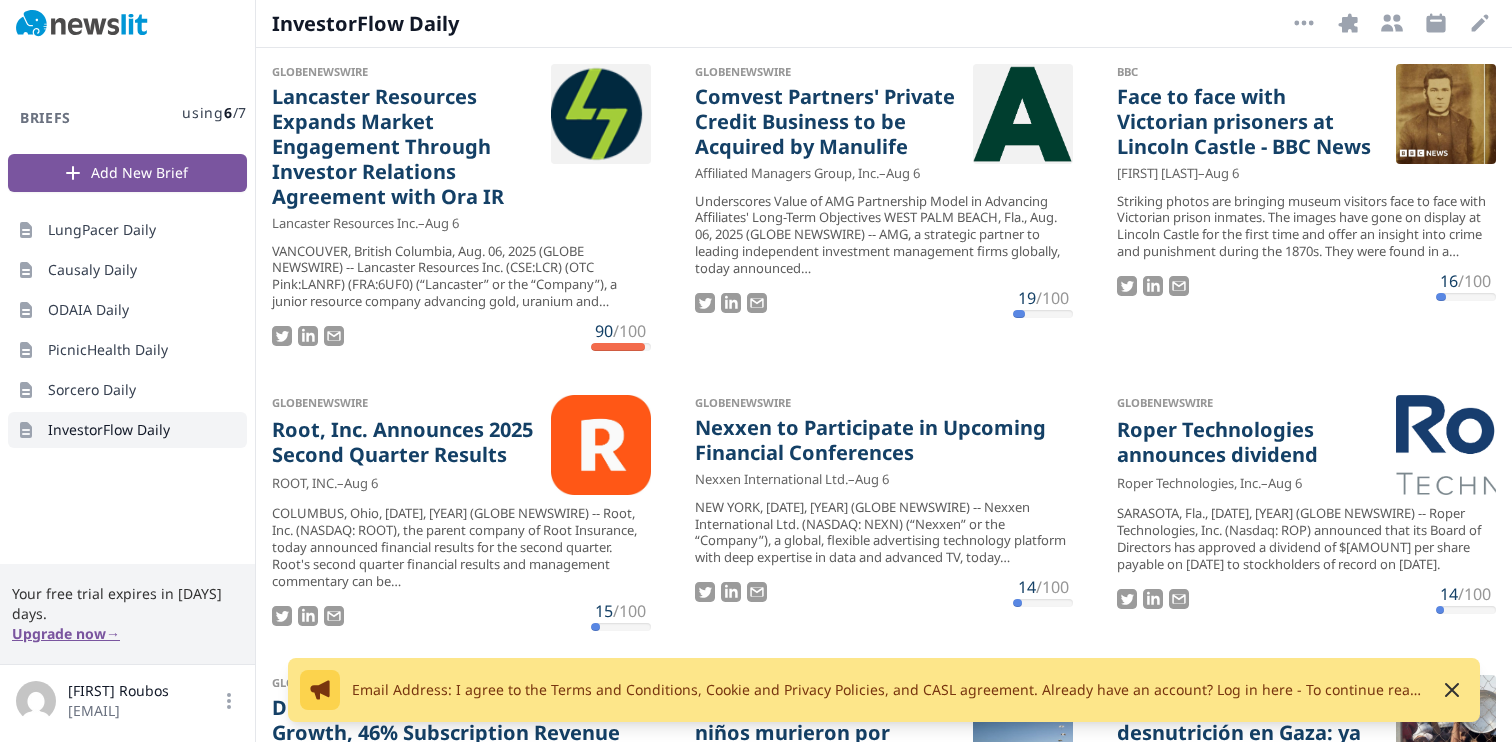select on "9" 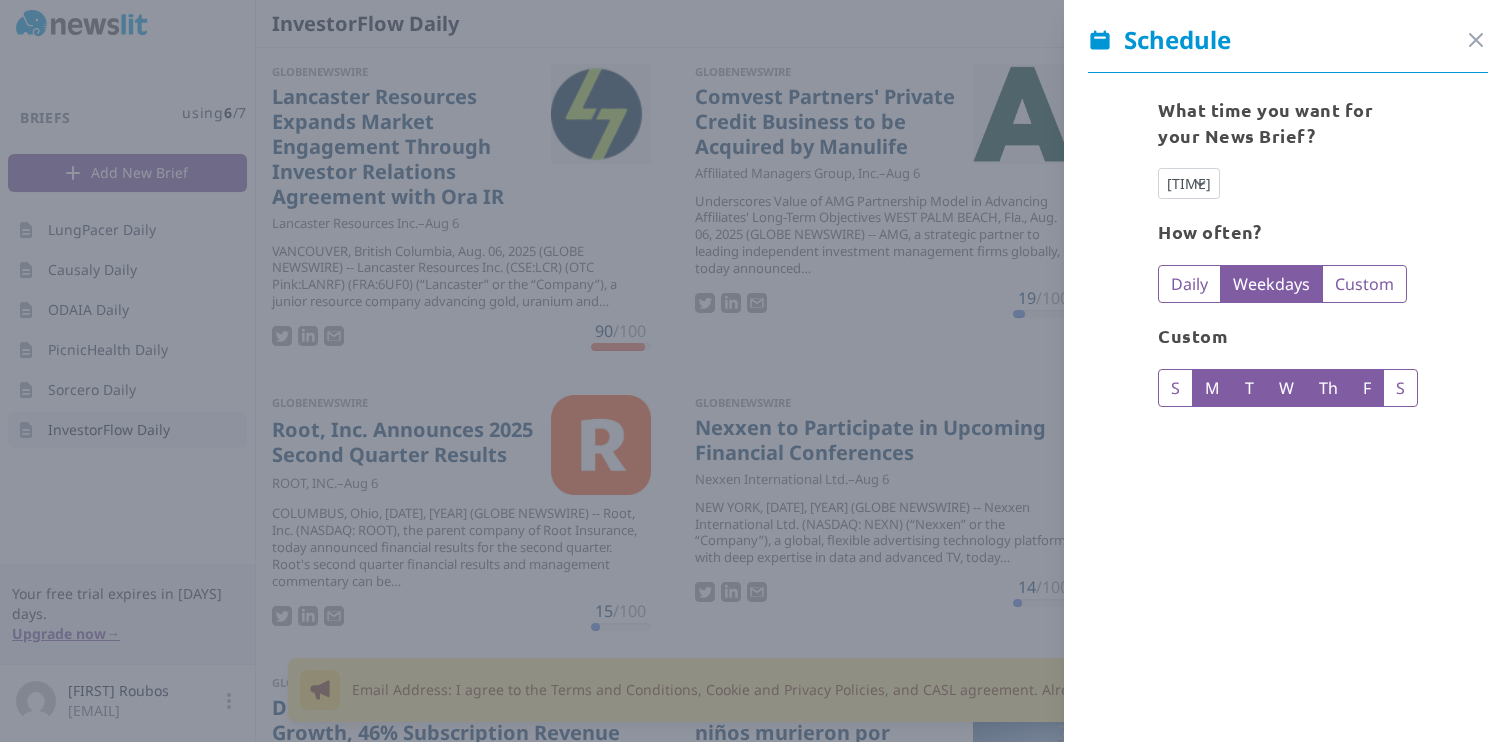 click on "Schedule Close panel" at bounding box center (1288, 48) 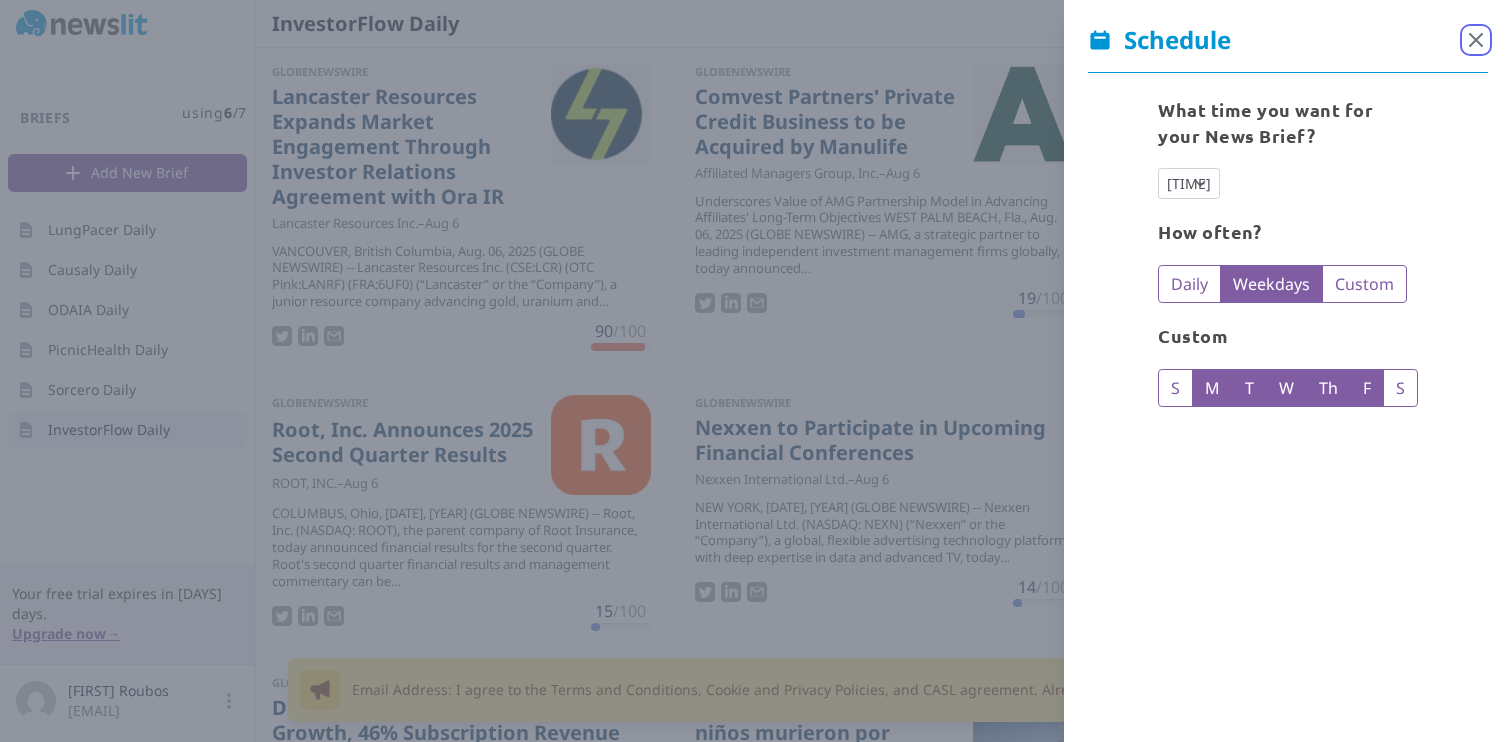 click 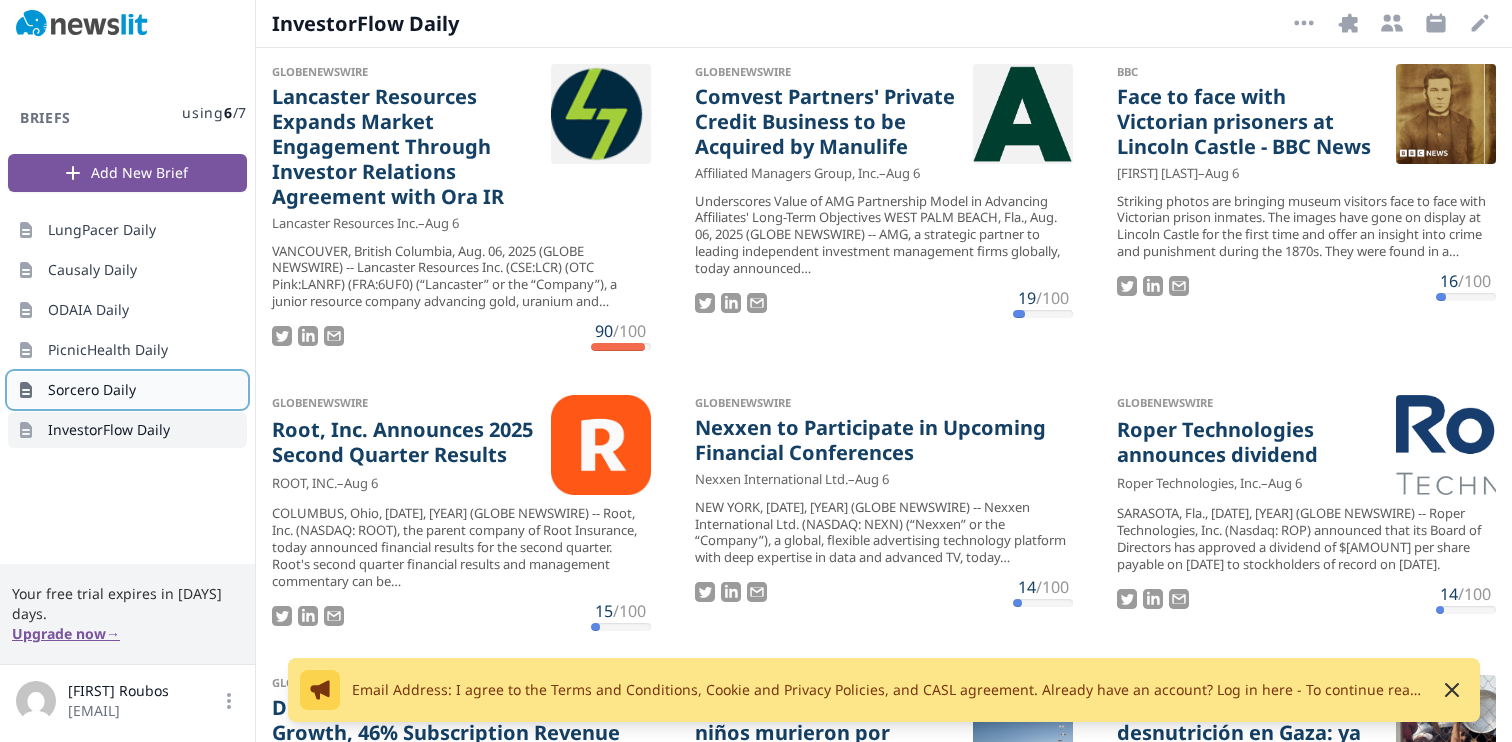 click on "Sorcero Daily" at bounding box center [92, 390] 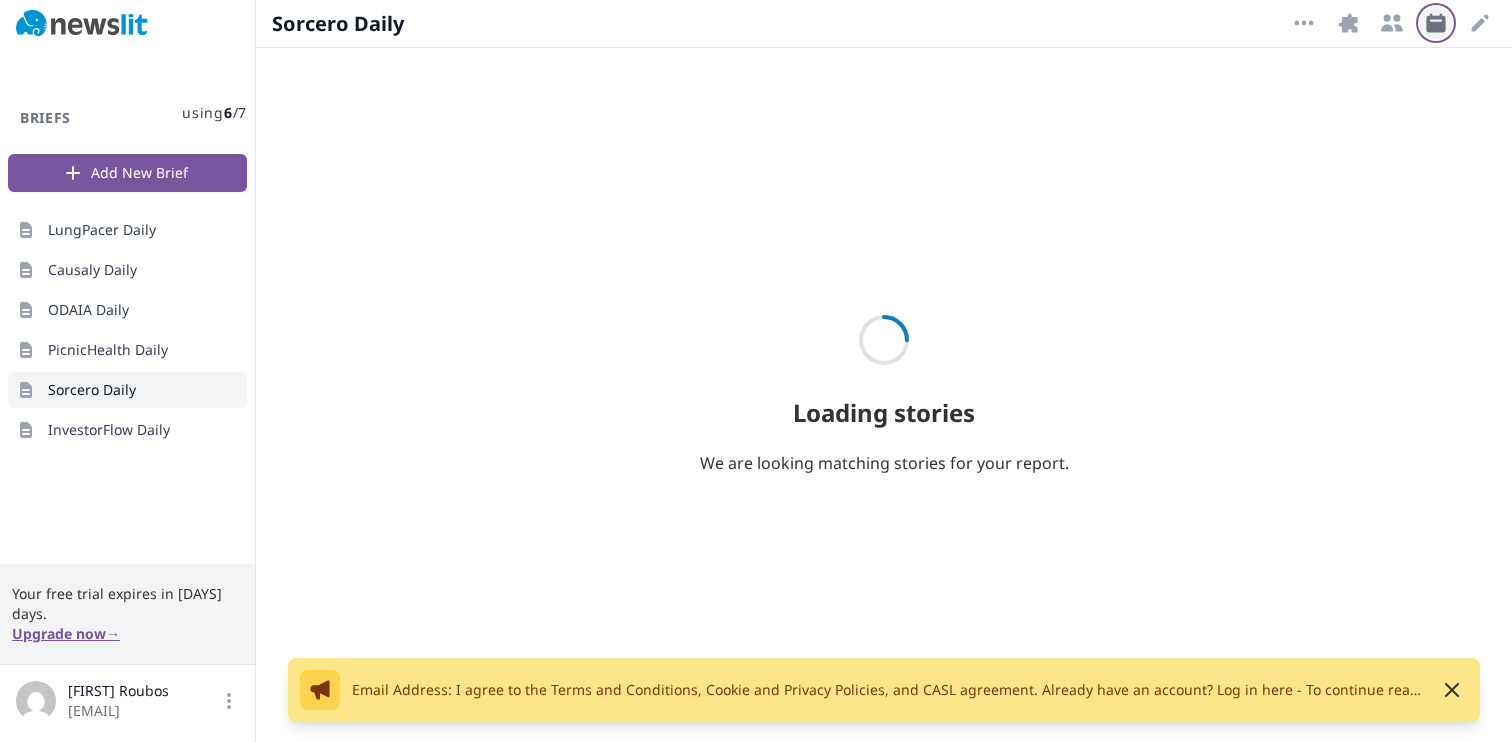 click 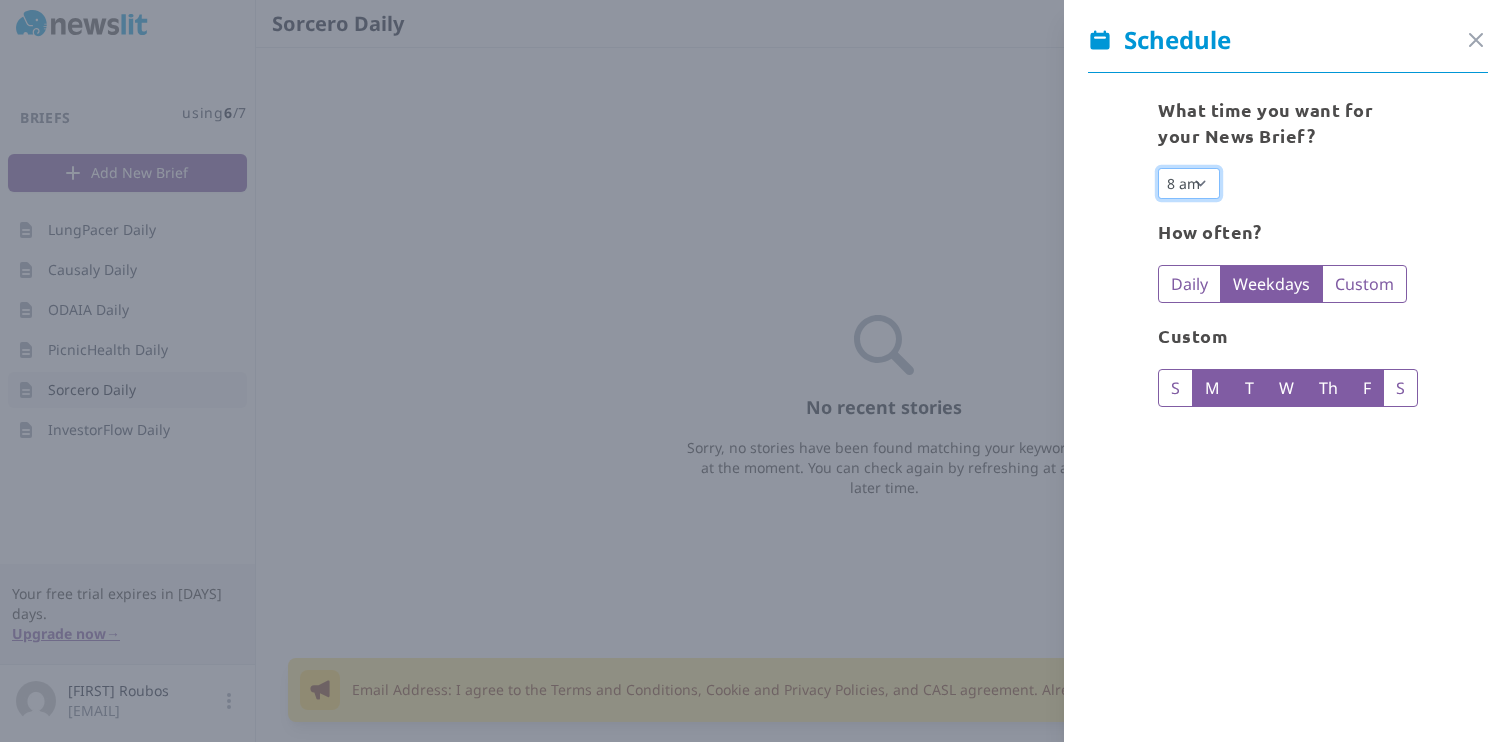 click on "12 am 1 am 2 am 3 am 4 am 5 am 6 am 7 am 8 am 9 am 10 am 11 am 12 pm 1 pm 2 pm 3 pm 4 pm 5 pm 6 pm 7 pm 8 pm 9 pm 10 pm 11 pm" at bounding box center [1189, 183] 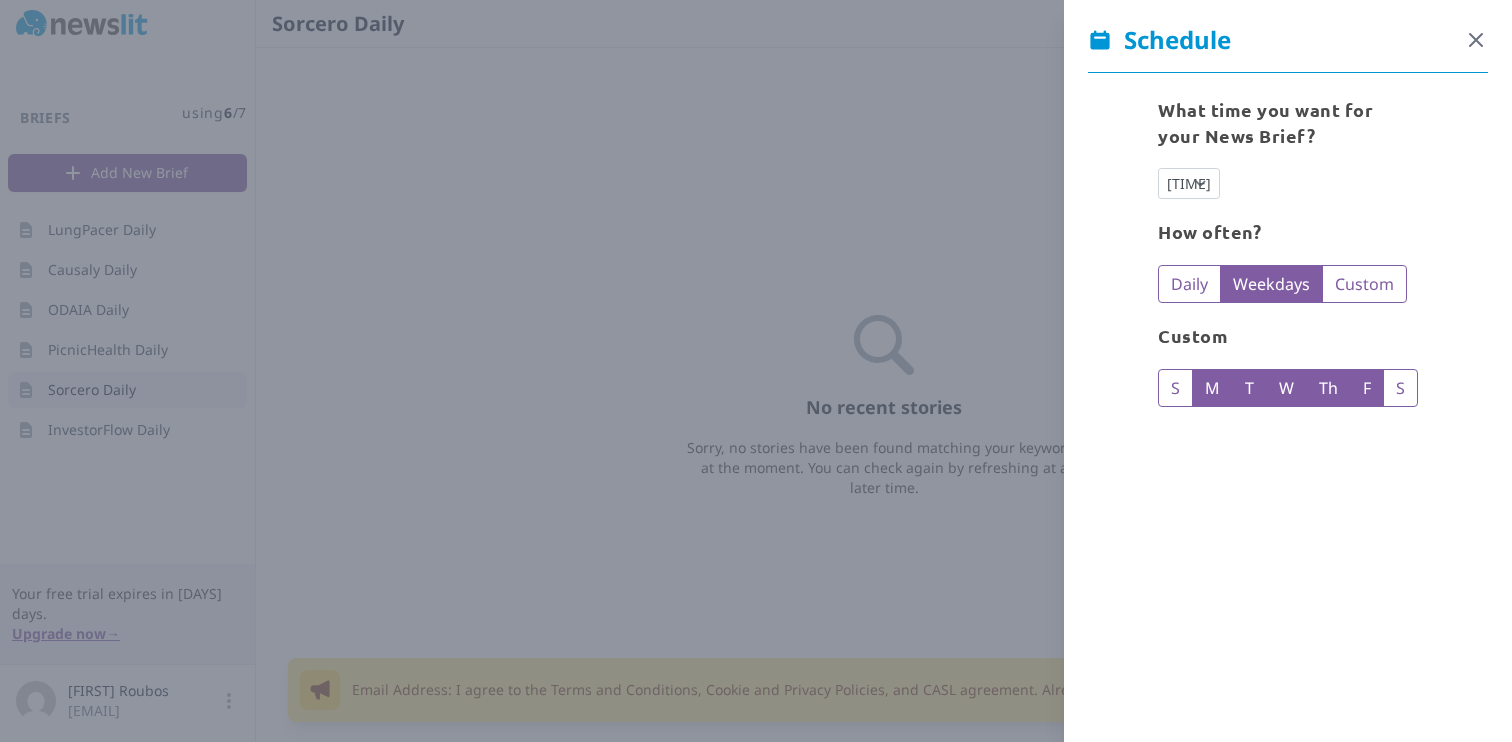 click 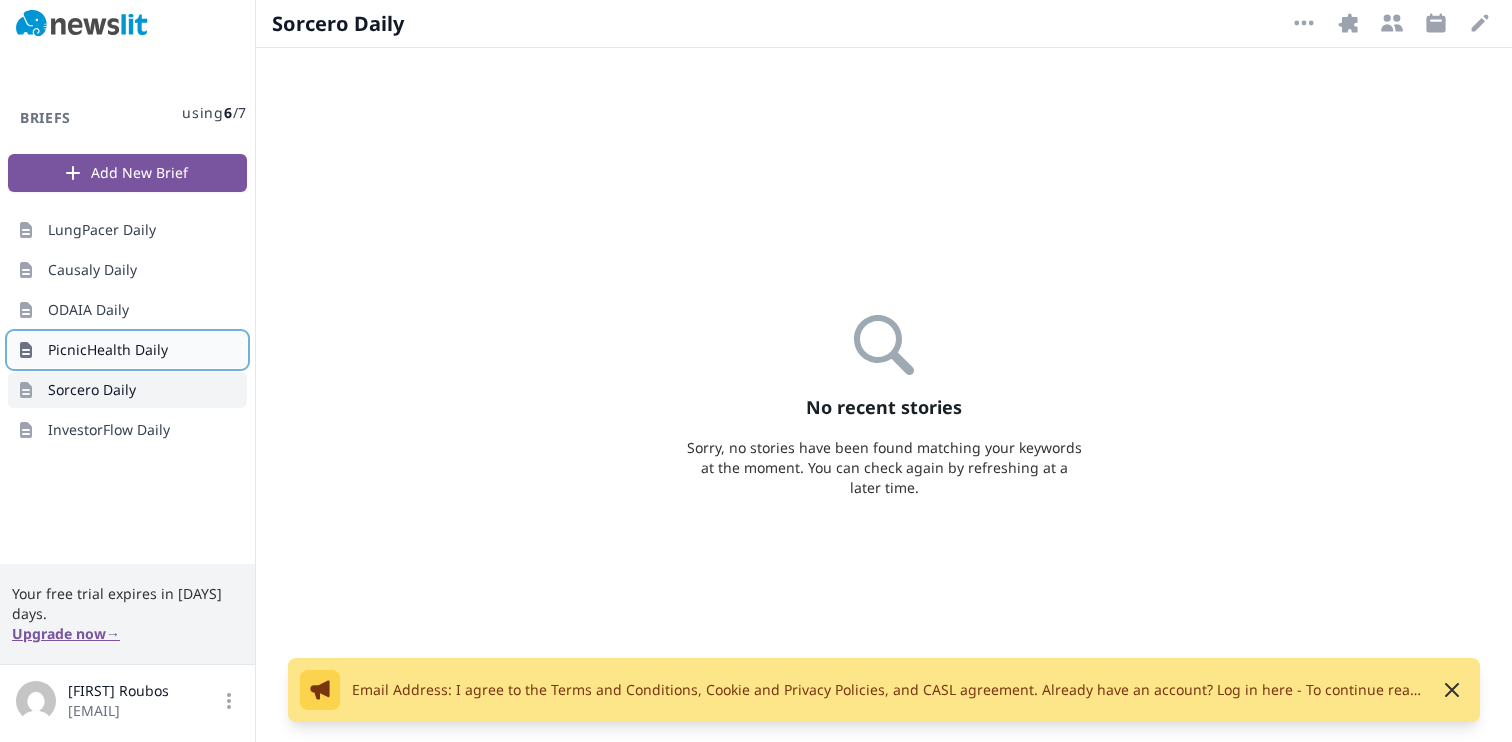 click on "[COMPANY] Daily" at bounding box center (108, 350) 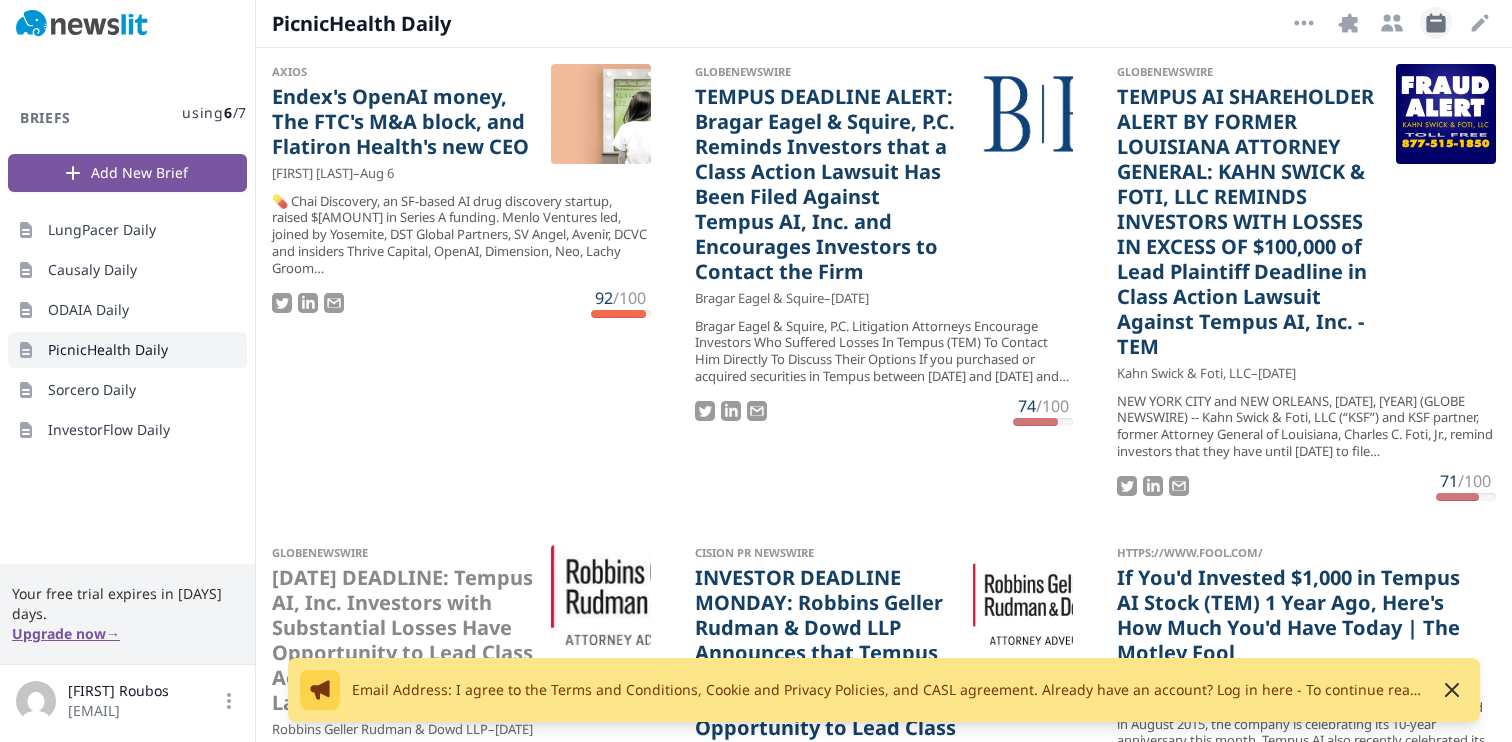 click on "Schedule" at bounding box center [1436, 23] 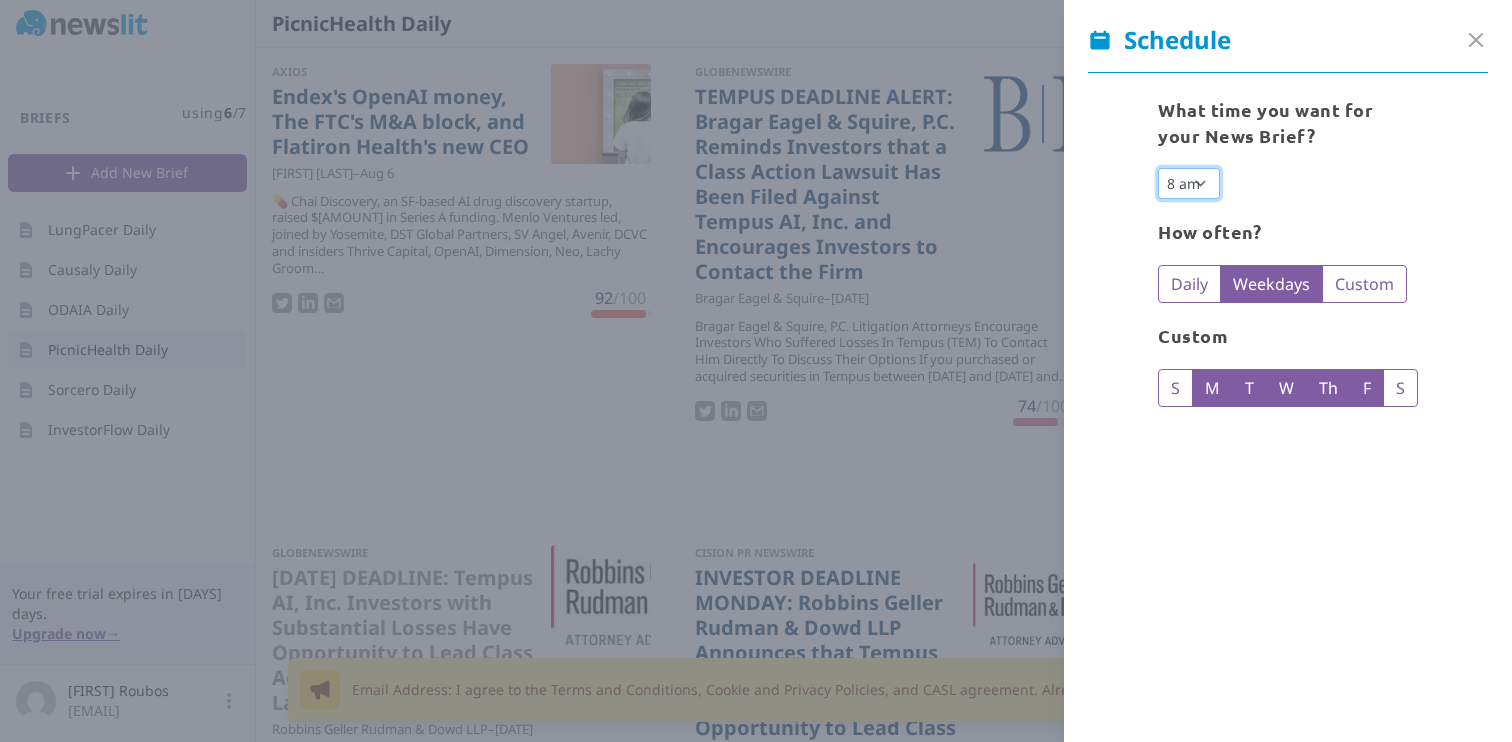 click on "12 am 1 am 2 am 3 am 4 am 5 am 6 am 7 am 8 am 9 am 10 am 11 am 12 pm 1 pm 2 pm 3 pm 4 pm 5 pm 6 pm 7 pm 8 pm 9 pm 10 pm 11 pm" at bounding box center (1189, 183) 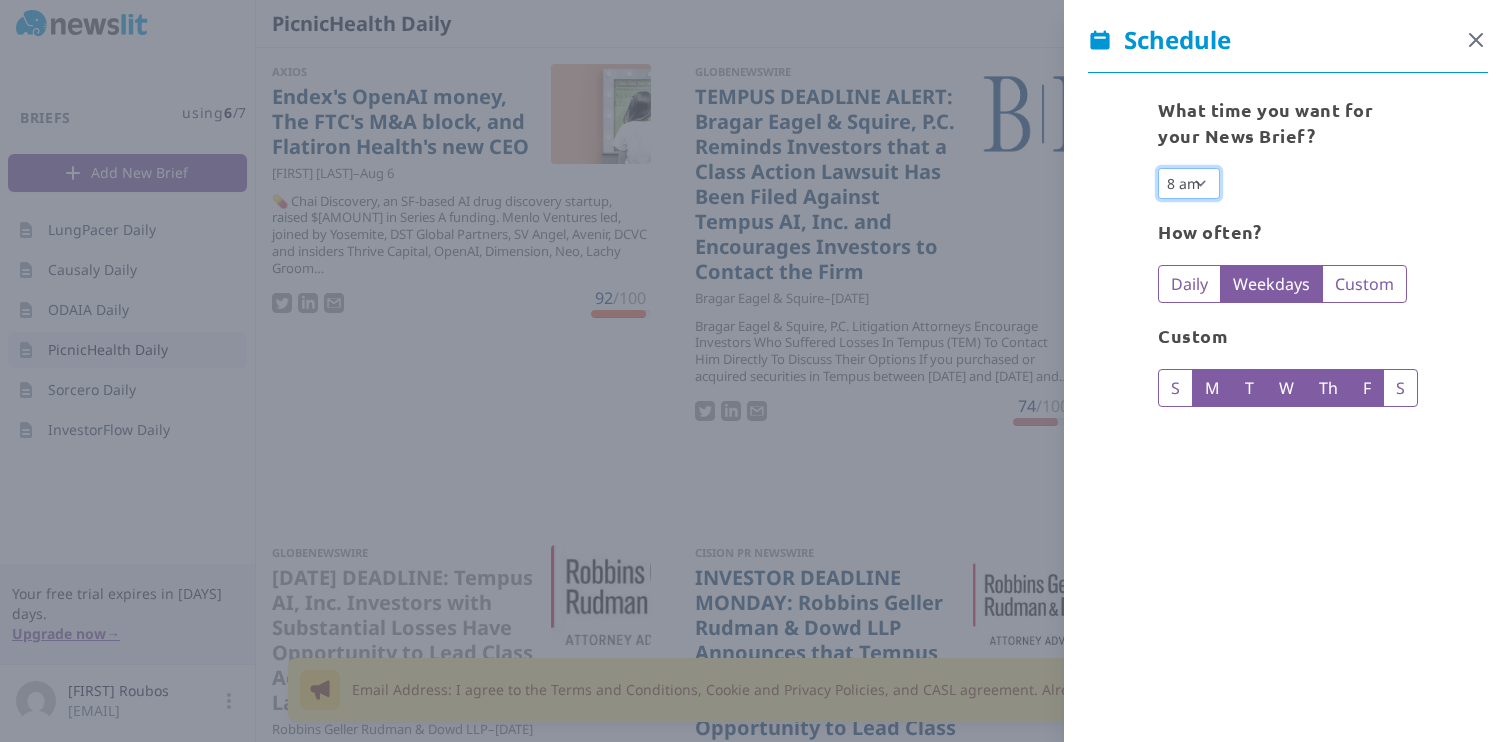 select on "9" 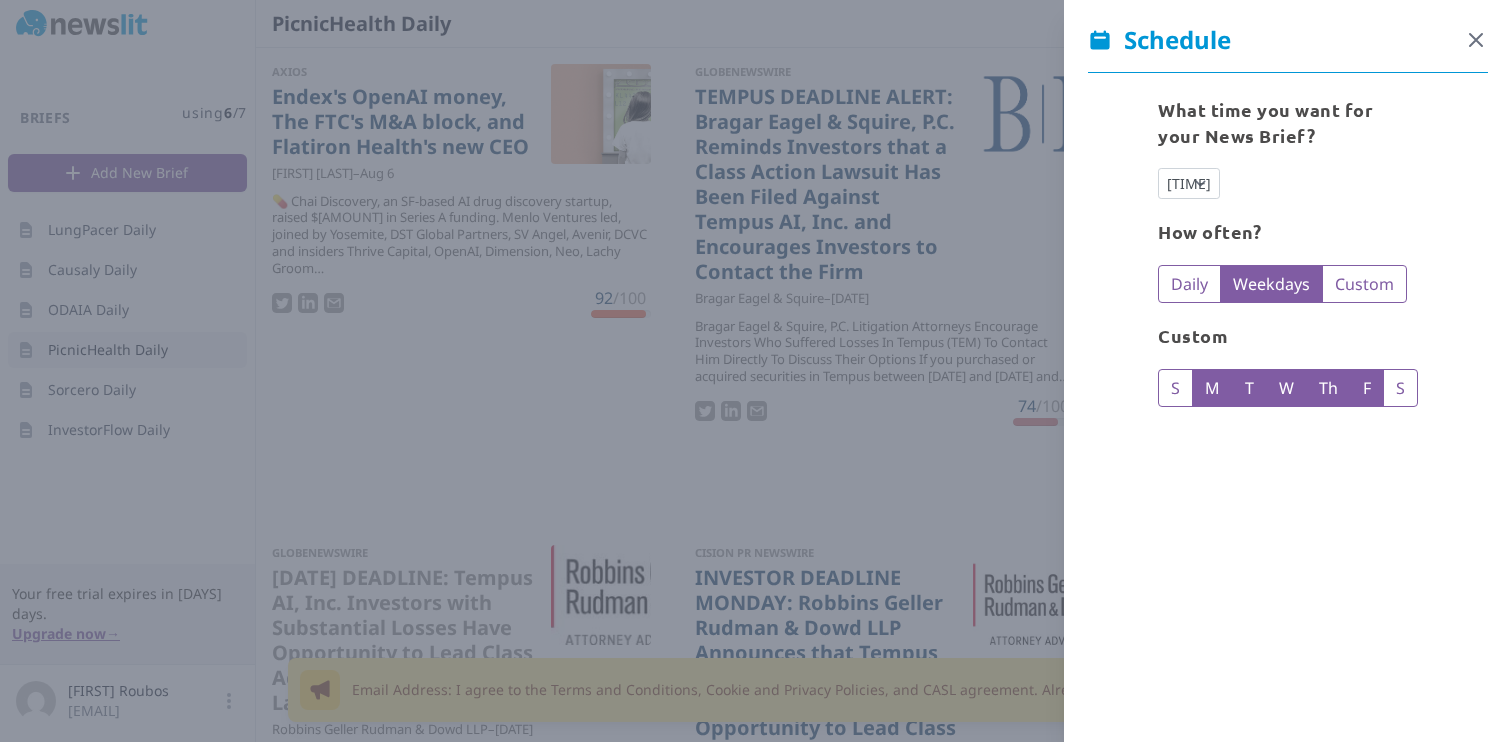 click 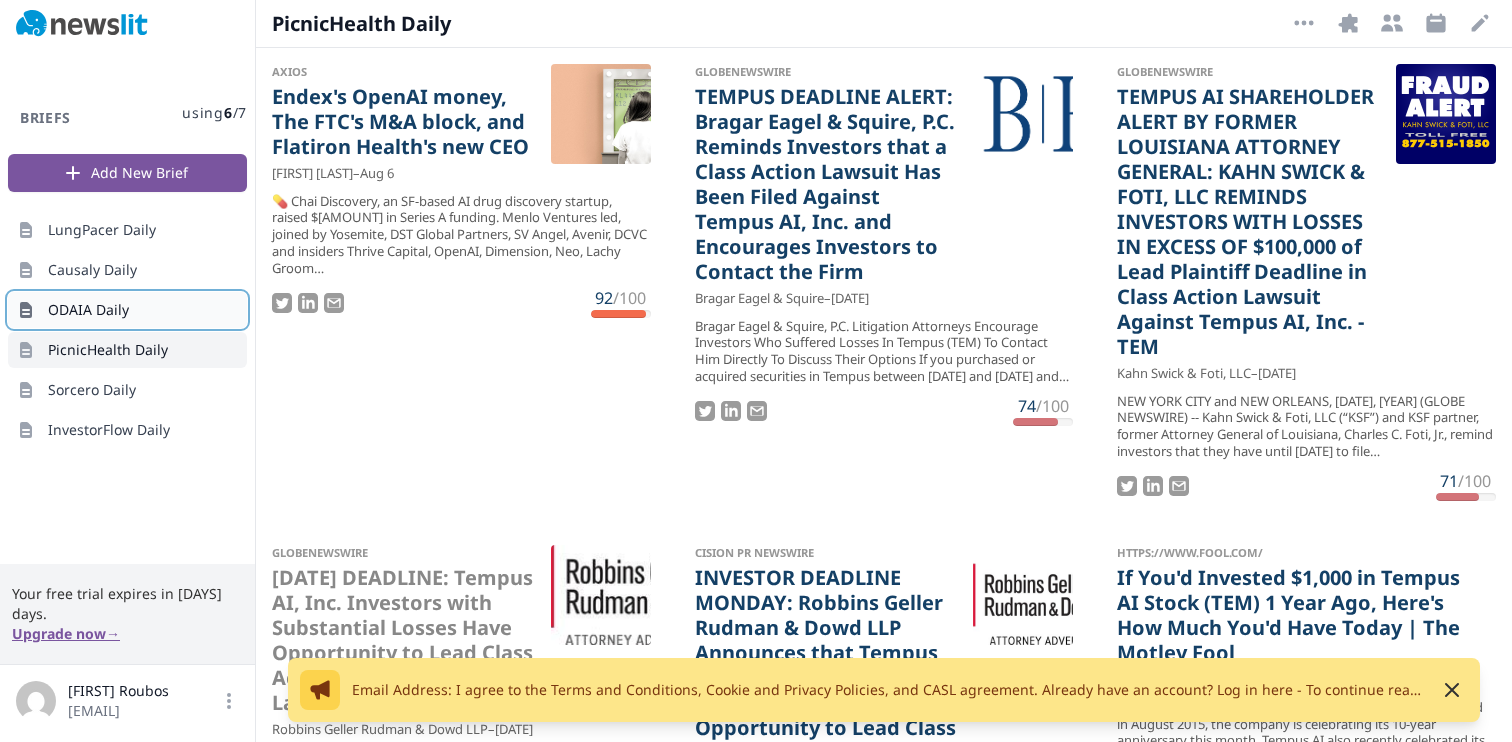 click on "ODAIA Daily" at bounding box center [88, 310] 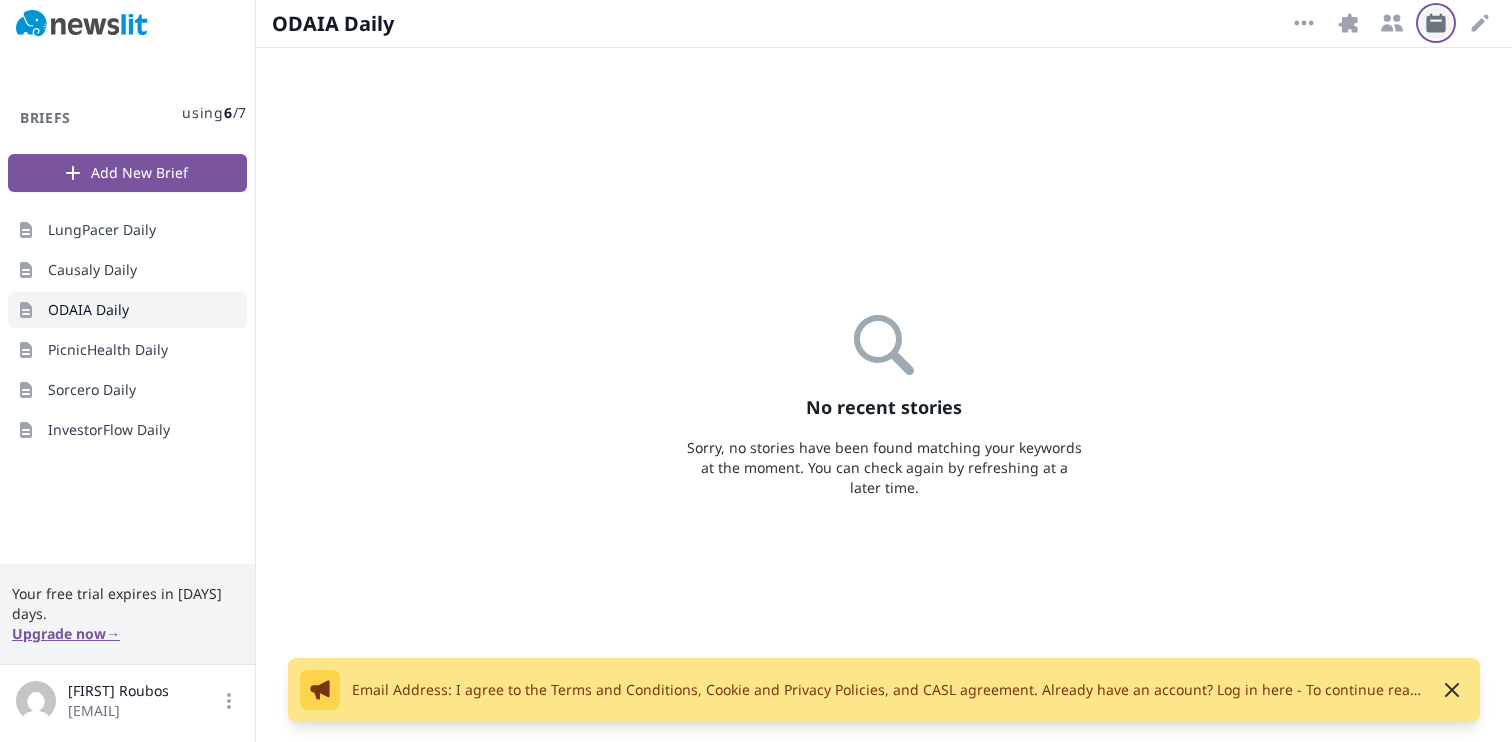 click 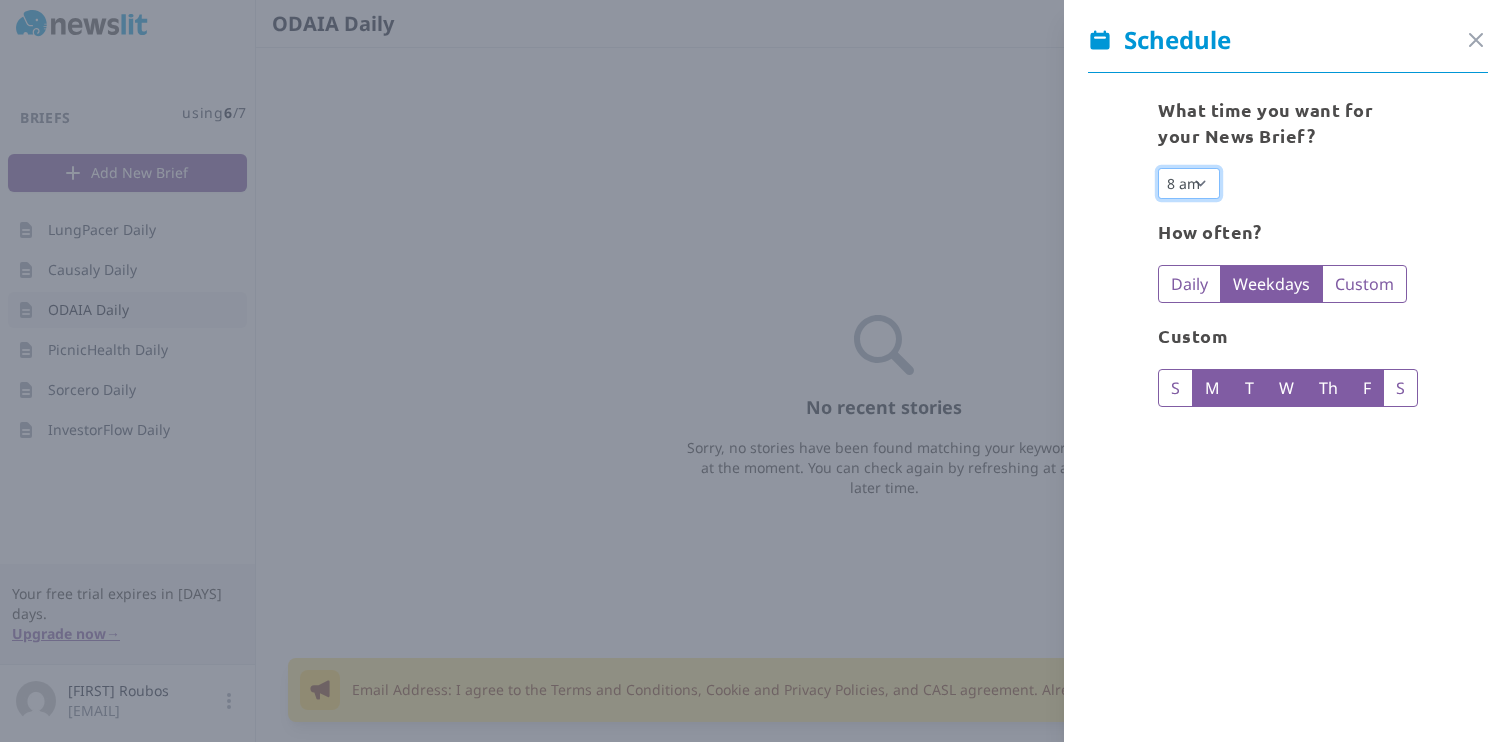 click on "12 am 1 am 2 am 3 am 4 am 5 am 6 am 7 am 8 am 9 am 10 am 11 am 12 pm 1 pm 2 pm 3 pm 4 pm 5 pm 6 pm 7 pm 8 pm 9 pm 10 pm 11 pm" at bounding box center (1189, 183) 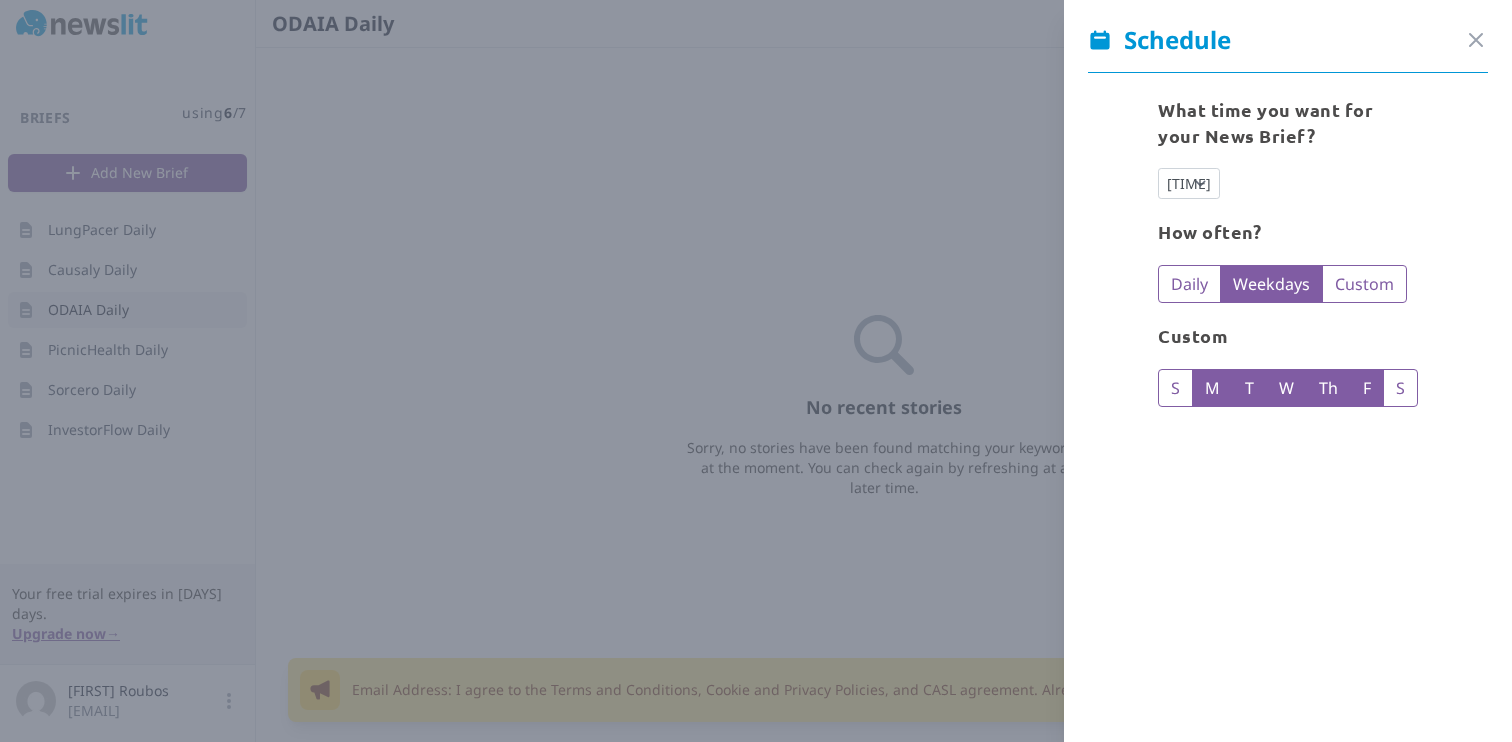click on "Schedule Close panel" at bounding box center [1288, 48] 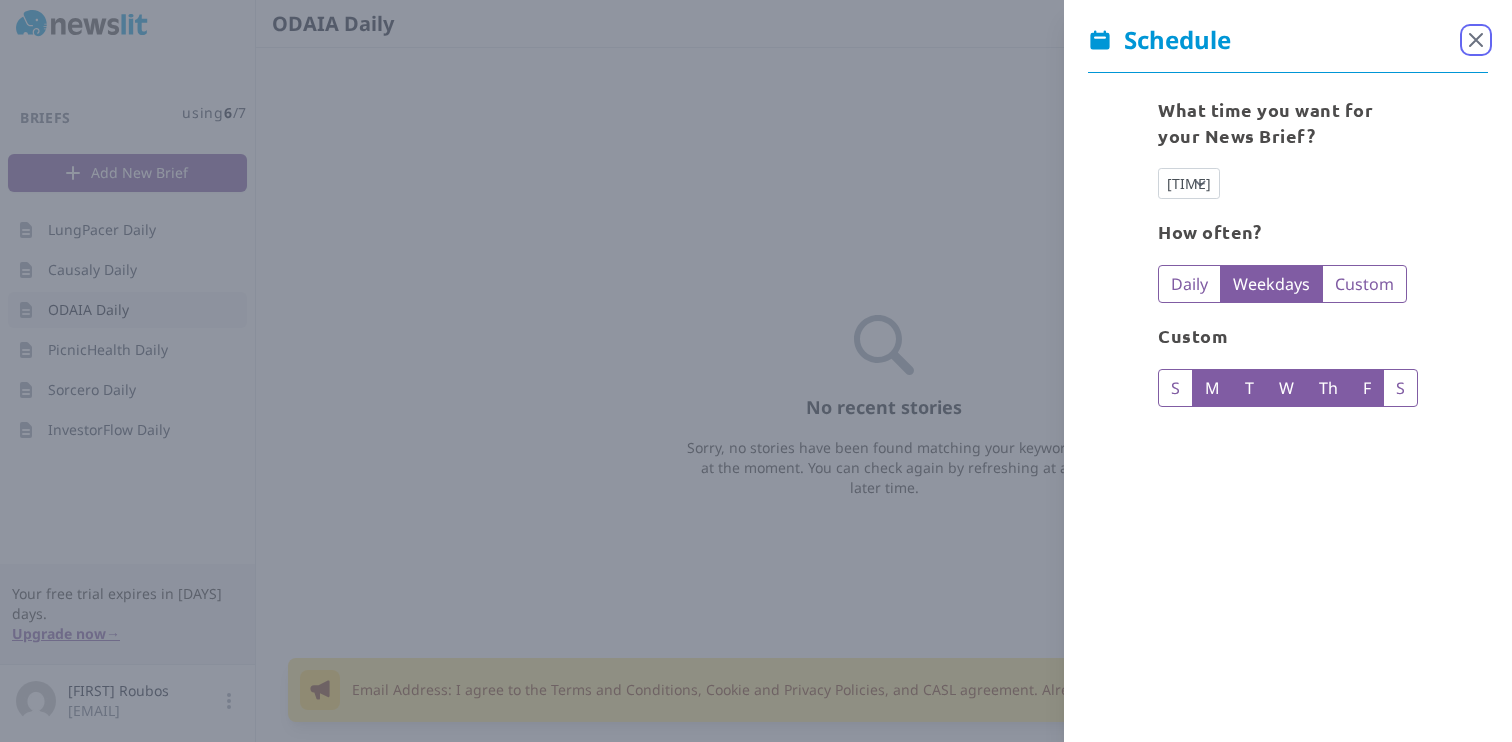 click 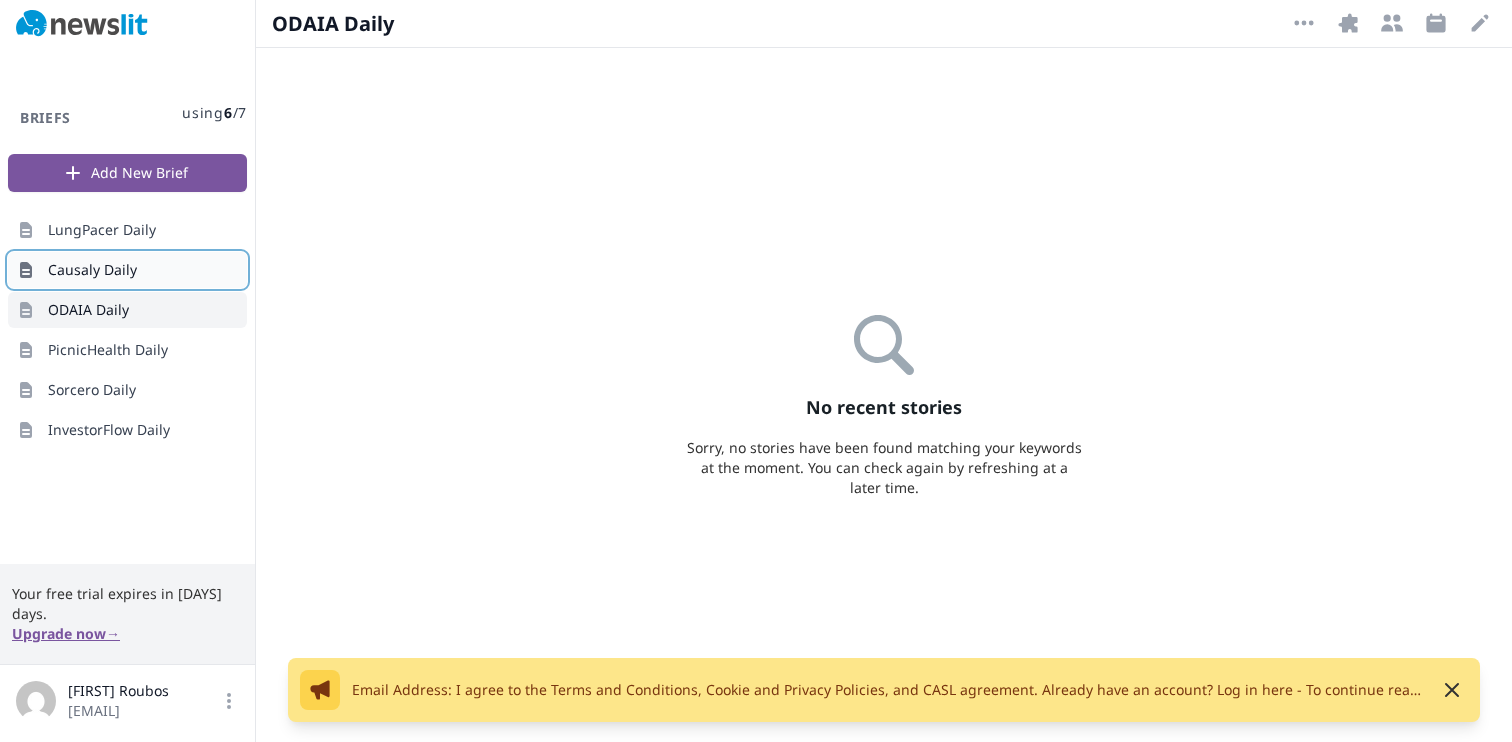 click on "Causaly Daily" at bounding box center [92, 270] 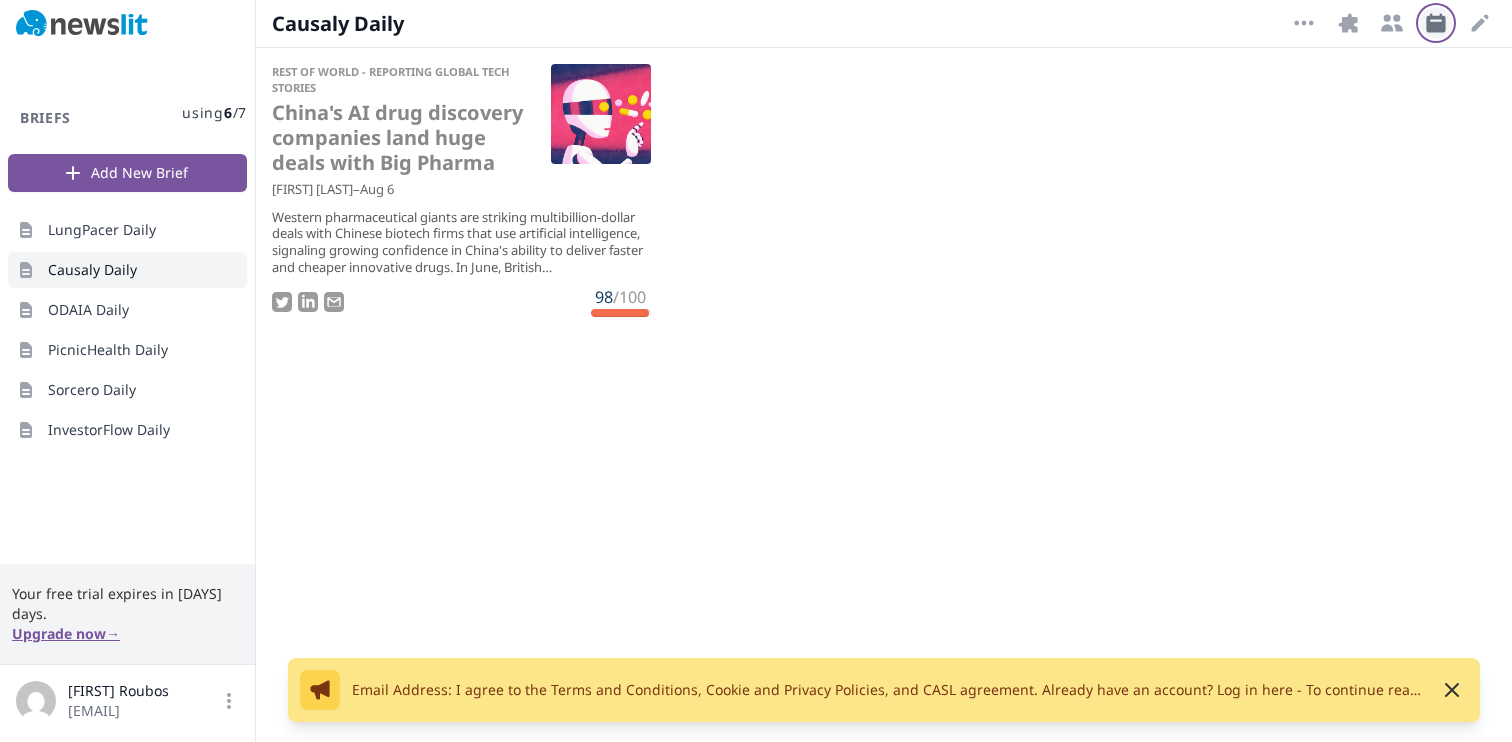 click on "Schedule" at bounding box center (1436, 23) 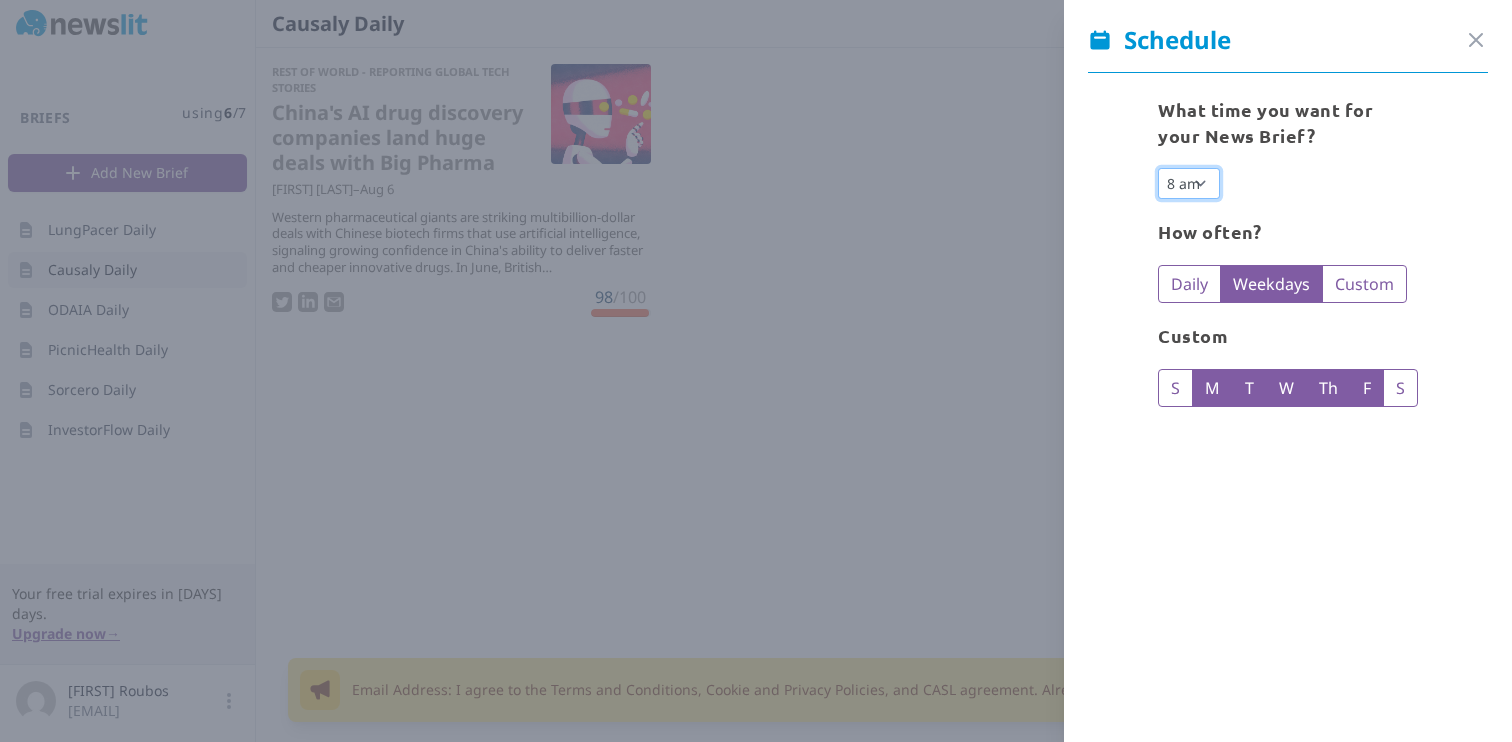 click on "12 am 1 am 2 am 3 am 4 am 5 am 6 am 7 am 8 am 9 am 10 am 11 am 12 pm 1 pm 2 pm 3 pm 4 pm 5 pm 6 pm 7 pm 8 pm 9 pm 10 pm 11 pm" at bounding box center [1189, 183] 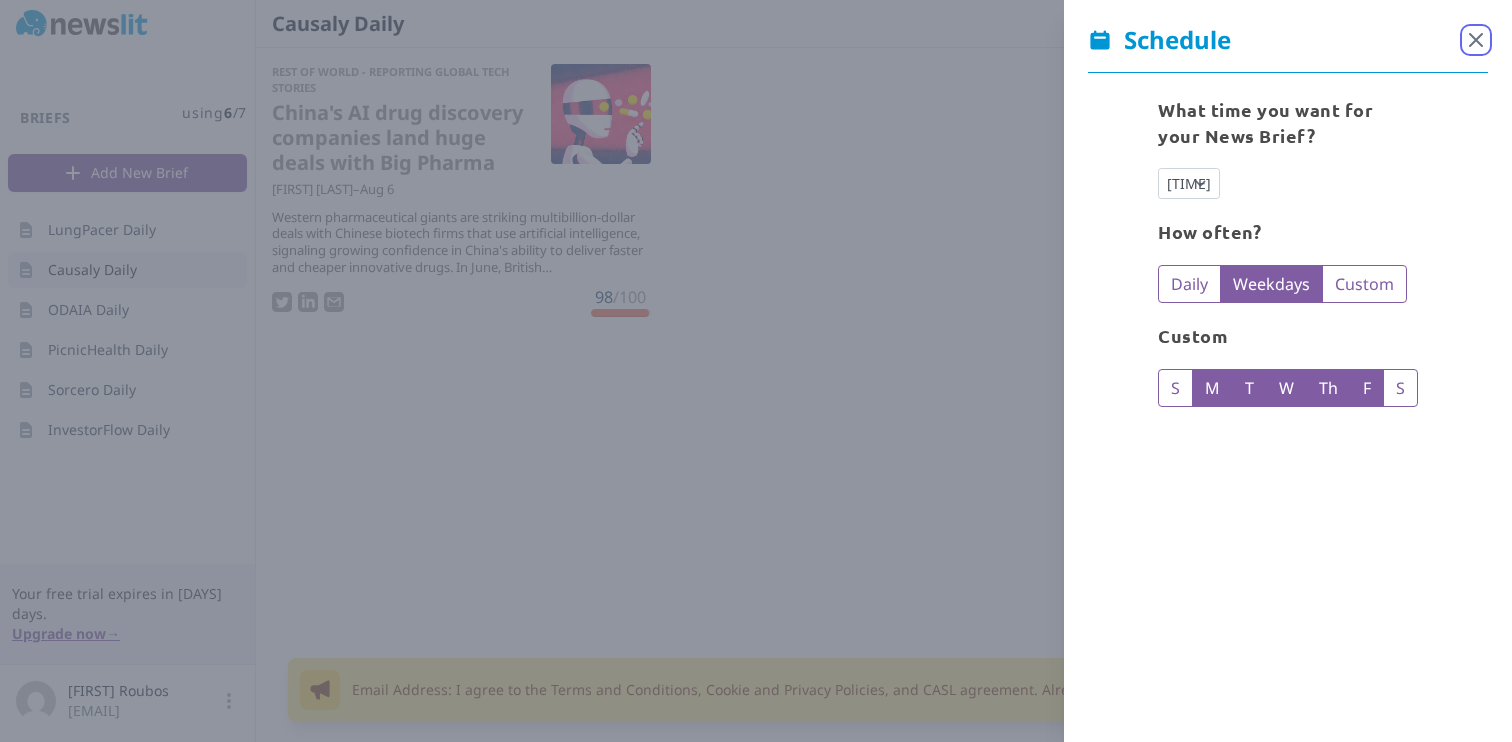 click 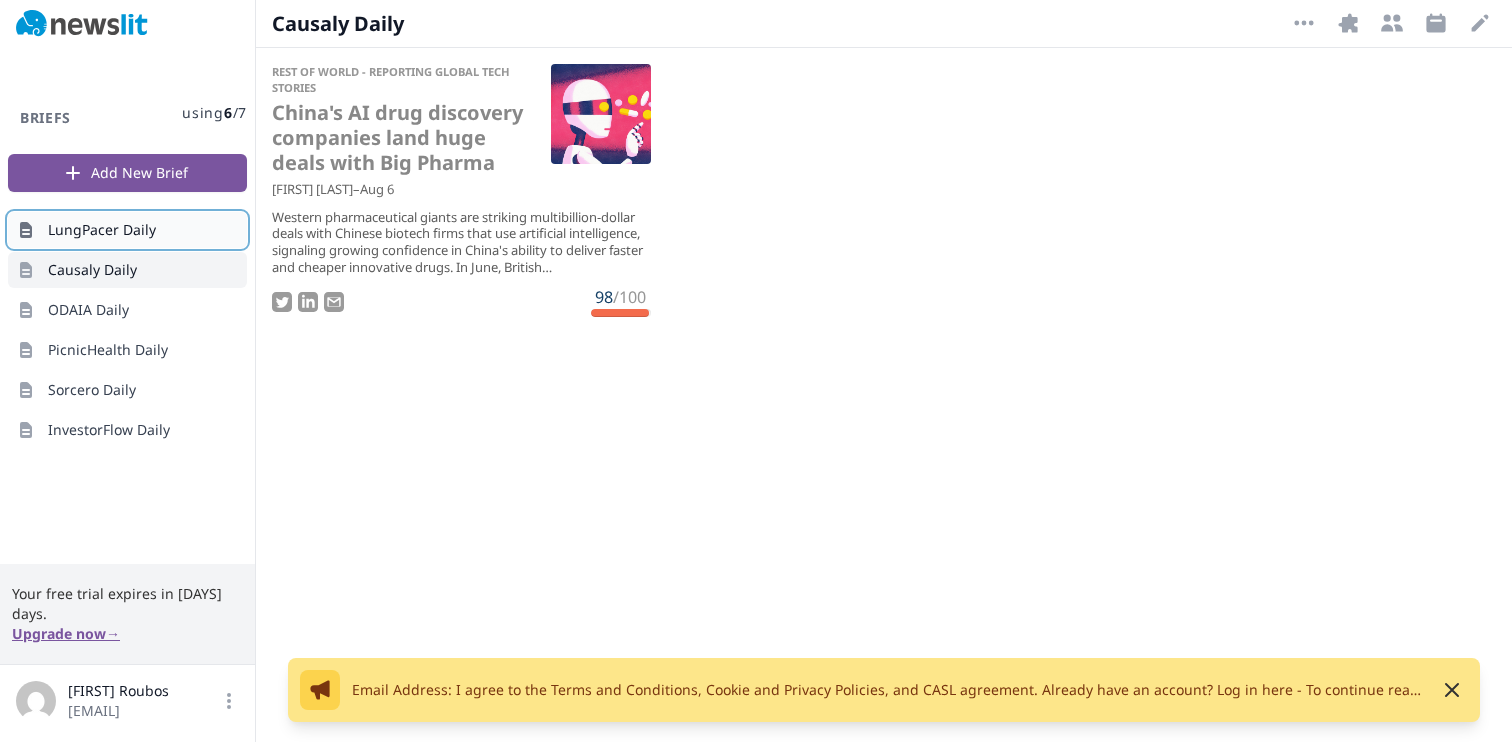 click on "LungPacer Daily" at bounding box center [127, 230] 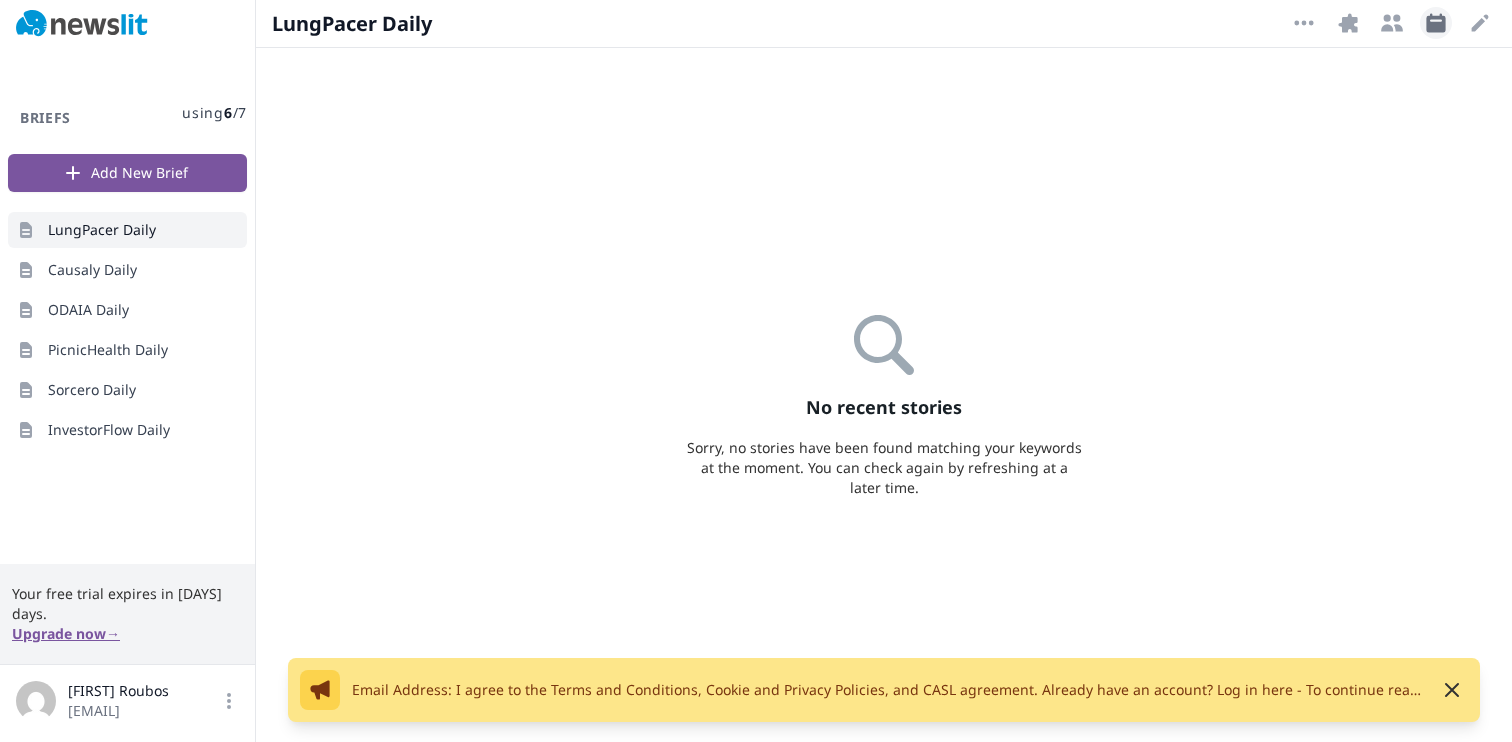 click 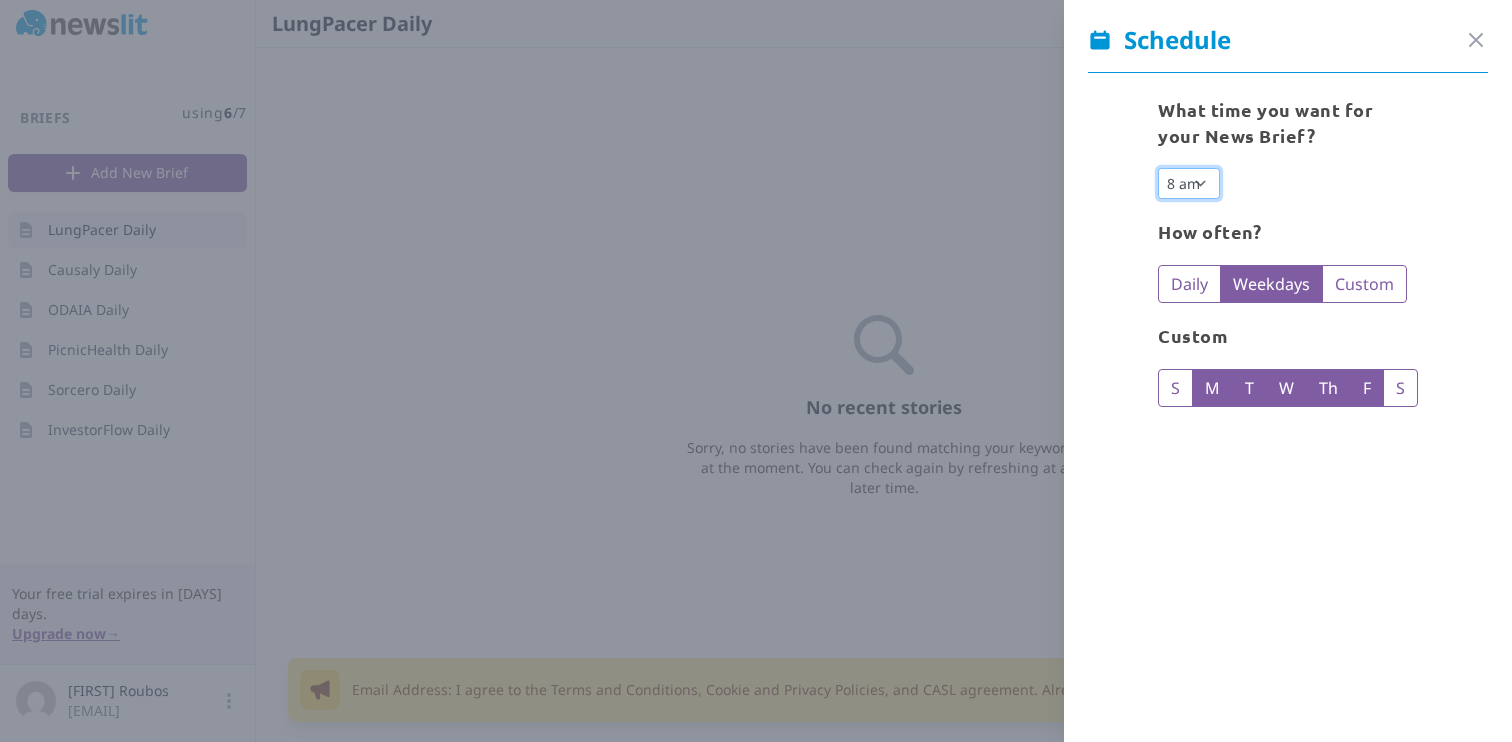 click on "12 am 1 am 2 am 3 am 4 am 5 am 6 am 7 am 8 am 9 am 10 am 11 am 12 pm 1 pm 2 pm 3 pm 4 pm 5 pm 6 pm 7 pm 8 pm 9 pm 10 pm 11 pm" at bounding box center (1189, 183) 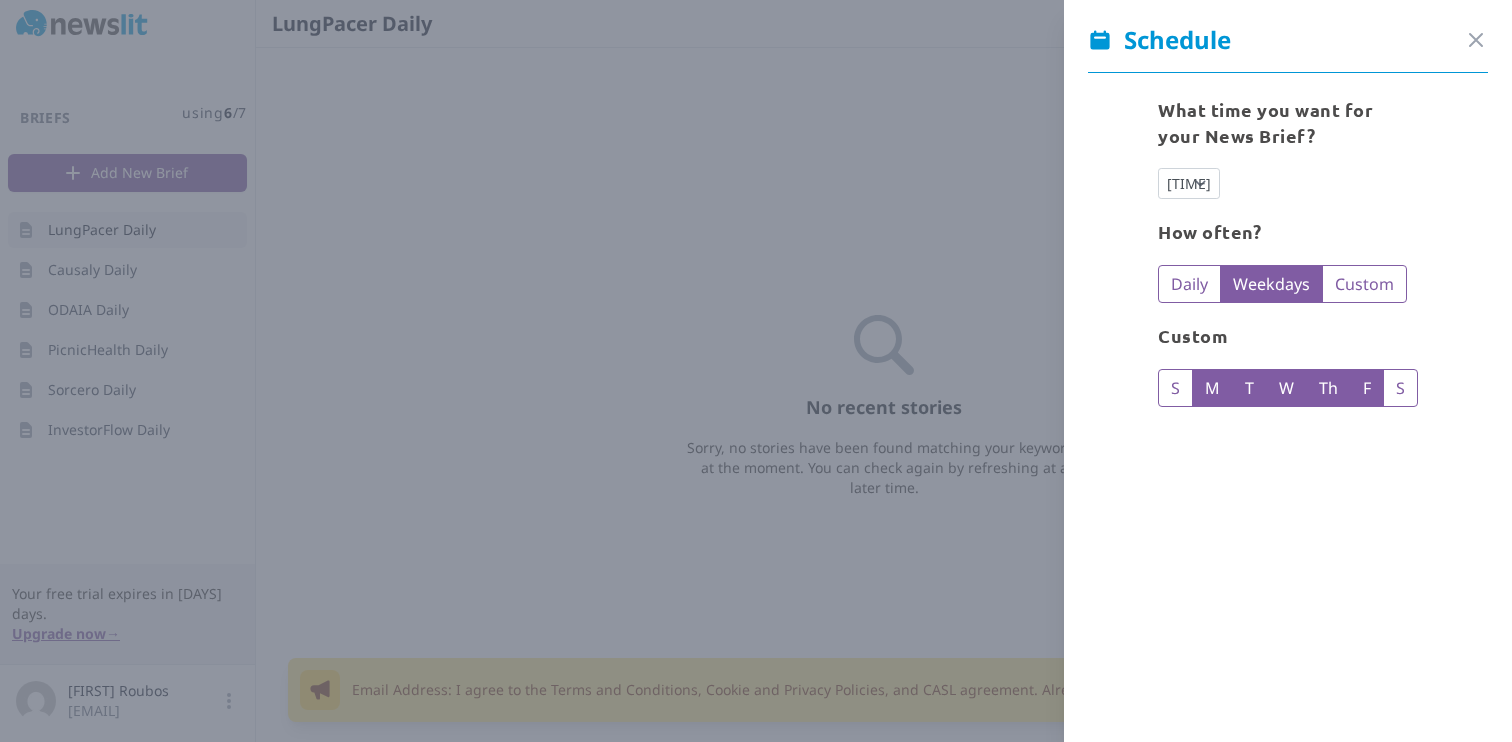 click on "Schedule Close panel" at bounding box center (1288, 48) 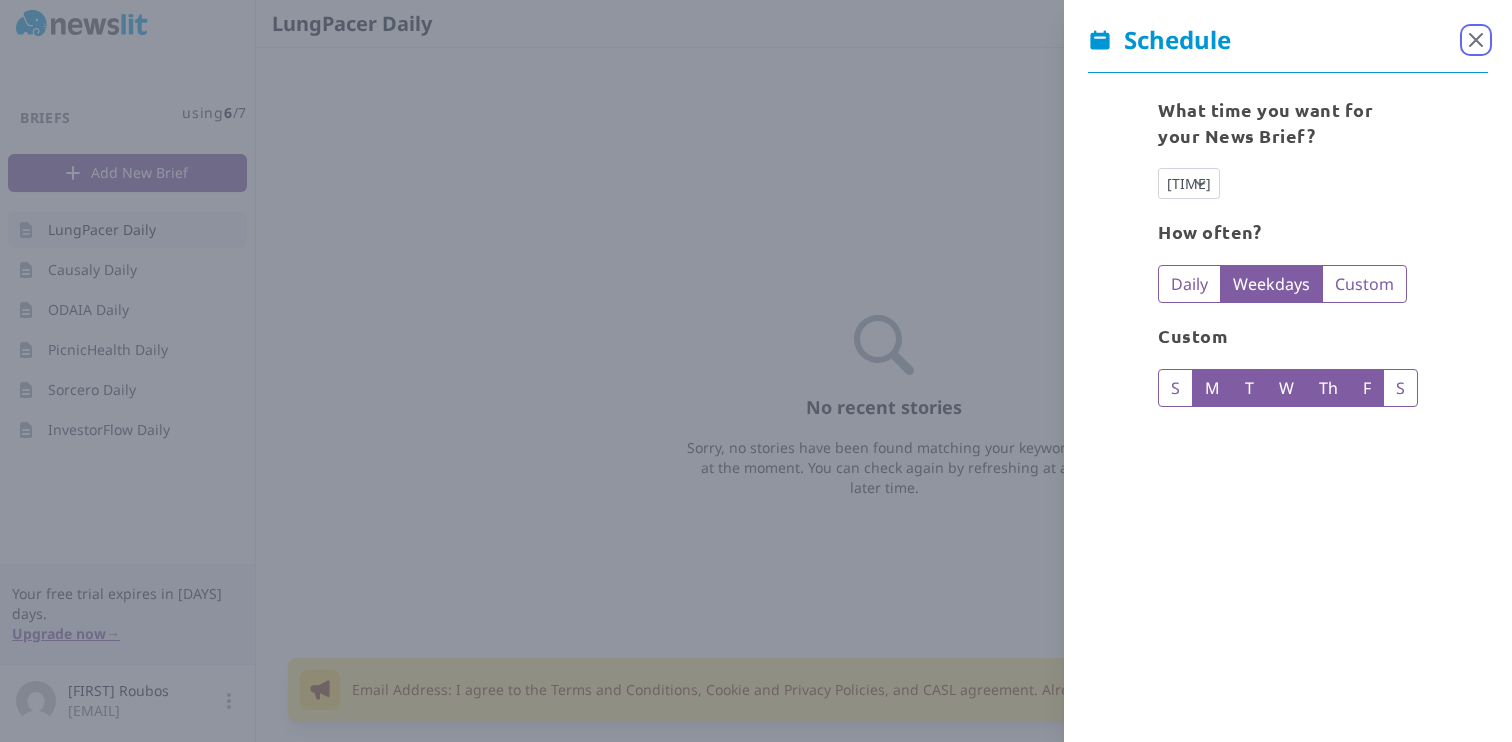 click 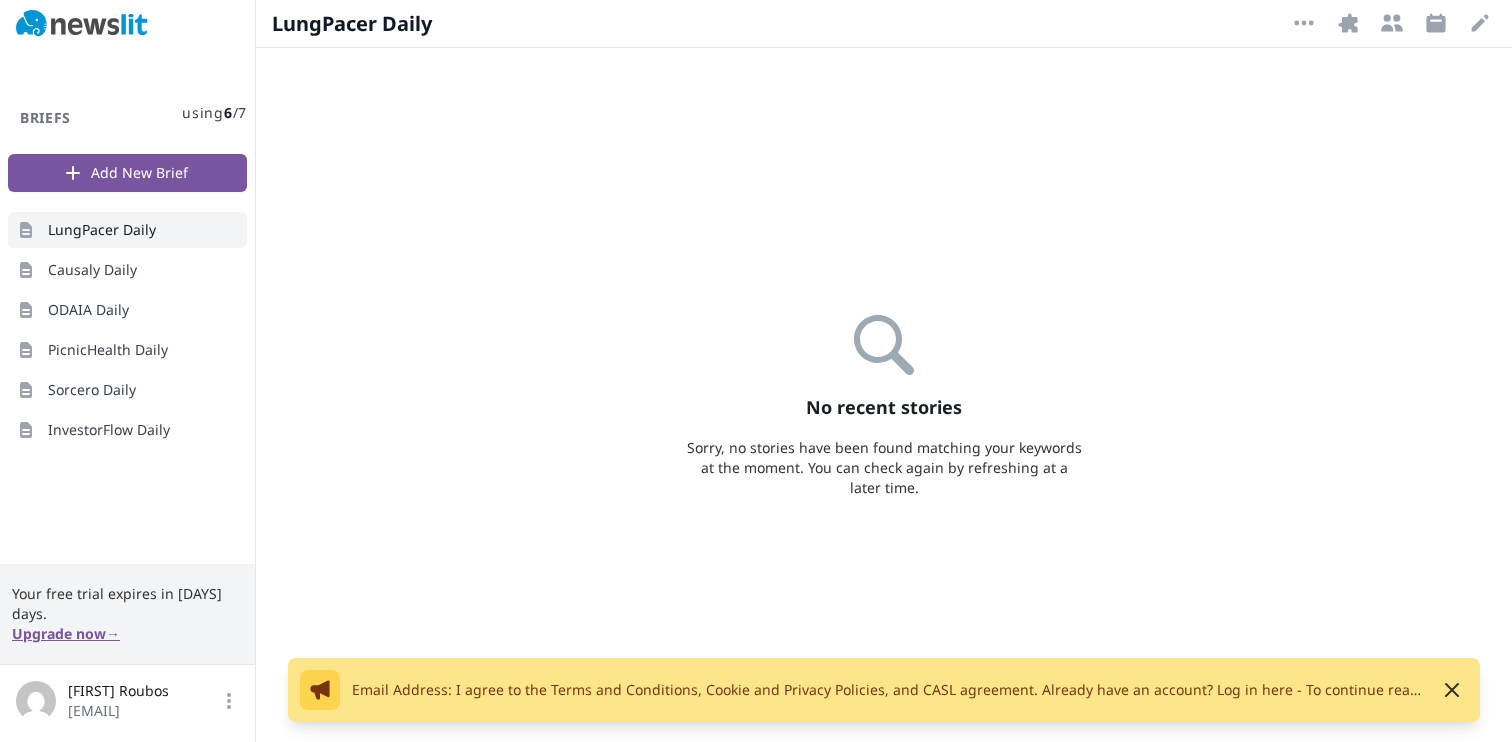 click at bounding box center (82, 24) 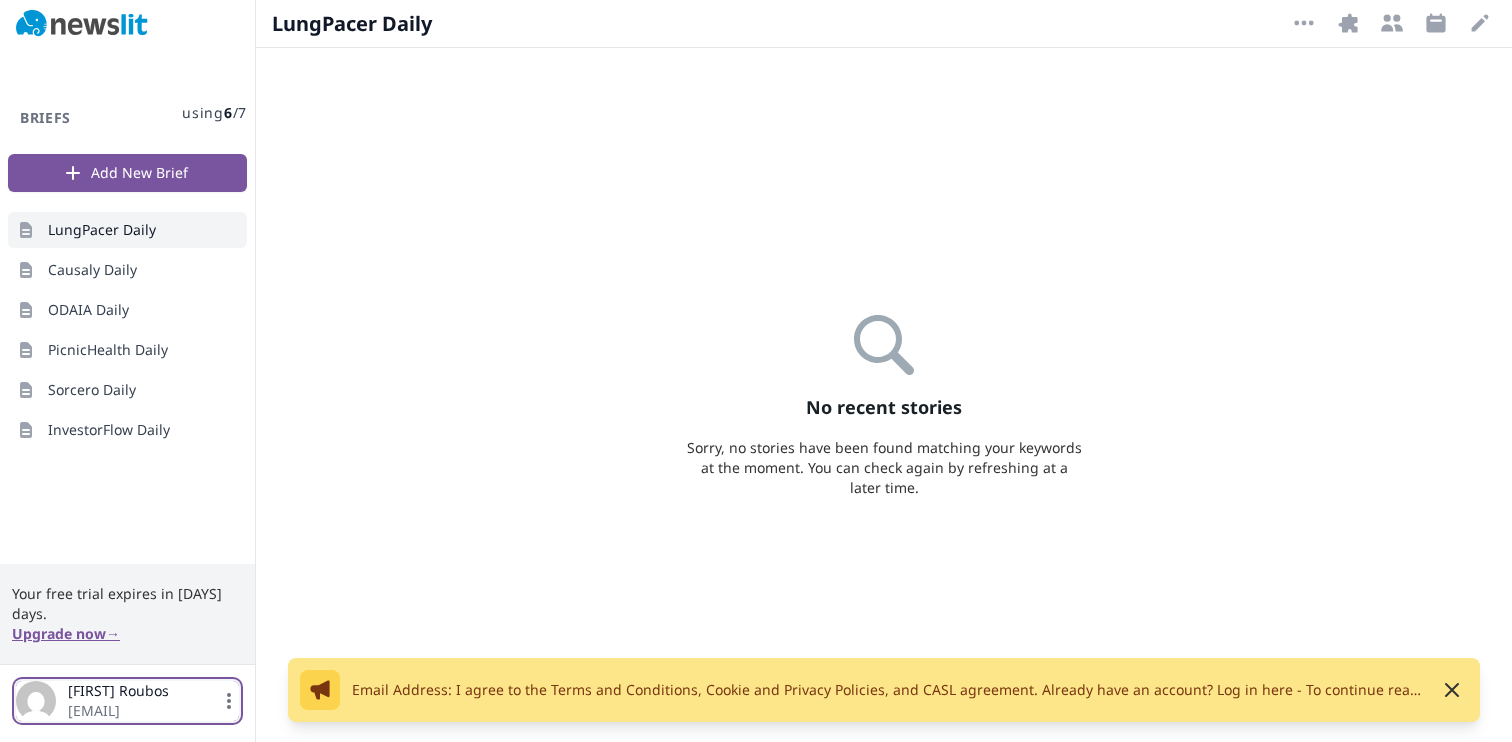 click 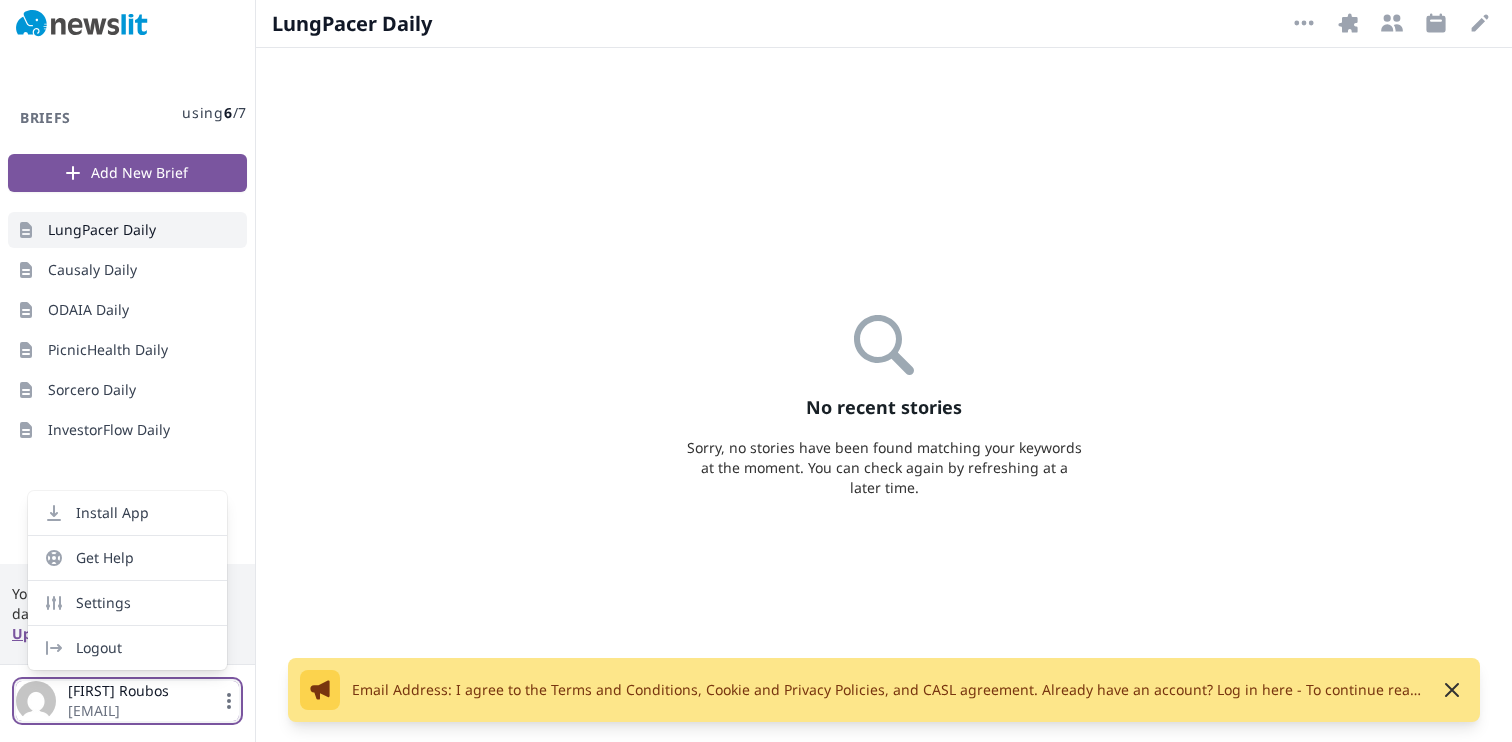 click 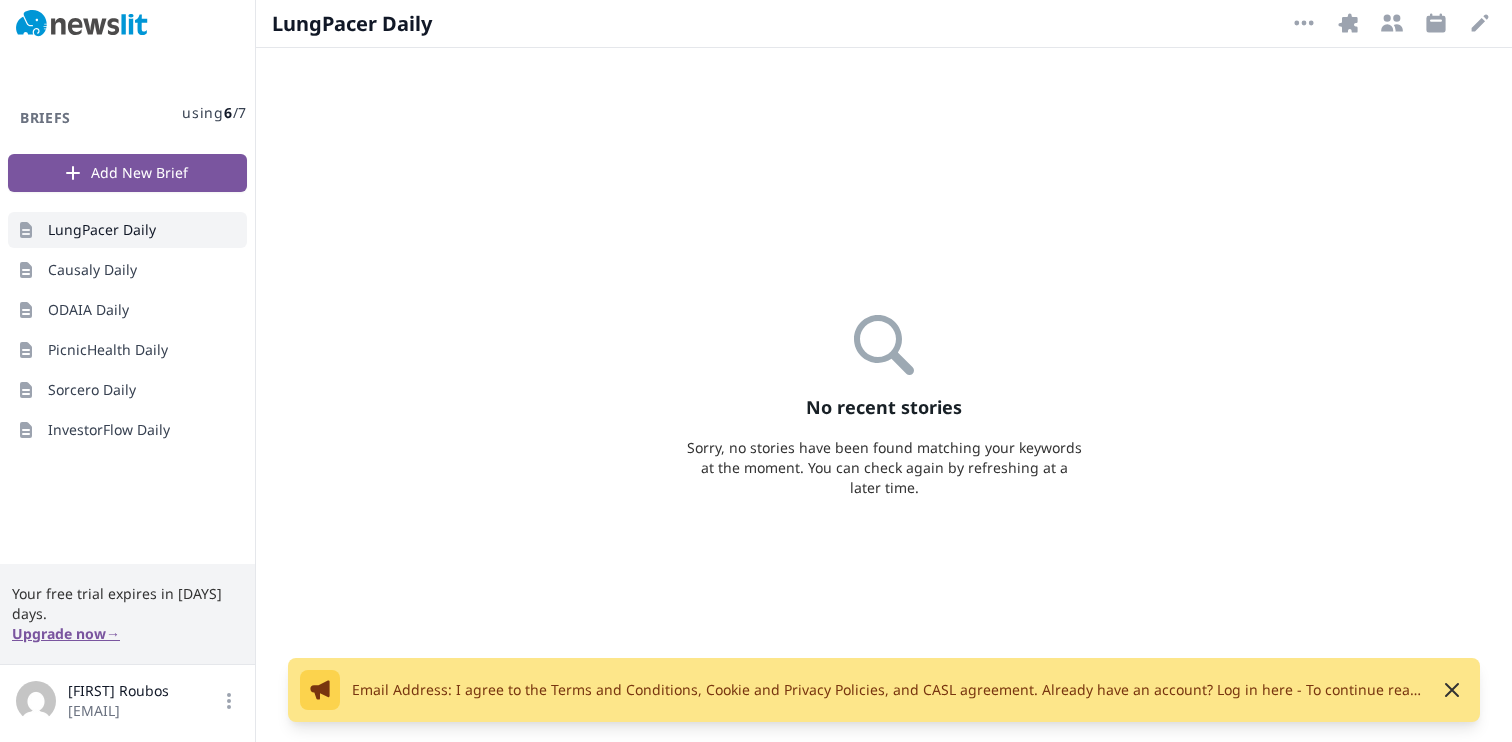 click on "Resend email  →" at bounding box center [2177, 690] 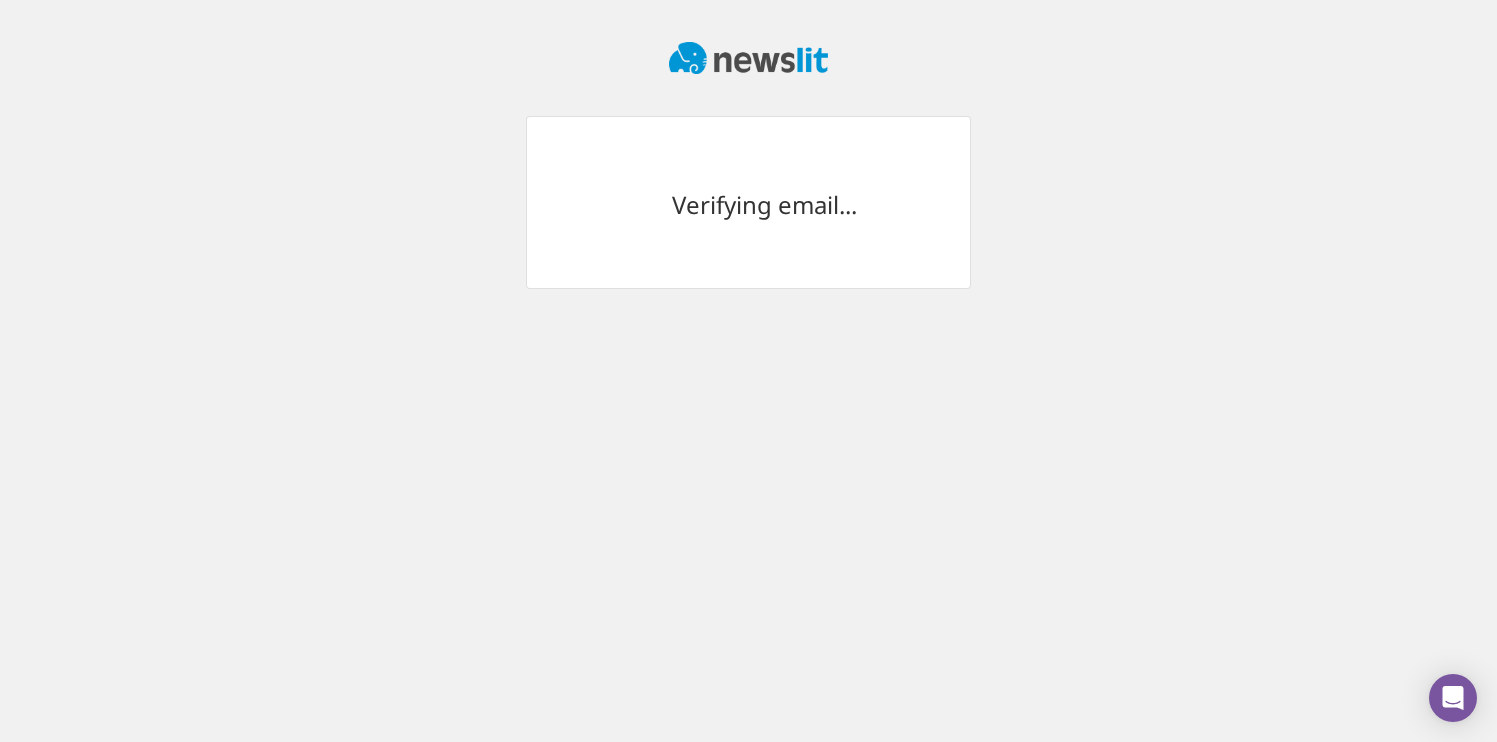 scroll, scrollTop: 0, scrollLeft: 0, axis: both 